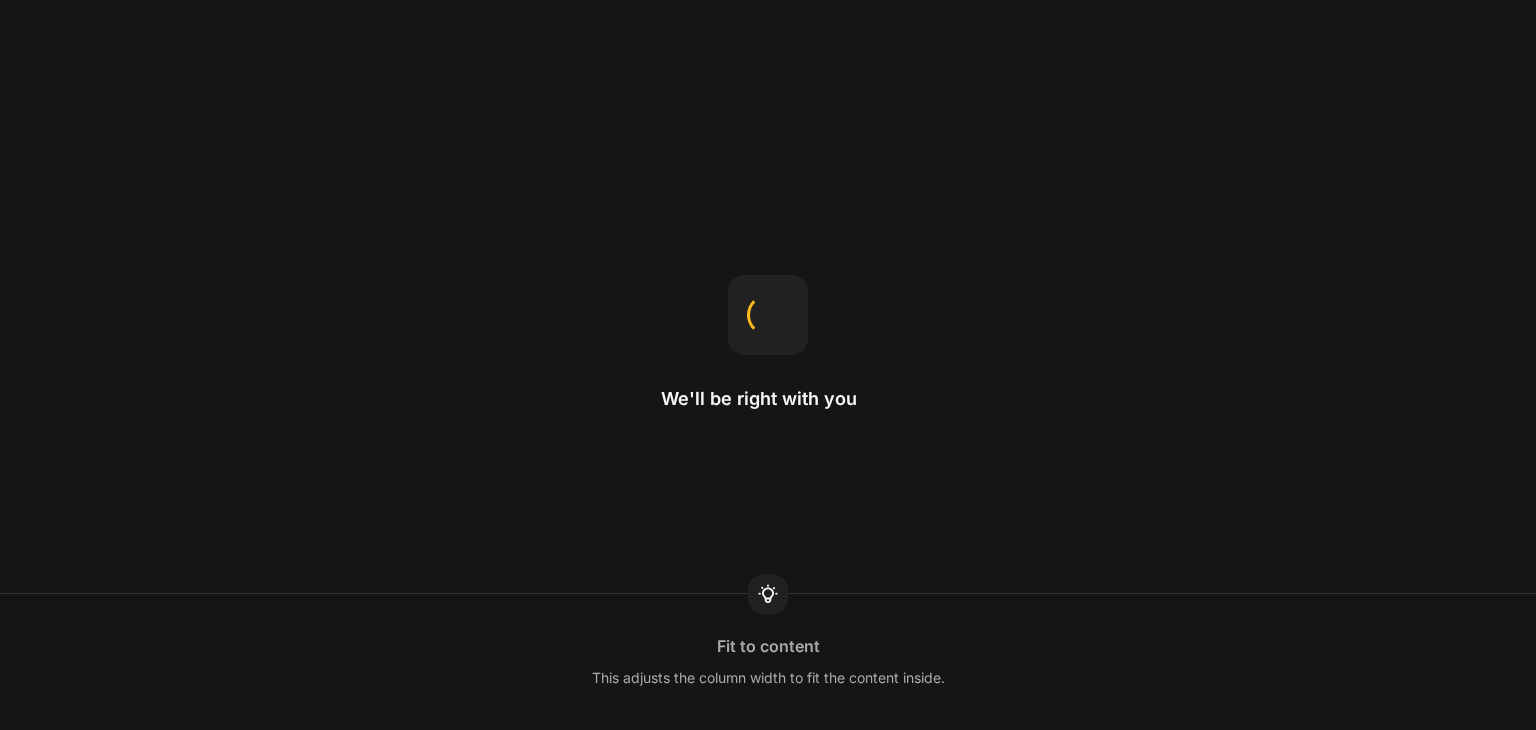 scroll, scrollTop: 0, scrollLeft: 0, axis: both 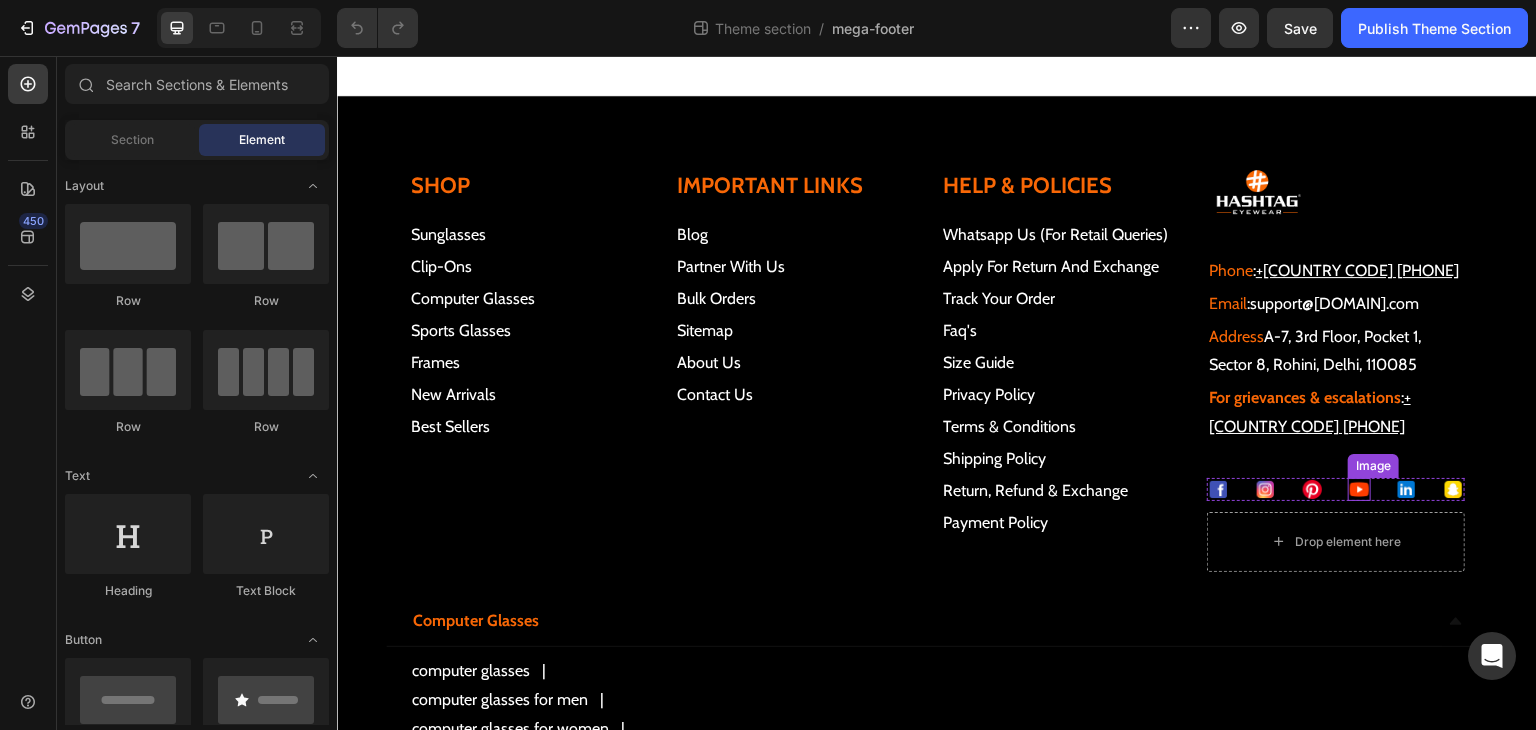 click at bounding box center [1359, 489] 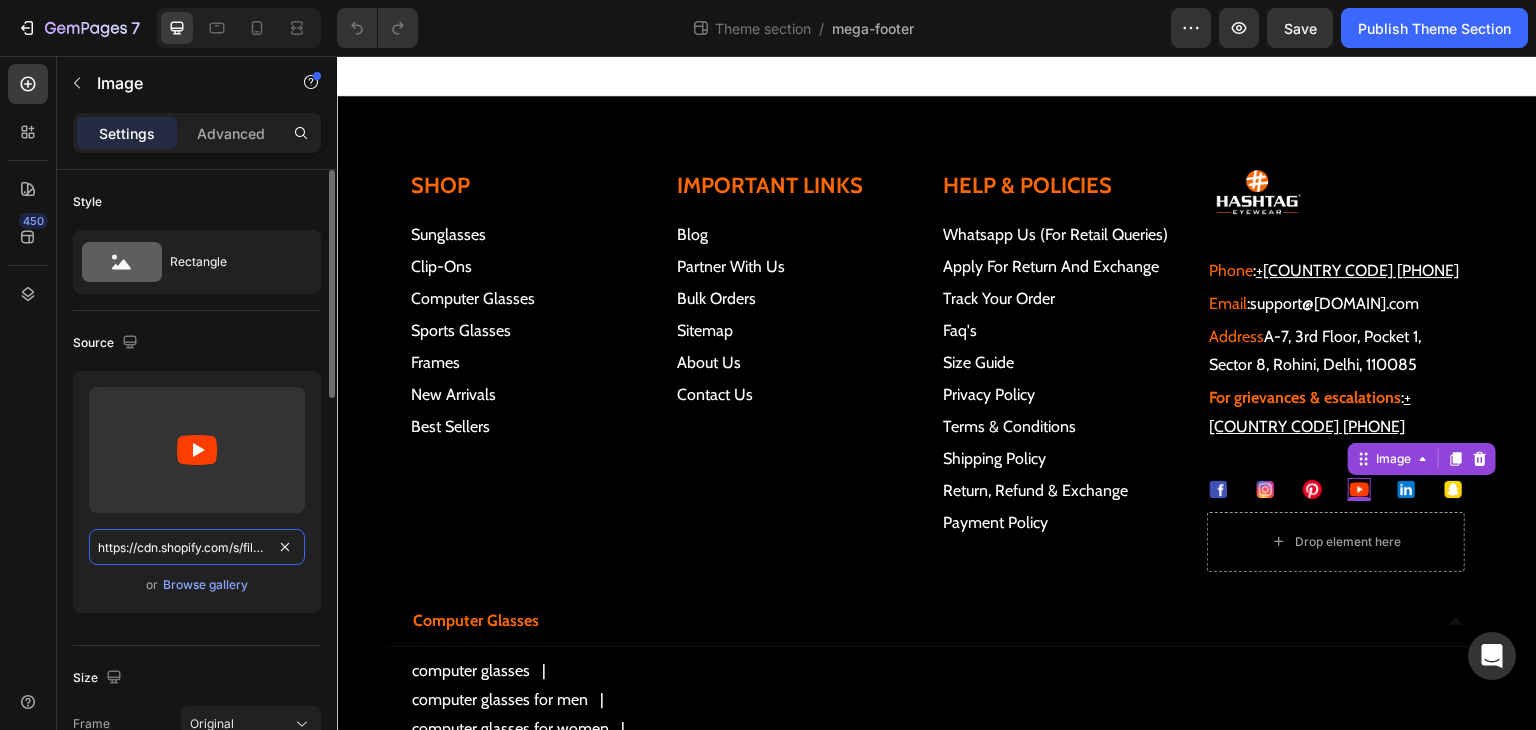 click on "https://cdn.shopify.com/s/files/1/0672/3682/3288/files/gempages_559591665174578222-94f5f40e-3d3c-4ea0-bc63-1d5deba73712.png" at bounding box center [197, 547] 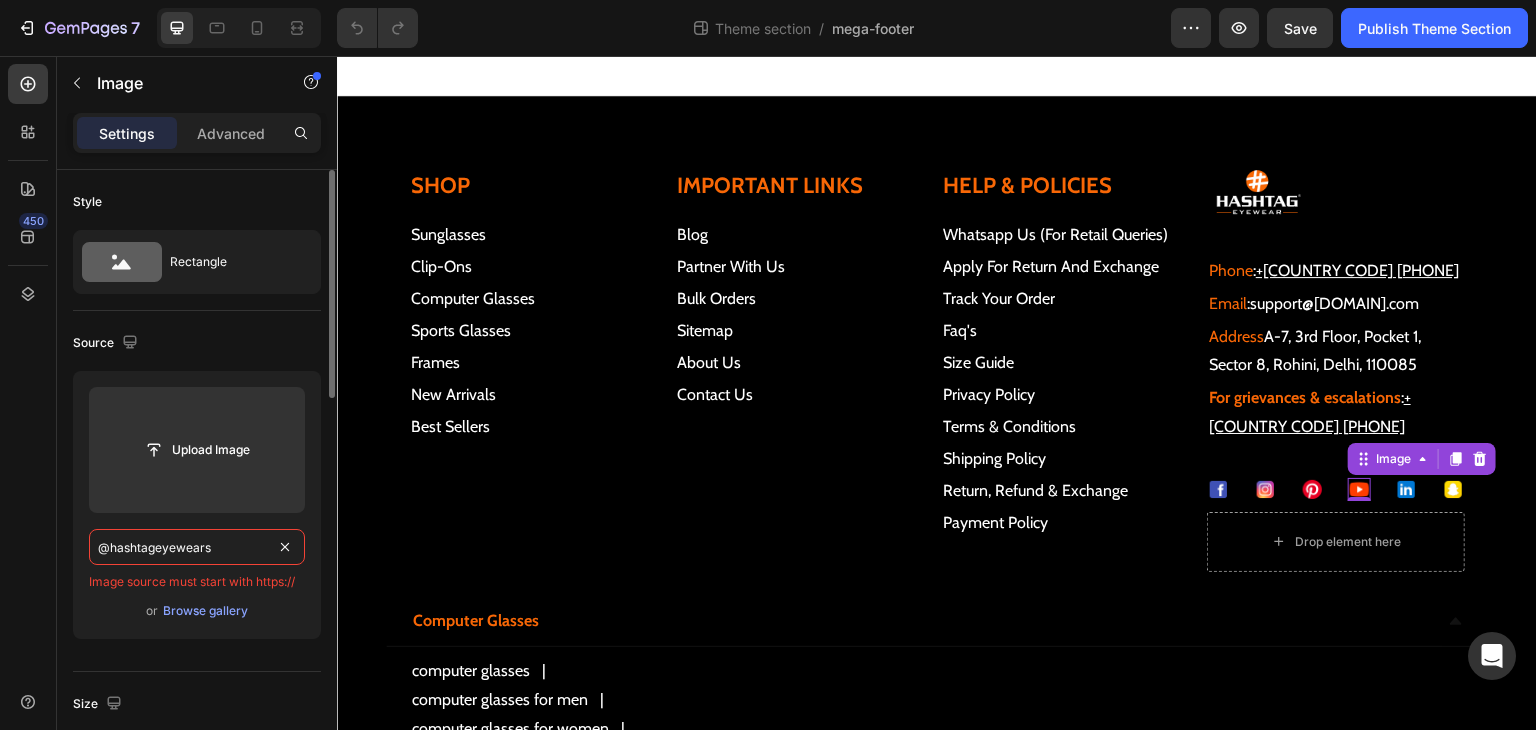type on "https://cdn.shopify.com/s/files/1/0672/3682/3288/files/gempages_559591665174578222-94f5f40e-3d3c-4ea0-bc63-1d5deba73712.png" 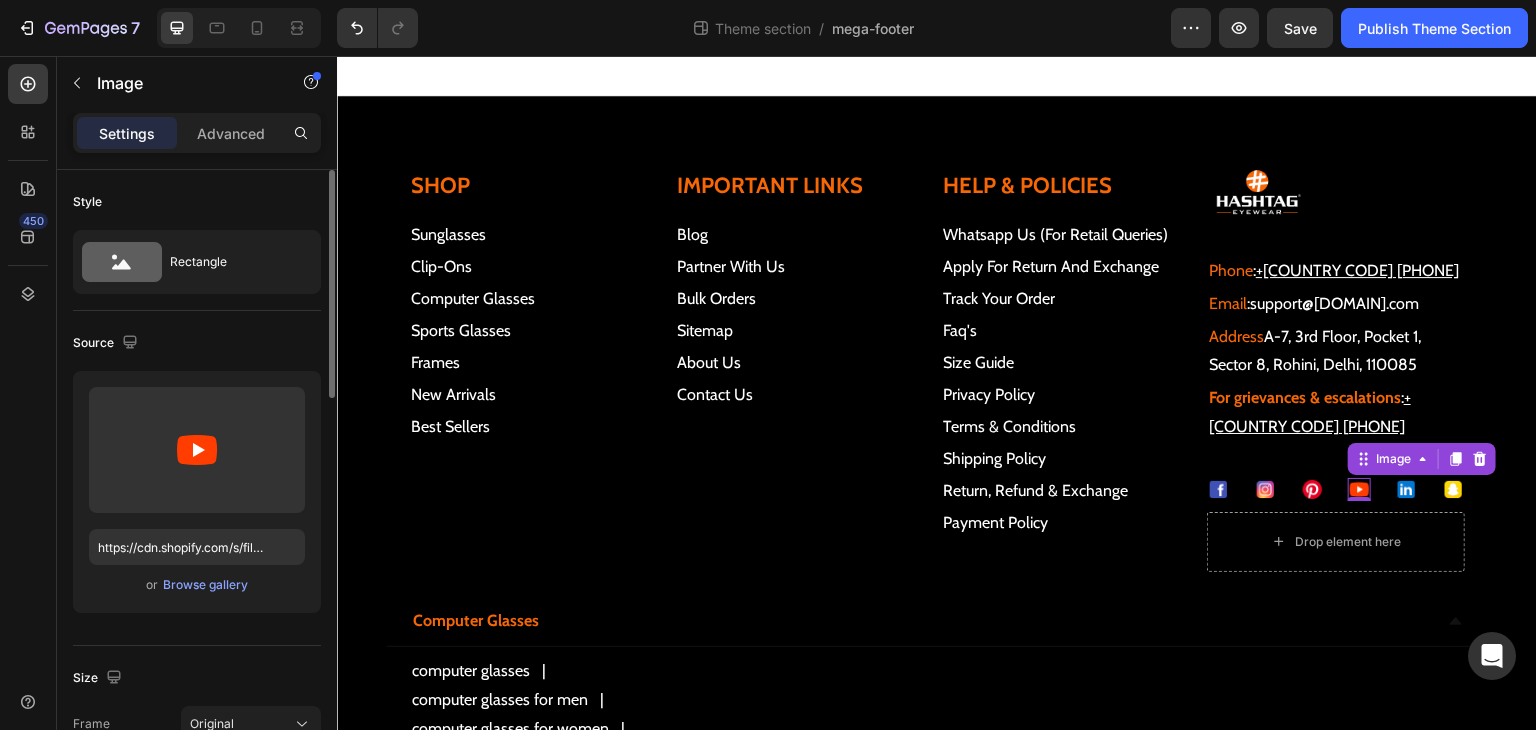 click on "Style Rectangle Source Upload Image https://cdn.shopify.com/s/files/1/0672/3682/3288/files/gempages_559591665174578222-94f5f40e-3d3c-4ea0-bc63-1d5deba73712.png or  Browse gallery  Size Frame Original Width 30 px % Height px % Shape Border Add... Corner Add... Shadow Add... Link After click Open page Page/link 20 Show more SEO Alt text Alt Image Image title Image Title Optimize LCP Preload Yes No Quality High Align Delete element" at bounding box center [197, 1003] 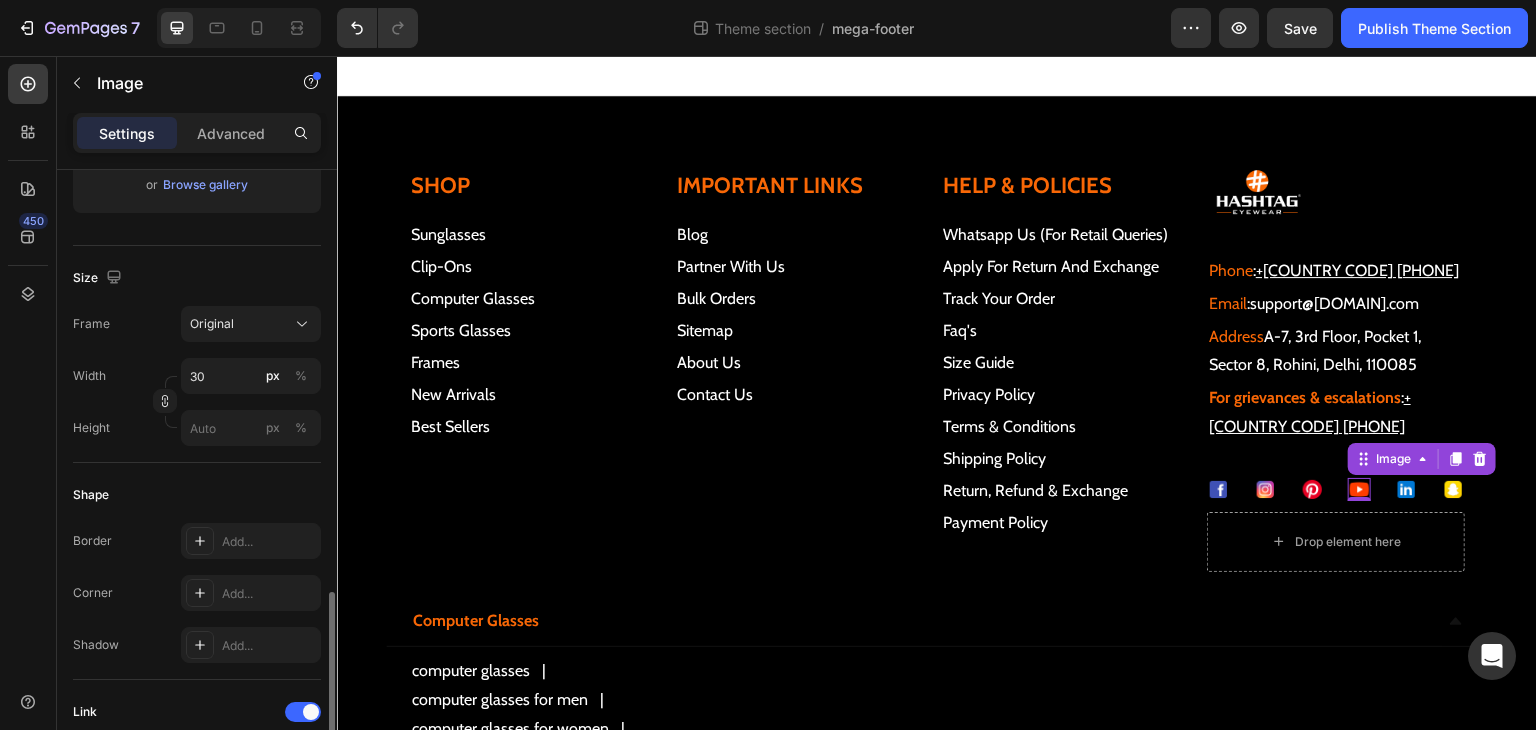scroll, scrollTop: 700, scrollLeft: 0, axis: vertical 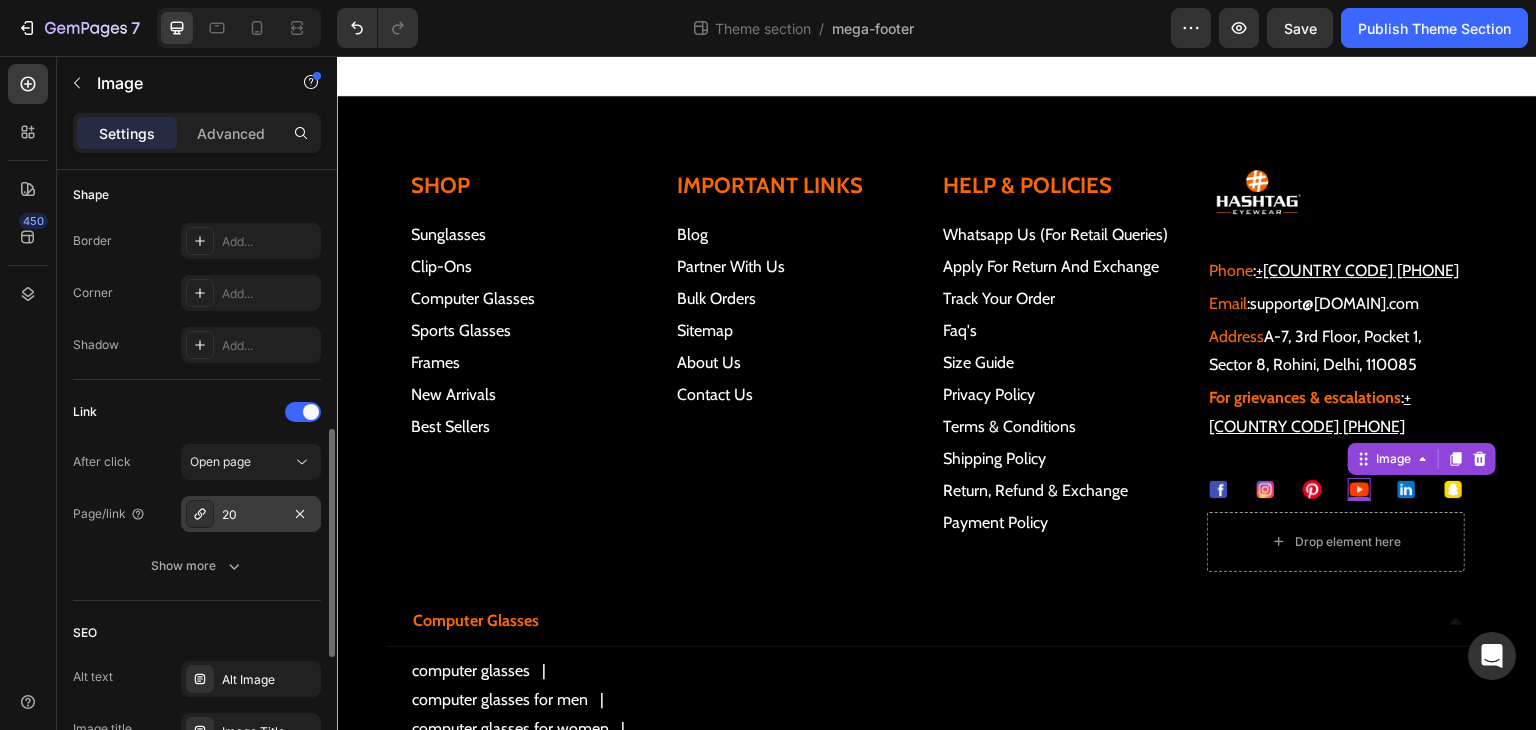 click 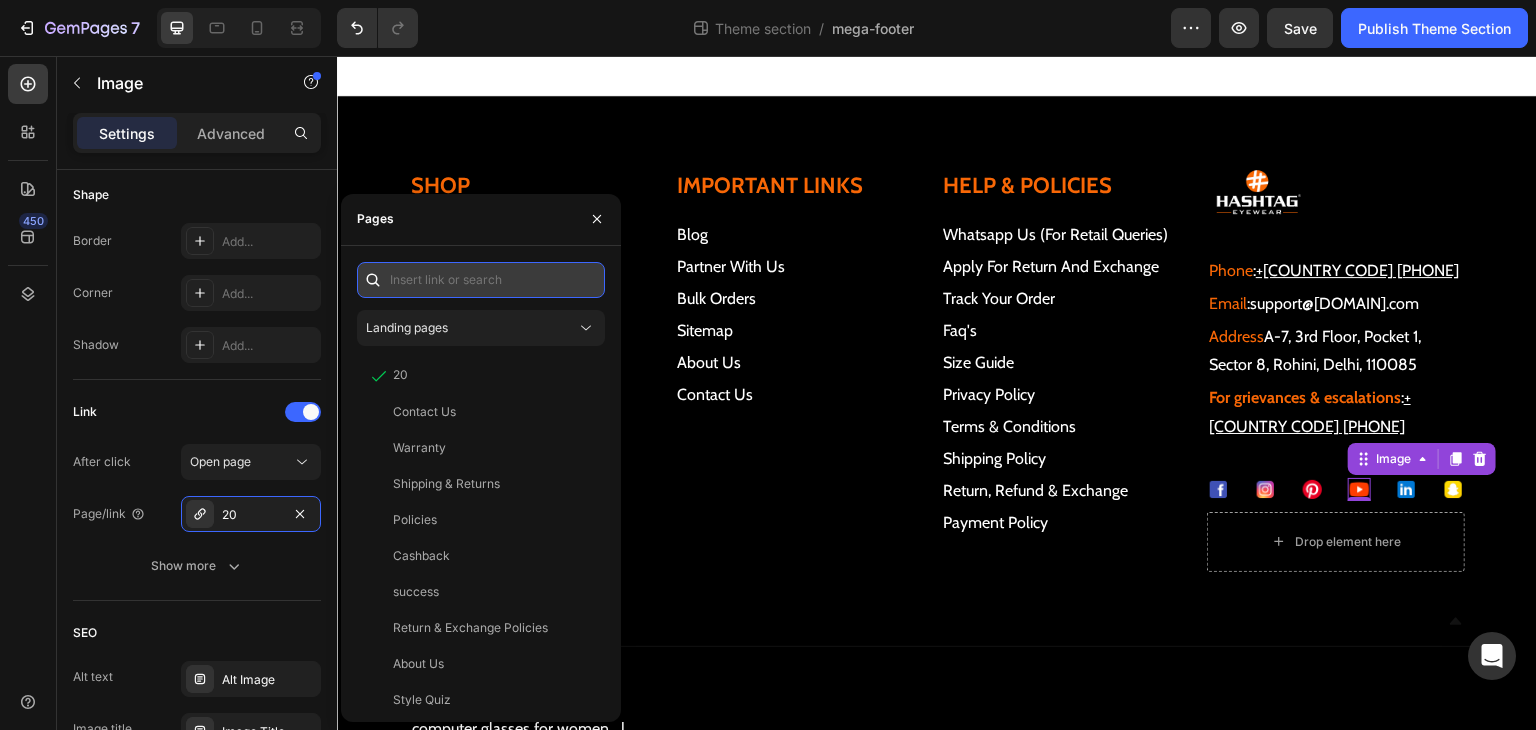 click at bounding box center [481, 280] 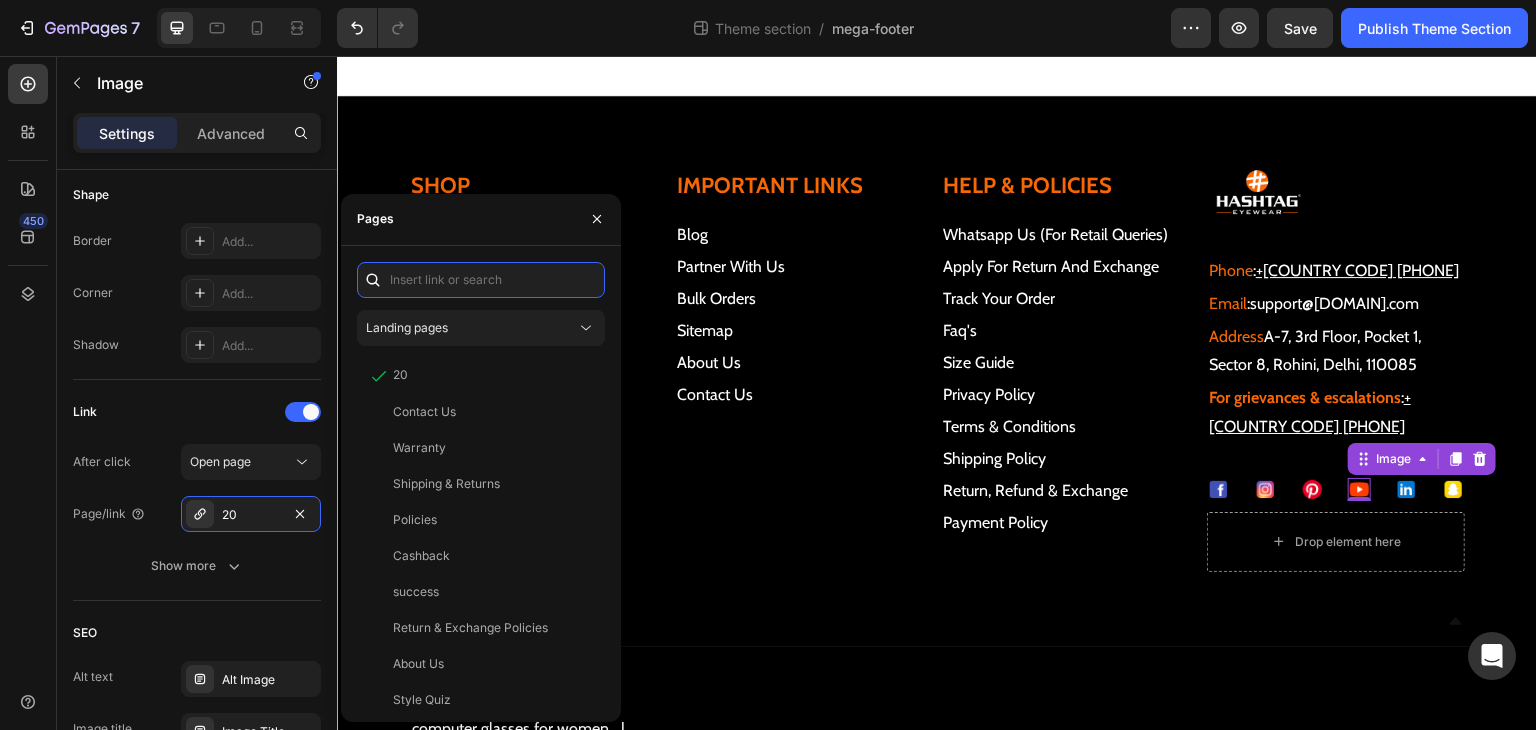 paste on "@hashtageyewears" 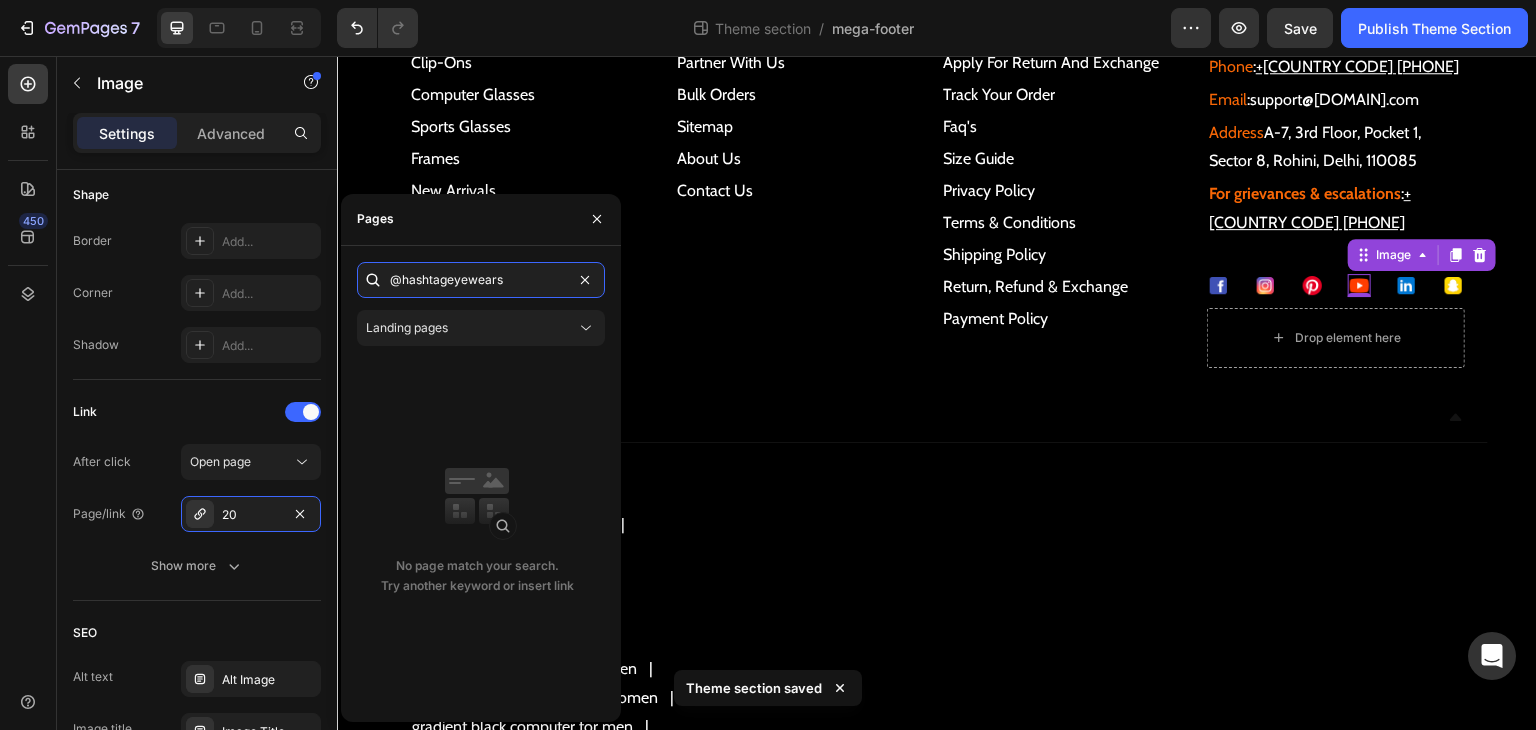 scroll, scrollTop: 0, scrollLeft: 0, axis: both 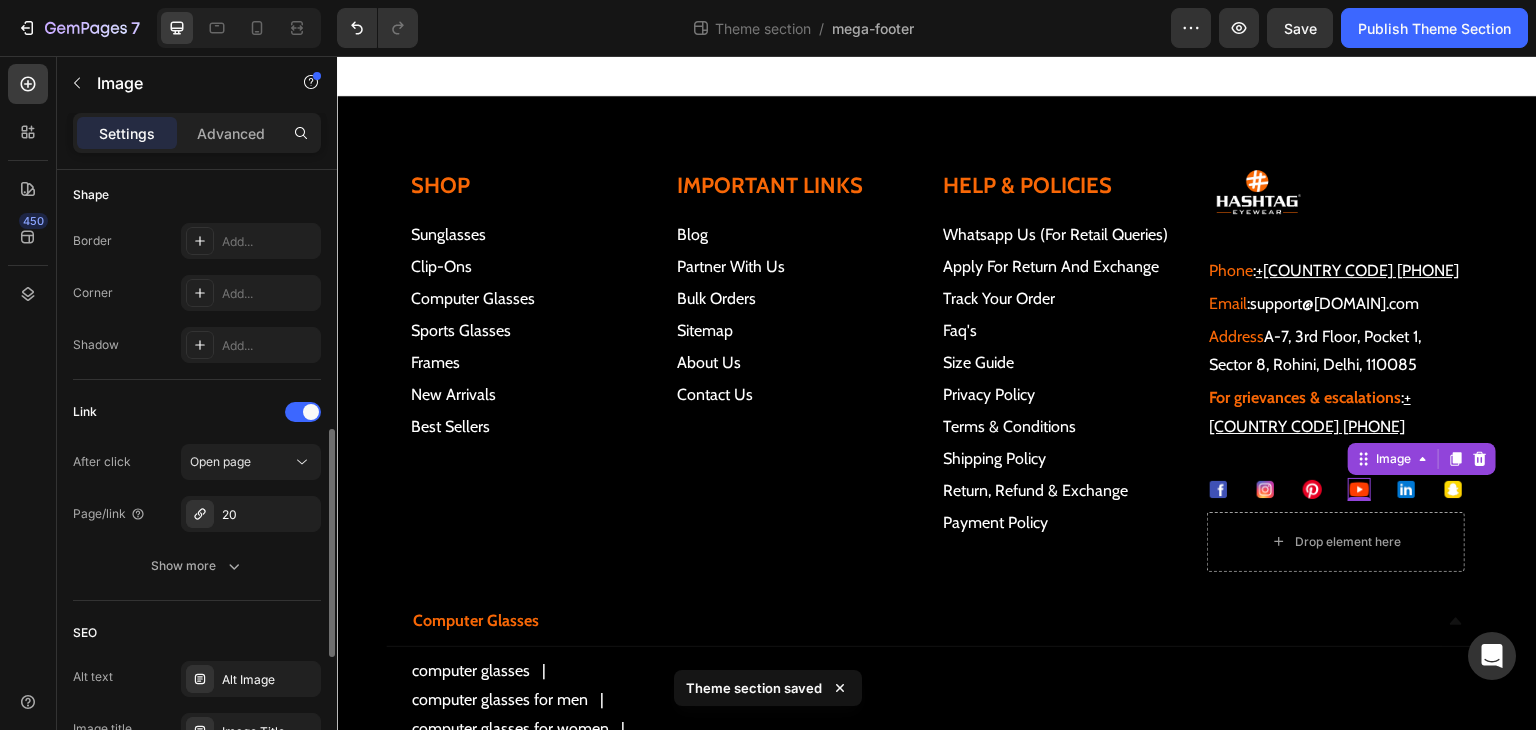 click on "Style Rectangle Source Upload Image https://cdn.shopify.com/s/files/1/0672/3682/3288/files/gempages_559591665174578222-94f5f40e-3d3c-4ea0-bc63-1d5deba73712.png or  Browse gallery  Size Frame Original Width 30 px % Height px % Shape Border Add... Corner Add... Shadow Add... Link After click Open page Page/link 20 Show more SEO Alt text Alt Image Image title Image Title Optimize LCP Preload Yes No Quality High Align Delete element" at bounding box center [197, 303] 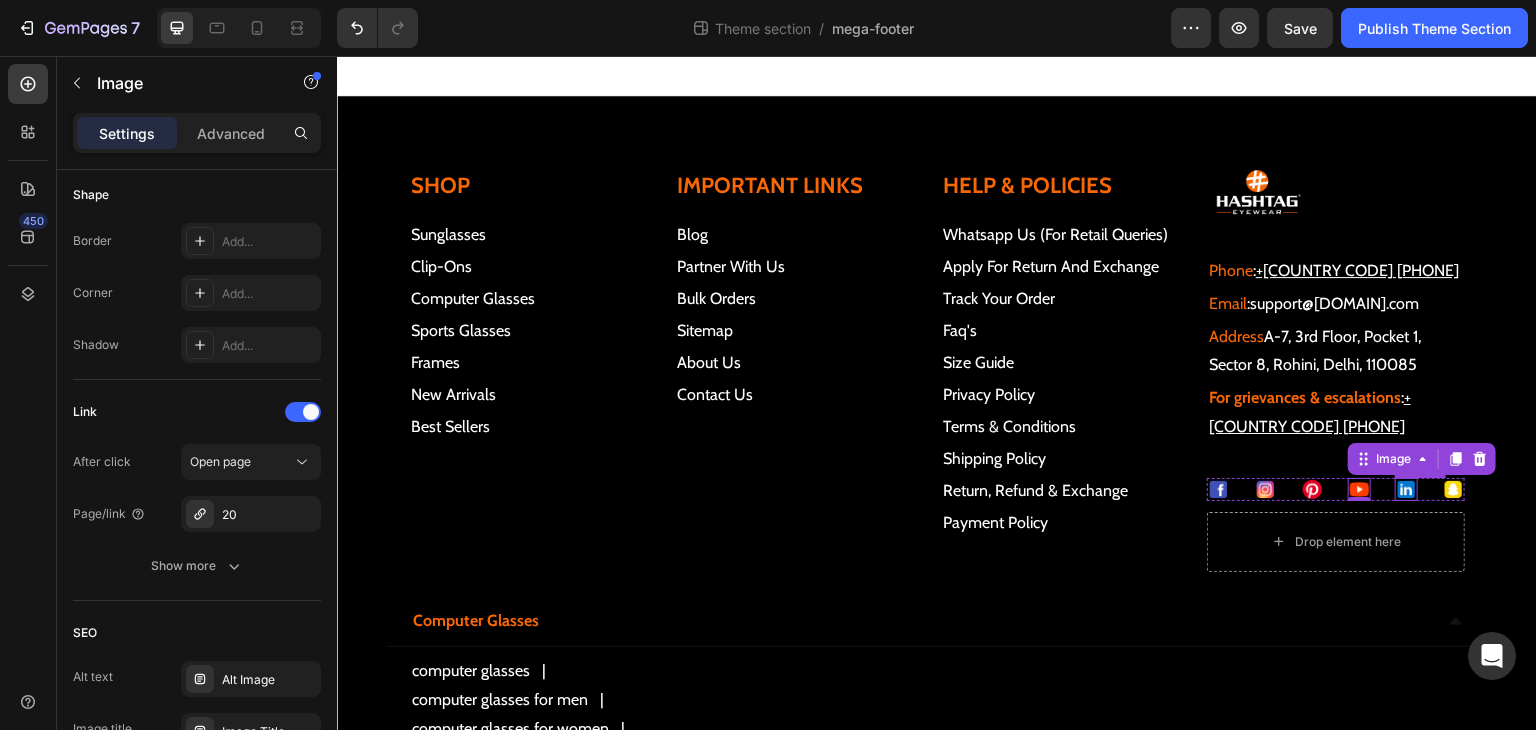 click at bounding box center (1406, 489) 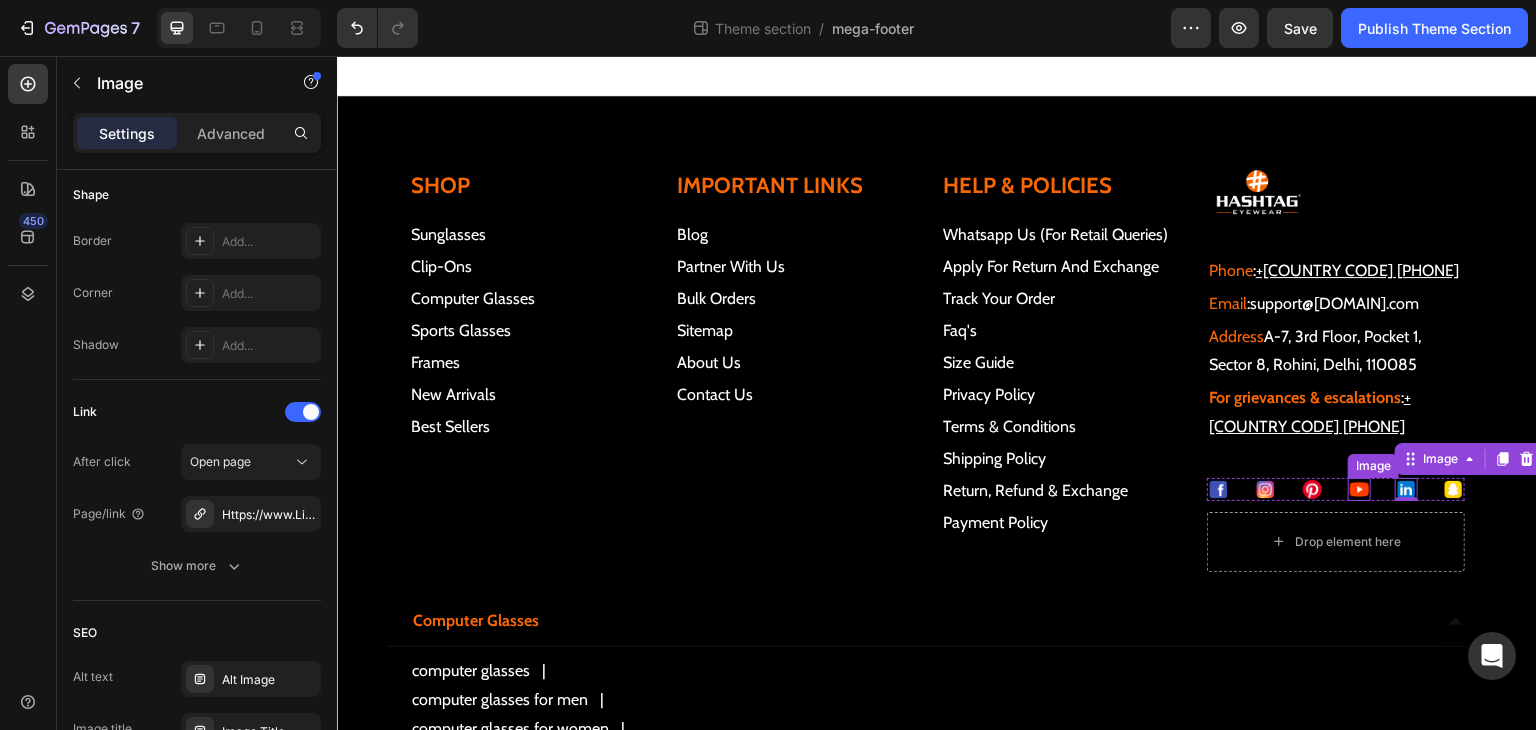 click at bounding box center (1359, 489) 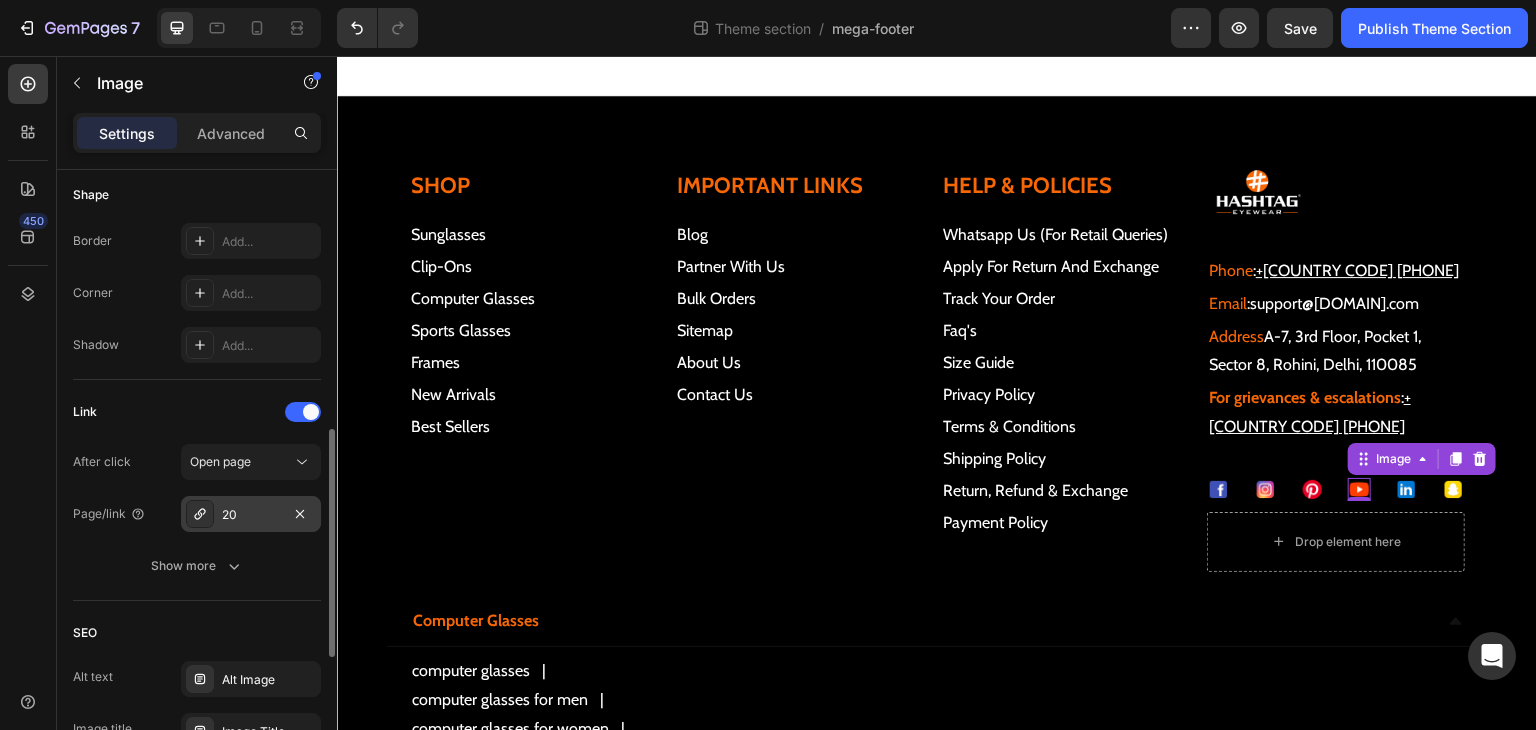 click on "20" at bounding box center [251, 515] 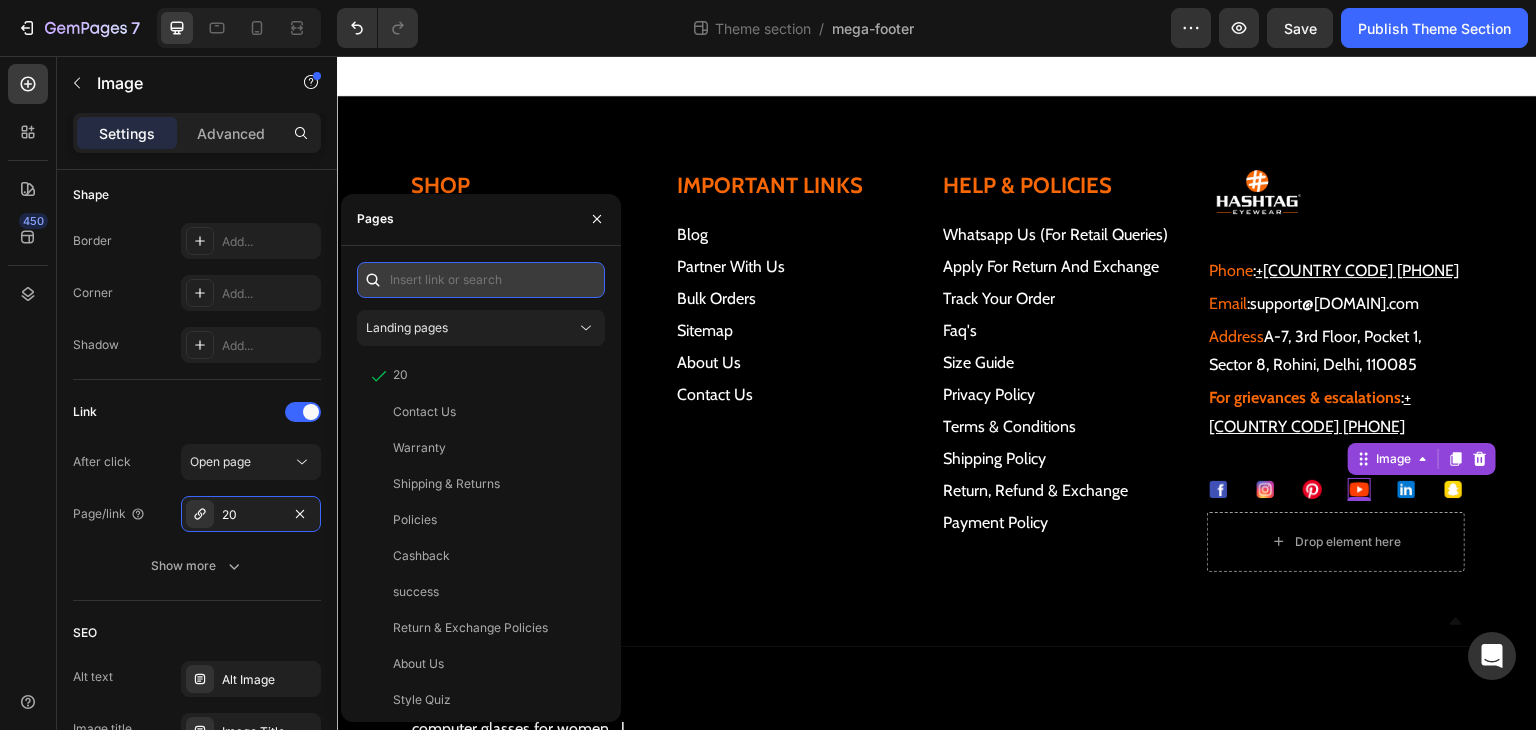 click at bounding box center (481, 280) 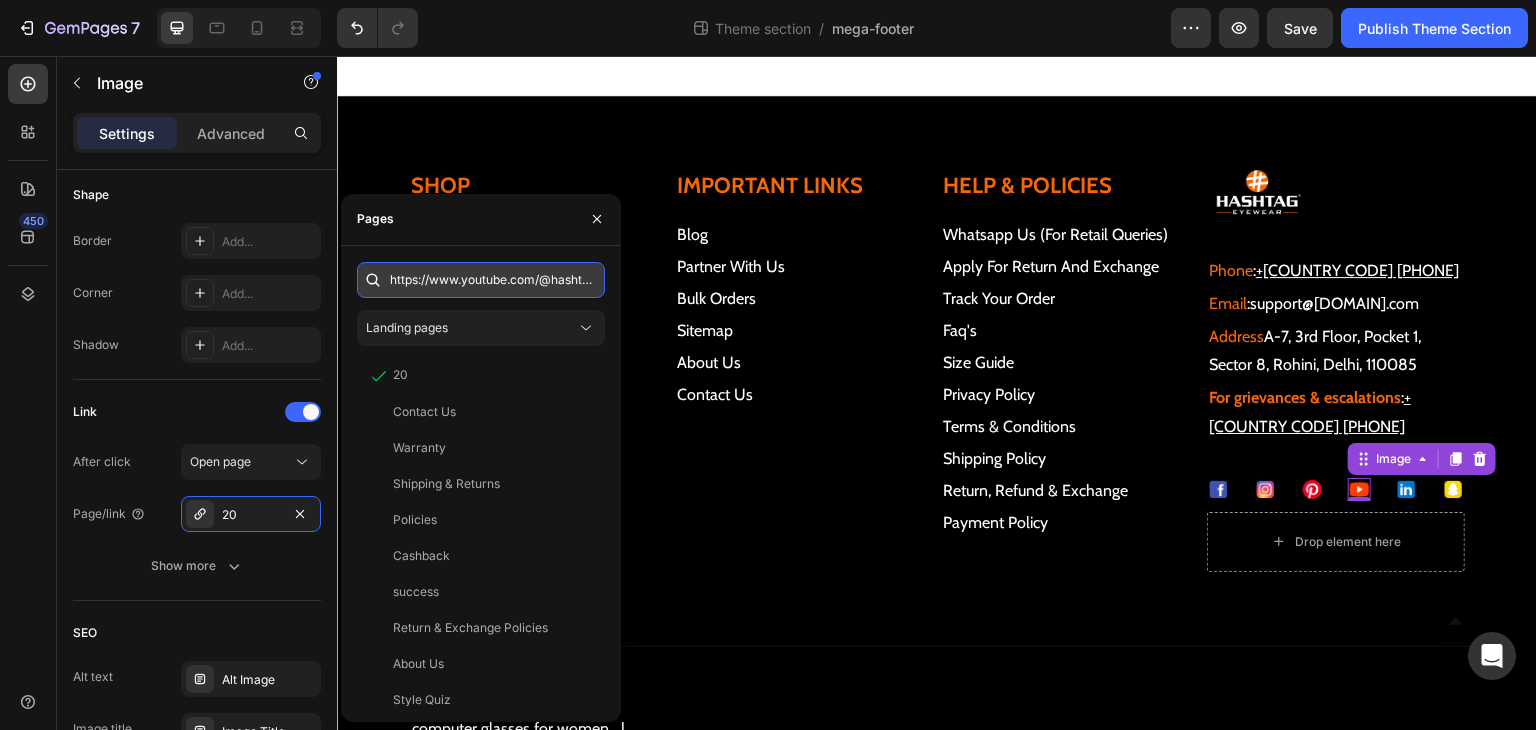 scroll, scrollTop: 0, scrollLeft: 88, axis: horizontal 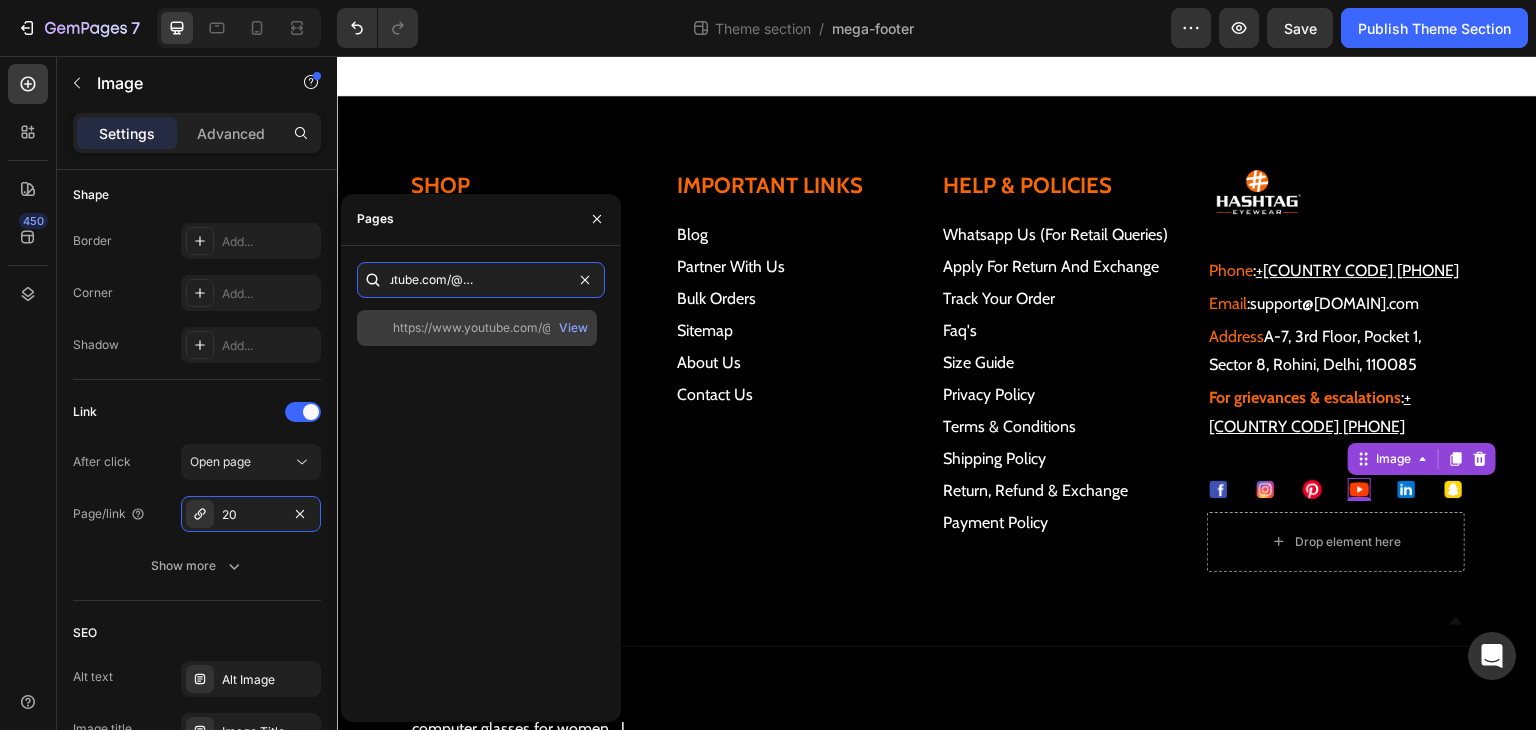 type on "https://www.youtube.com/@hashtageyewears" 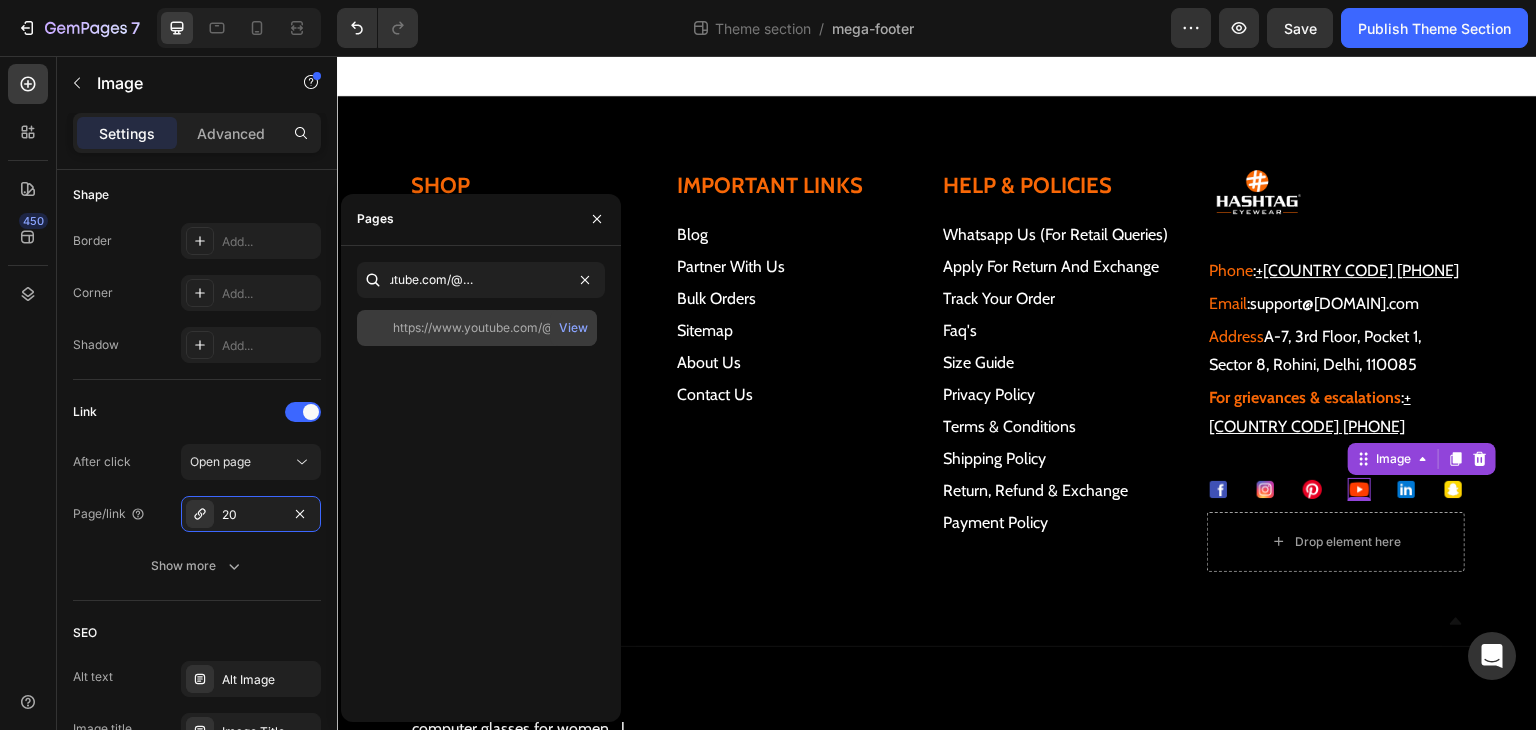 click on "https://www.youtube.com/@hashtageyewears" 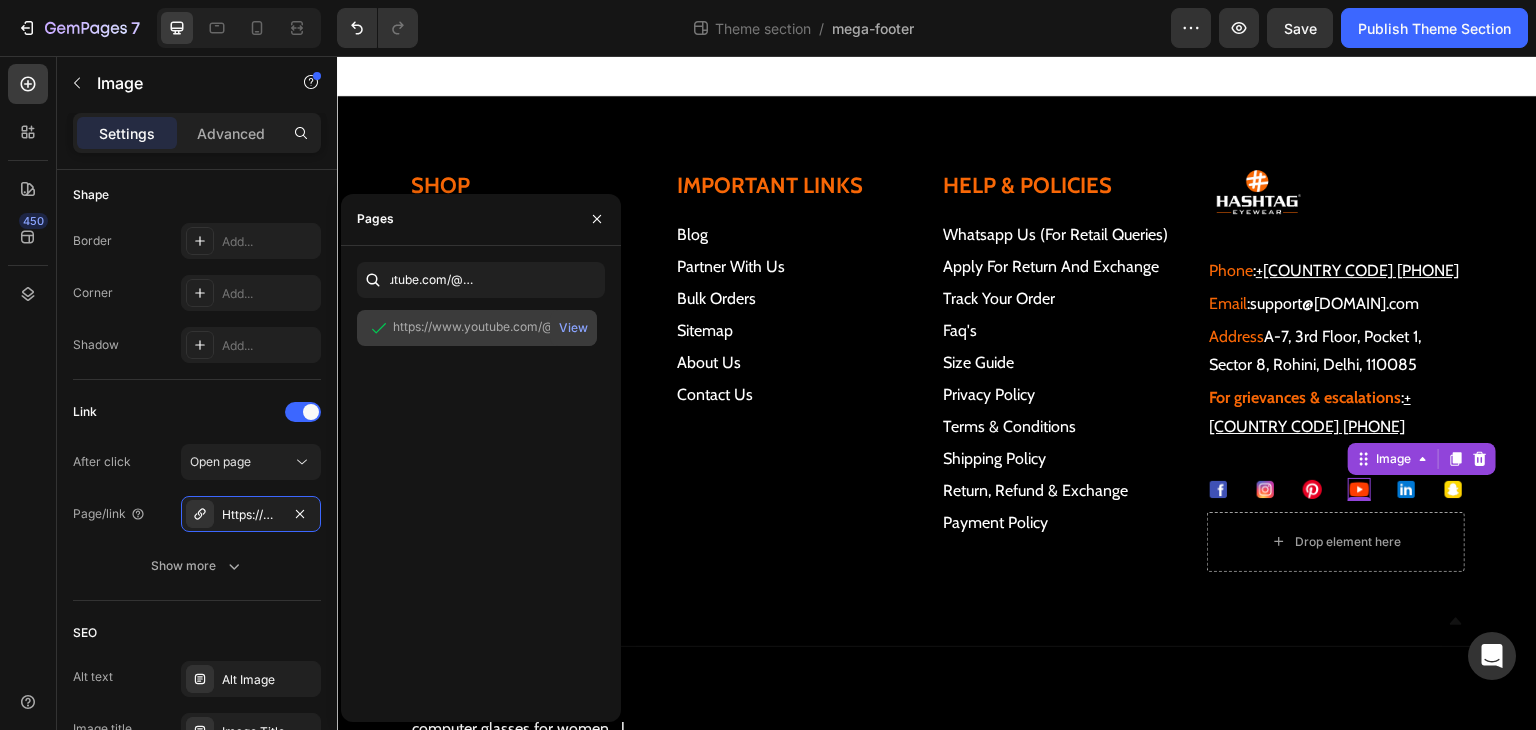 scroll, scrollTop: 0, scrollLeft: 0, axis: both 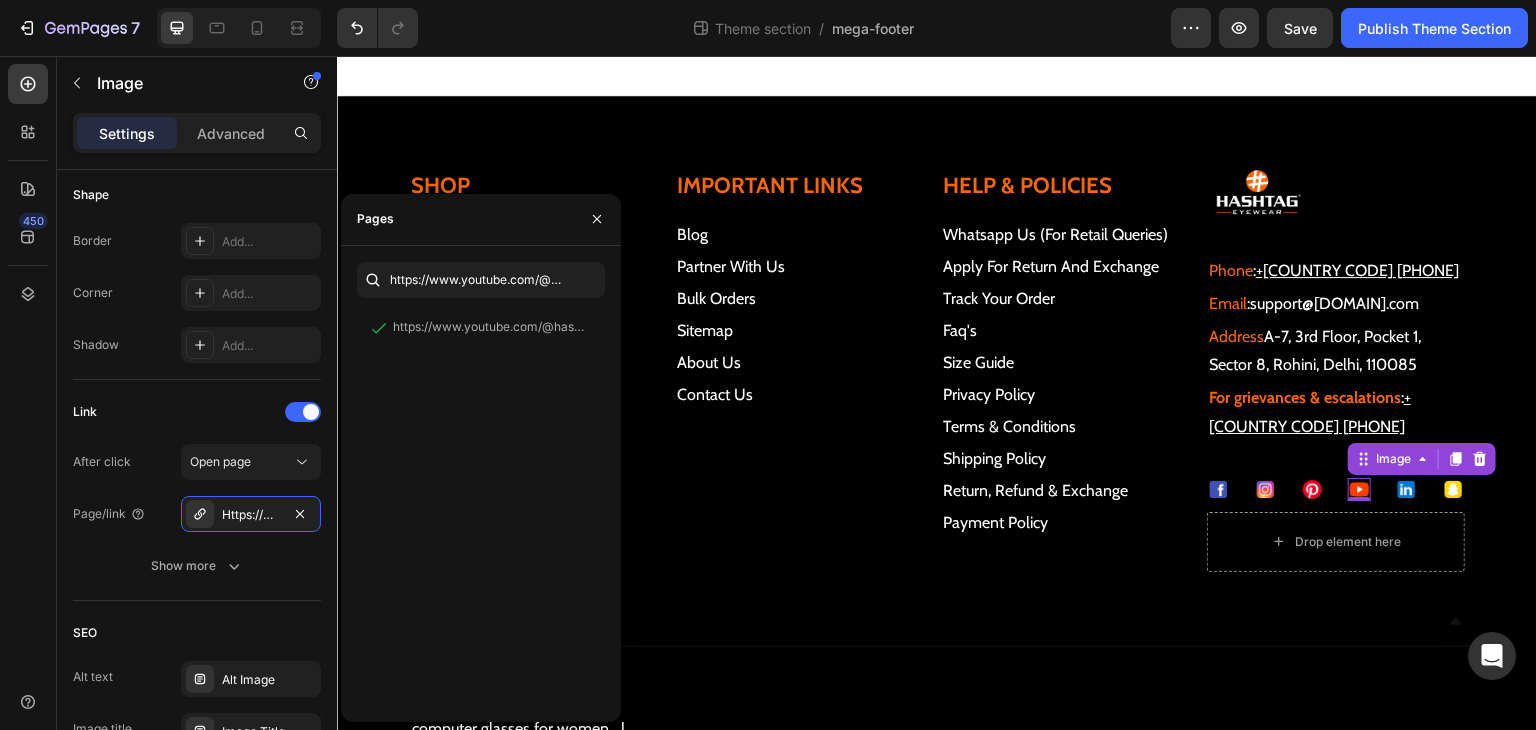 click on "450" at bounding box center [28, 373] 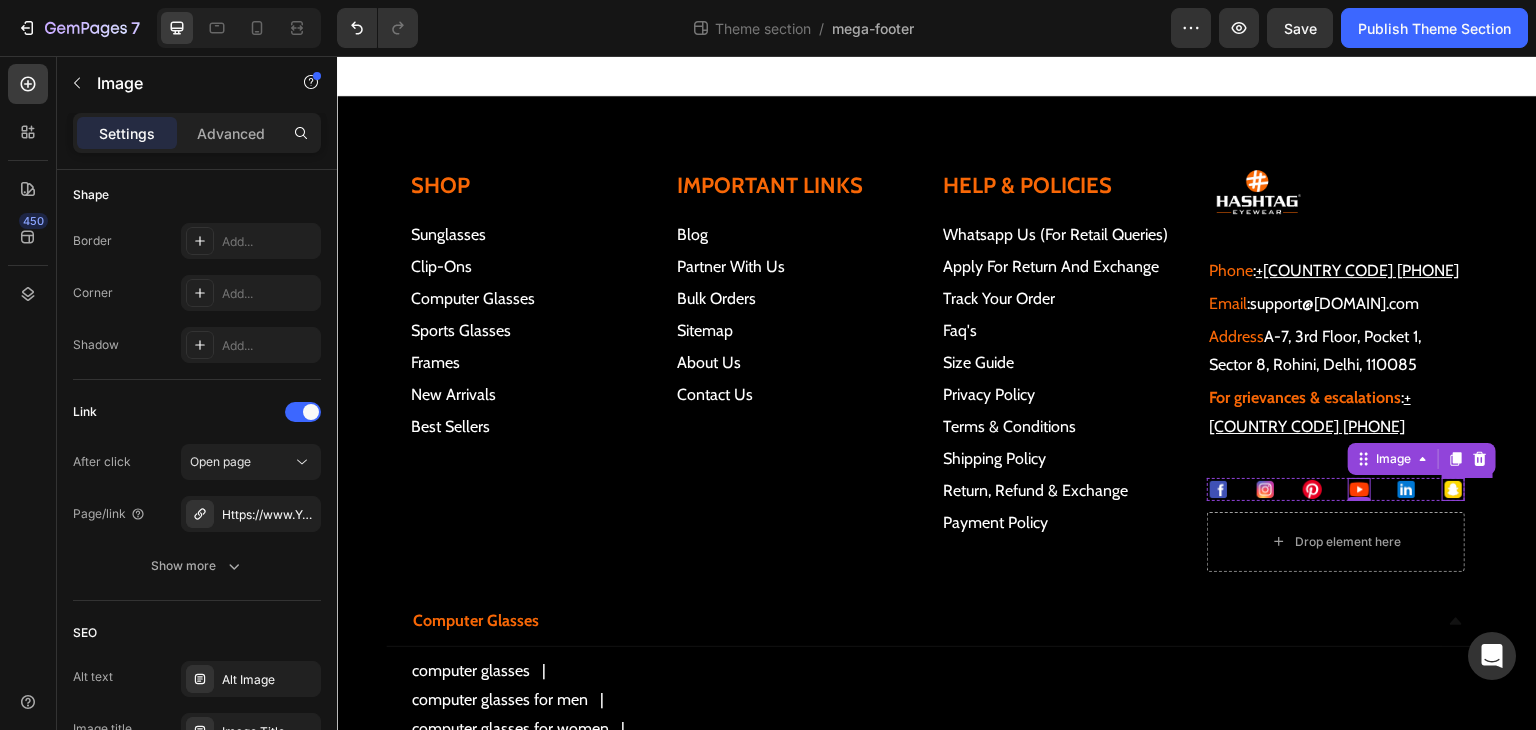 click at bounding box center (1453, 489) 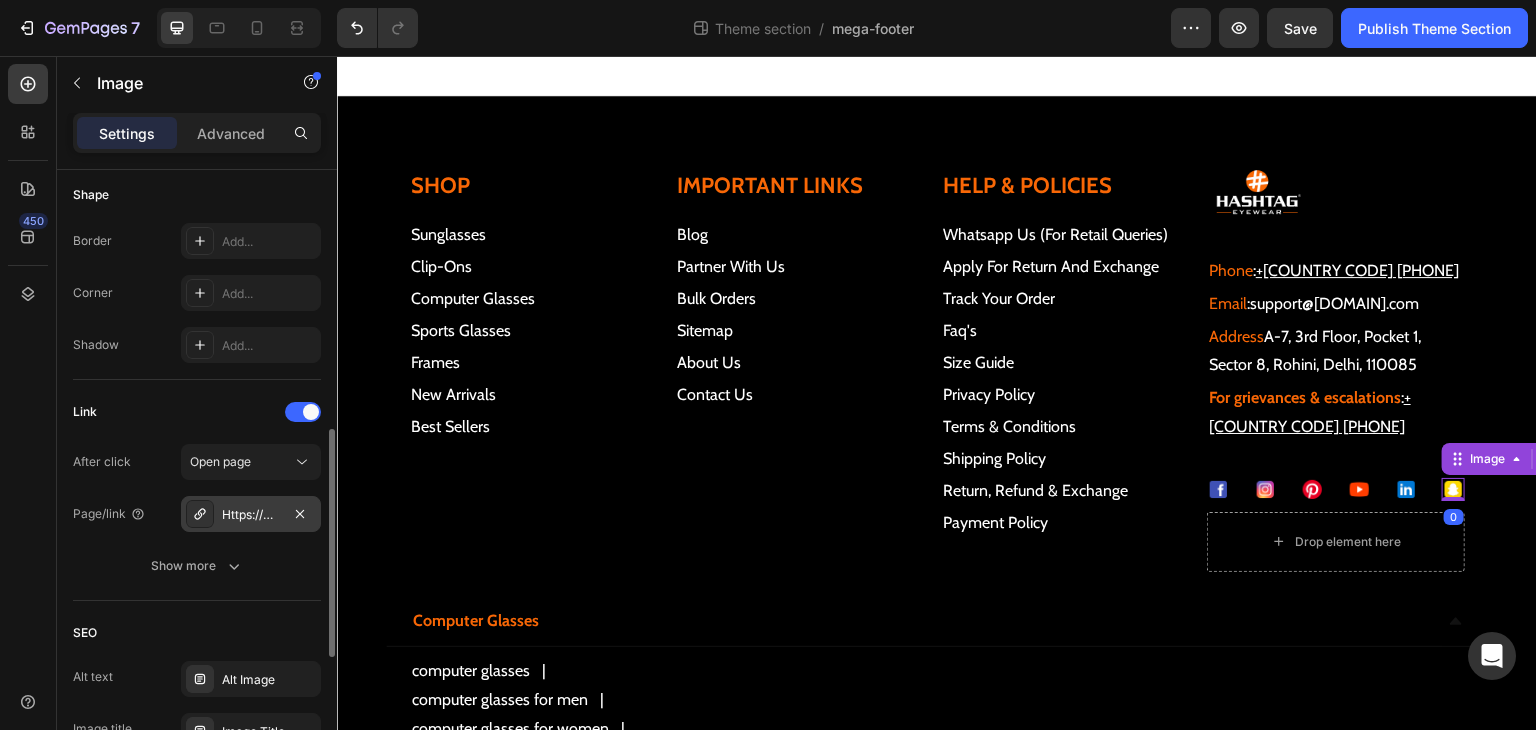 click on "Https://www.Snapchat.Com/add/hashtageyewears" at bounding box center [251, 515] 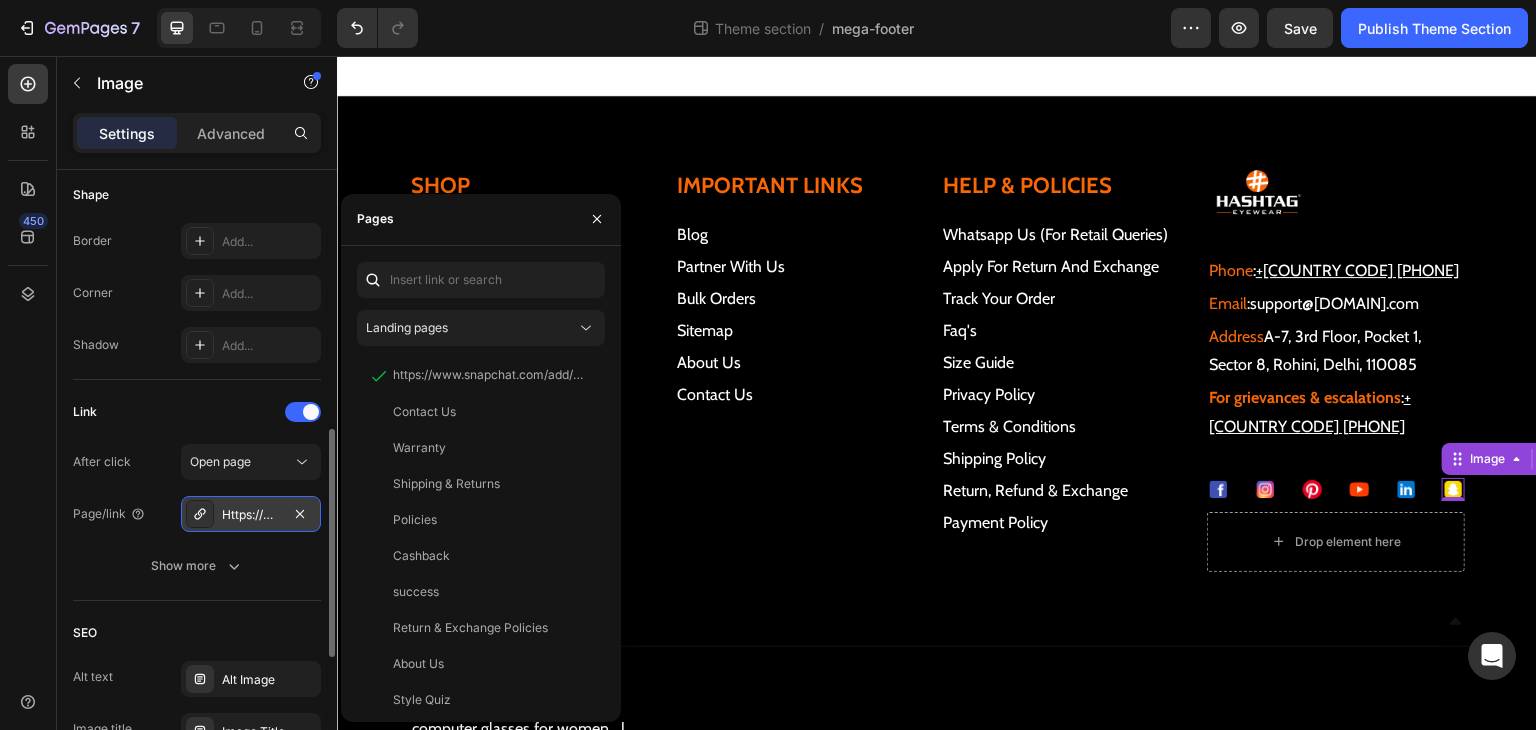 click on "Https://www.Snapchat.Com/add/hashtageyewears" at bounding box center [251, 515] 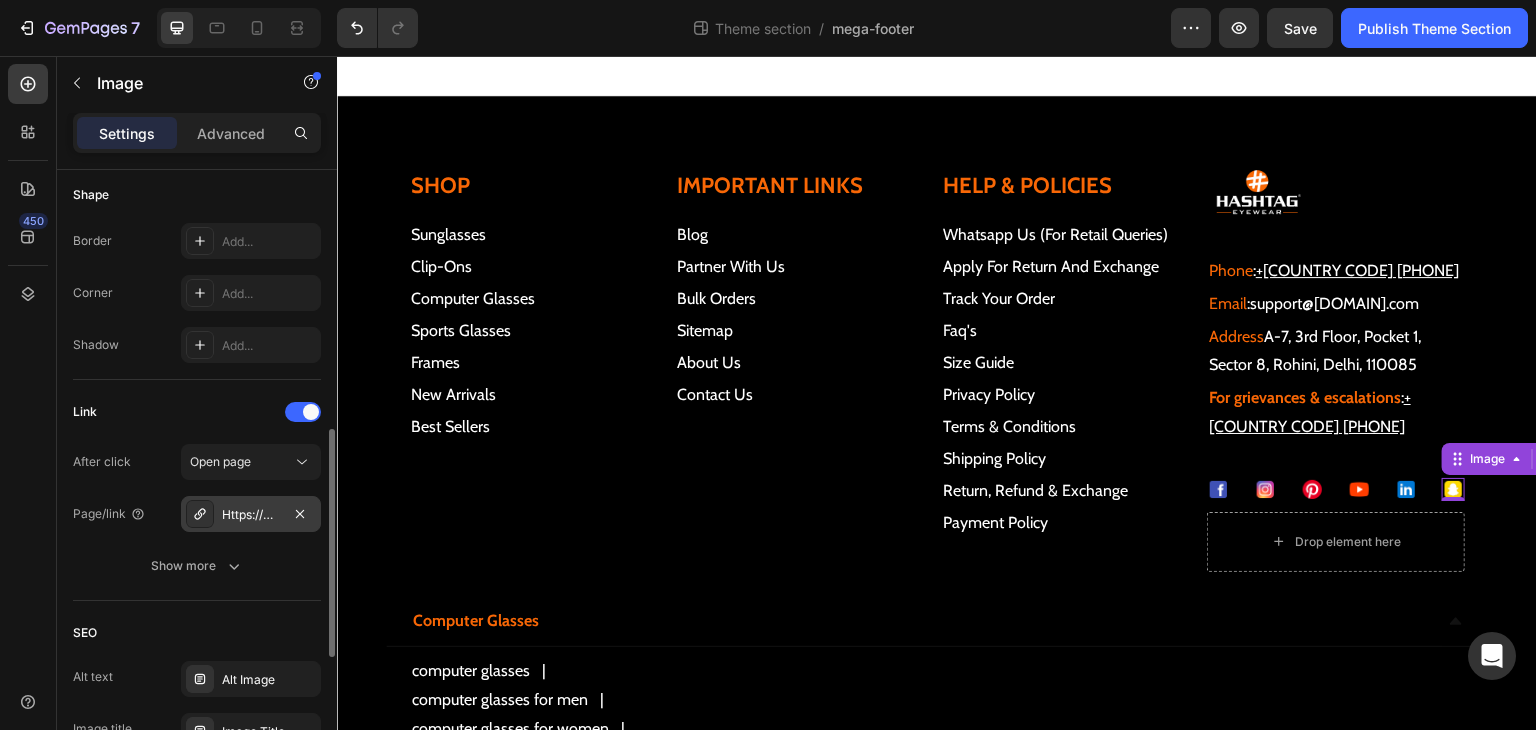 click on "Https://www.Snapchat.Com/add/hashtageyewears" at bounding box center (251, 515) 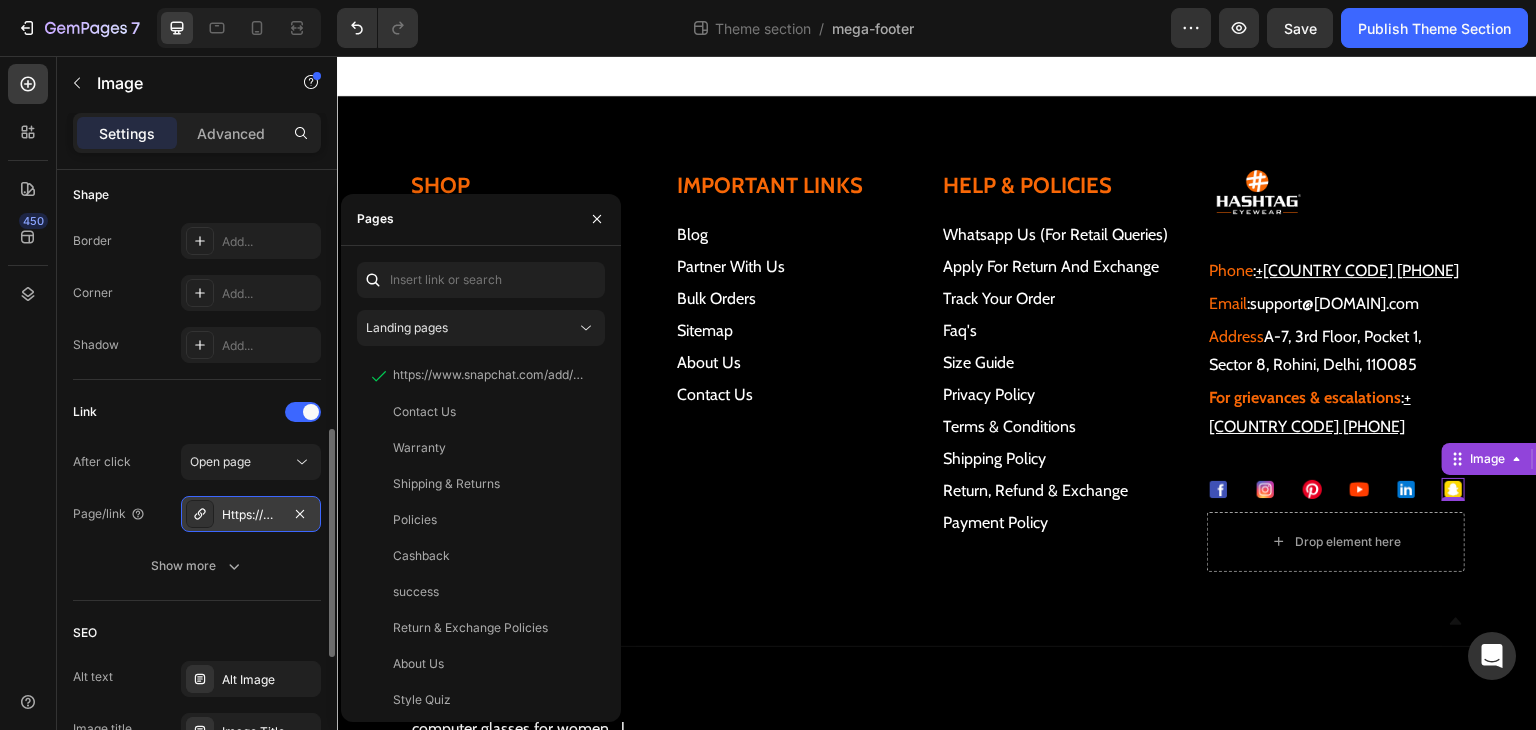 click on "Https://www.Snapchat.Com/add/hashtageyewears" at bounding box center [251, 515] 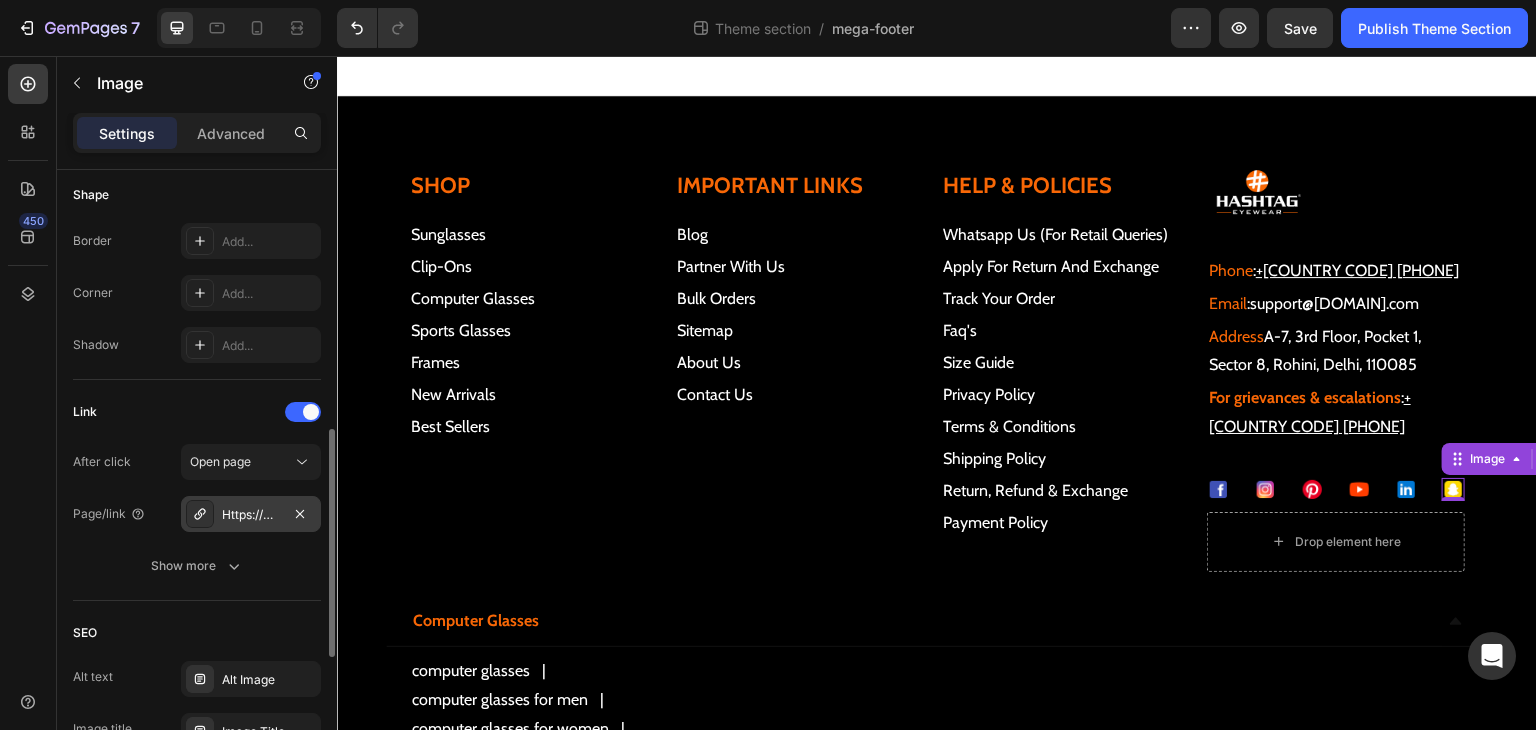 click on "Https://www.Snapchat.Com/add/hashtageyewears" at bounding box center (251, 515) 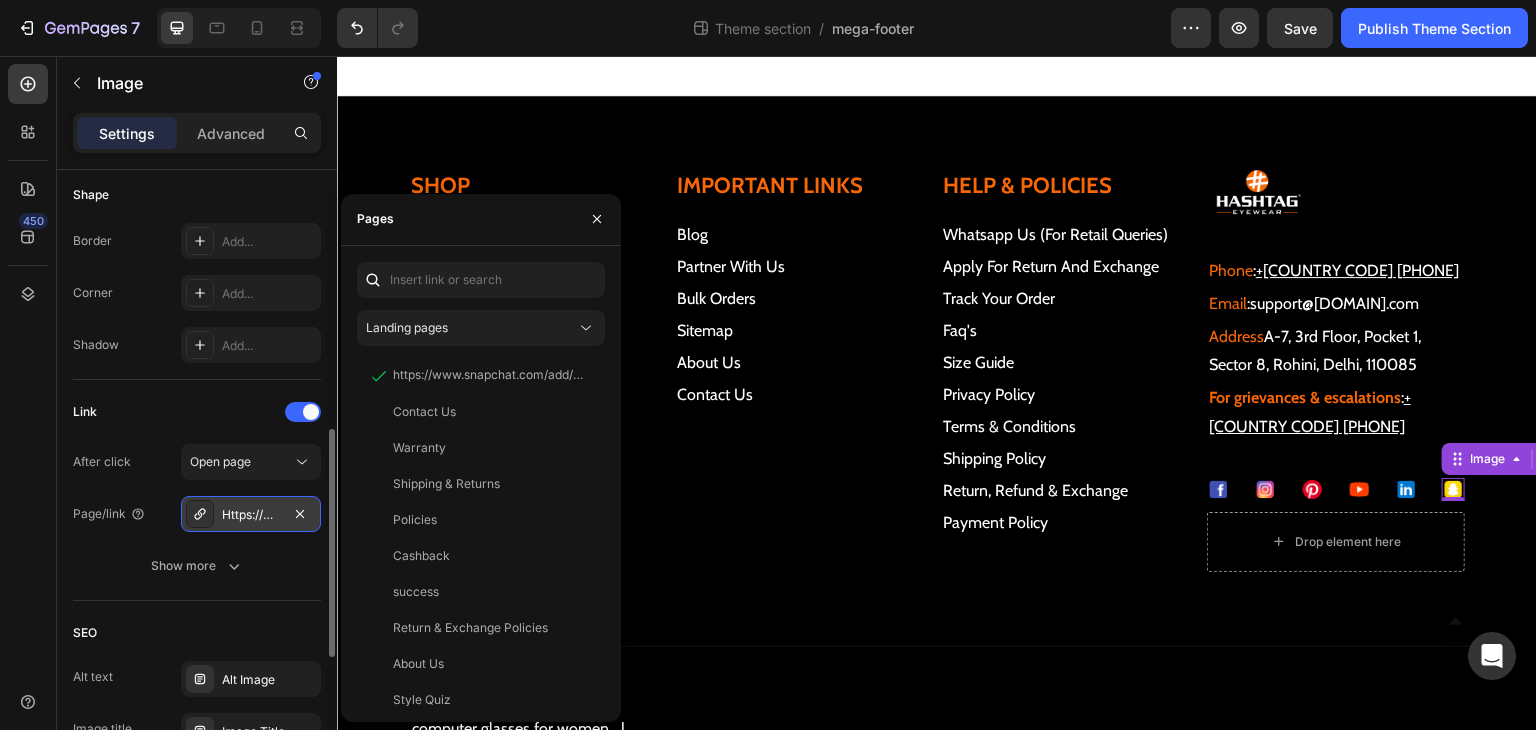 click on "Https://www.Snapchat.Com/add/hashtageyewears" at bounding box center [251, 515] 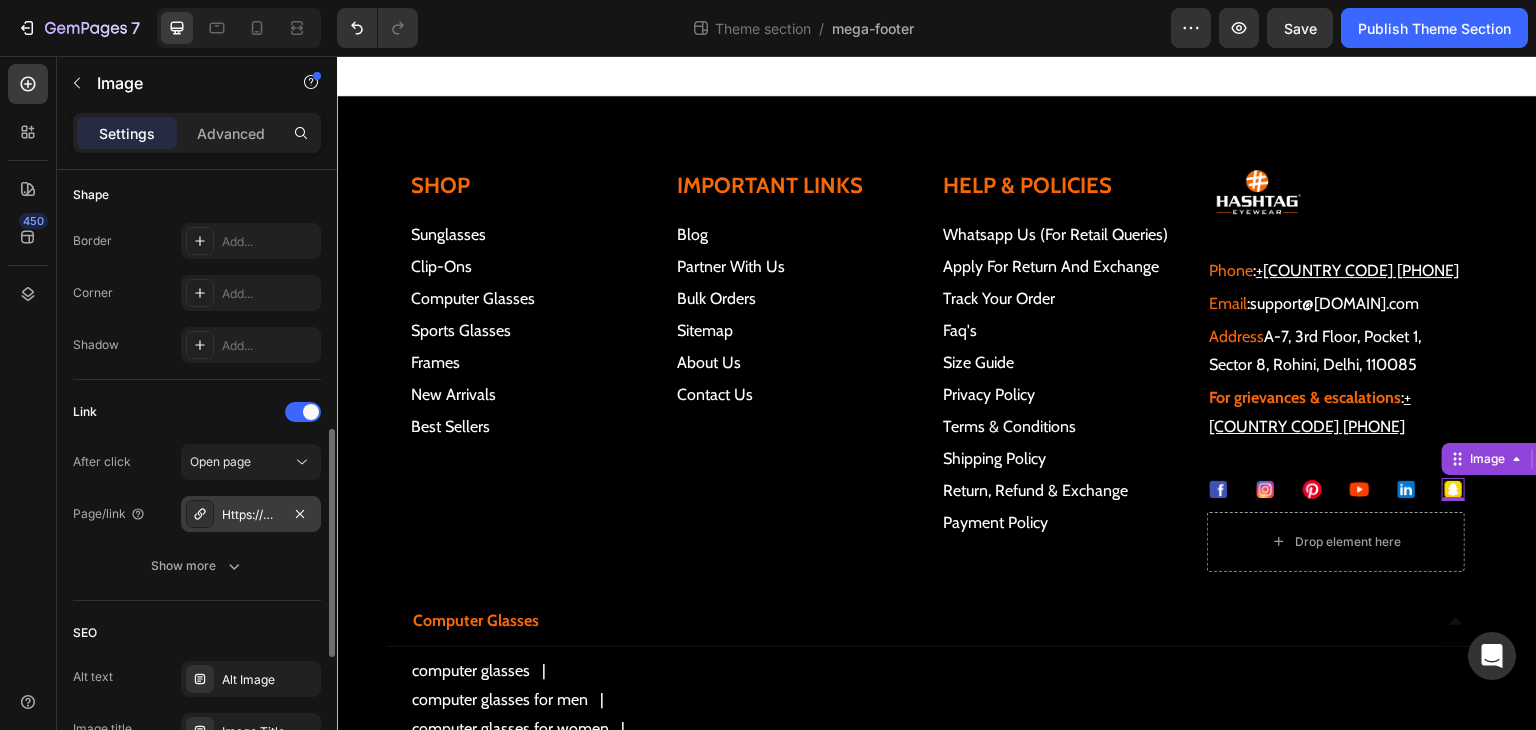 click on "Https://www.Snapchat.Com/add/hashtageyewears" at bounding box center [251, 515] 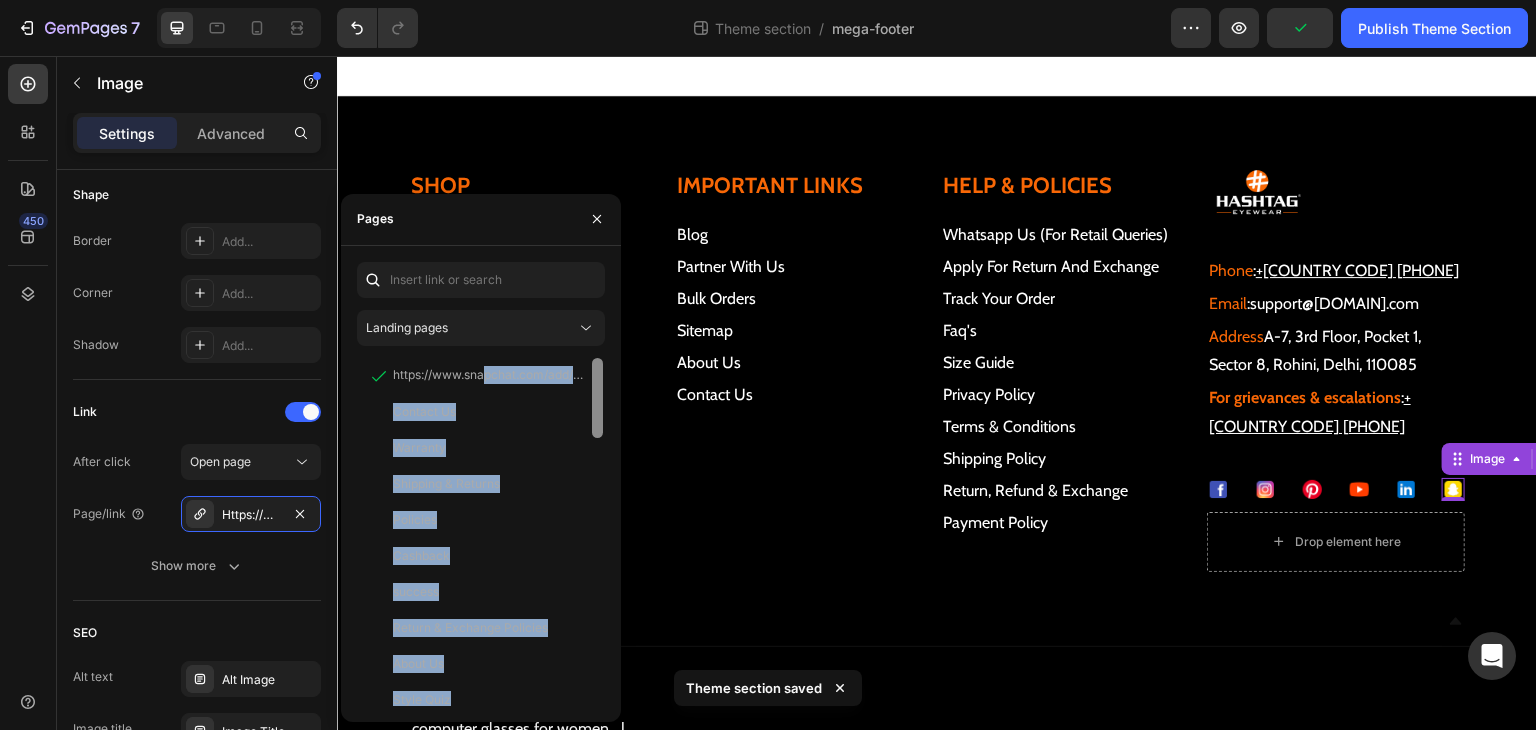 drag, startPoint x: 488, startPoint y: 373, endPoint x: 590, endPoint y: 369, distance: 102.0784 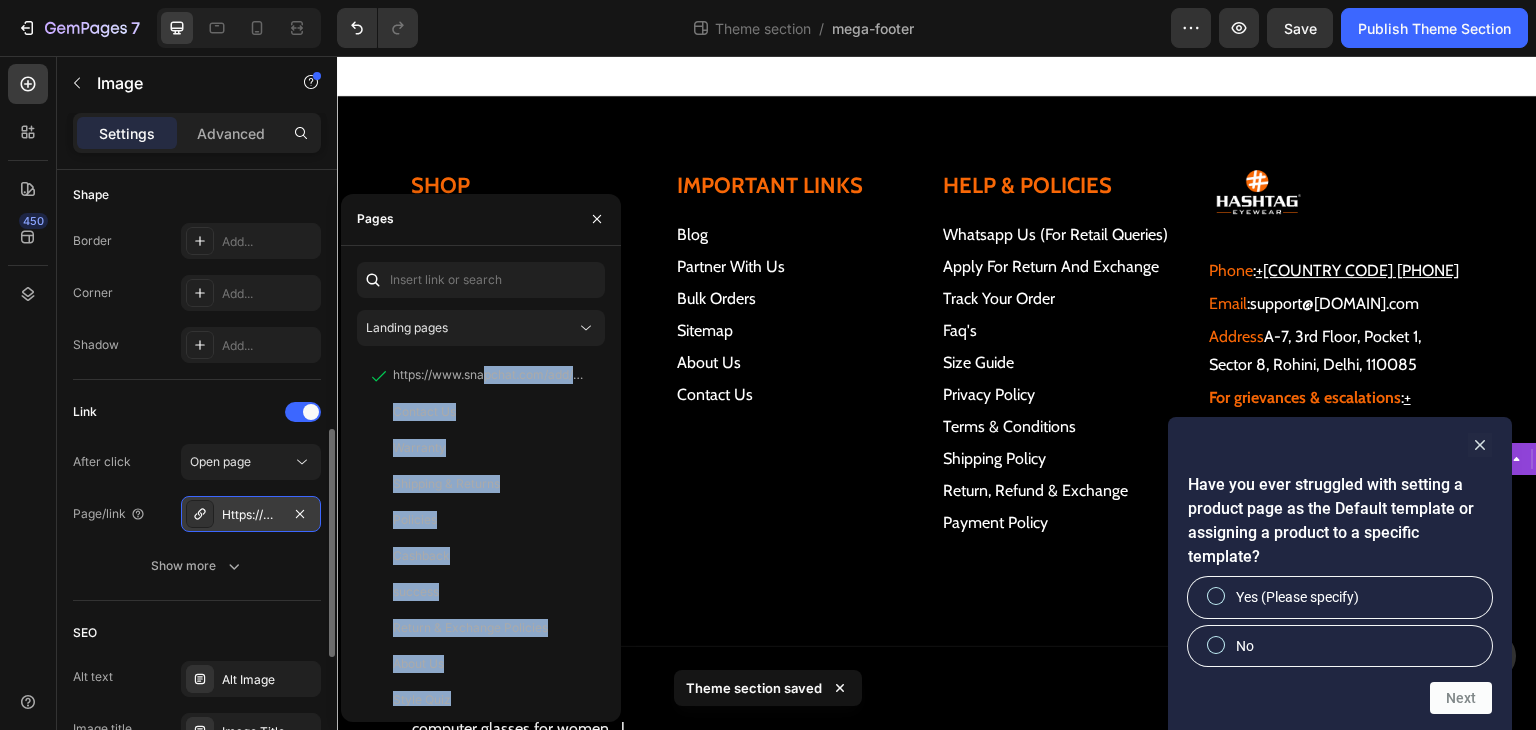 click on "Https://www.Snapchat.Com/add/hashtageyewears" at bounding box center [251, 515] 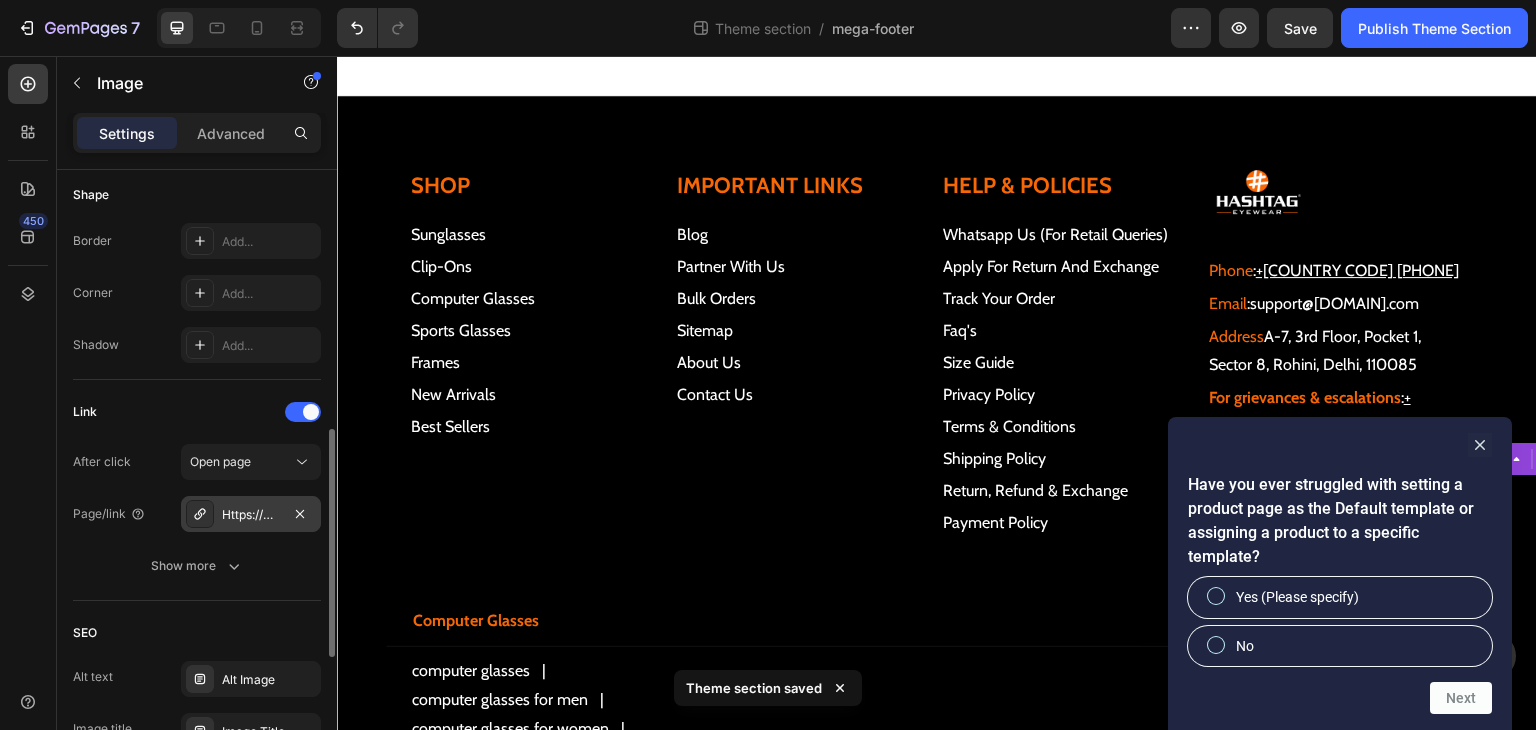 click on "Https://www.Snapchat.Com/add/hashtageyewears" at bounding box center (251, 515) 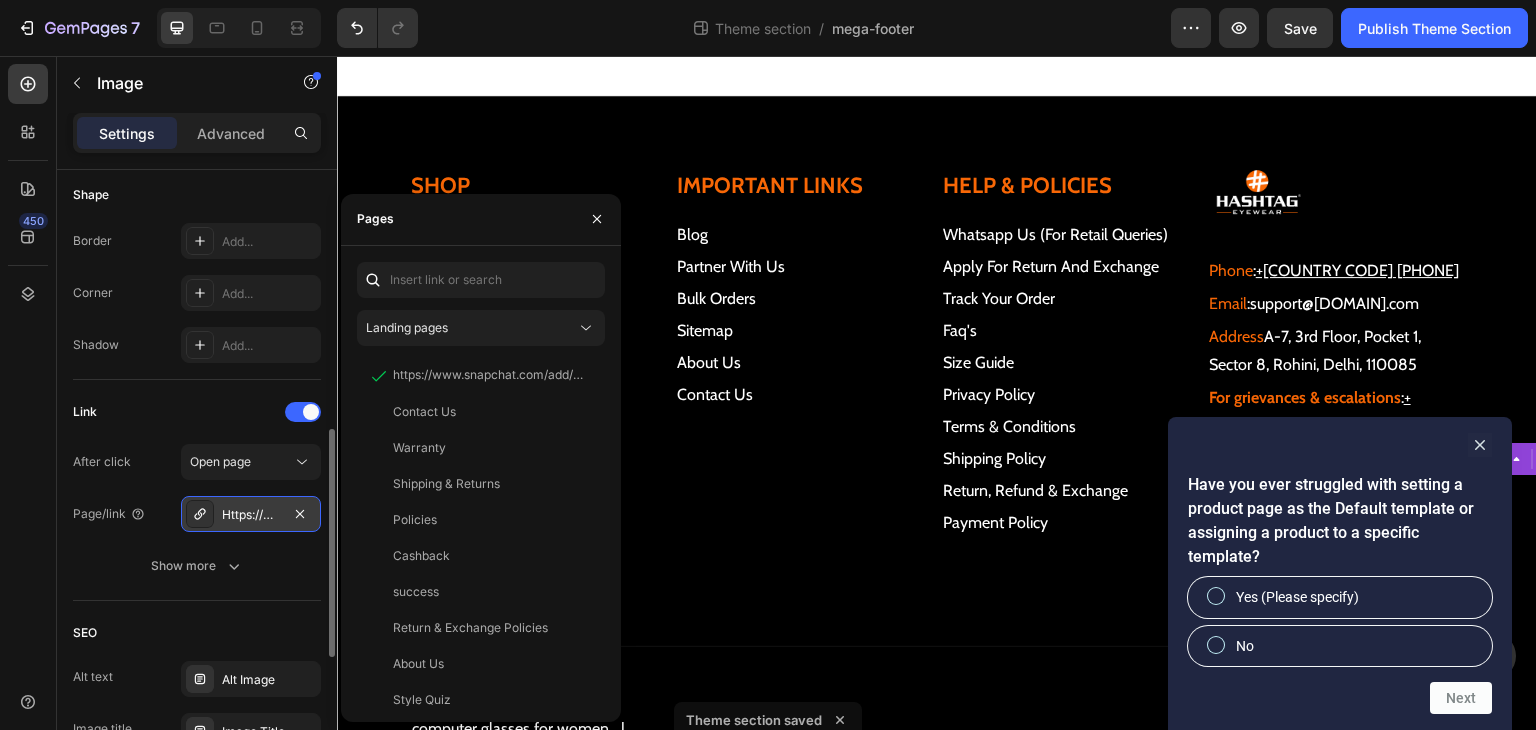 click 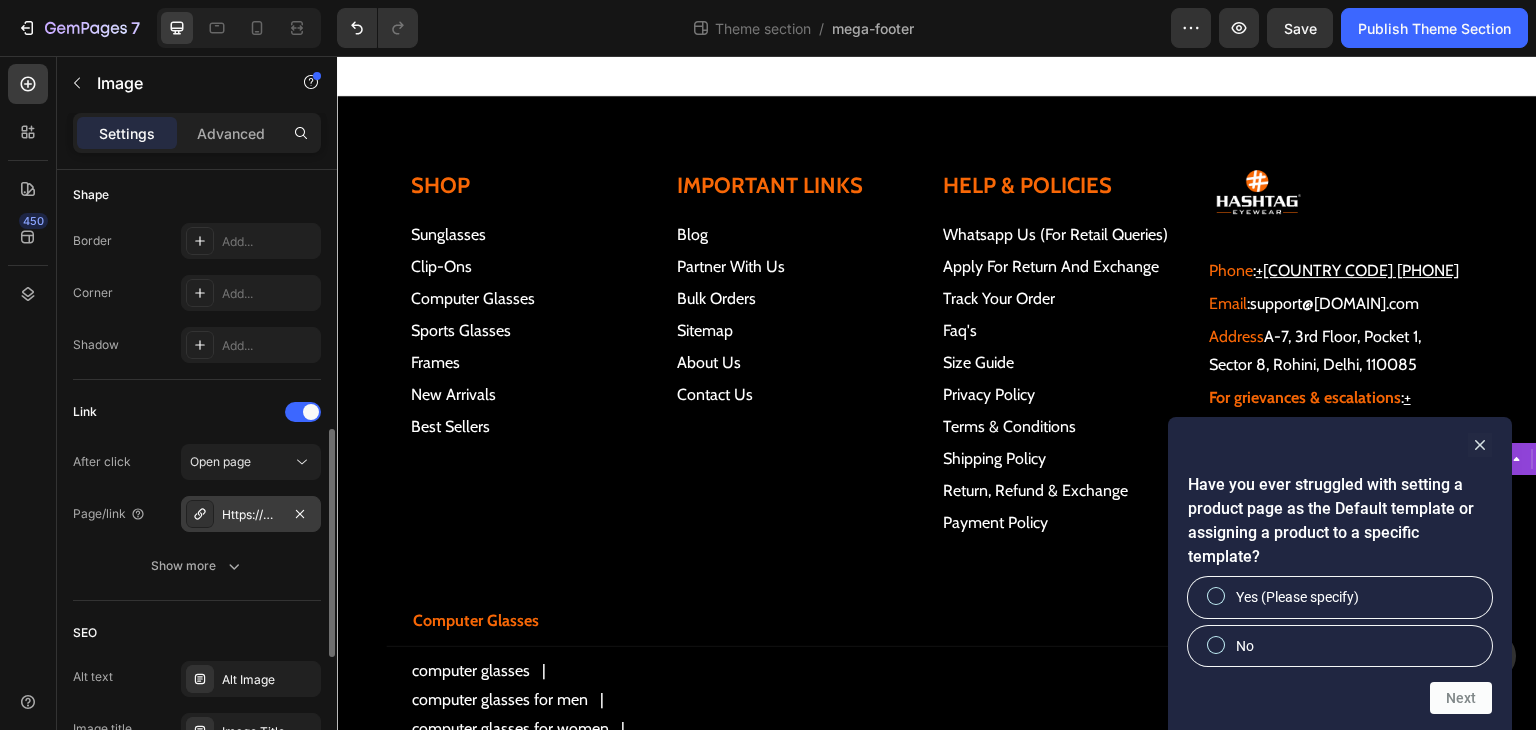 click 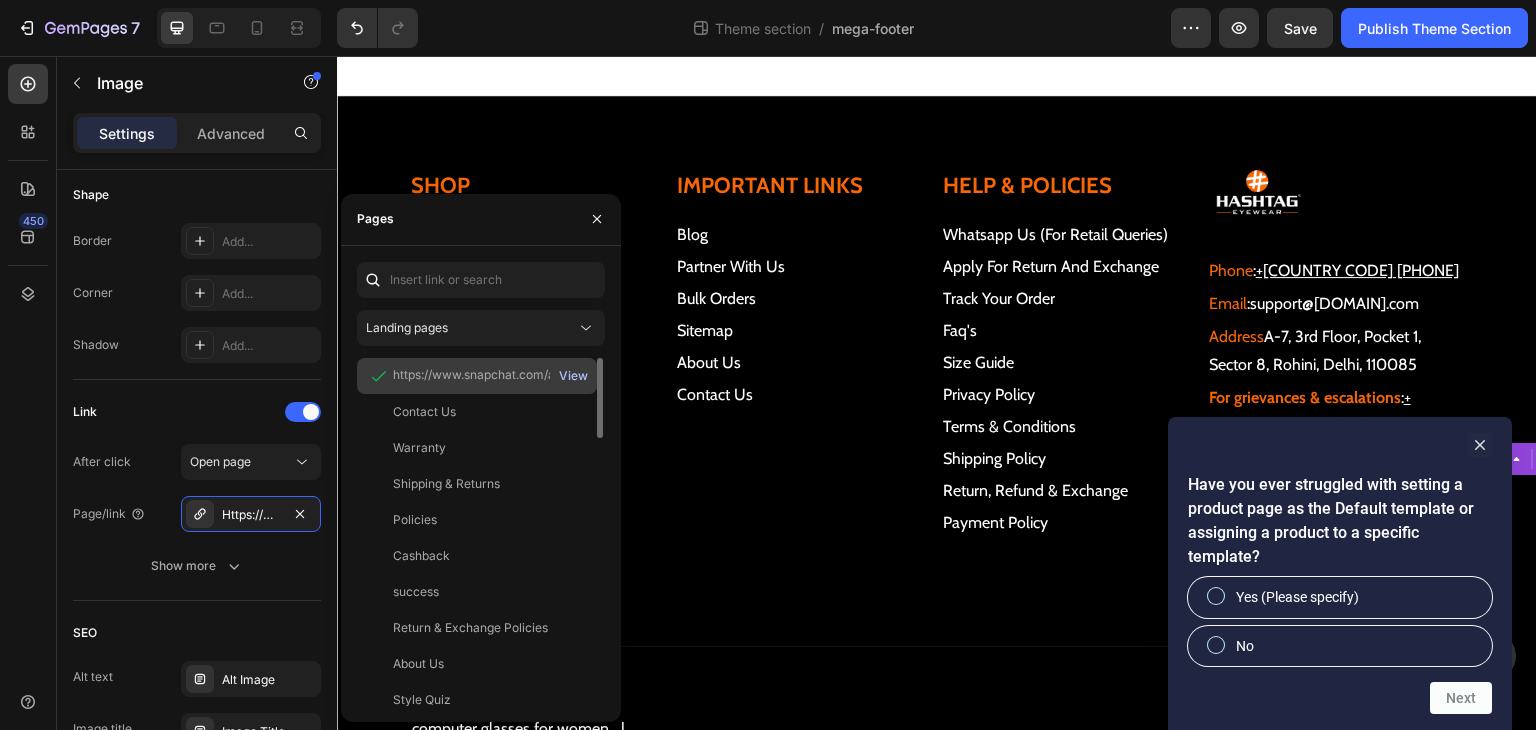click on "View" at bounding box center [573, 376] 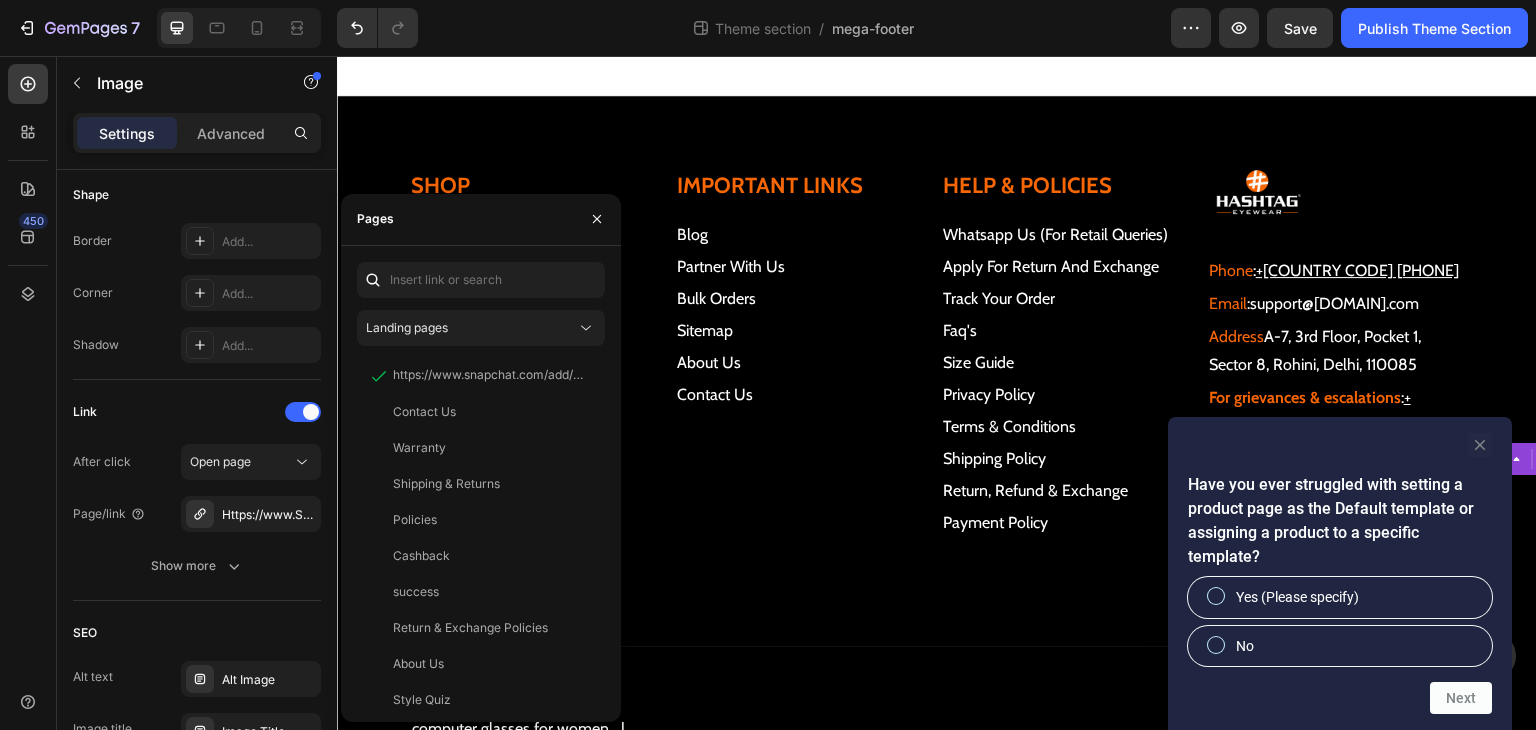 click 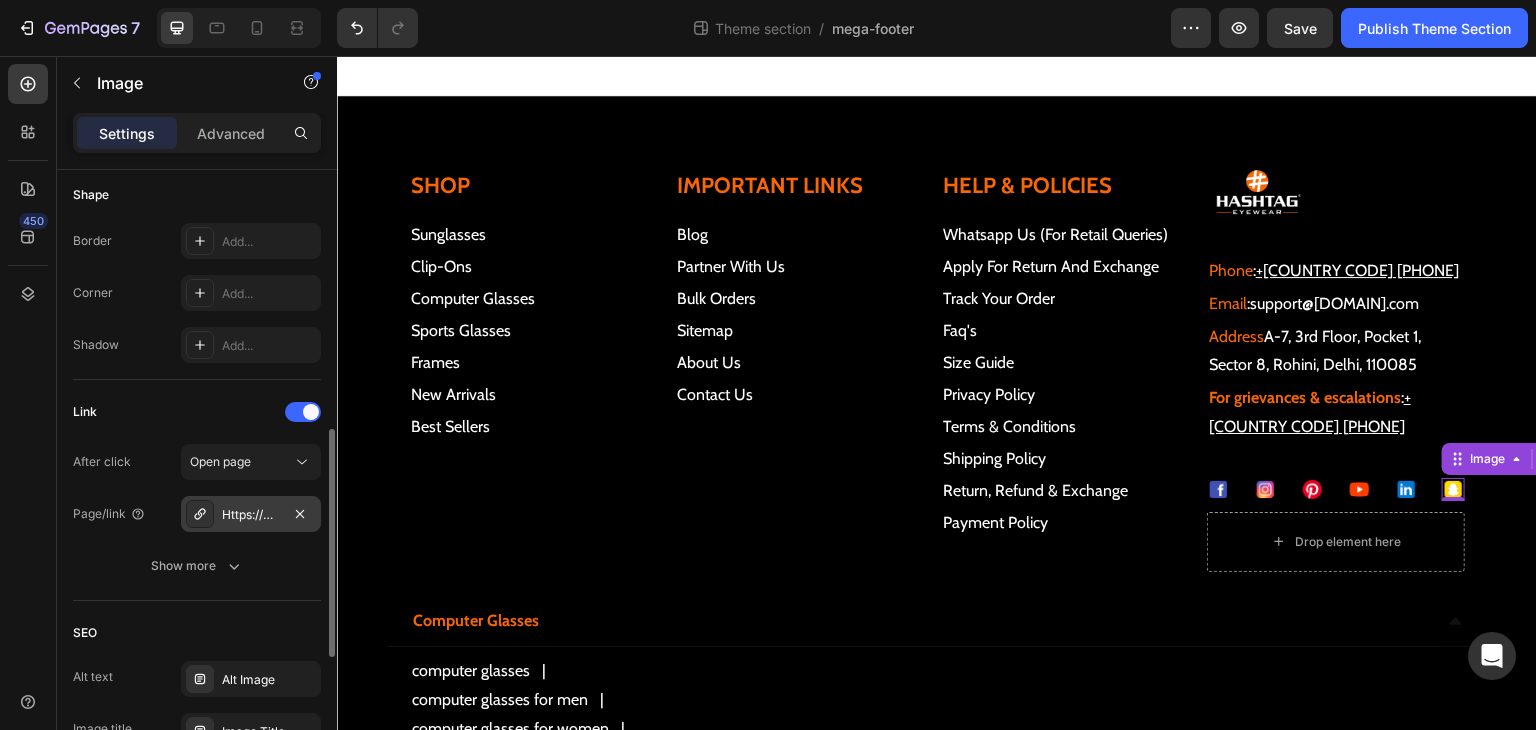 click on "Https://www.Snapchat.Com/add/hashtageyewears" at bounding box center (251, 515) 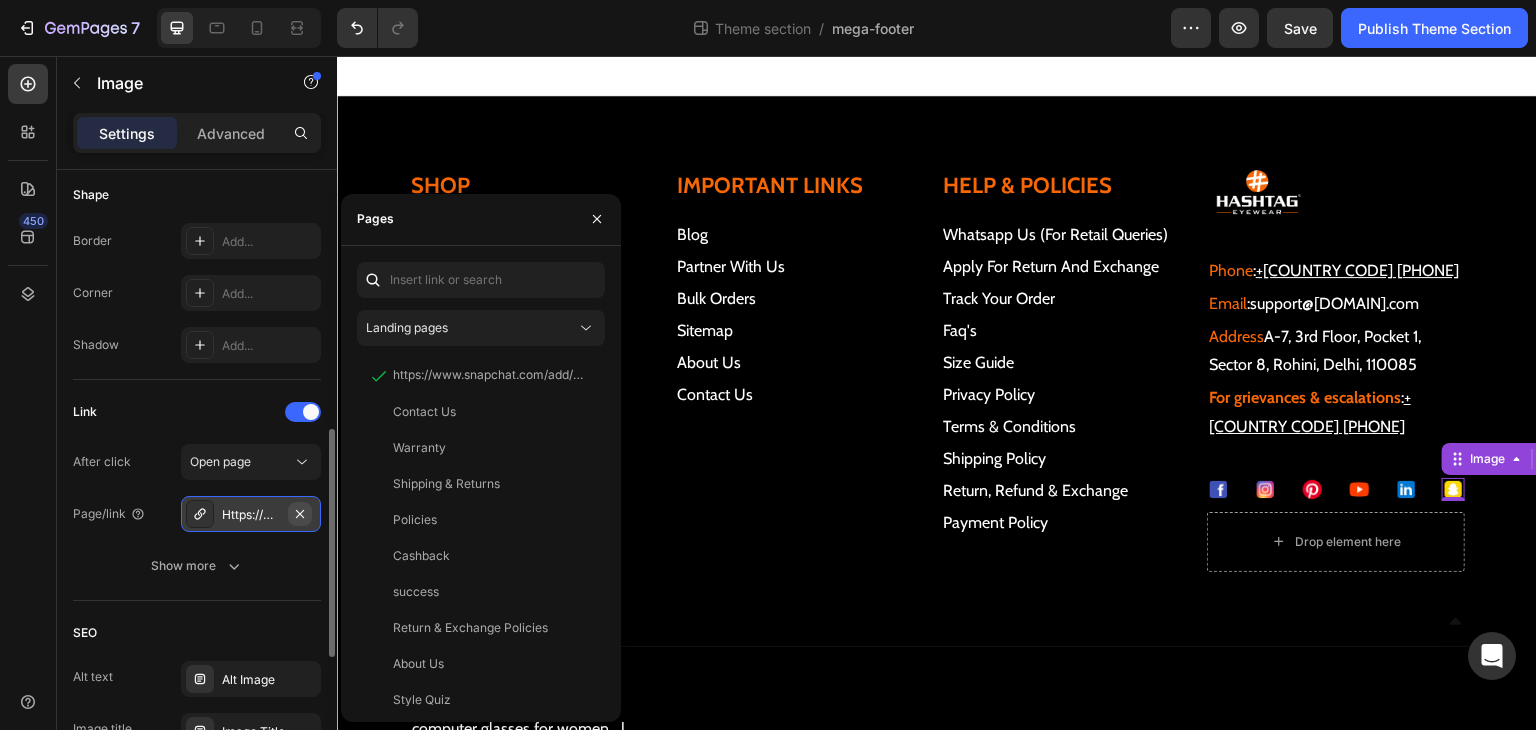 click 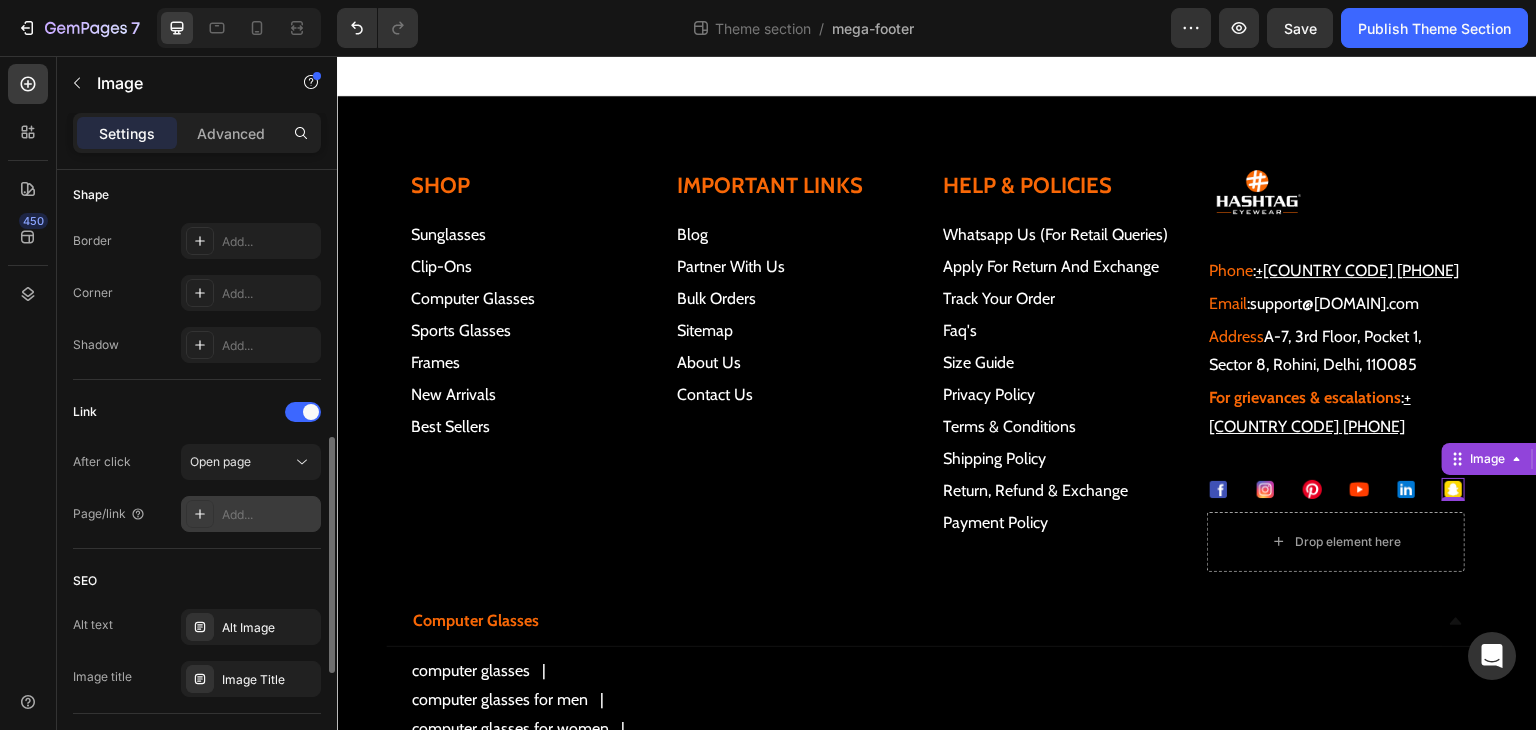 click on "Add..." at bounding box center [269, 515] 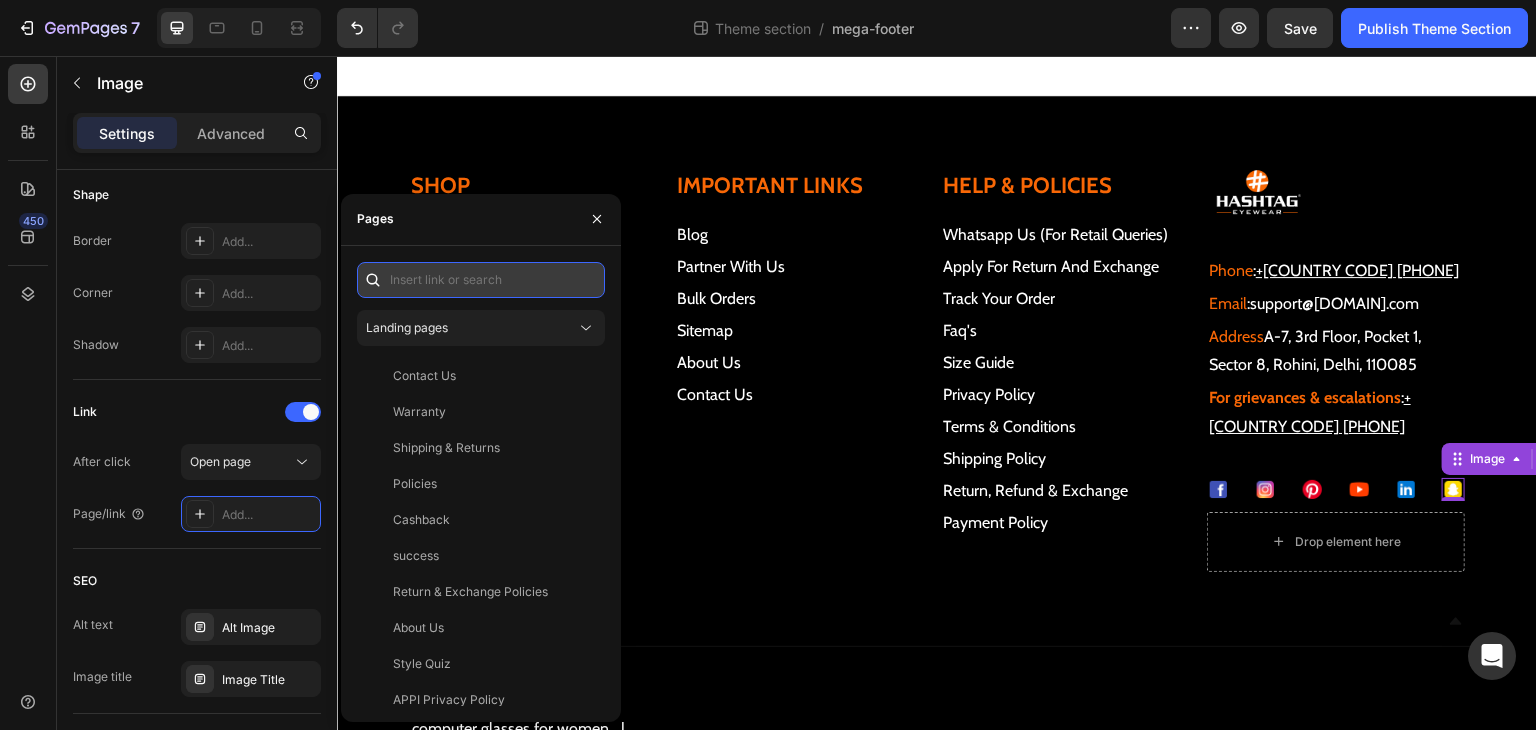 click at bounding box center (481, 280) 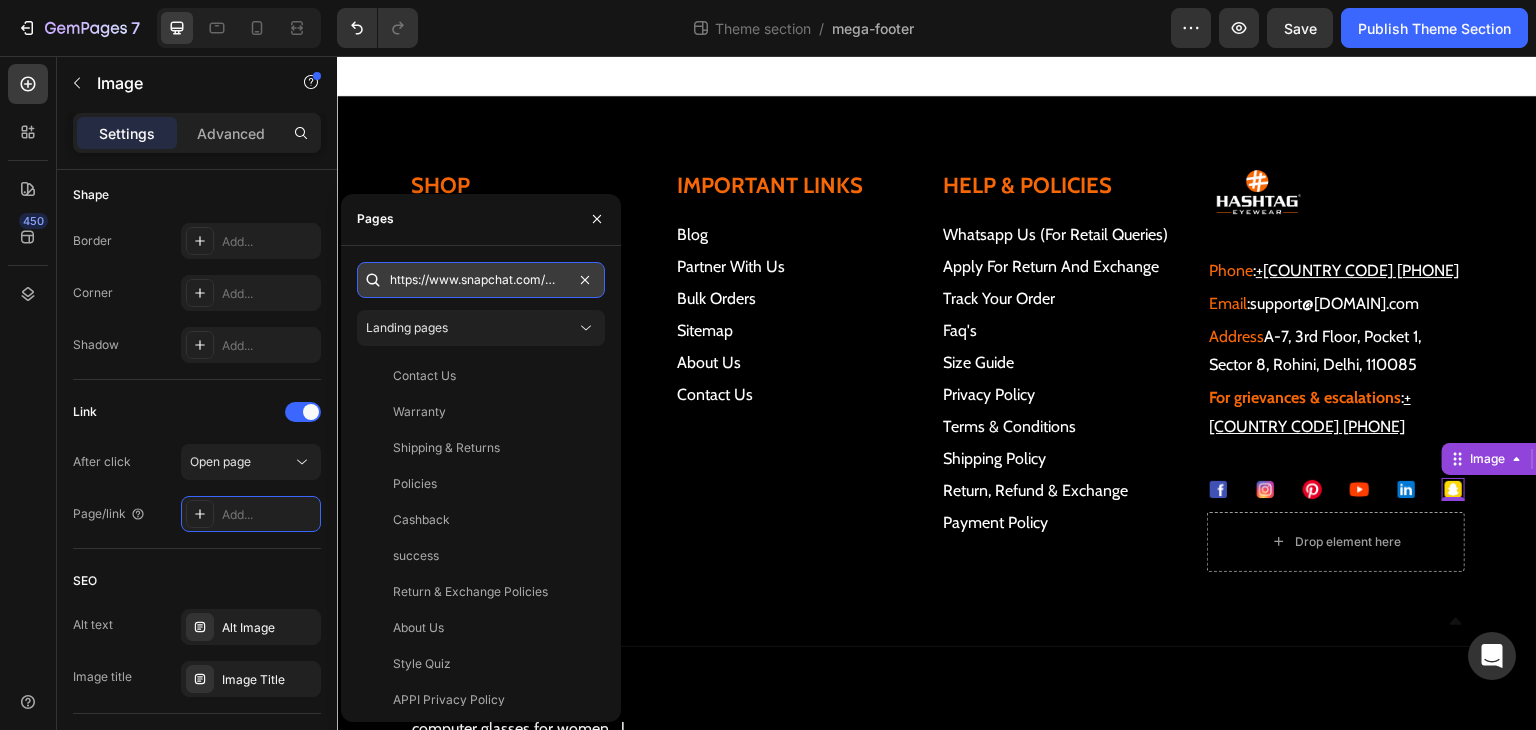 scroll, scrollTop: 0, scrollLeft: 88, axis: horizontal 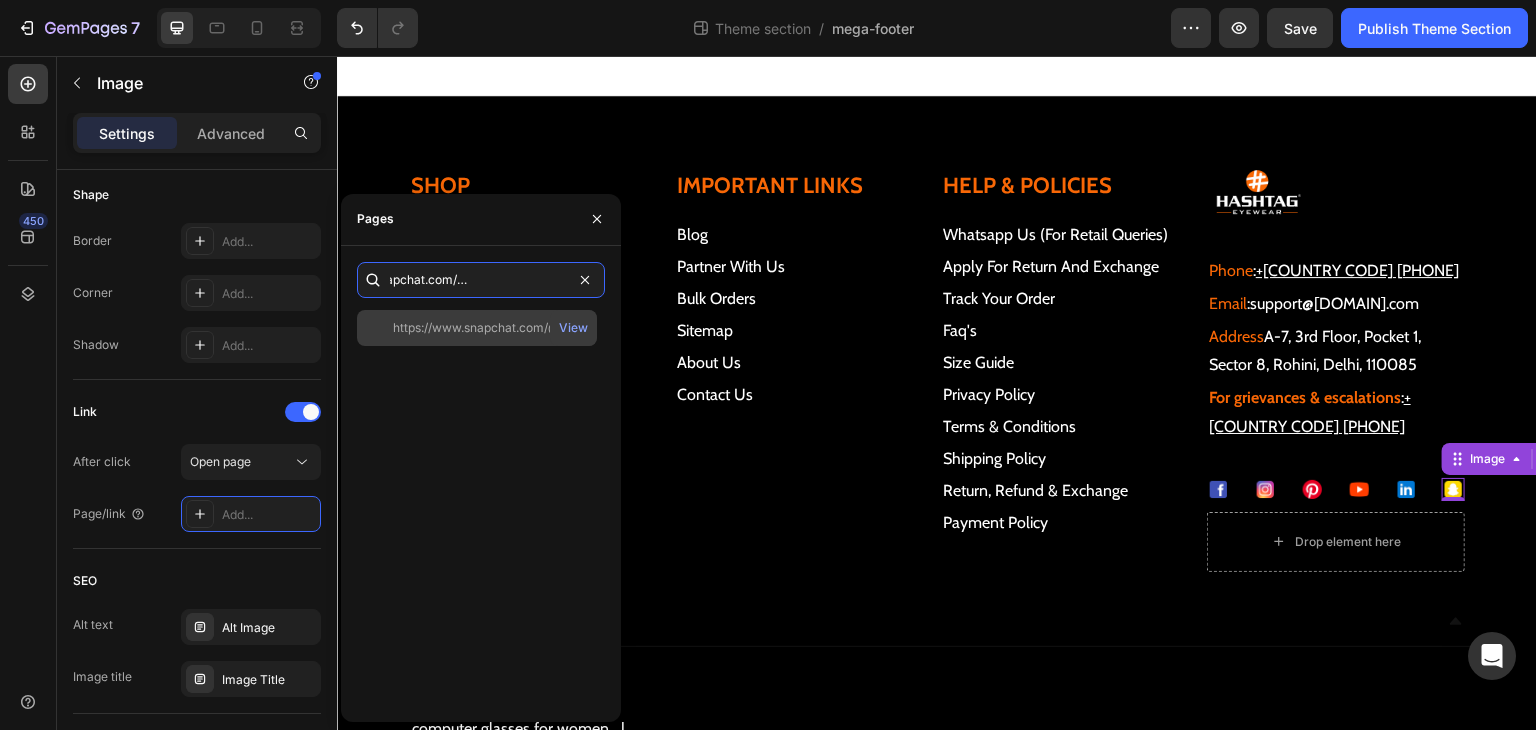 type on "https://www.snapchat.com/@hashtageyewear" 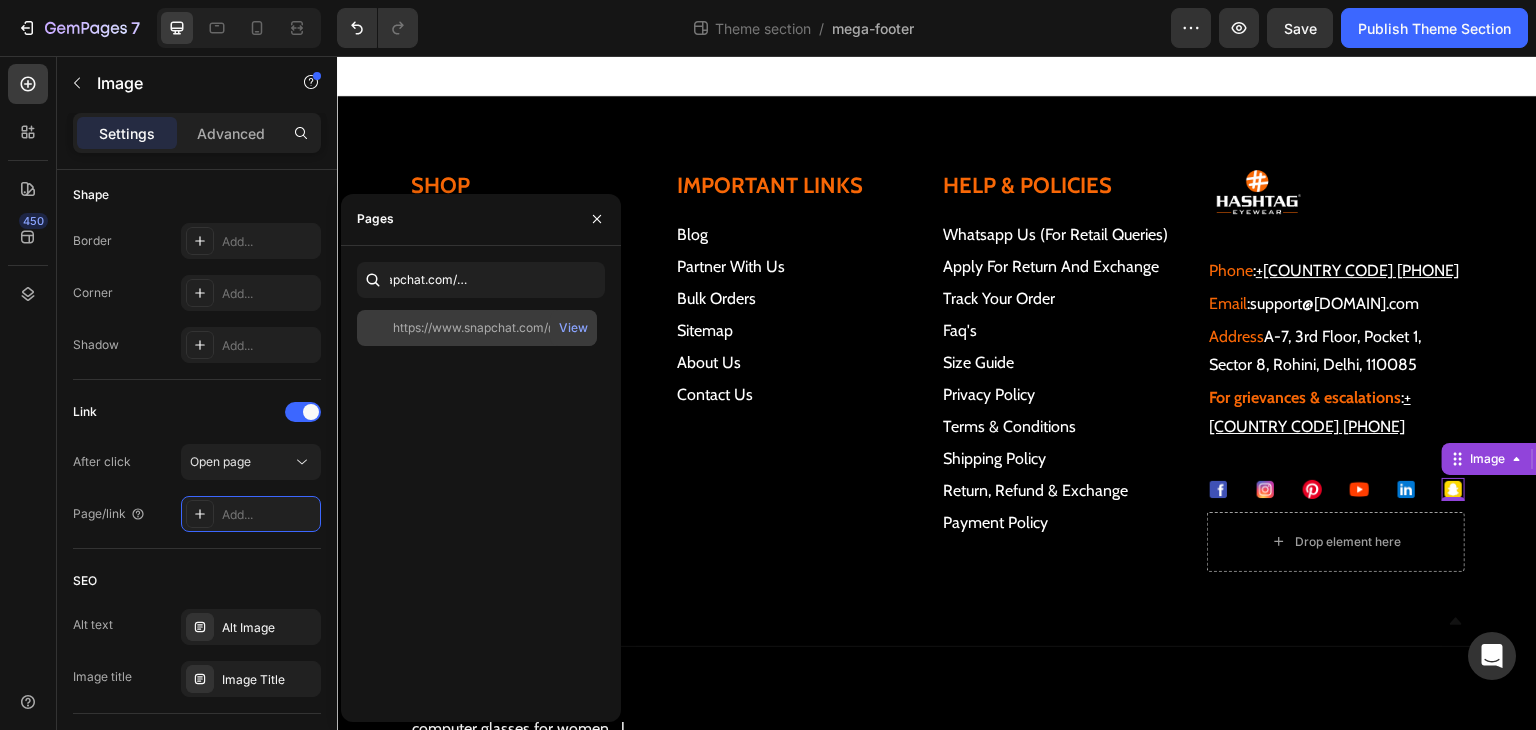 click on "https://www.snapchat.com/@hashtageyewear" 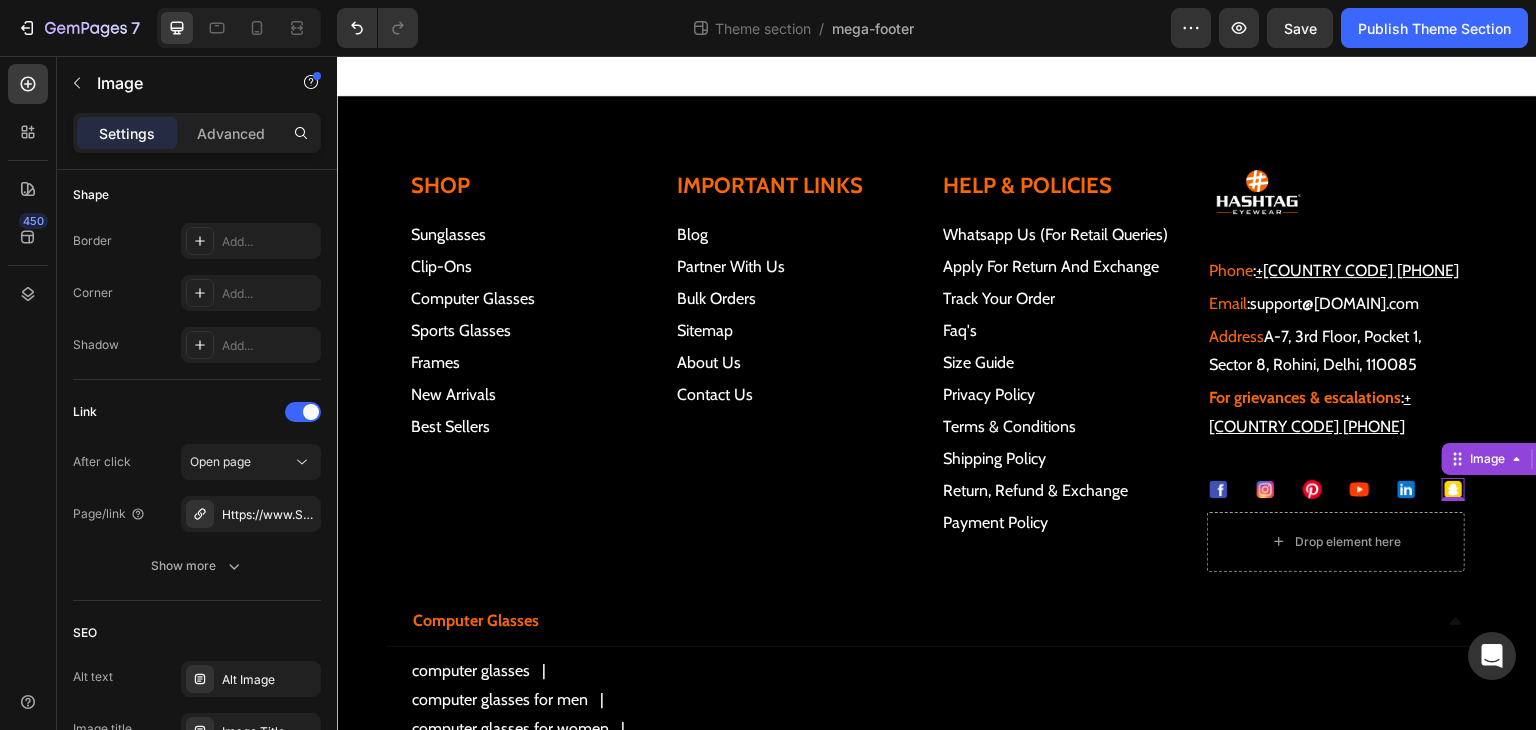 click on "450" at bounding box center (28, 393) 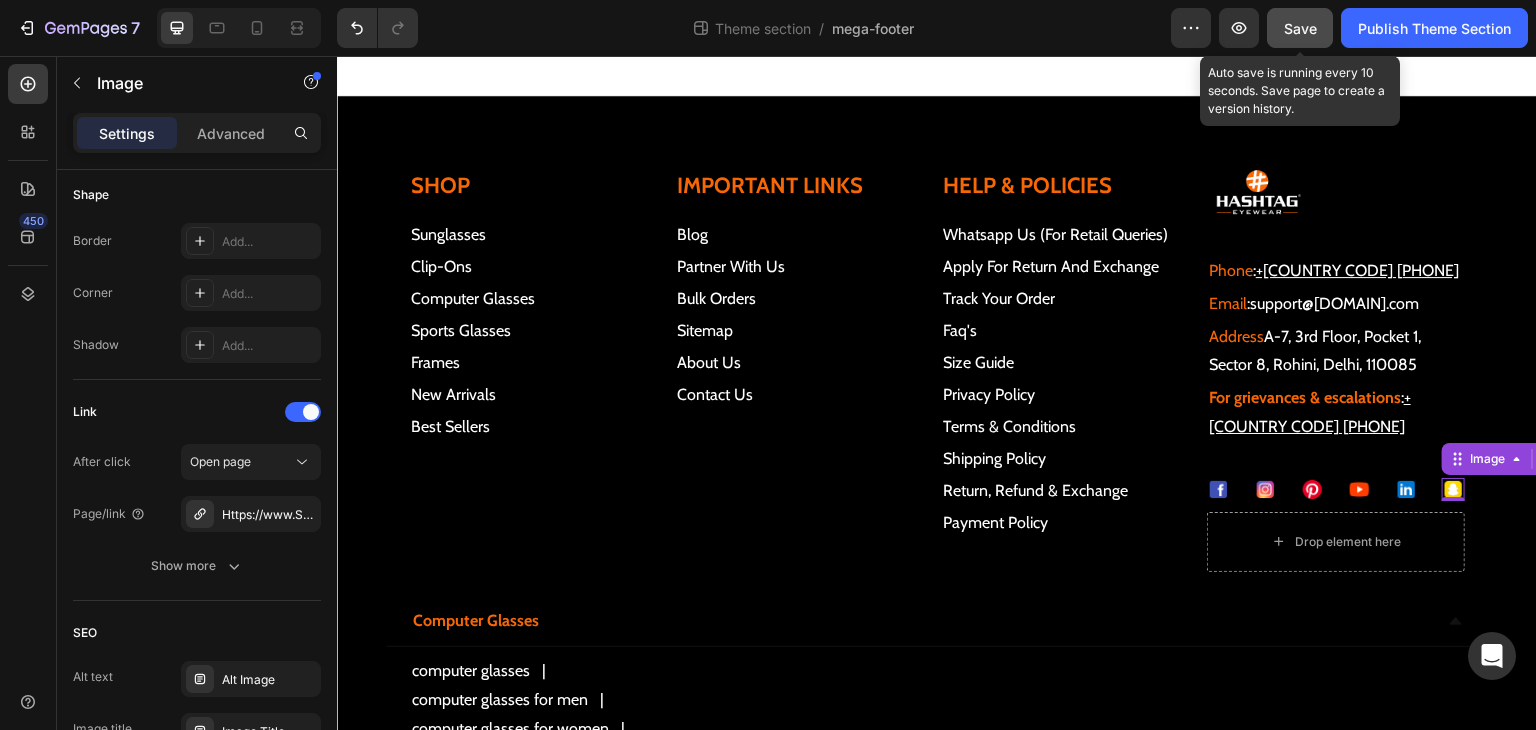 click on "Save" at bounding box center (1300, 28) 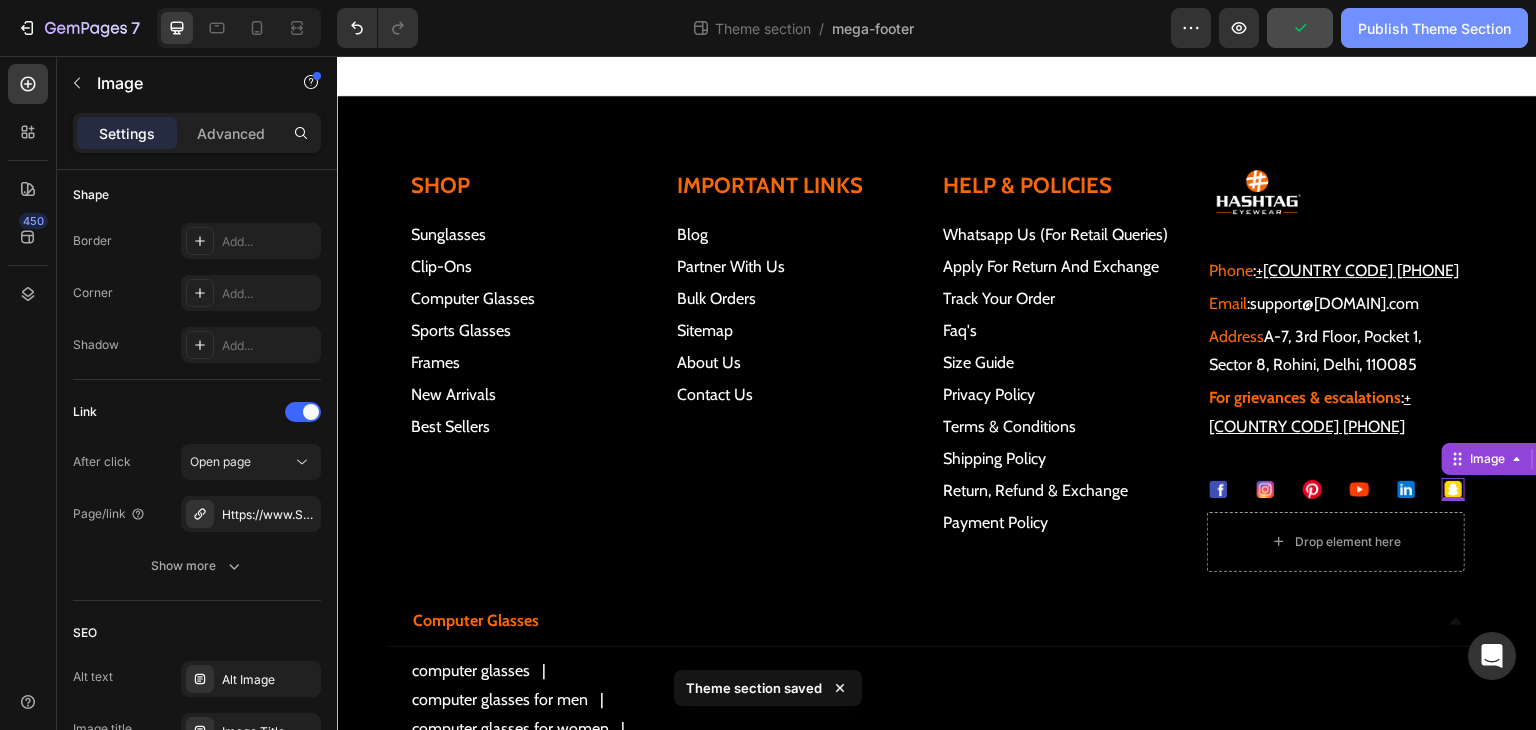 click on "Publish Theme Section" at bounding box center (1434, 28) 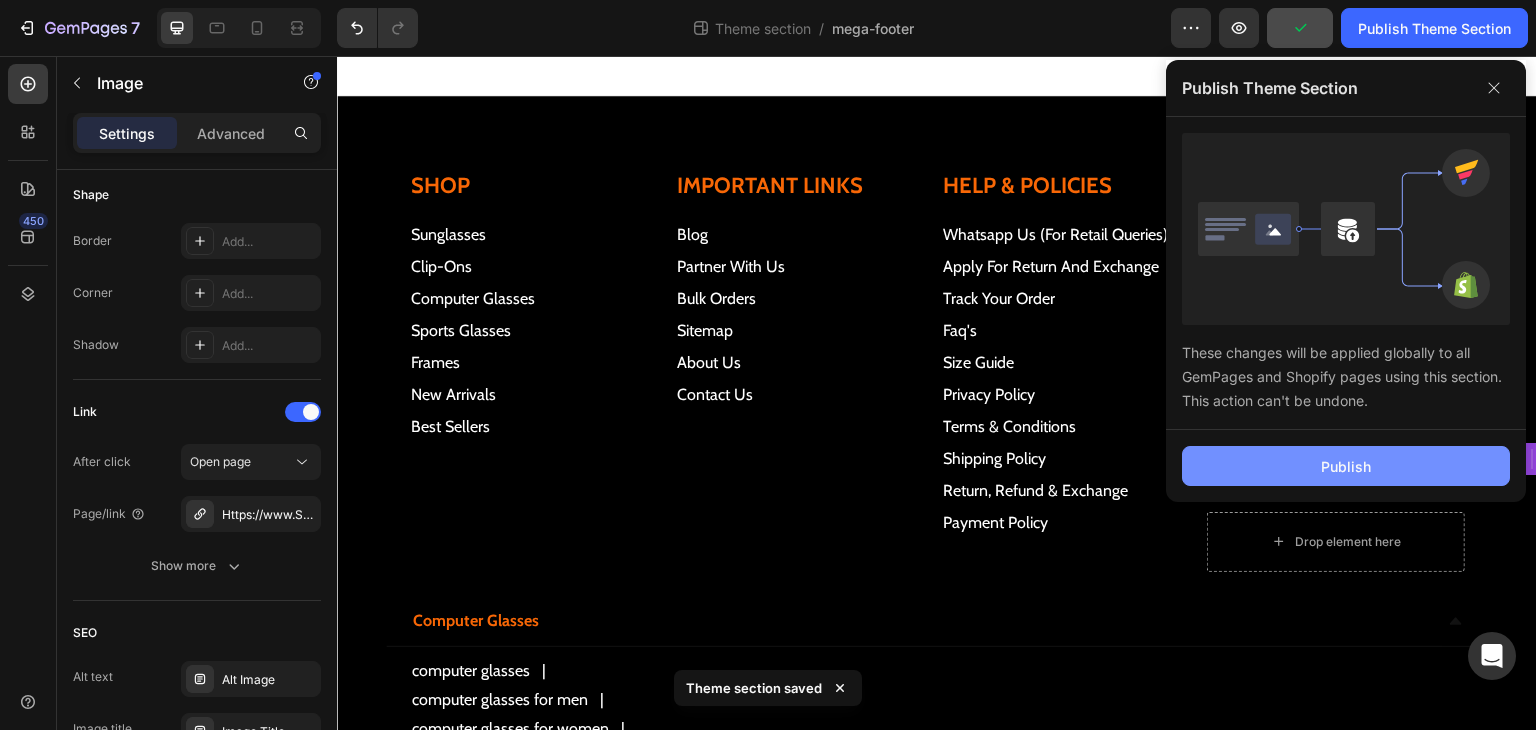 click on "Publish" 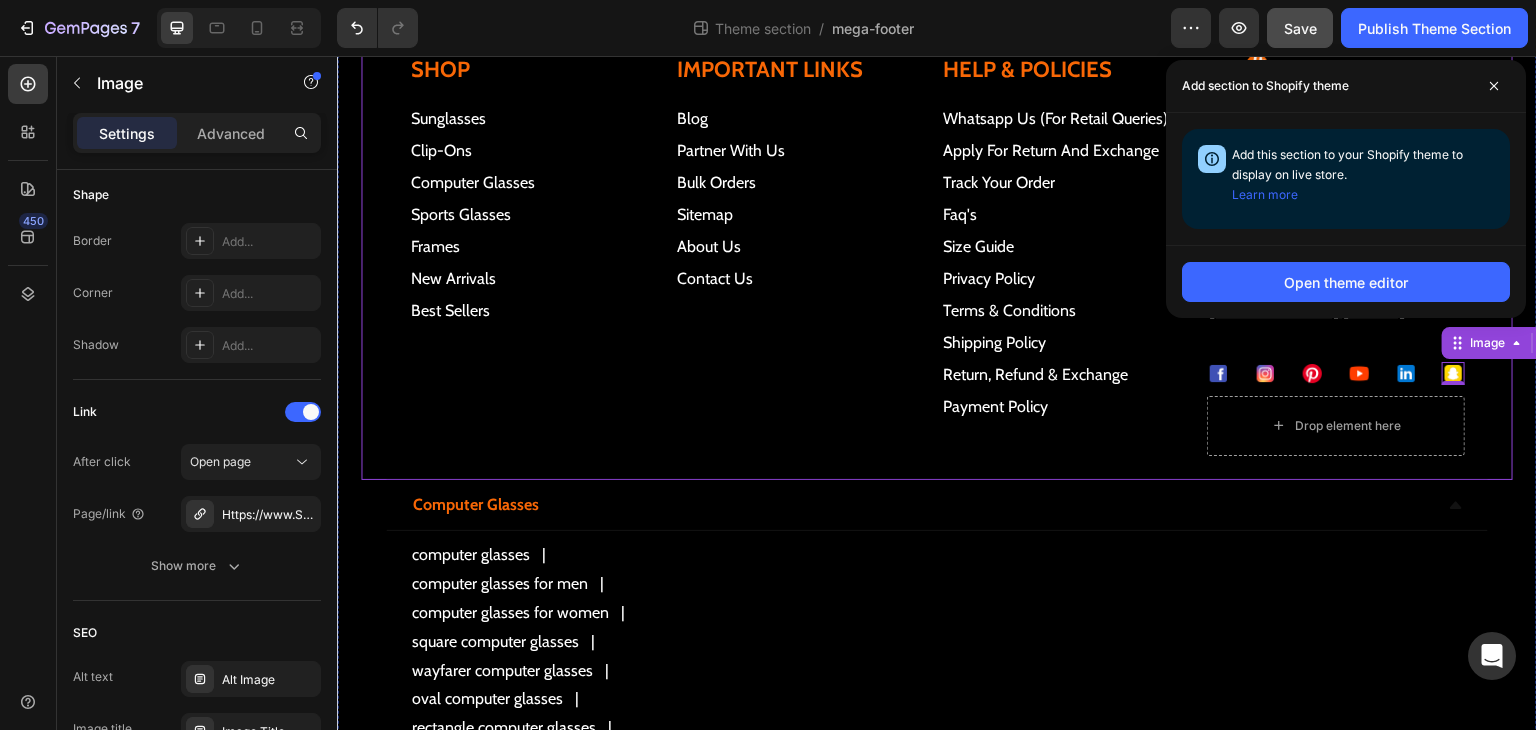 scroll, scrollTop: 400, scrollLeft: 0, axis: vertical 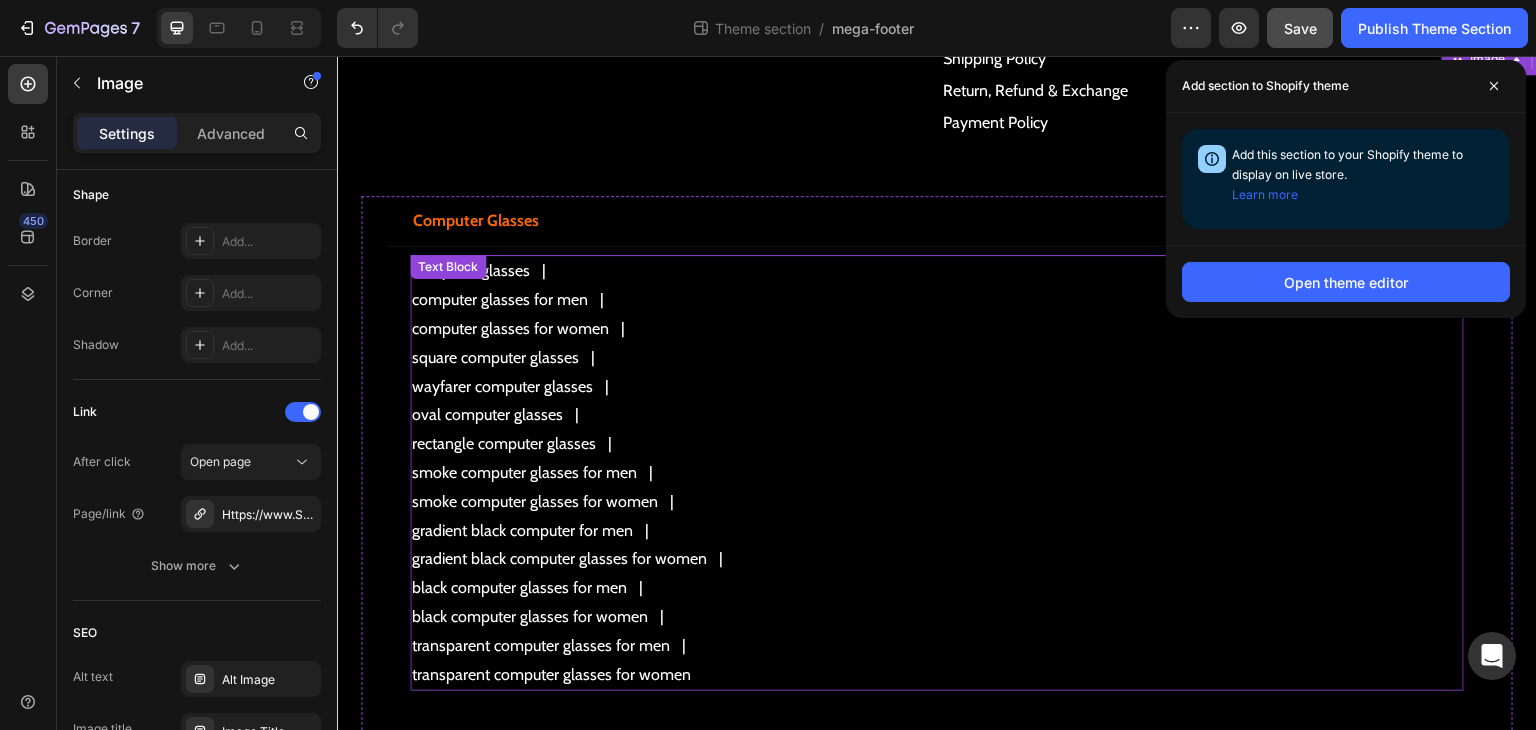click on "computer glasses" at bounding box center [937, 271] 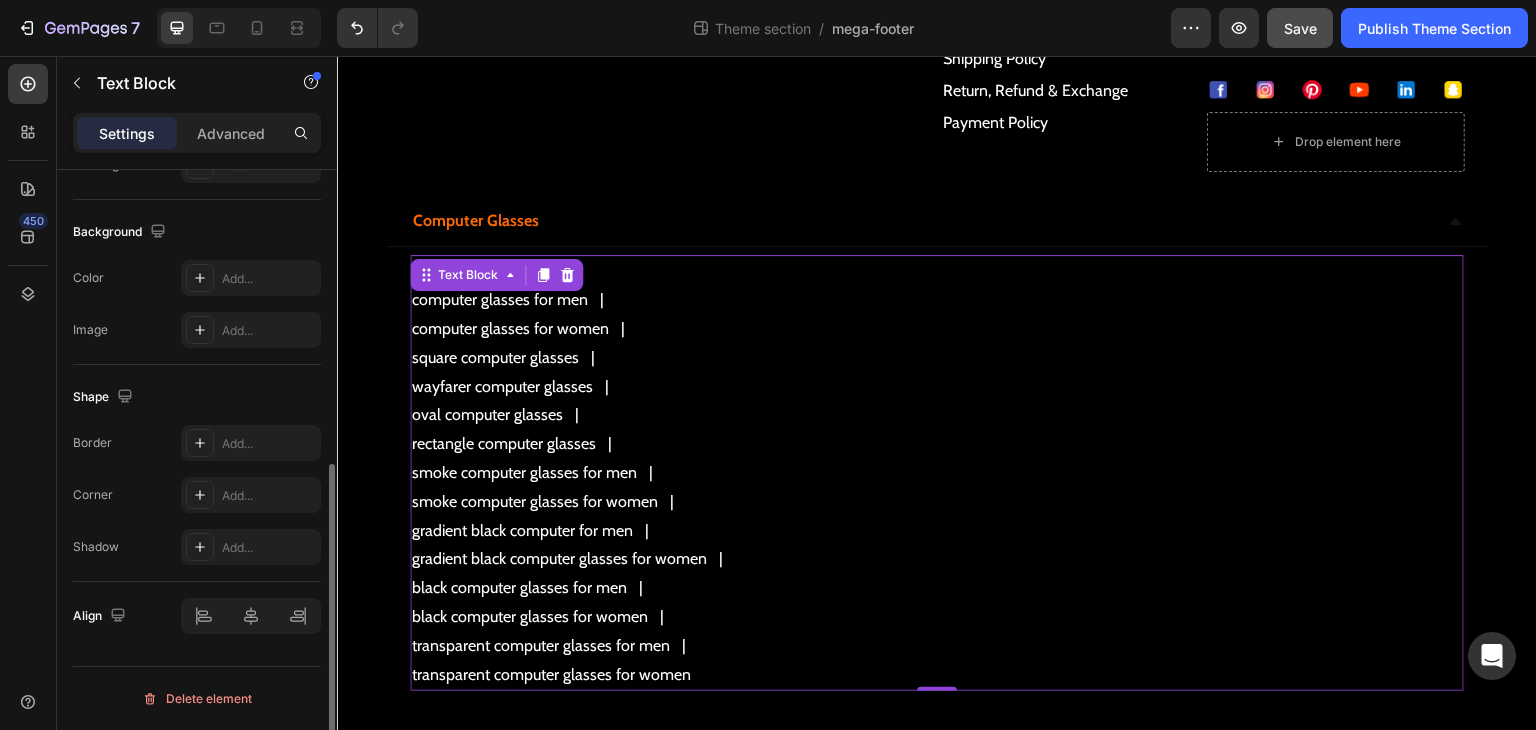 scroll, scrollTop: 0, scrollLeft: 0, axis: both 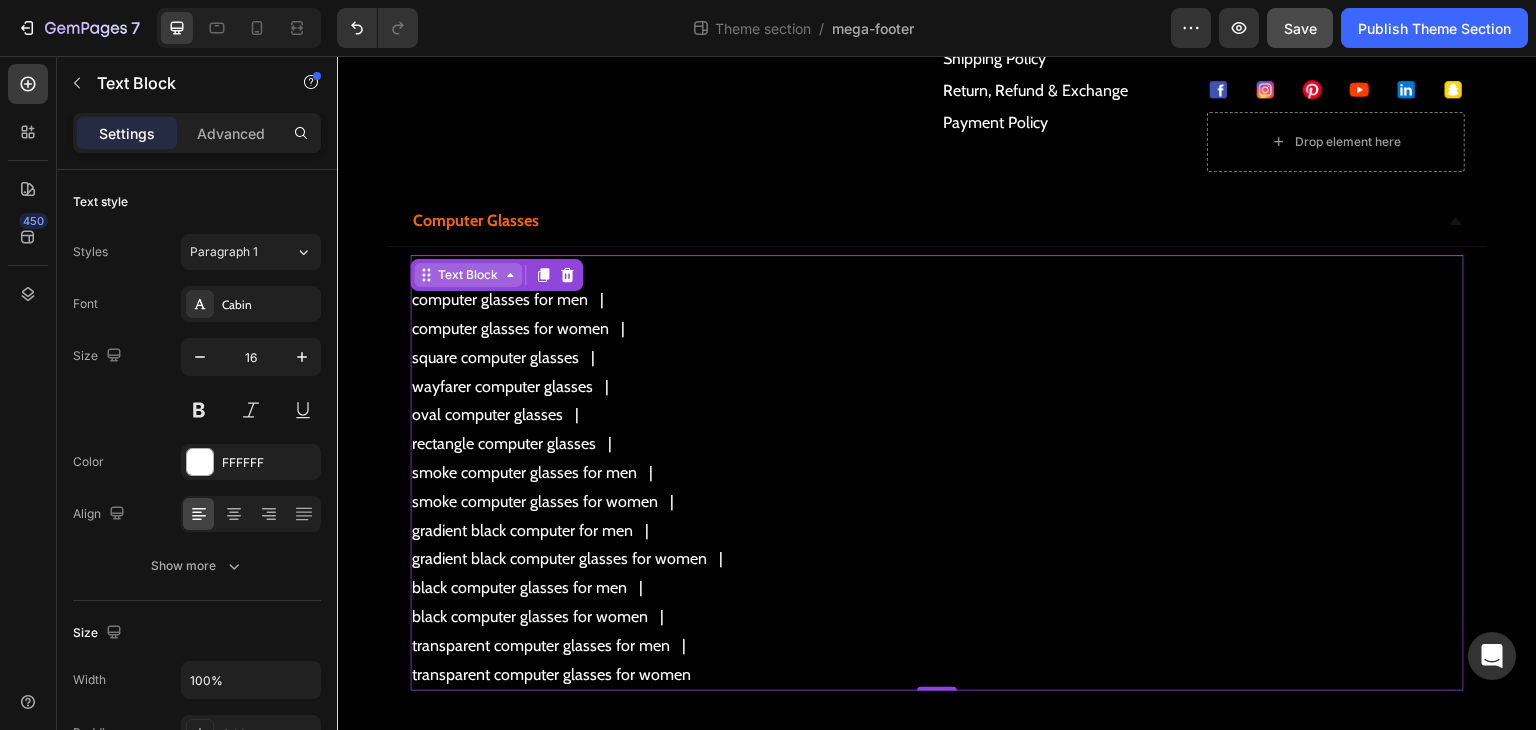 click 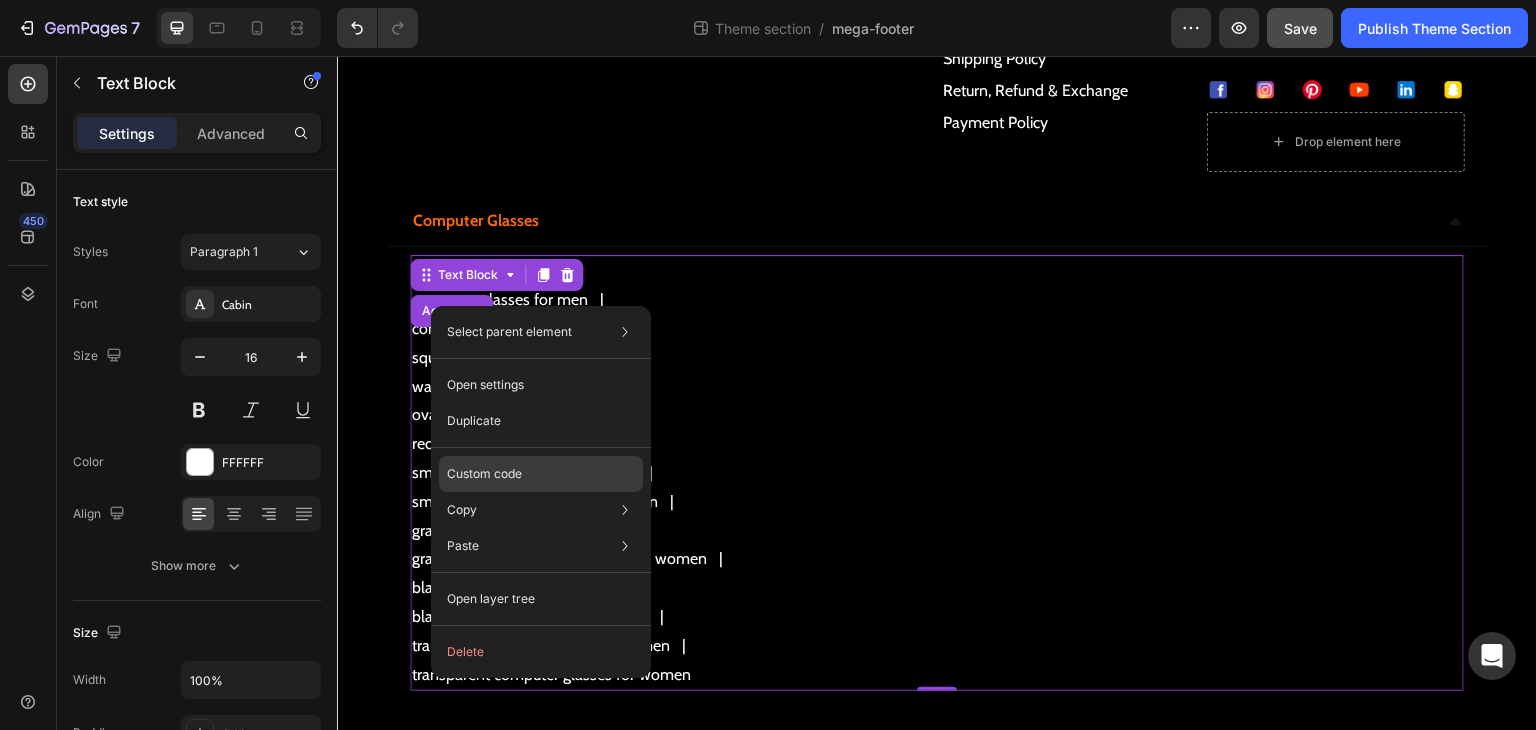 click on "Custom code" at bounding box center [484, 474] 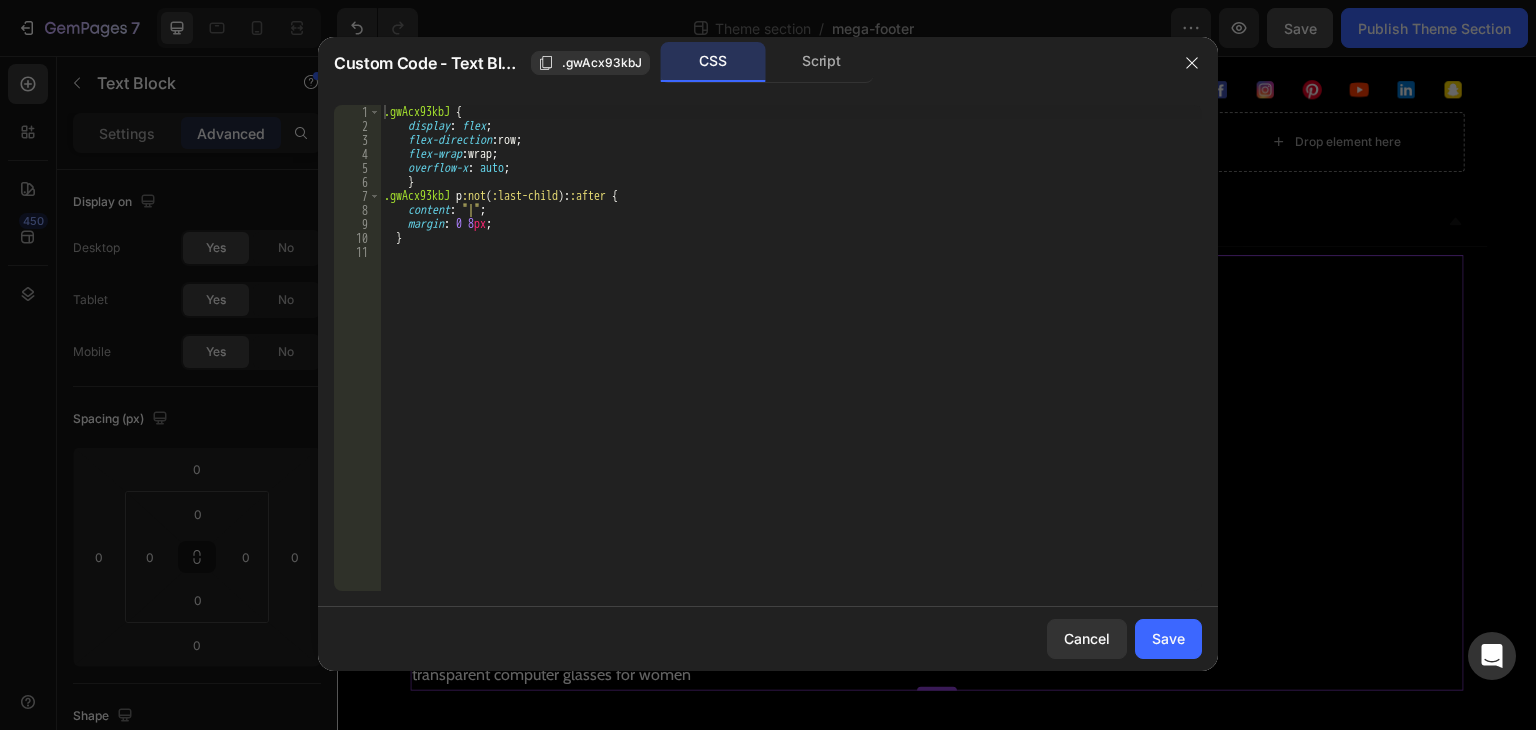 click on ".gwAcx93kbJ   {      display :   flex ;      flex-direction :  row ;      flex-wrap :  wrap ;      overflow-x :   auto ;      } .gwAcx93kbJ   p :not ( :last-child ): :after   {      content :   "  |  " ;      margin :   0   8 px ;    }" at bounding box center [791, 362] 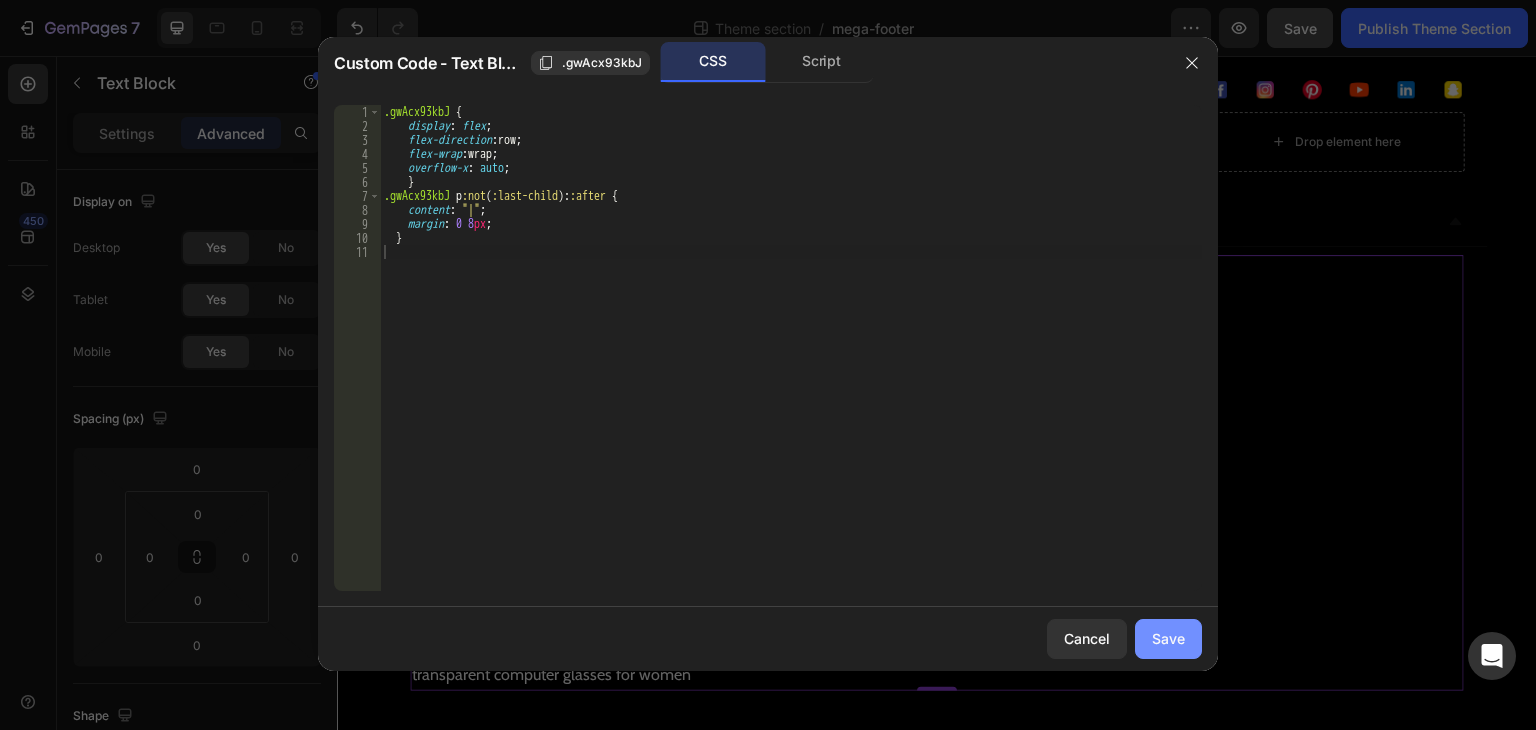 click on "Save" 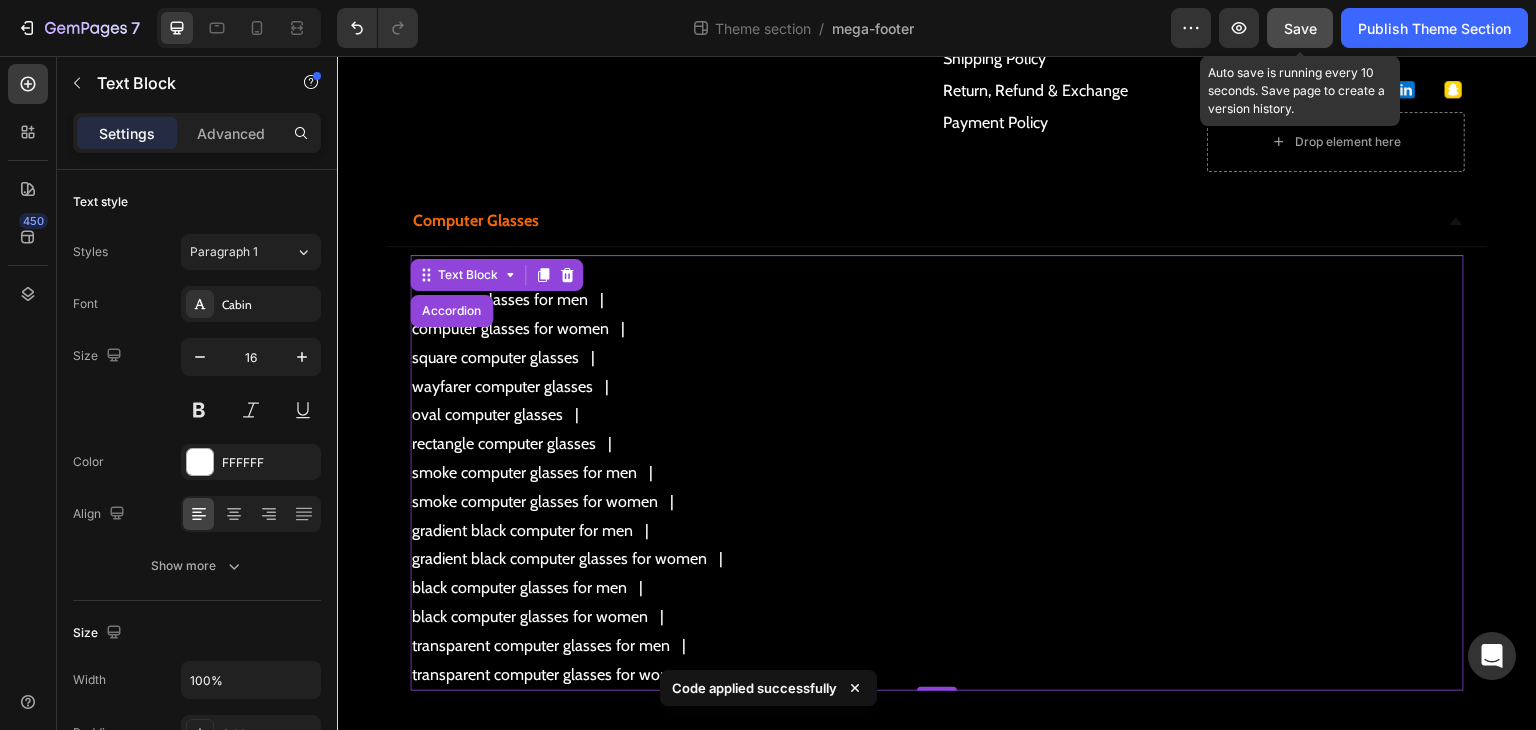 click on "Save" at bounding box center (1300, 28) 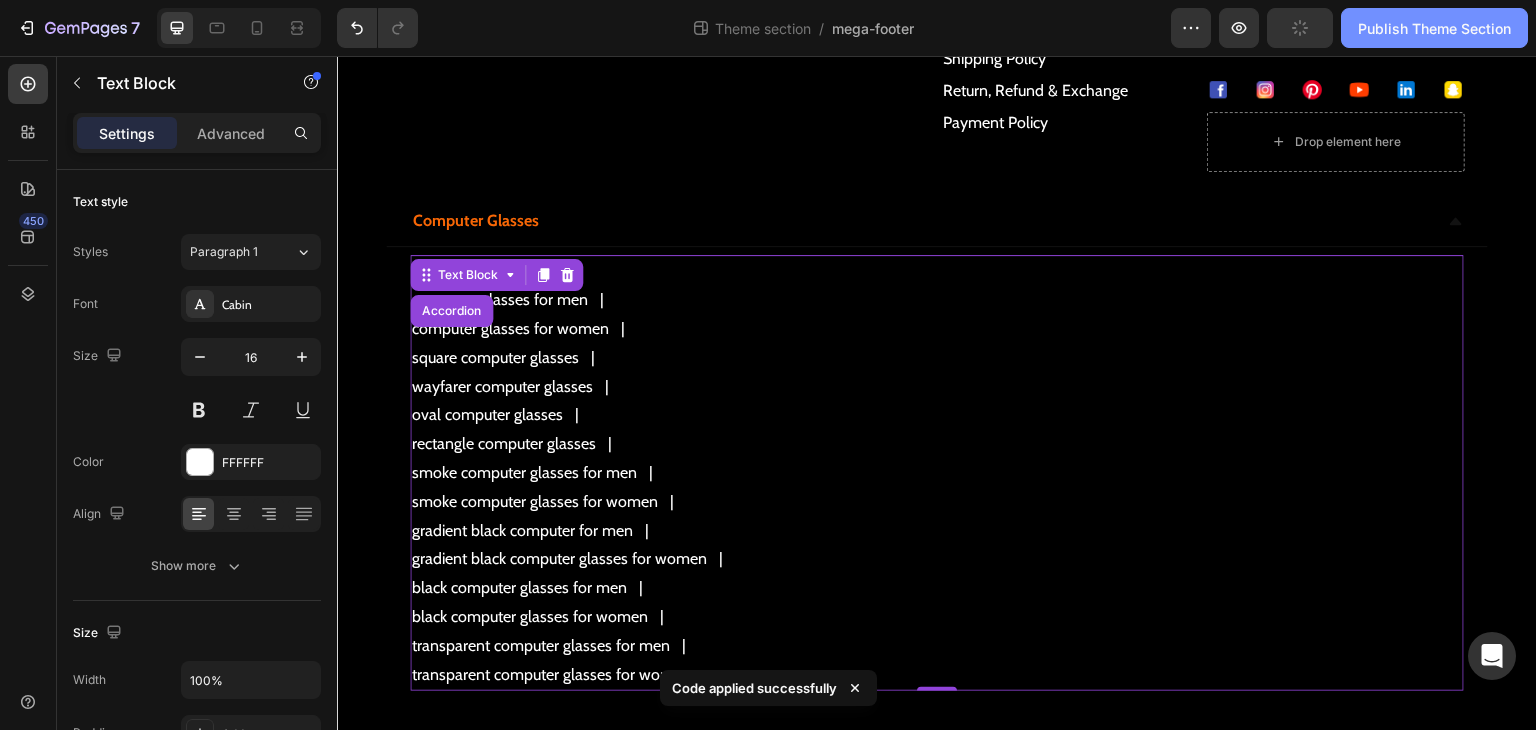 click on "Publish Theme Section" at bounding box center (1434, 28) 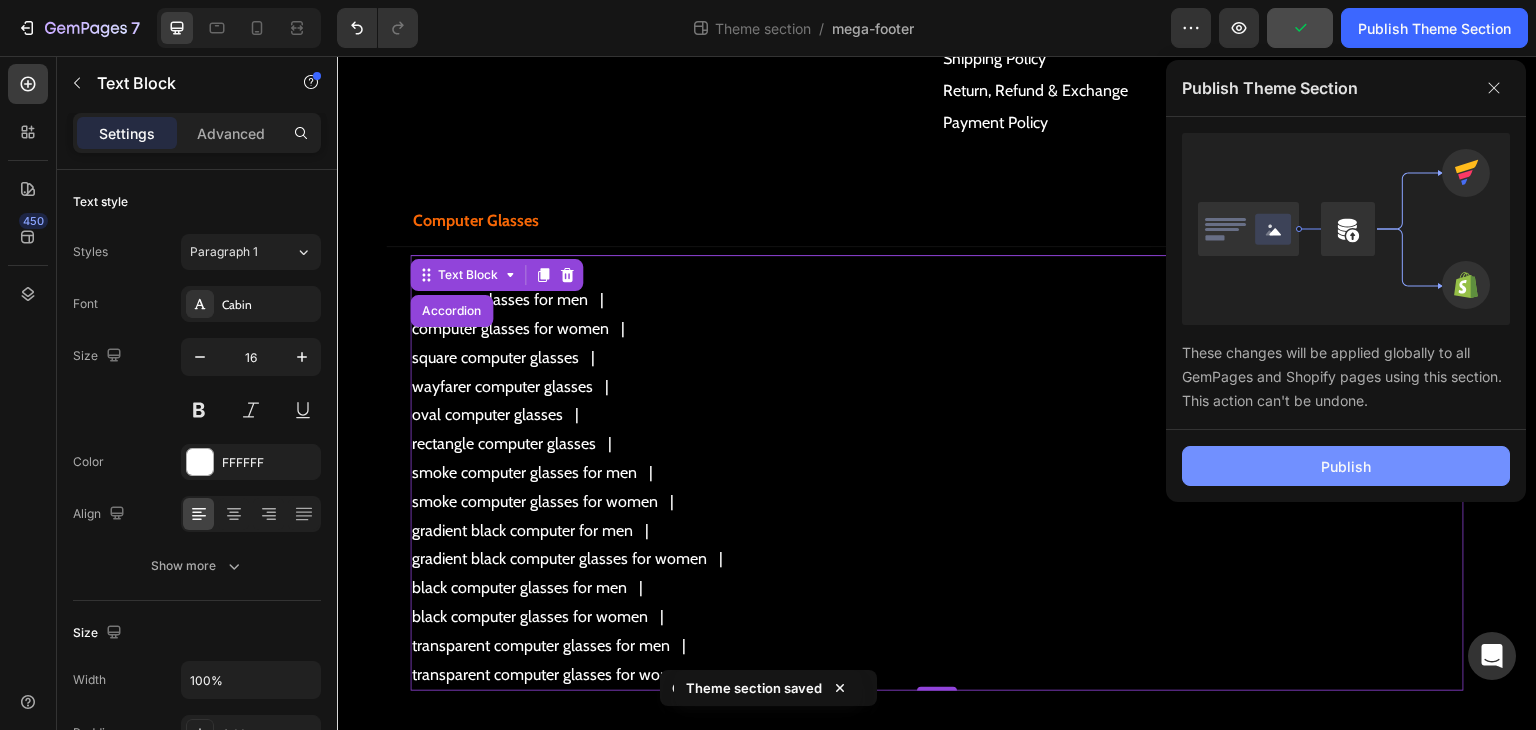 click on "Publish" at bounding box center (1346, 466) 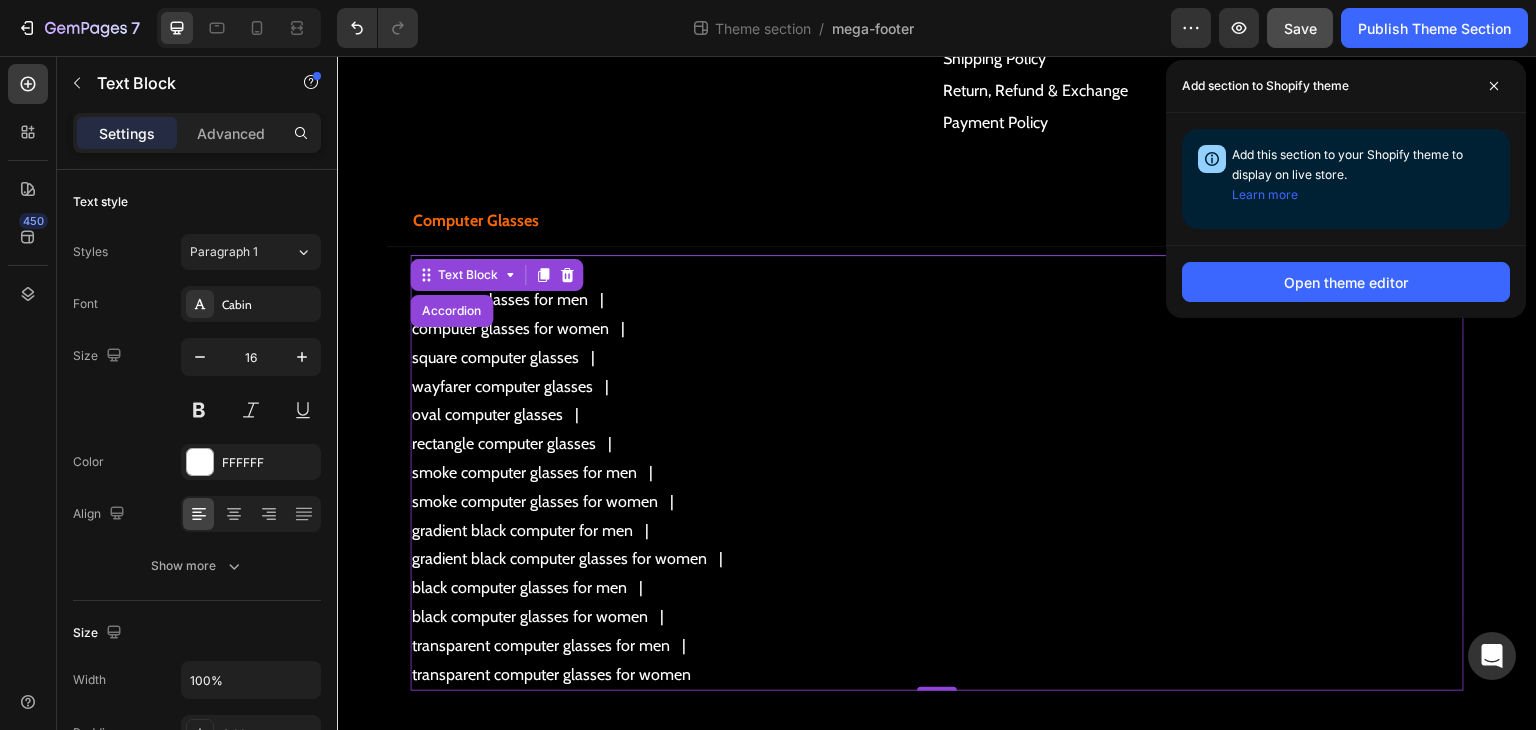 click on "Open theme editor" at bounding box center (1346, 282) 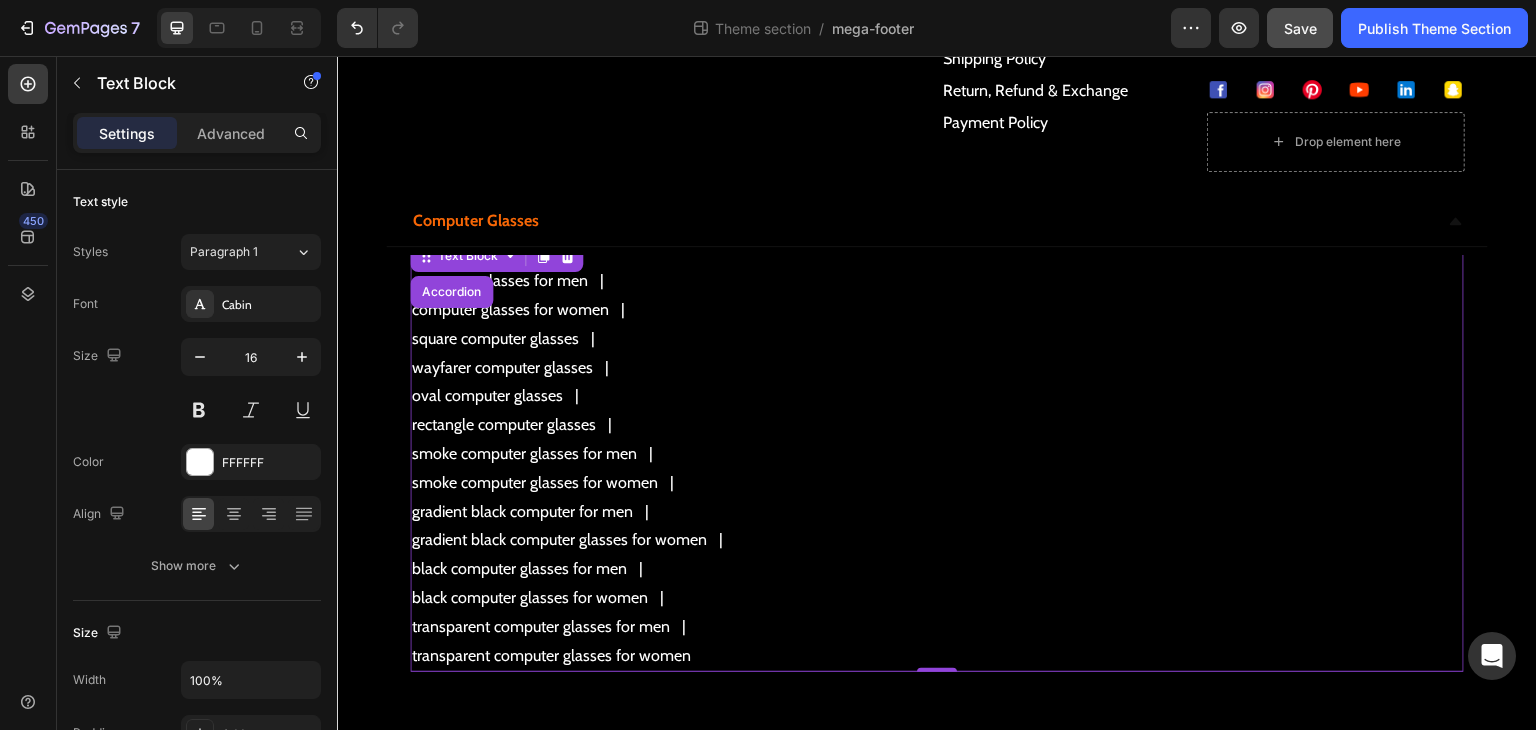 scroll, scrollTop: 24, scrollLeft: 0, axis: vertical 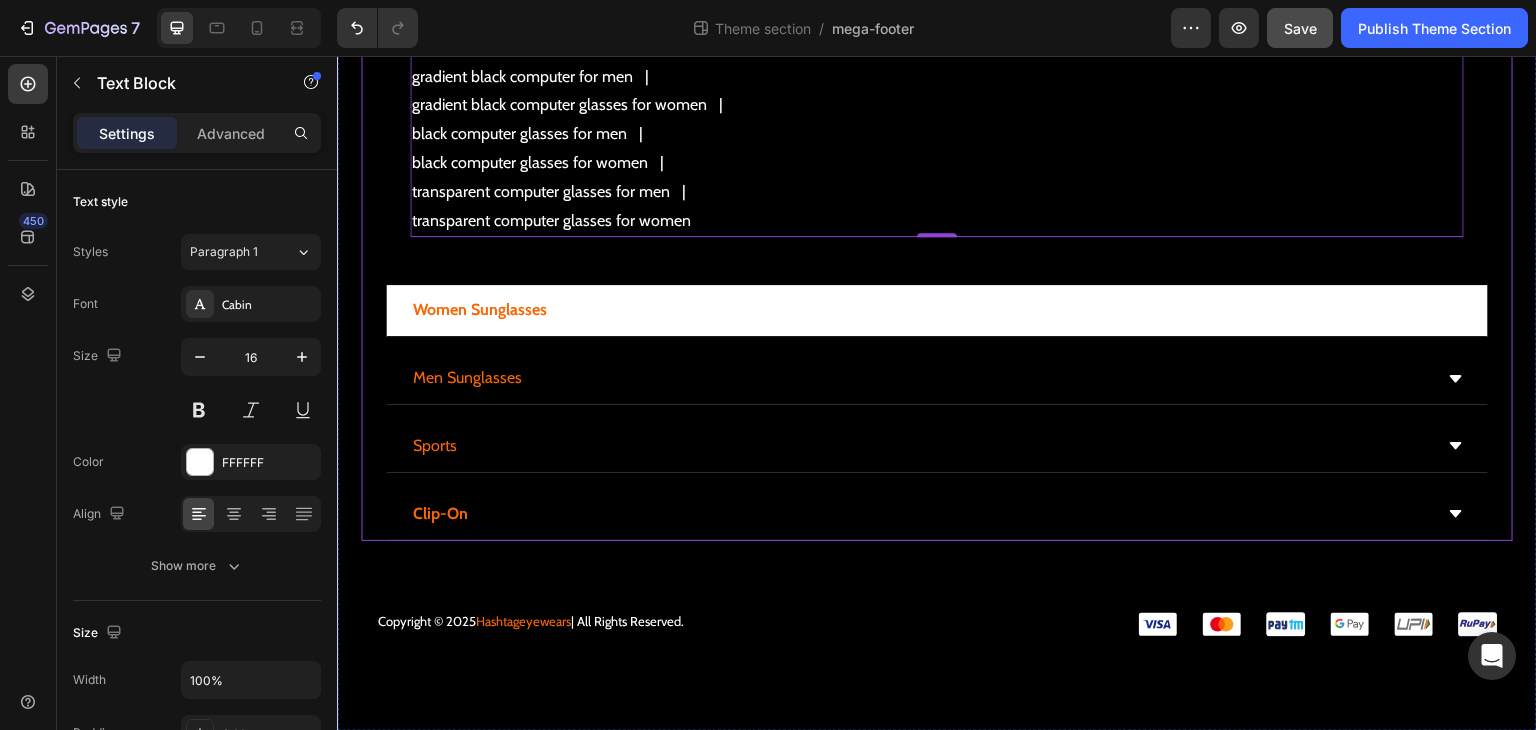 click 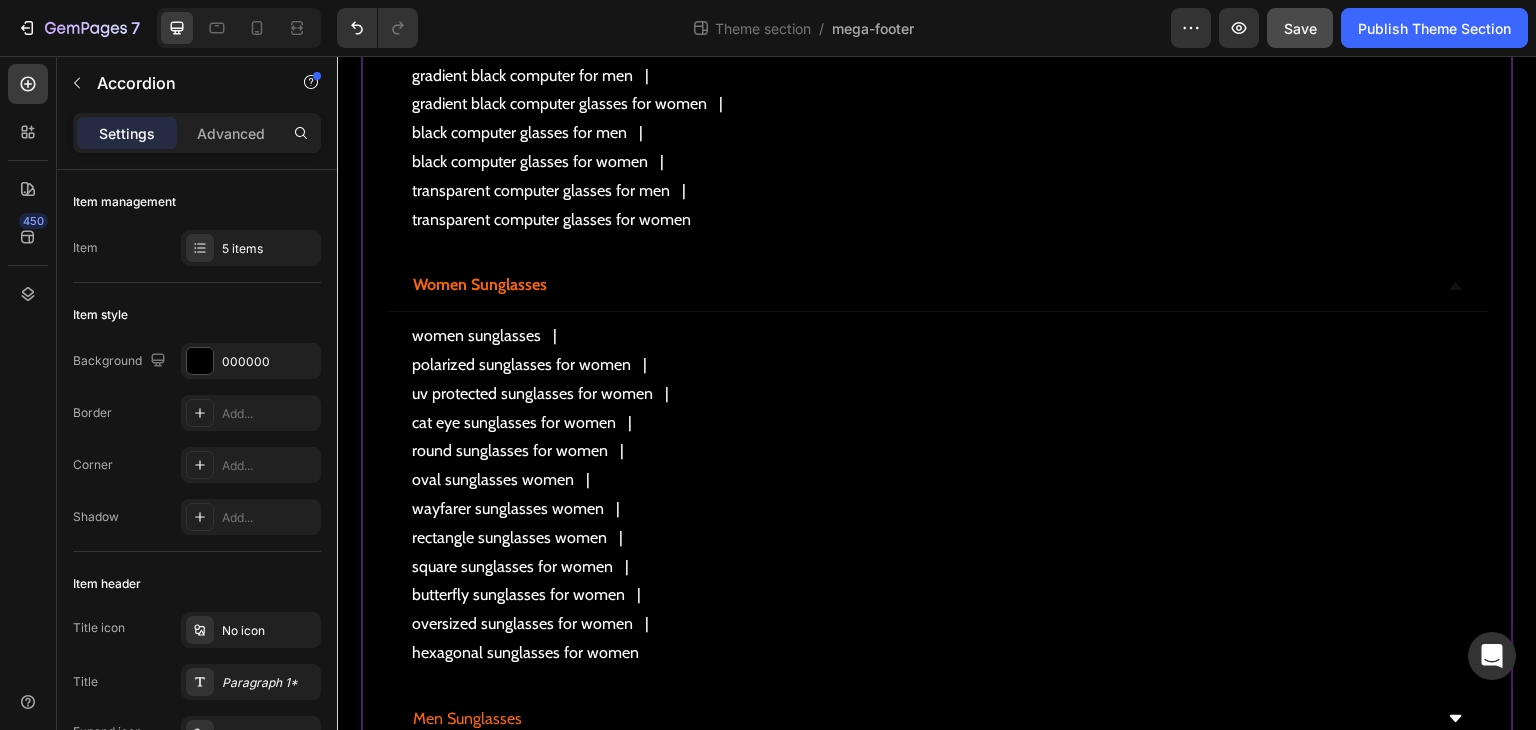 scroll, scrollTop: 879, scrollLeft: 0, axis: vertical 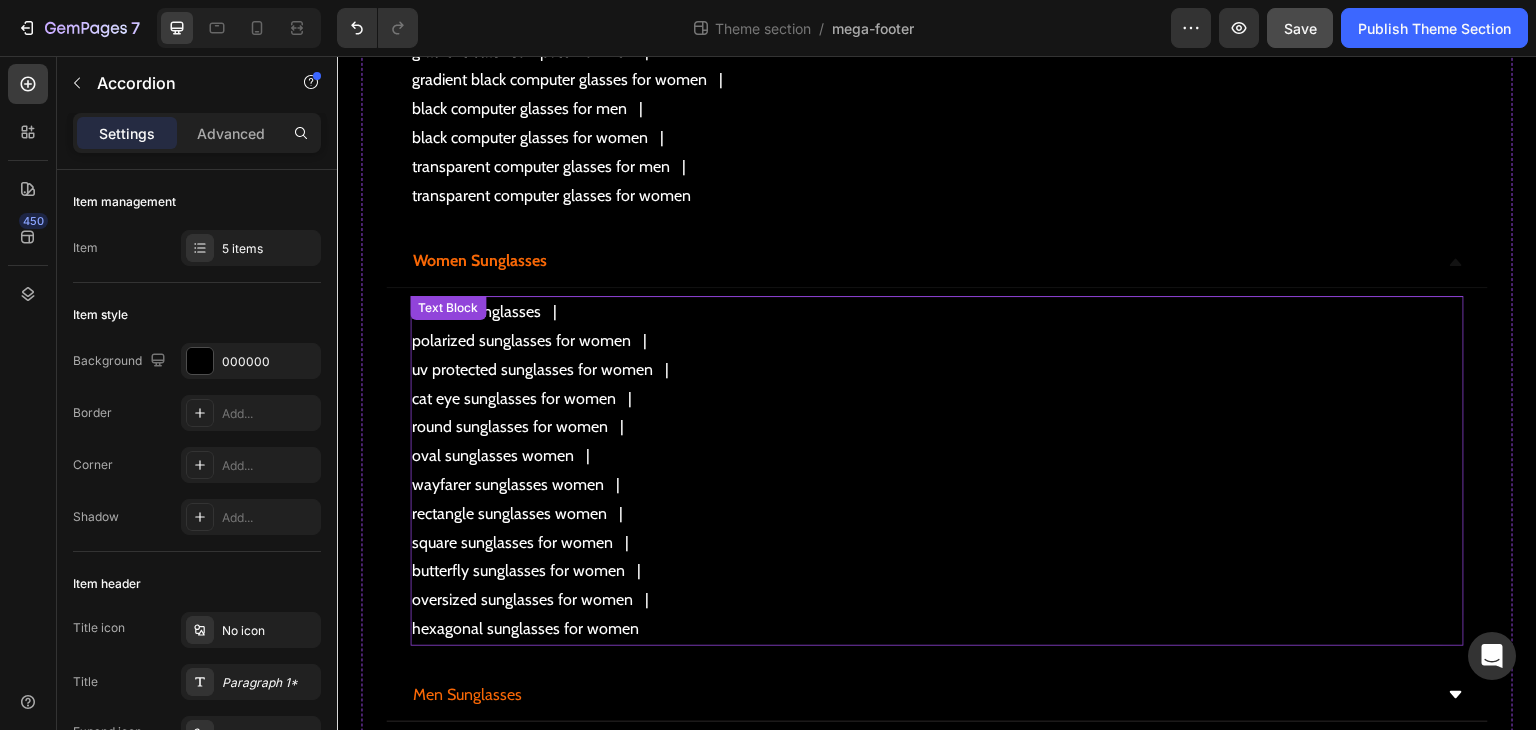 click on "uv protected sunglasses for women" at bounding box center (937, 370) 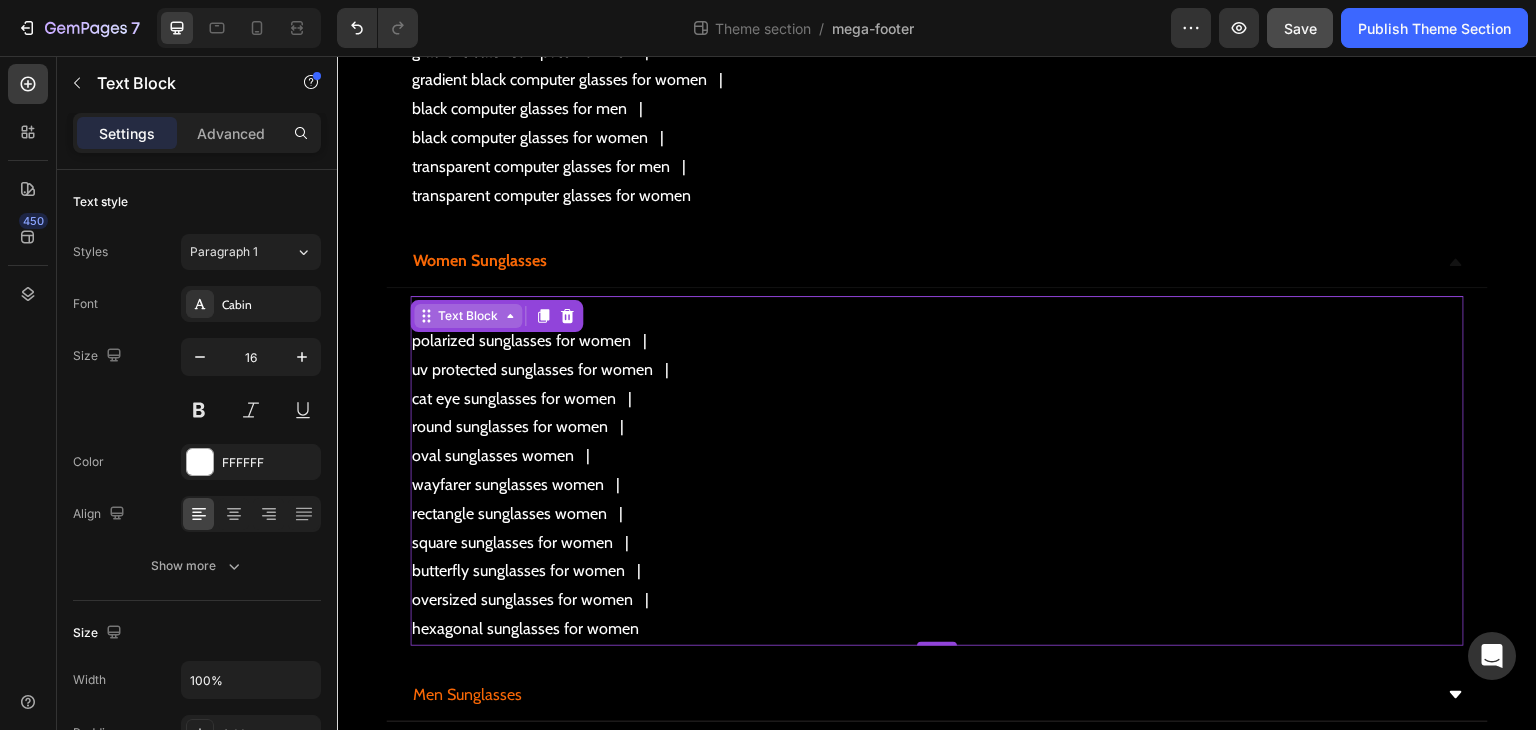 click on "Text Block" at bounding box center [468, 316] 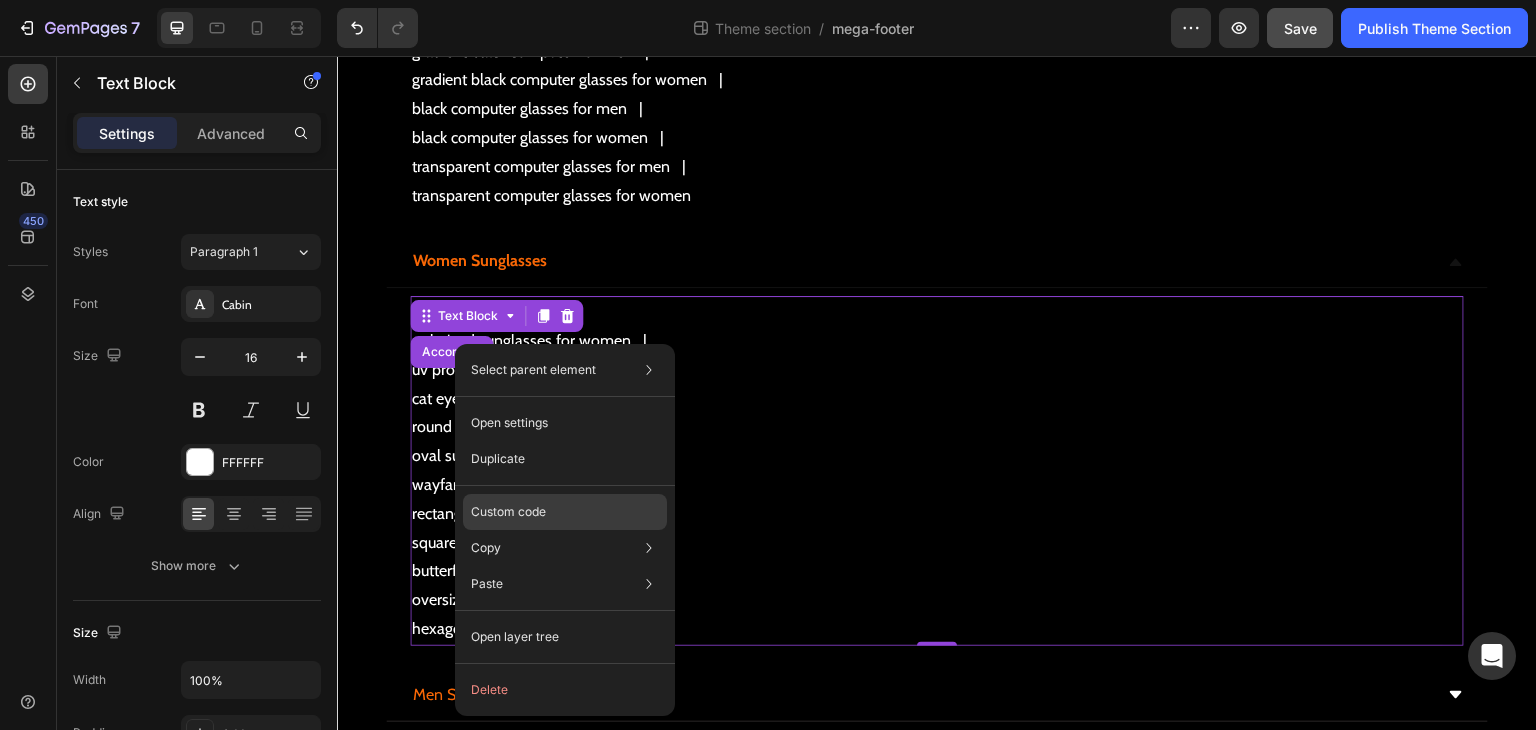 click on "Custom code" at bounding box center [508, 512] 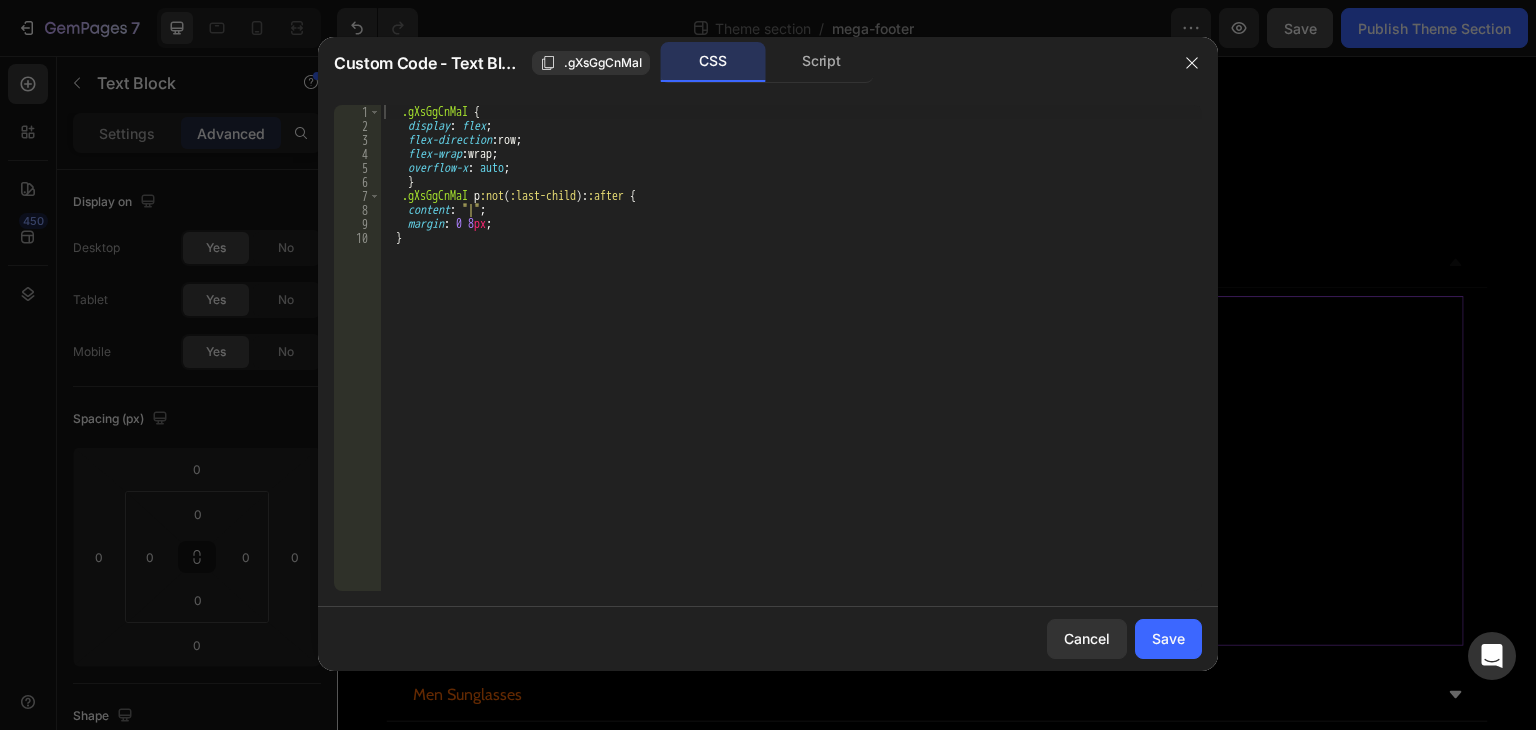 click on ".gXsGgCnMaI   {      display :   flex ;      flex-direction :  row ;      flex-wrap :  wrap ;      overflow-x :   auto ;      }     .gXsGgCnMaI   p :not ( :last-child ): :after   {      content :   "  |  " ;      margin :   0   8 px ;    }" at bounding box center (791, 362) 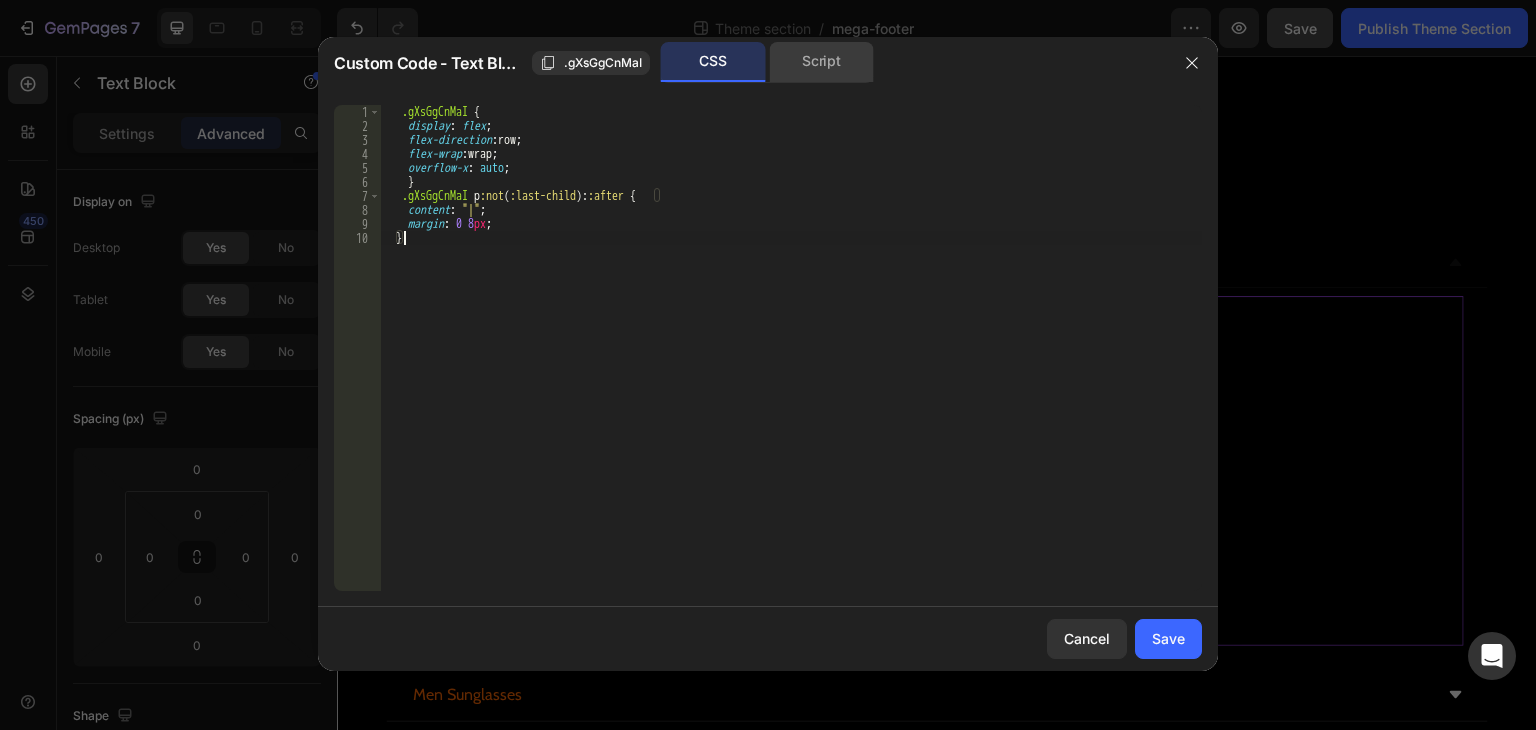 click on "Script" 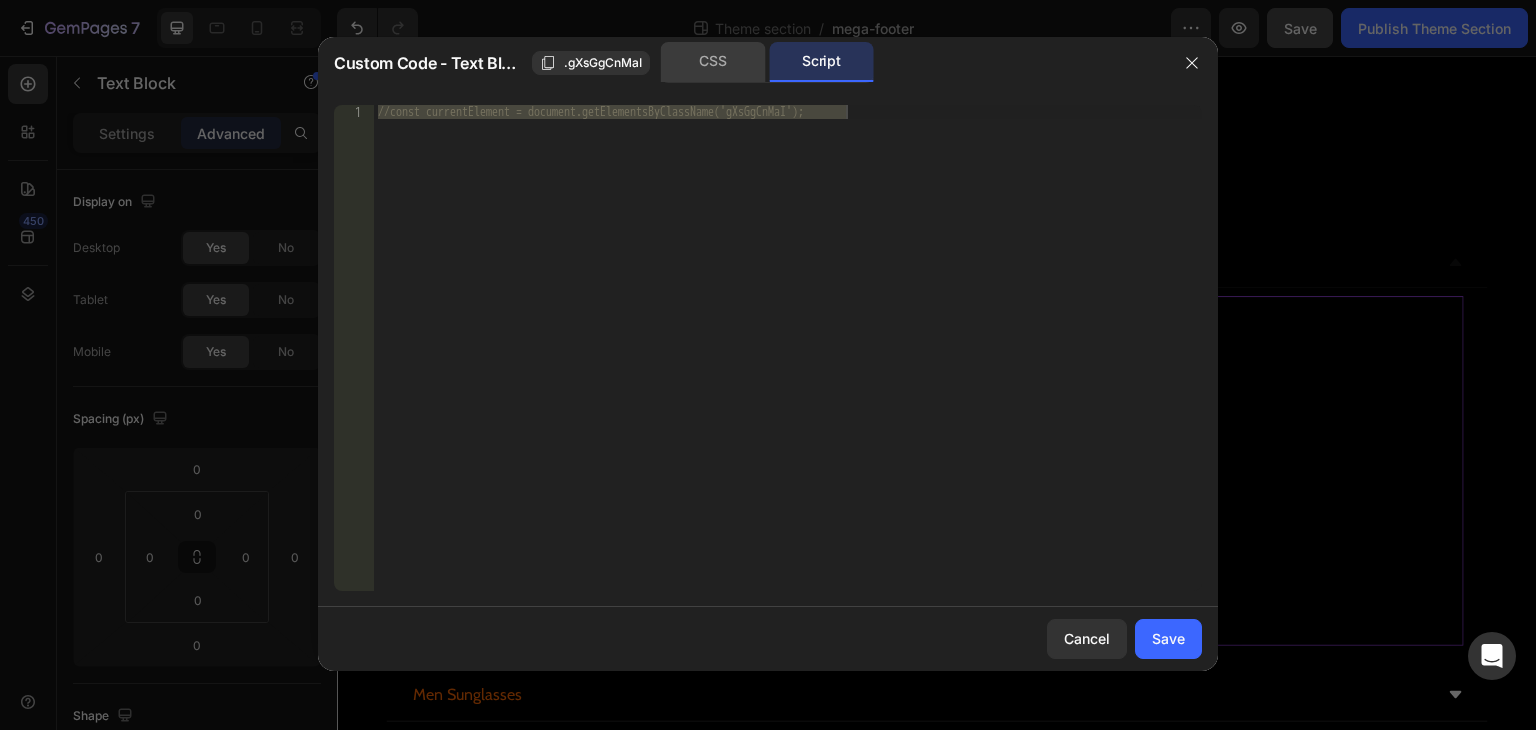 click on "CSS" 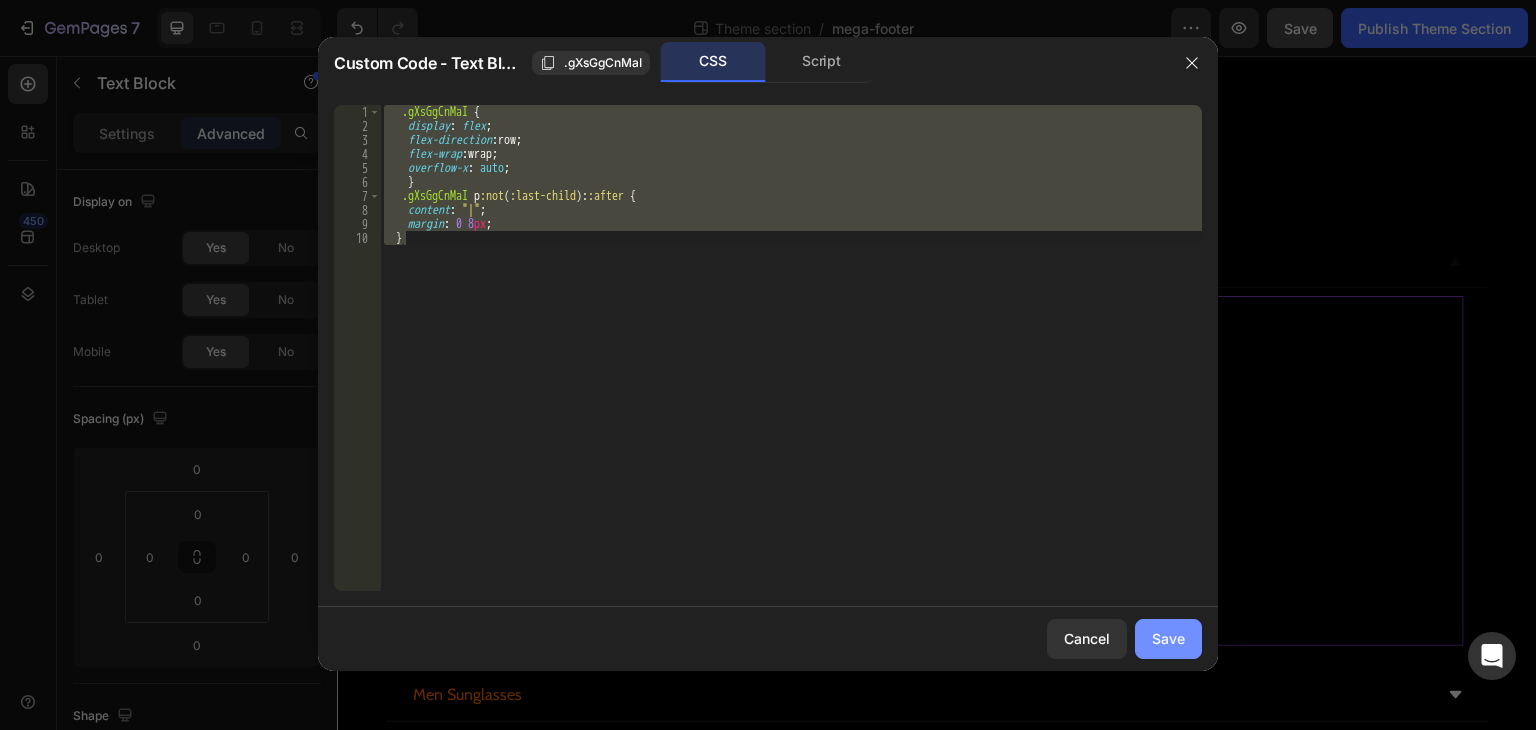 click on "Save" at bounding box center [1168, 638] 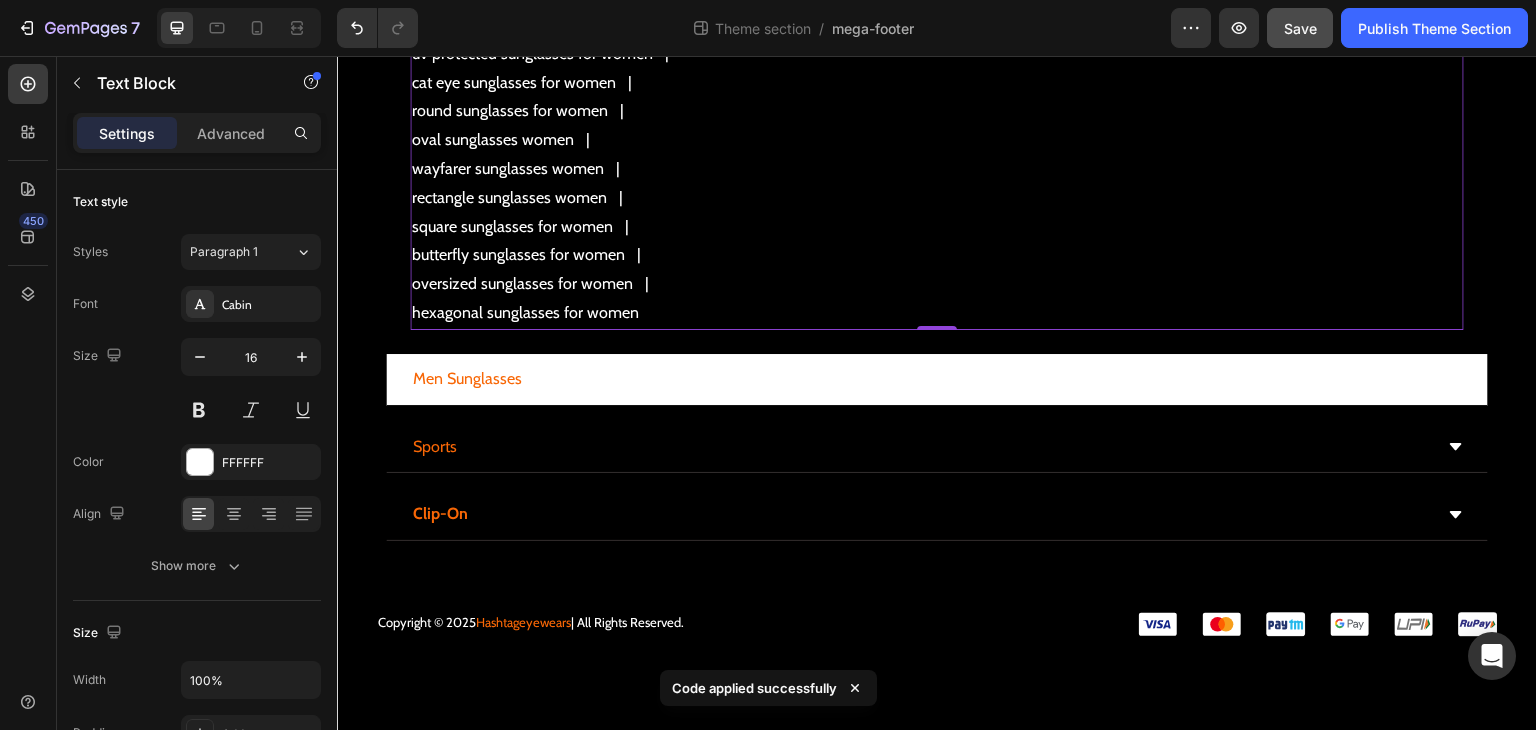 scroll, scrollTop: 1220, scrollLeft: 0, axis: vertical 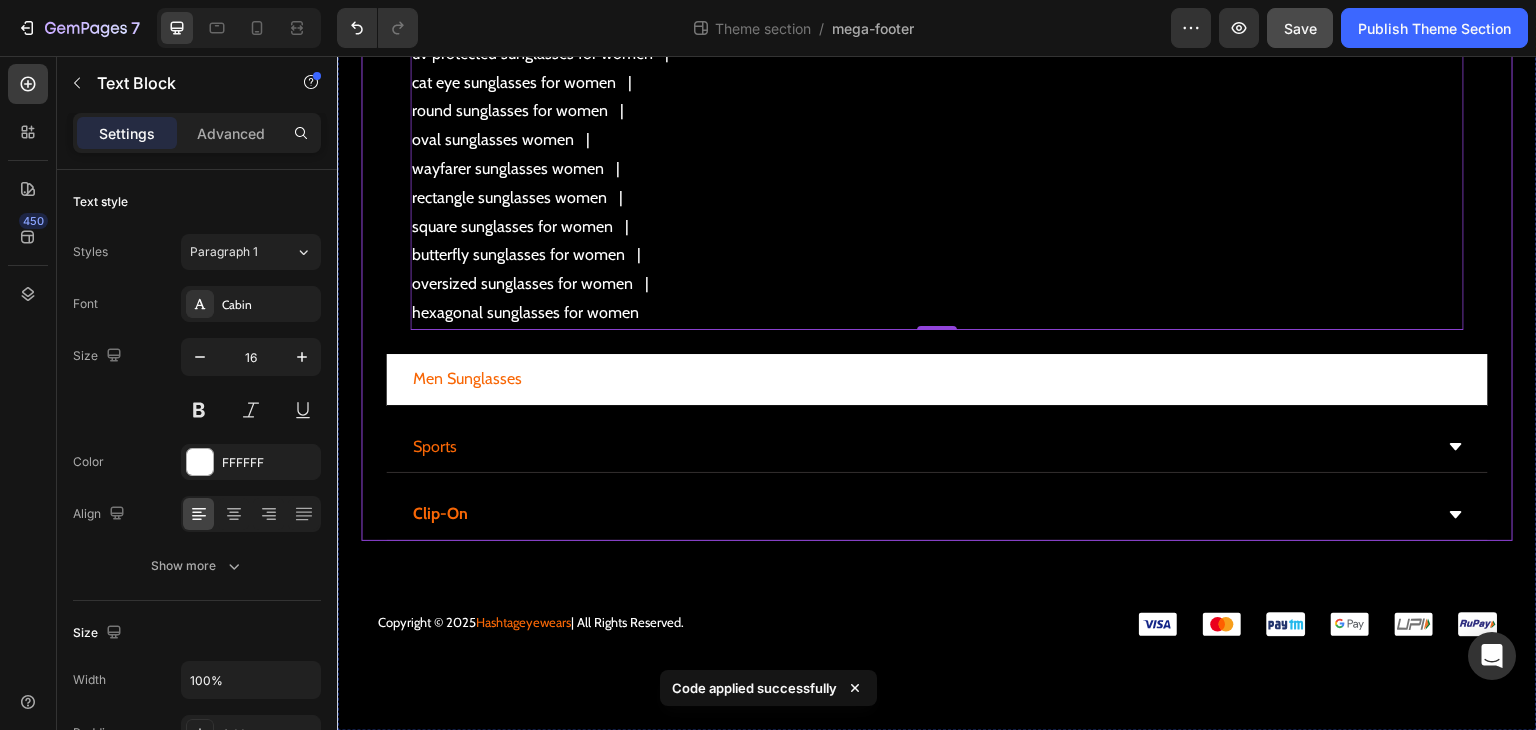 click on "men sunglasses" at bounding box center (921, 379) 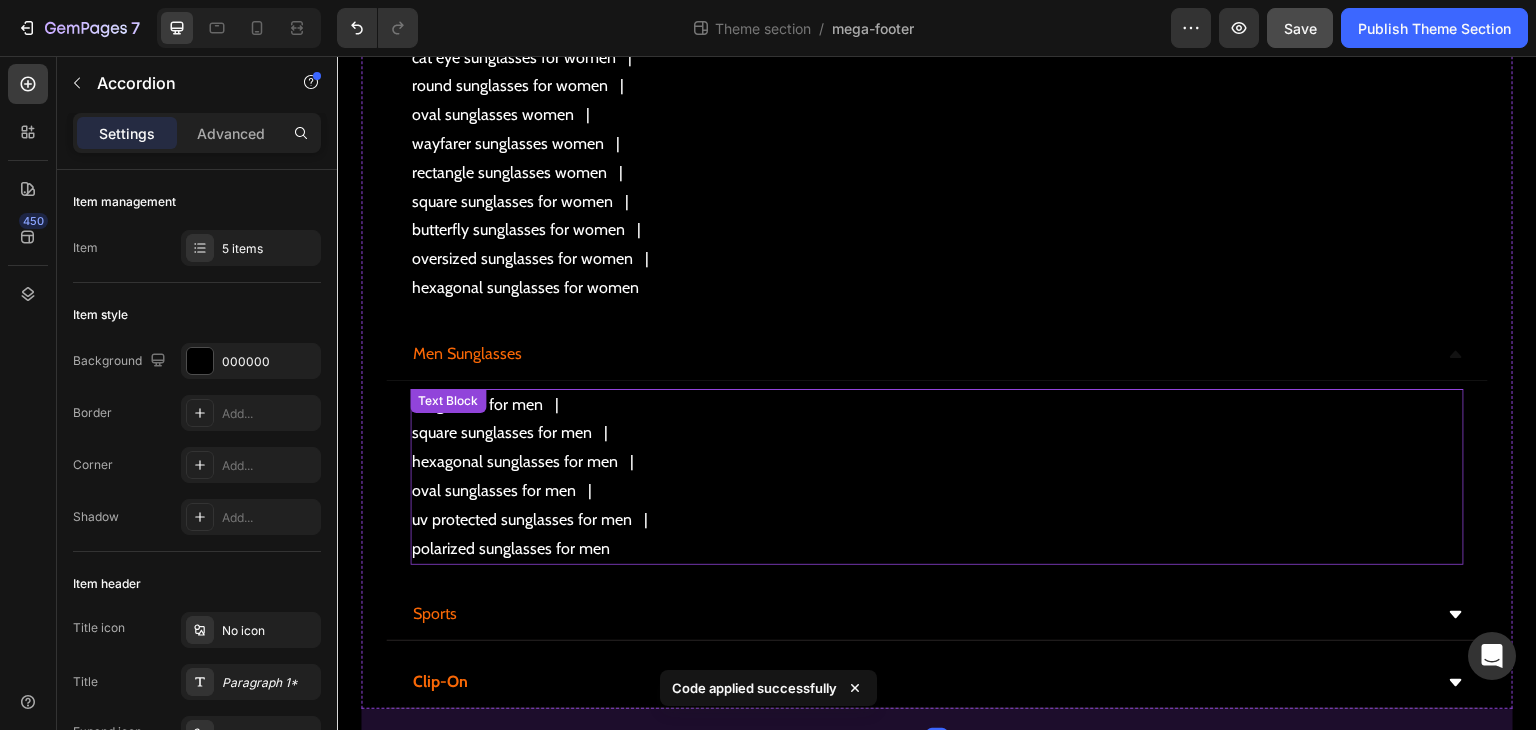 click on "square sunglasses for men" at bounding box center (937, 433) 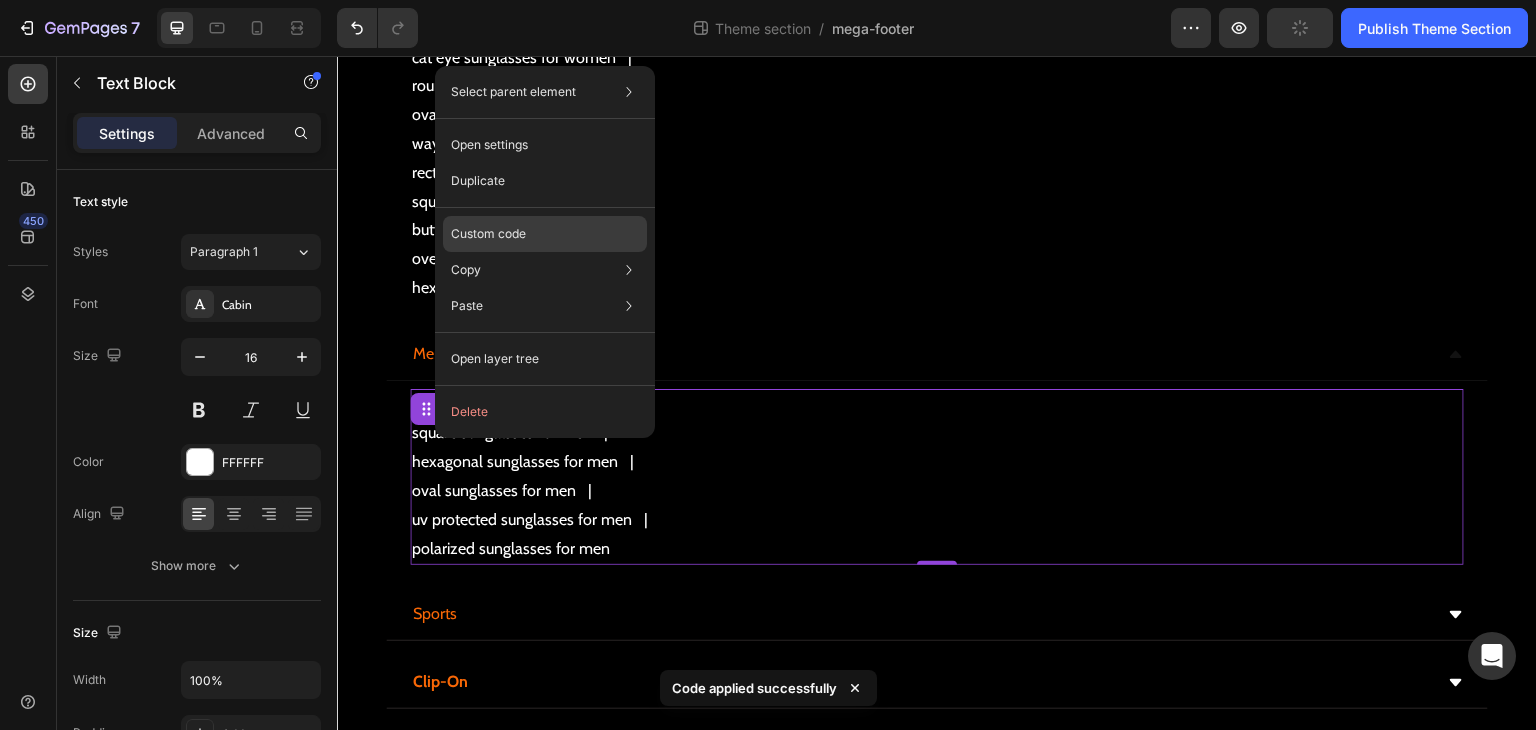 click on "Custom code" 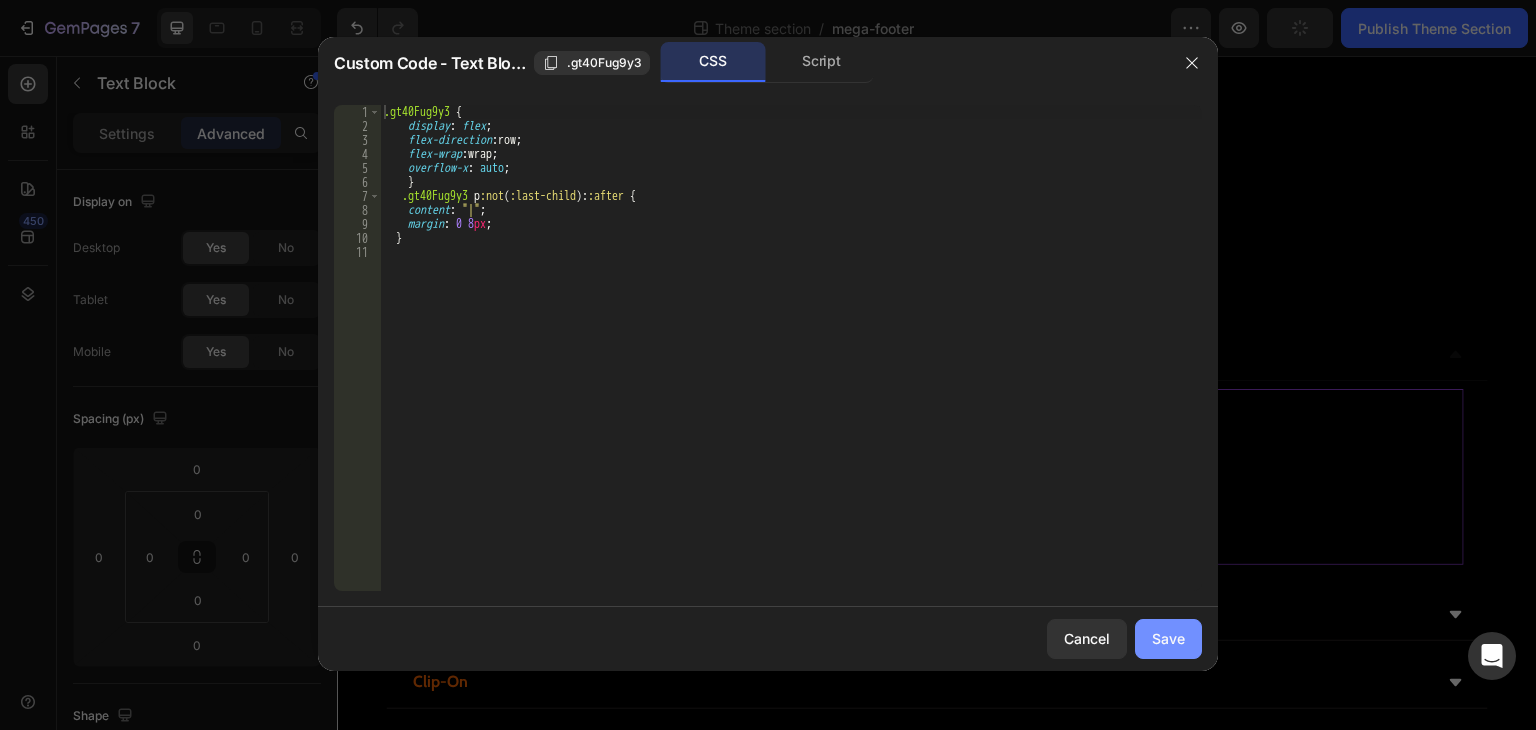 click on "Save" 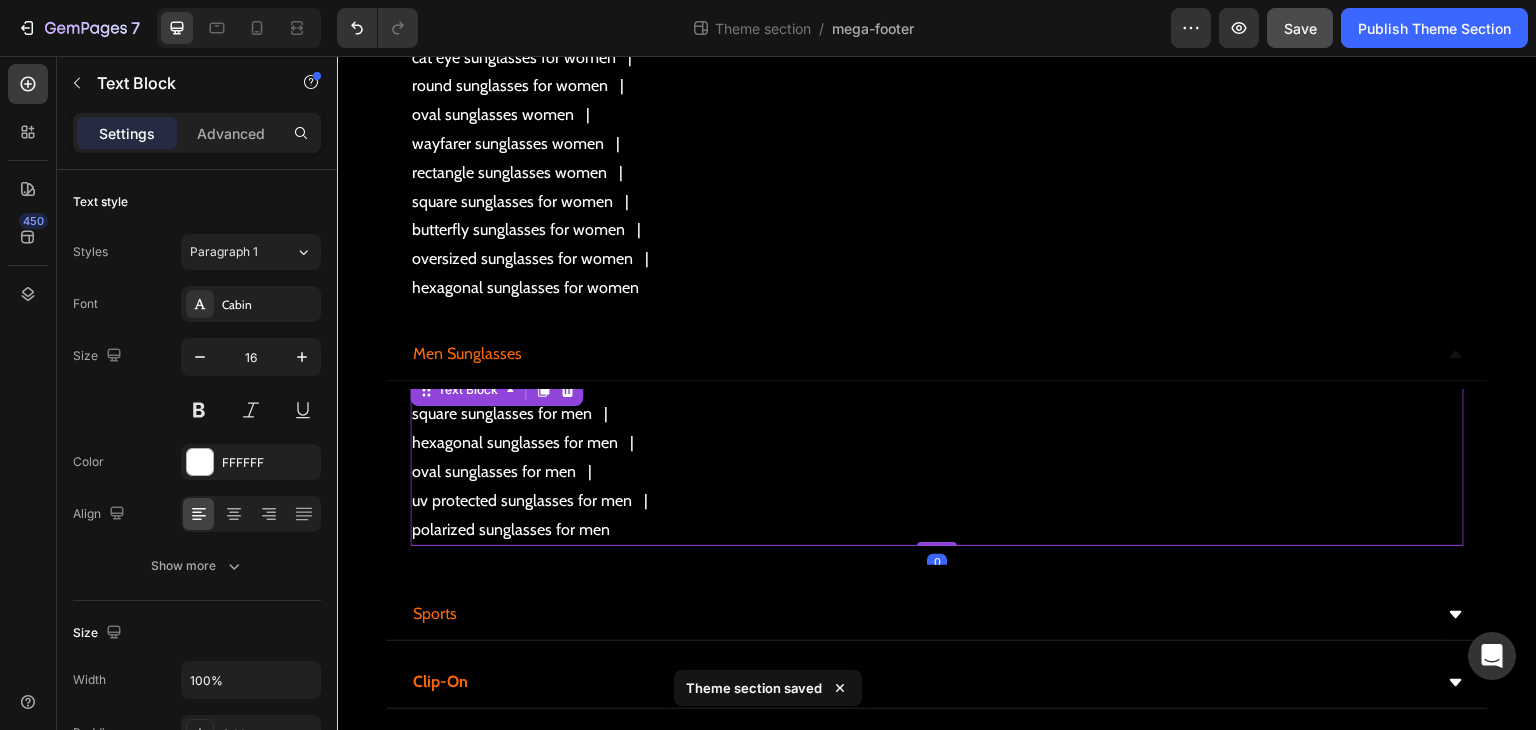 scroll, scrollTop: 24, scrollLeft: 0, axis: vertical 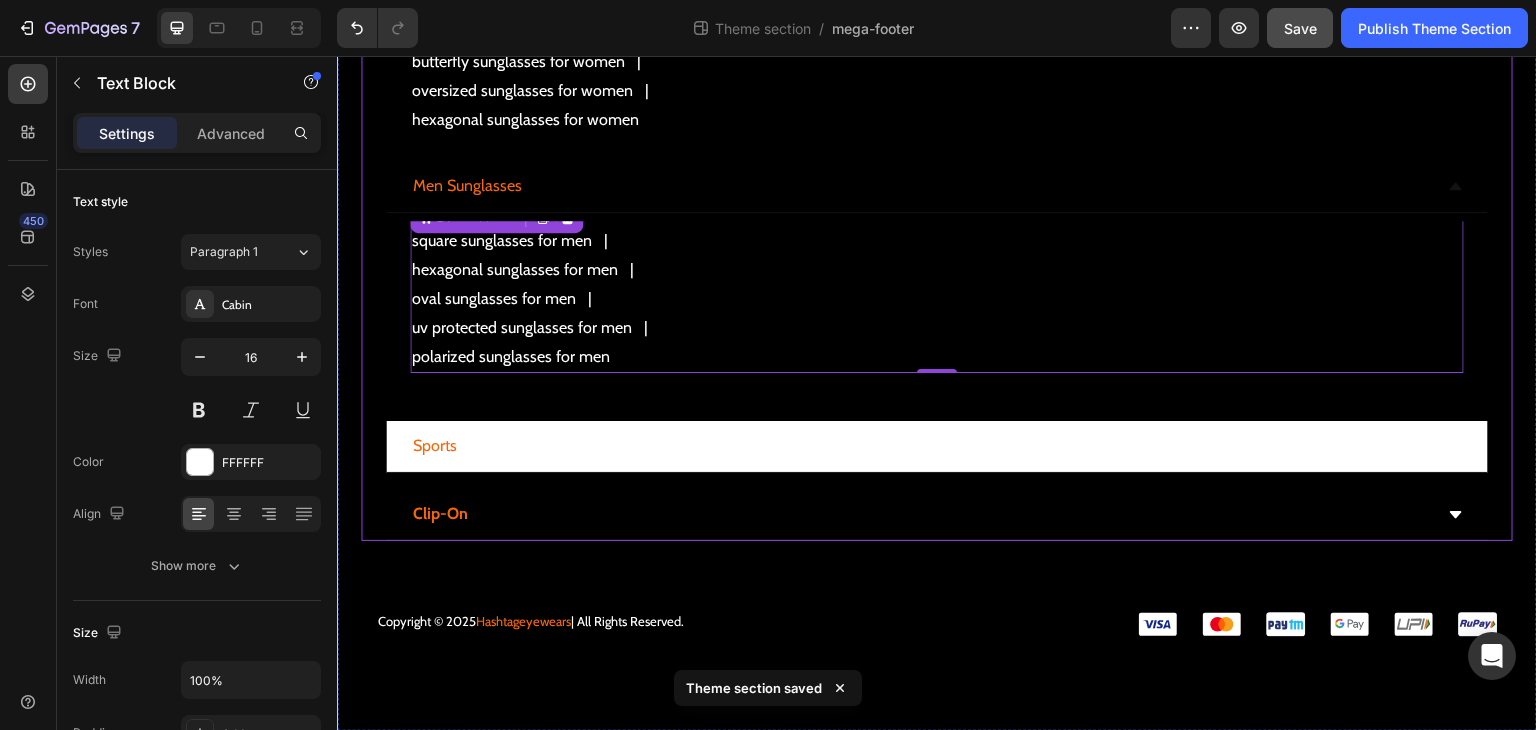 click on "sports" at bounding box center [921, 446] 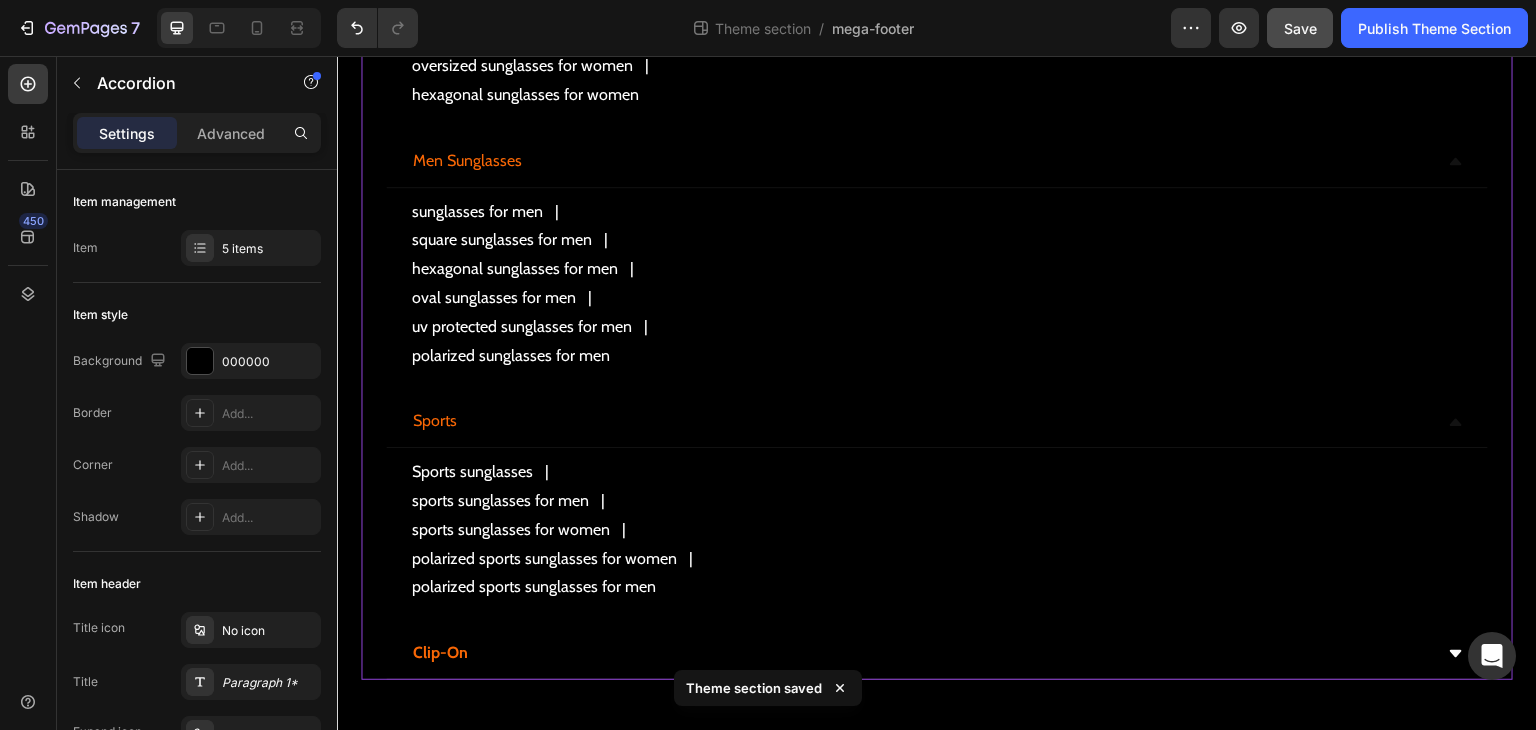 scroll, scrollTop: 0, scrollLeft: 0, axis: both 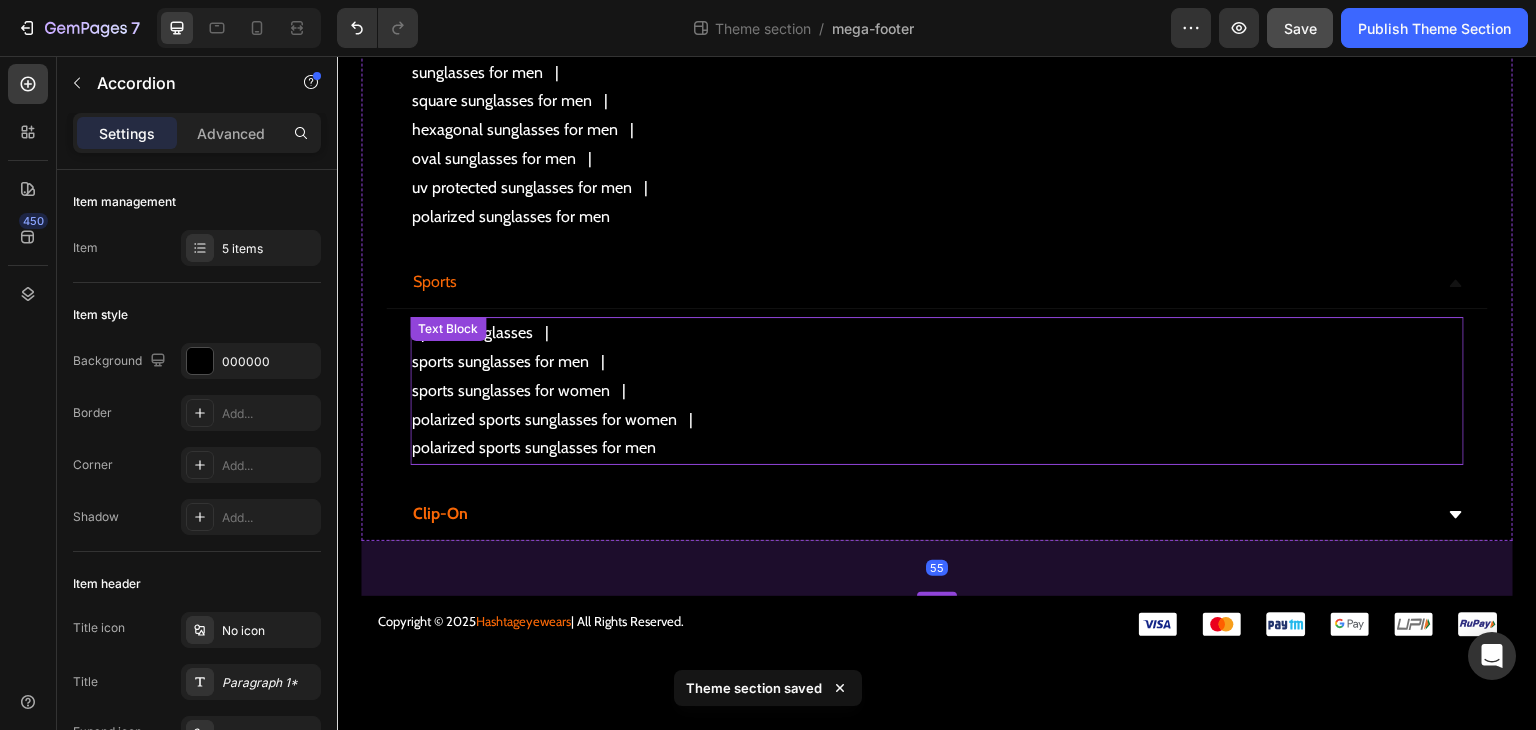 click on "Sports sunglasses" at bounding box center (937, 333) 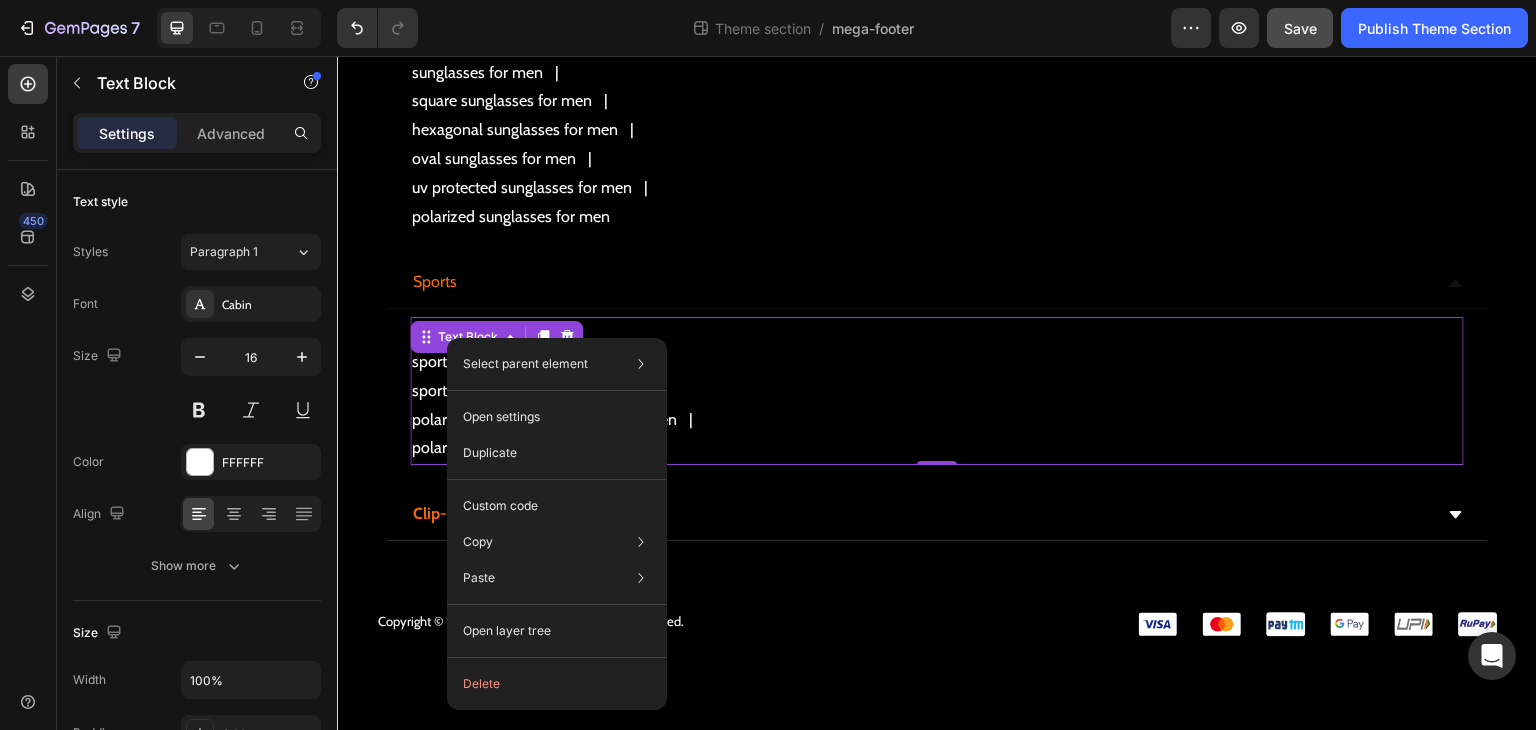 click on "polarized sports sunglasses for men" at bounding box center [937, 448] 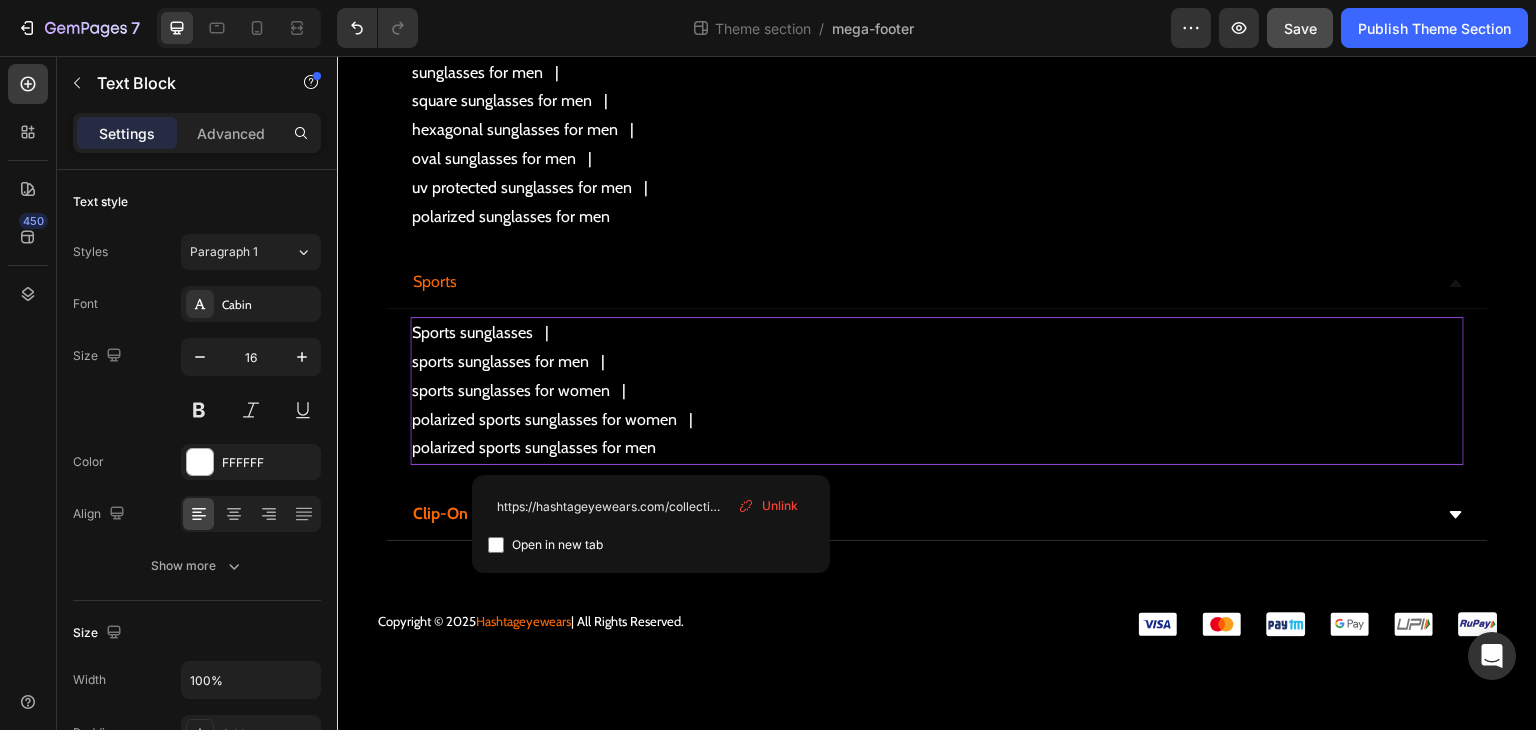 click on "sports sunglasses for women" at bounding box center [937, 391] 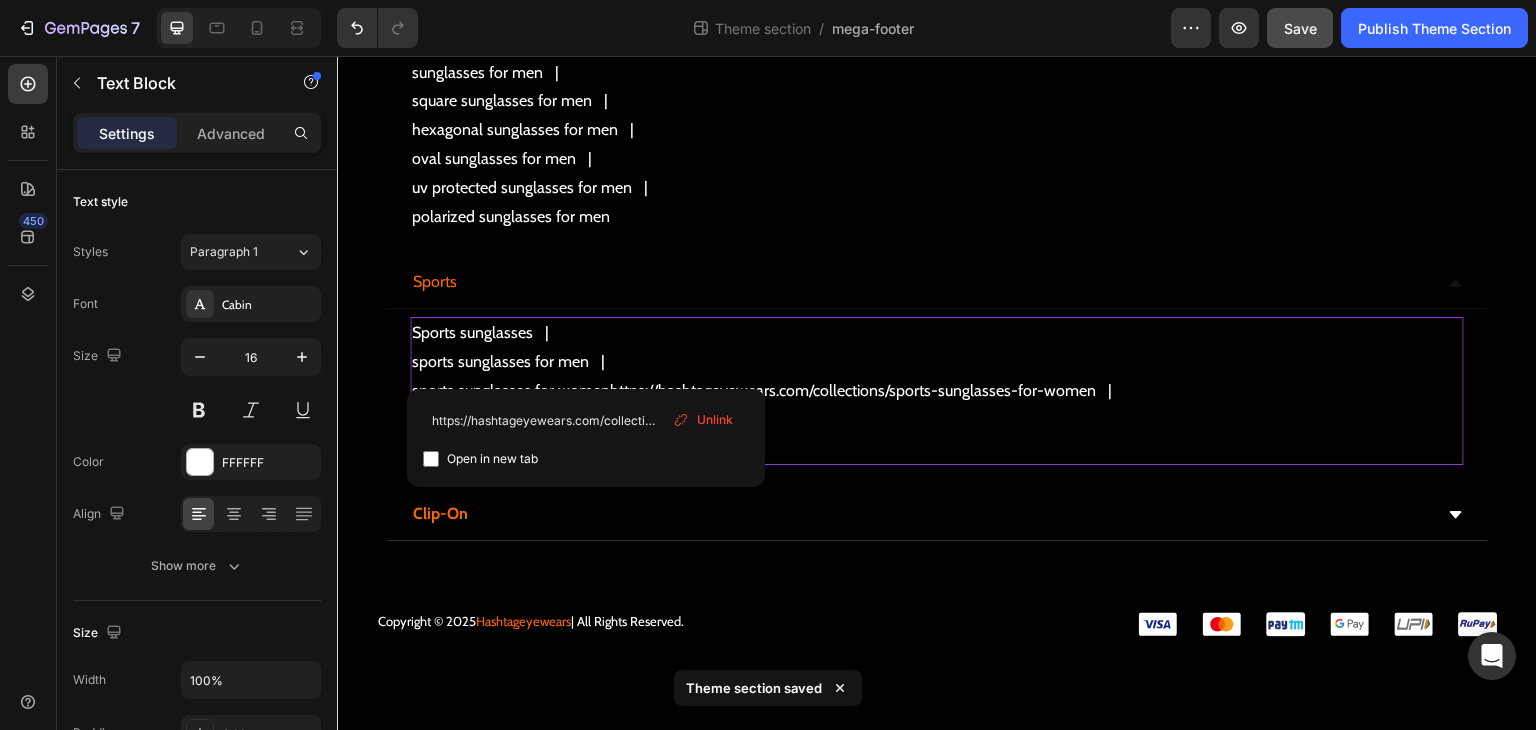 drag, startPoint x: 792, startPoint y: 366, endPoint x: 384, endPoint y: 362, distance: 408.0196 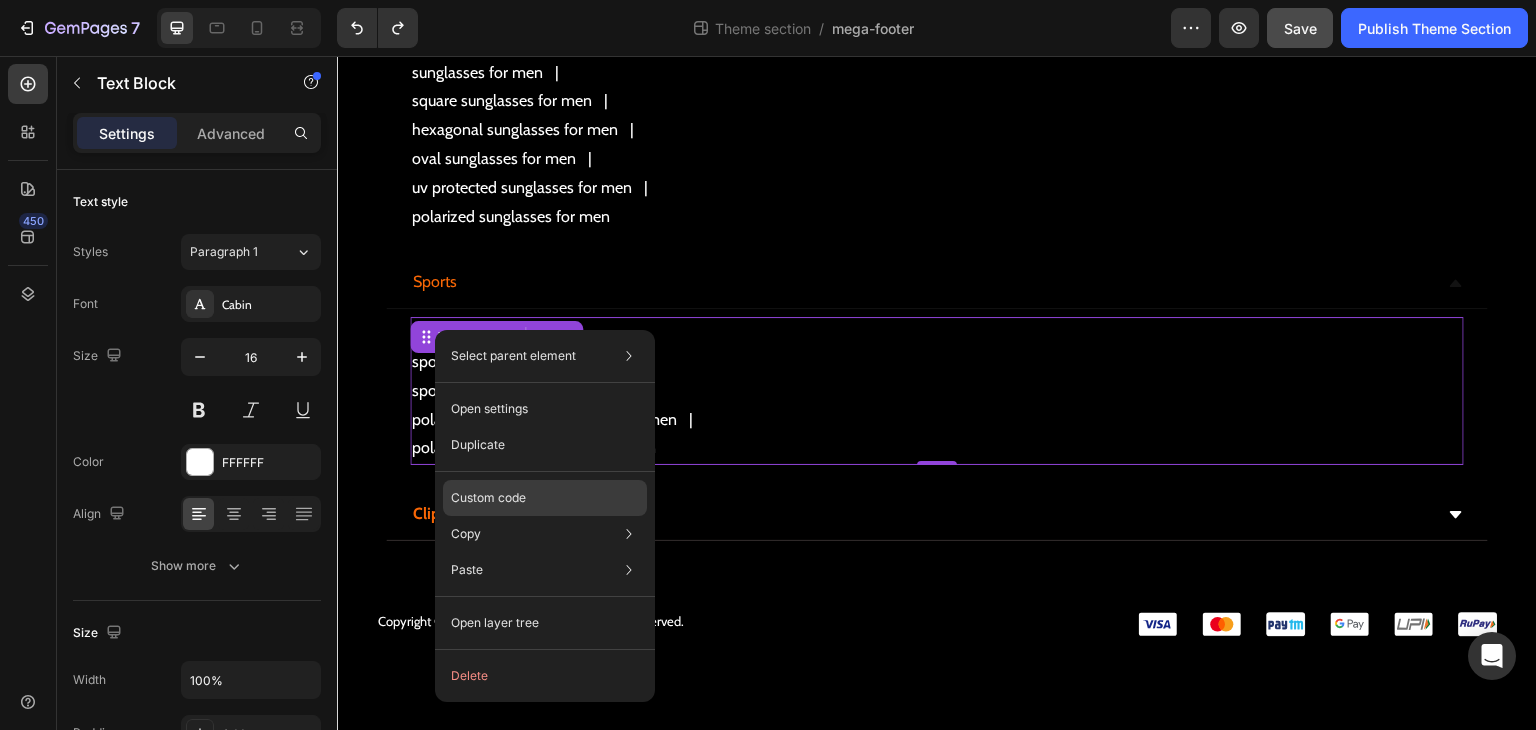 click on "Custom code" at bounding box center (488, 498) 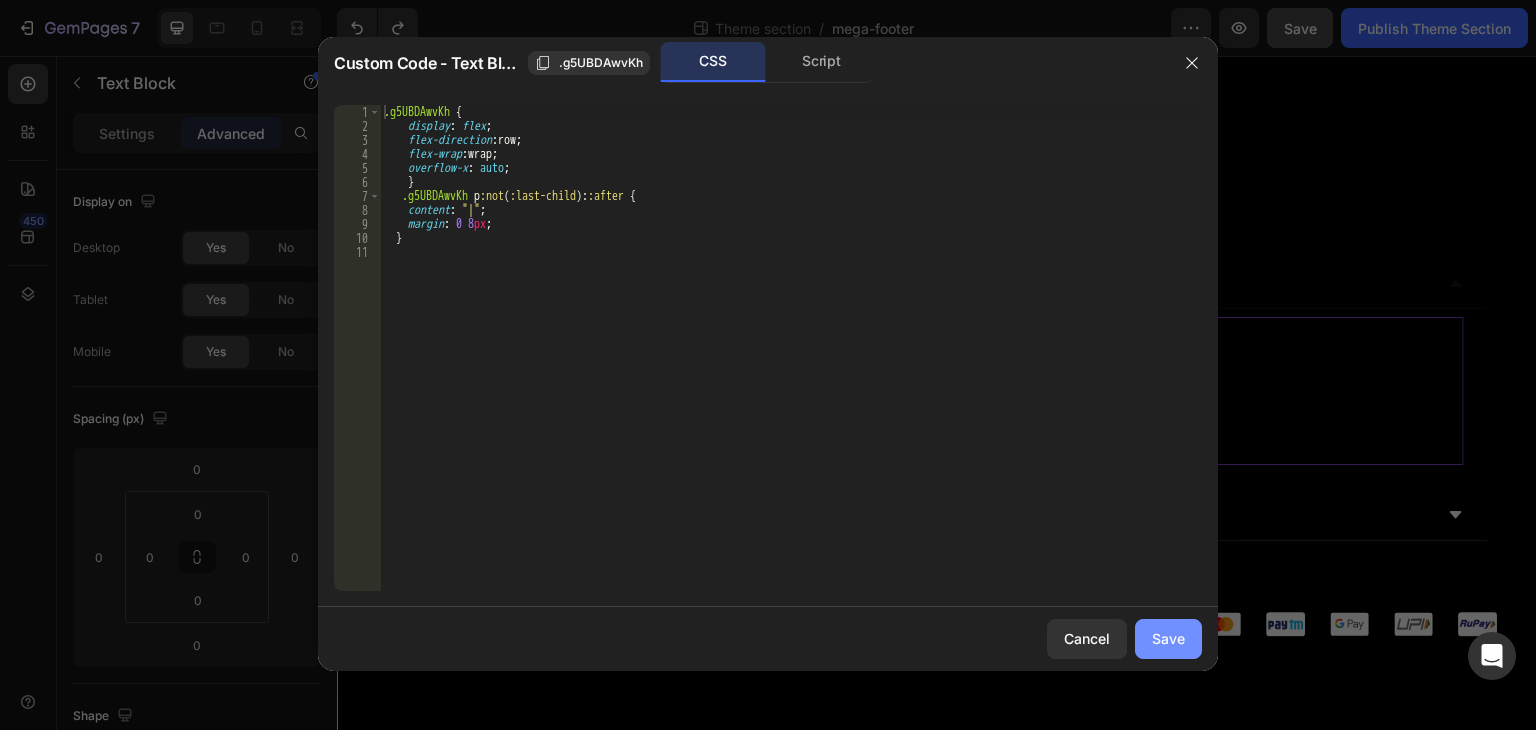 click on "Save" at bounding box center (1168, 638) 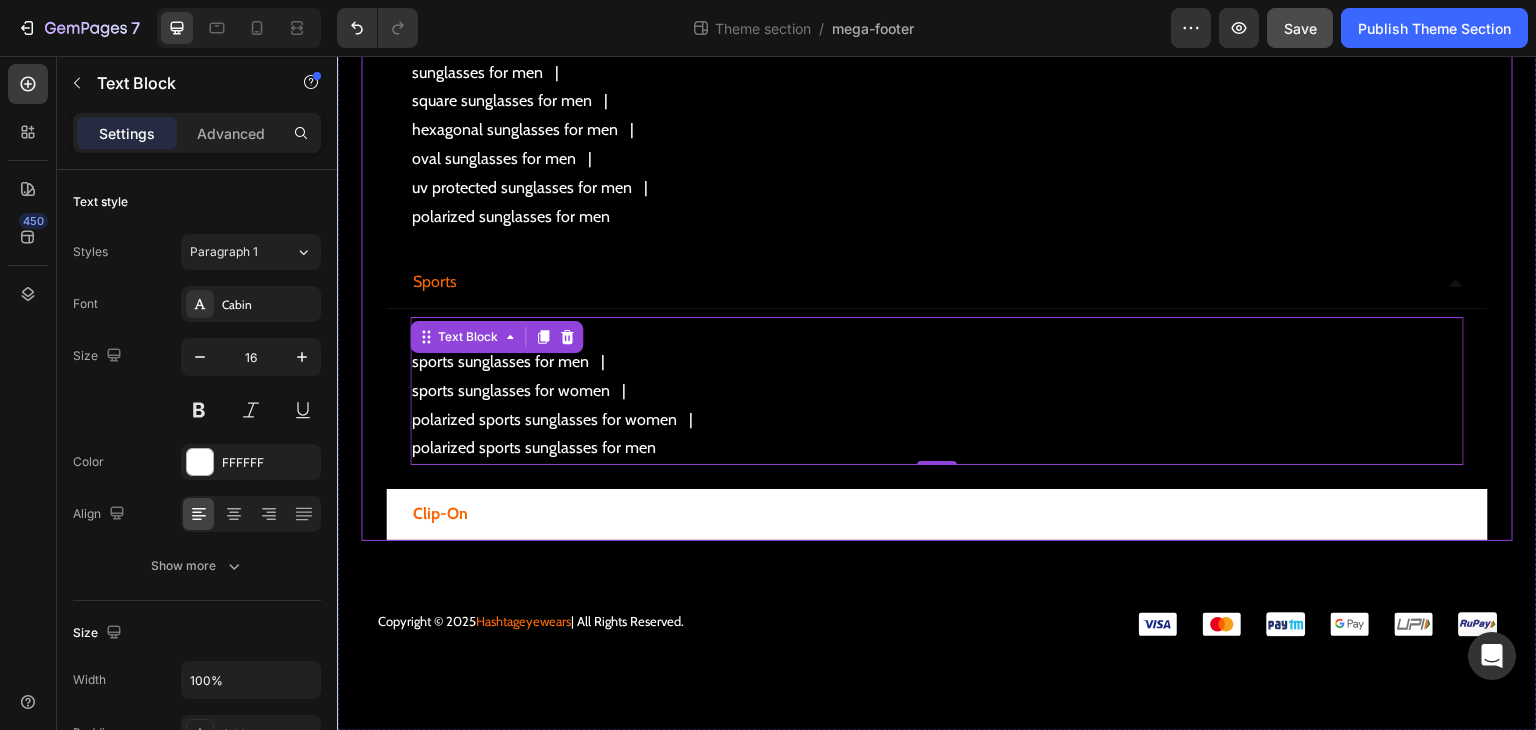 click on "clip-on" at bounding box center [921, 514] 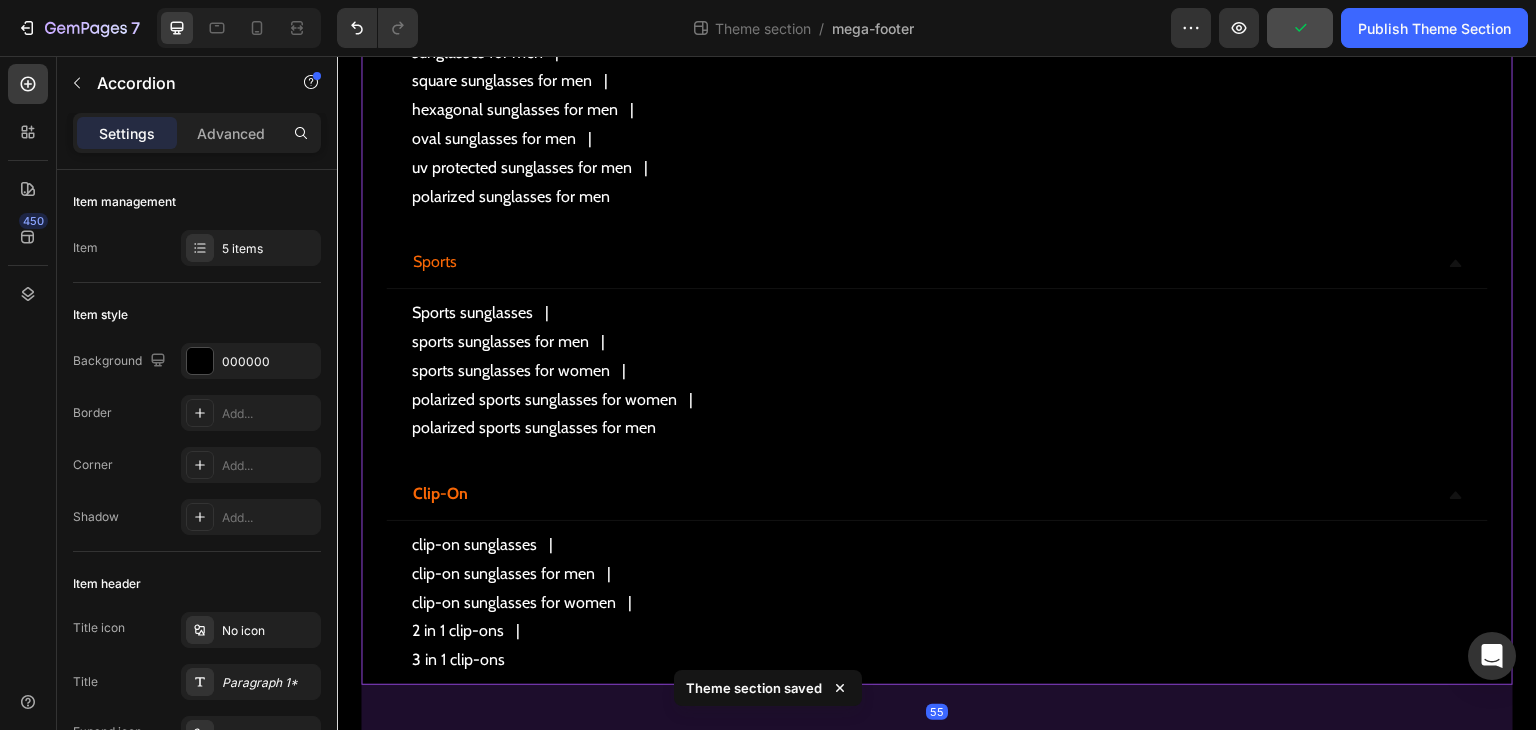 click on "sports" at bounding box center (921, 262) 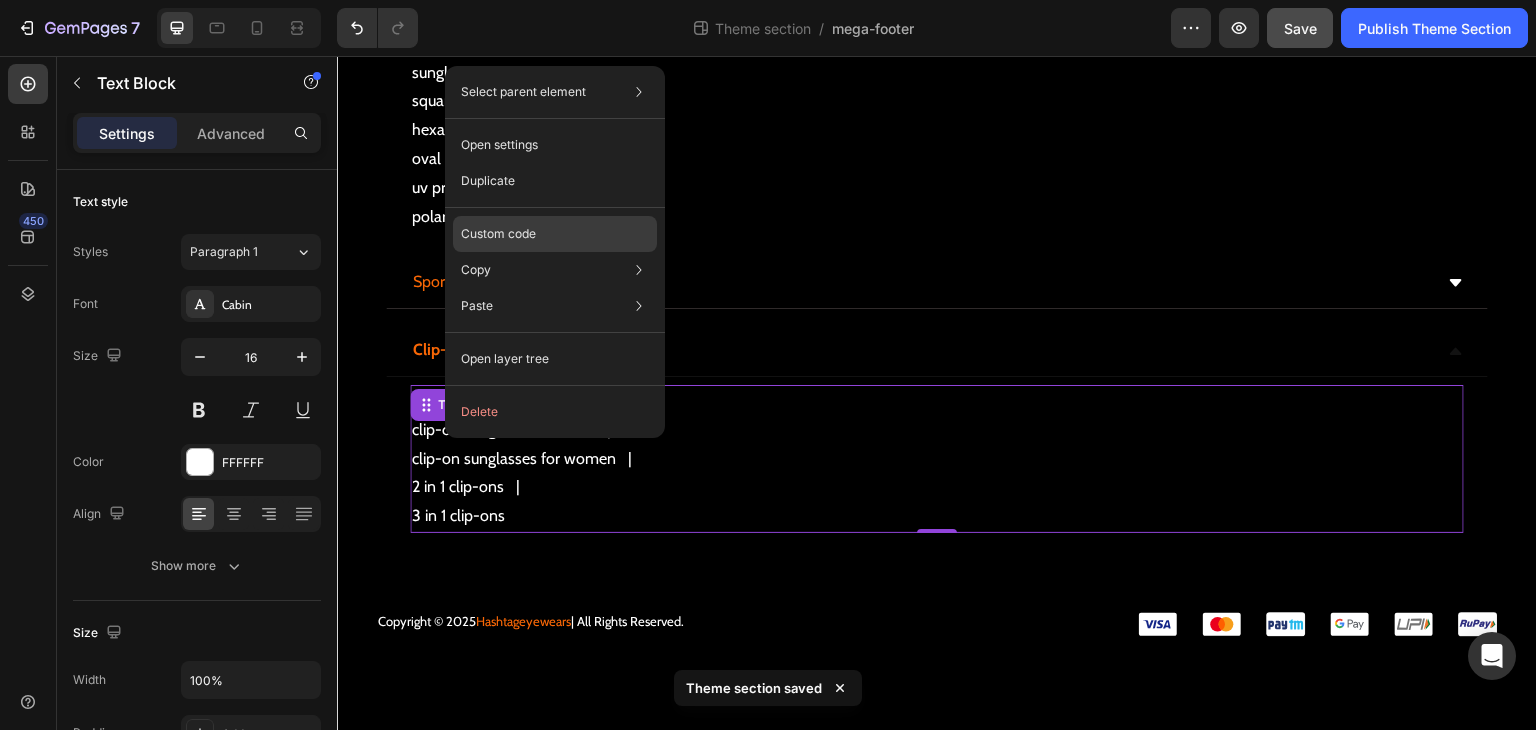 click on "Custom code" 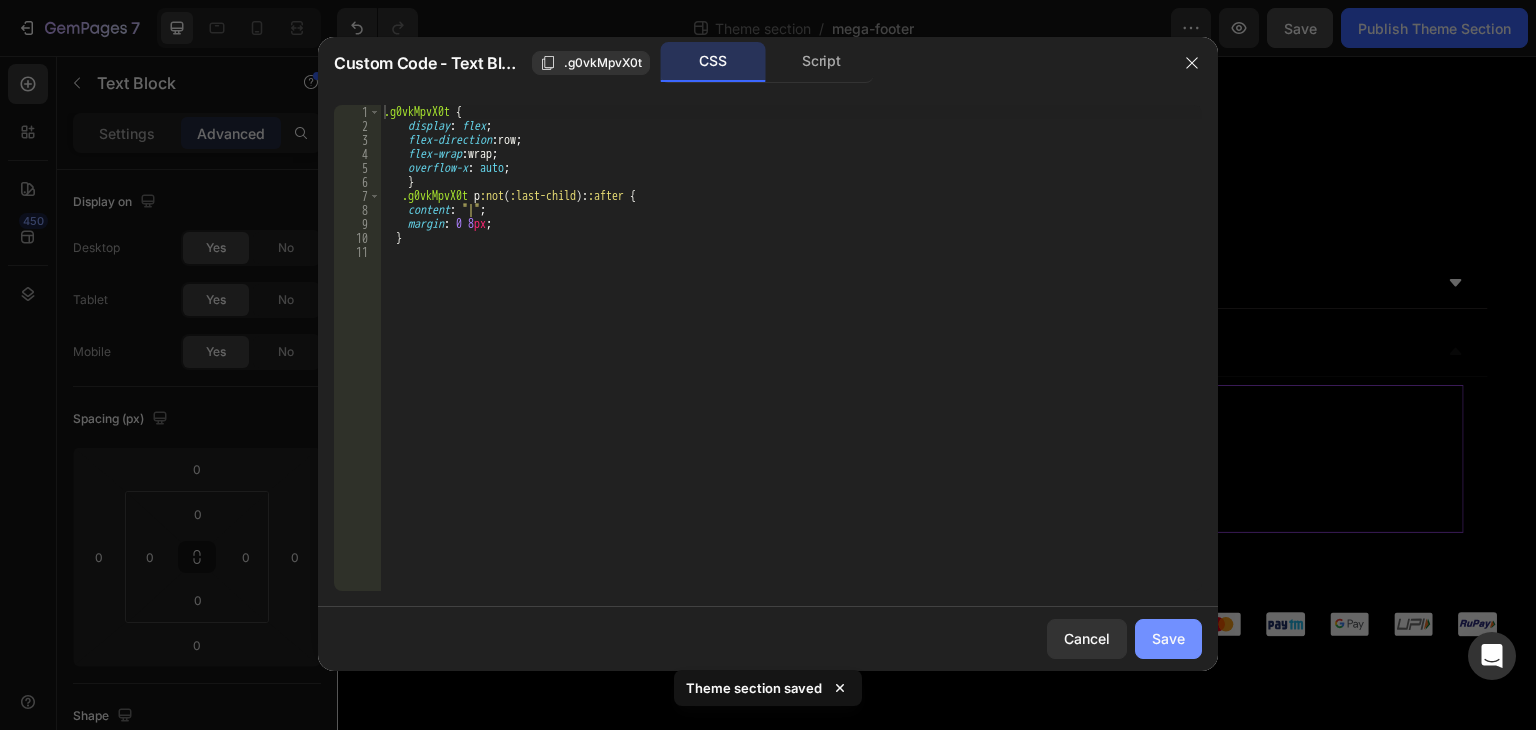 click on "Save" at bounding box center [1168, 638] 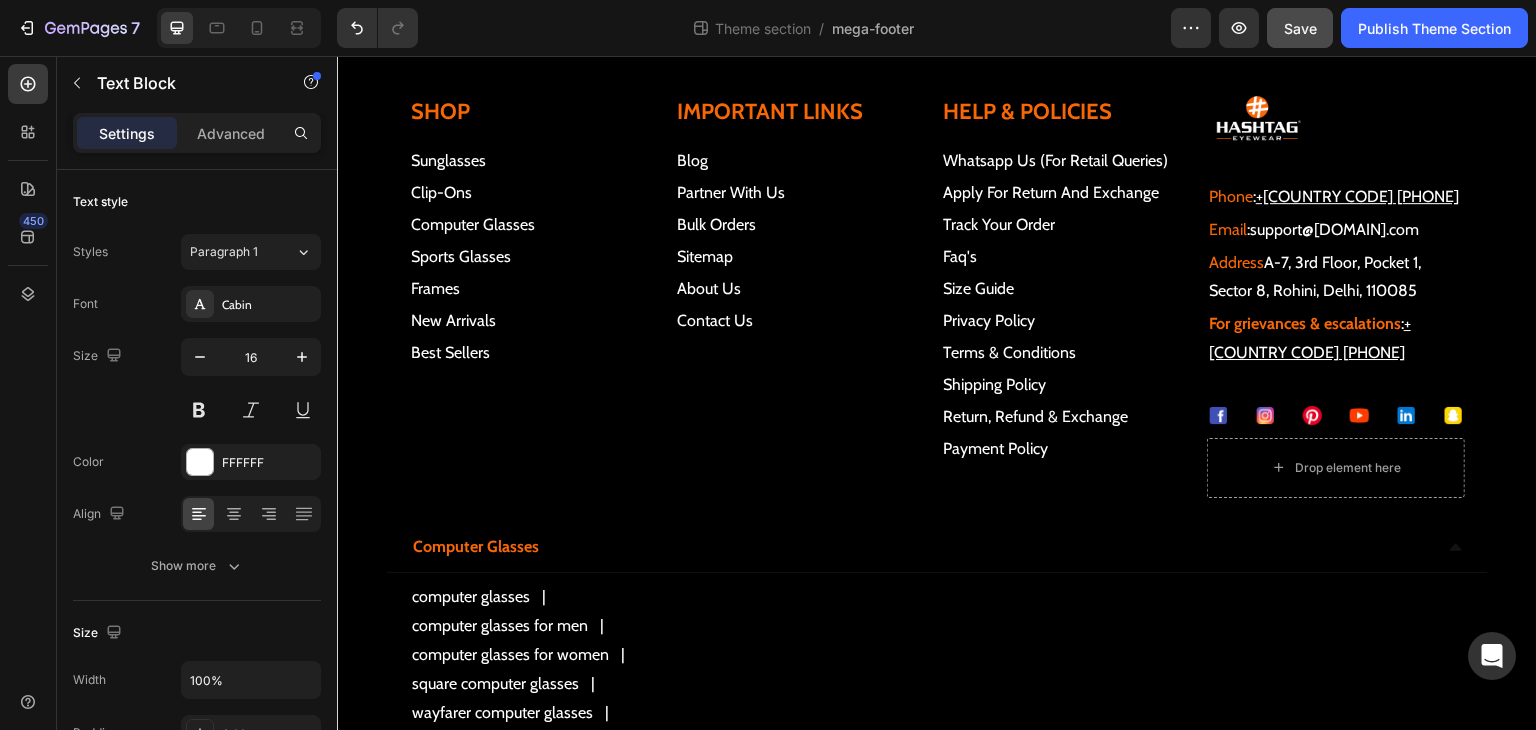 scroll, scrollTop: 72, scrollLeft: 0, axis: vertical 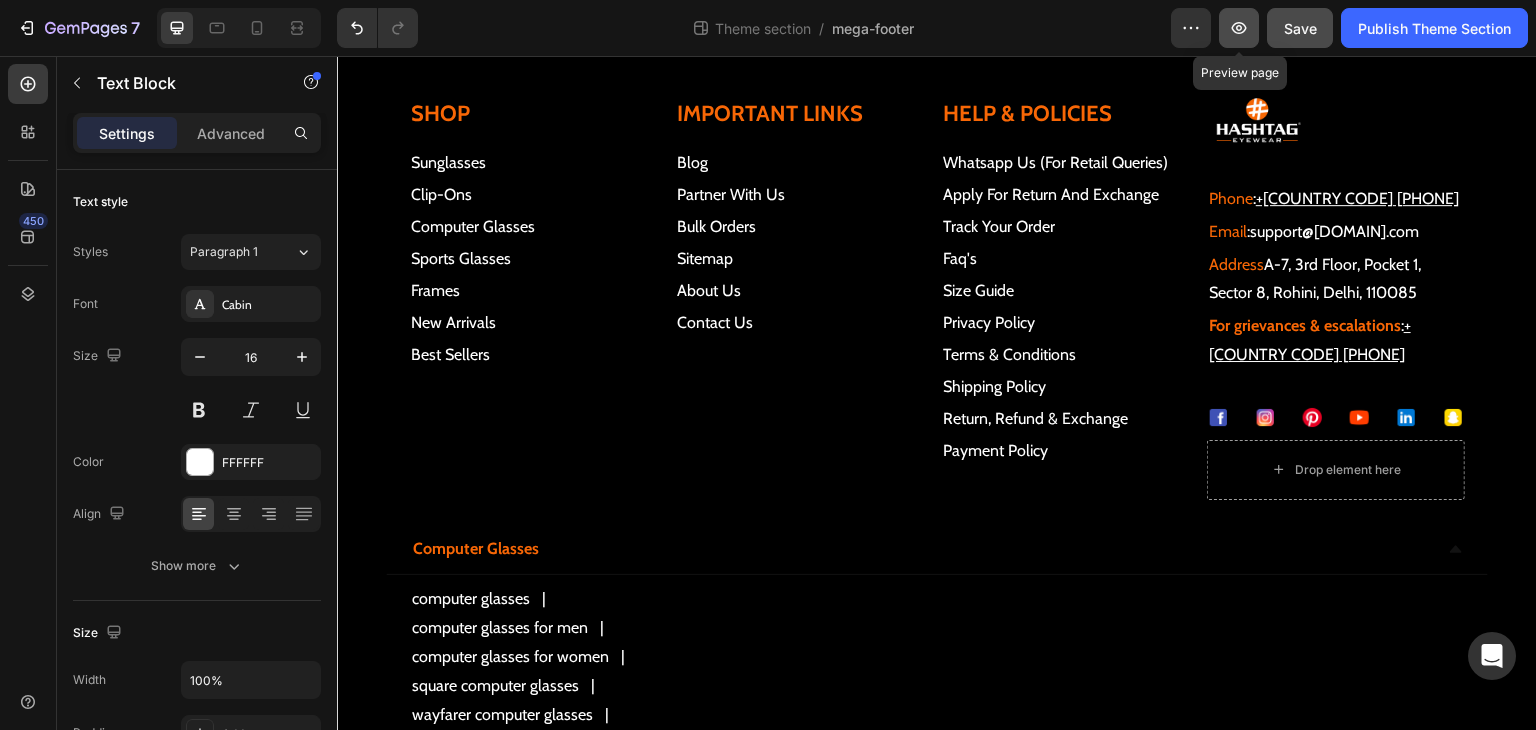 click 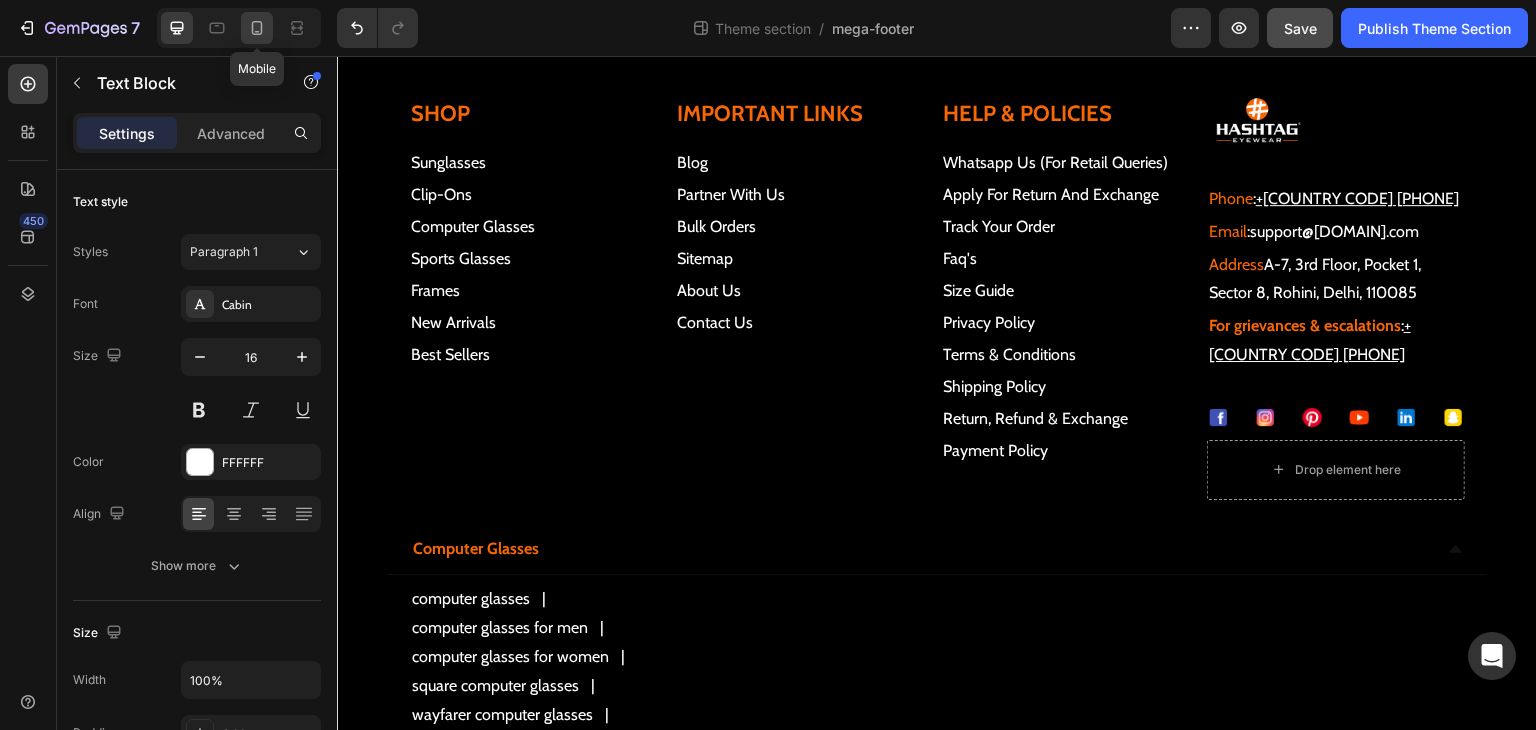 click 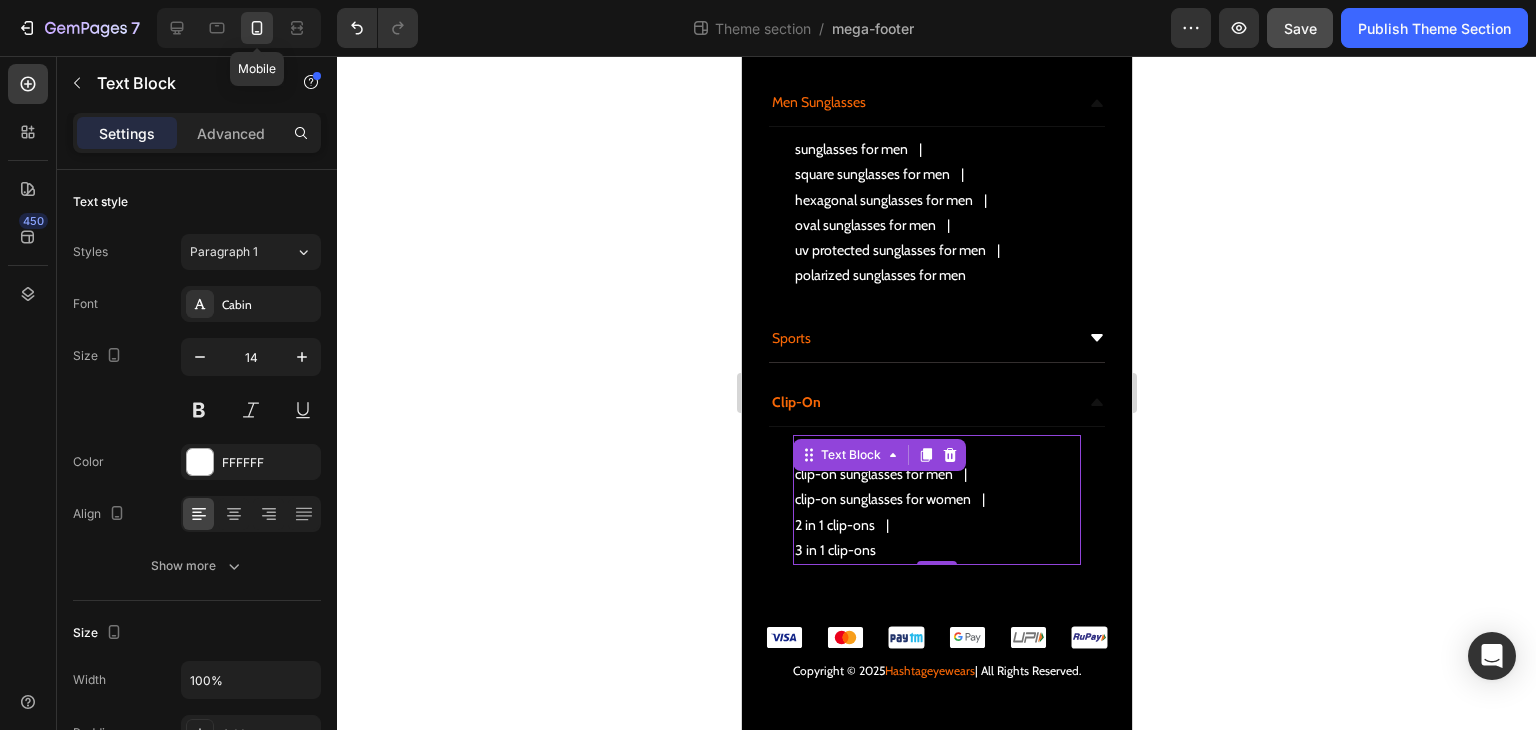 scroll, scrollTop: 2122, scrollLeft: 0, axis: vertical 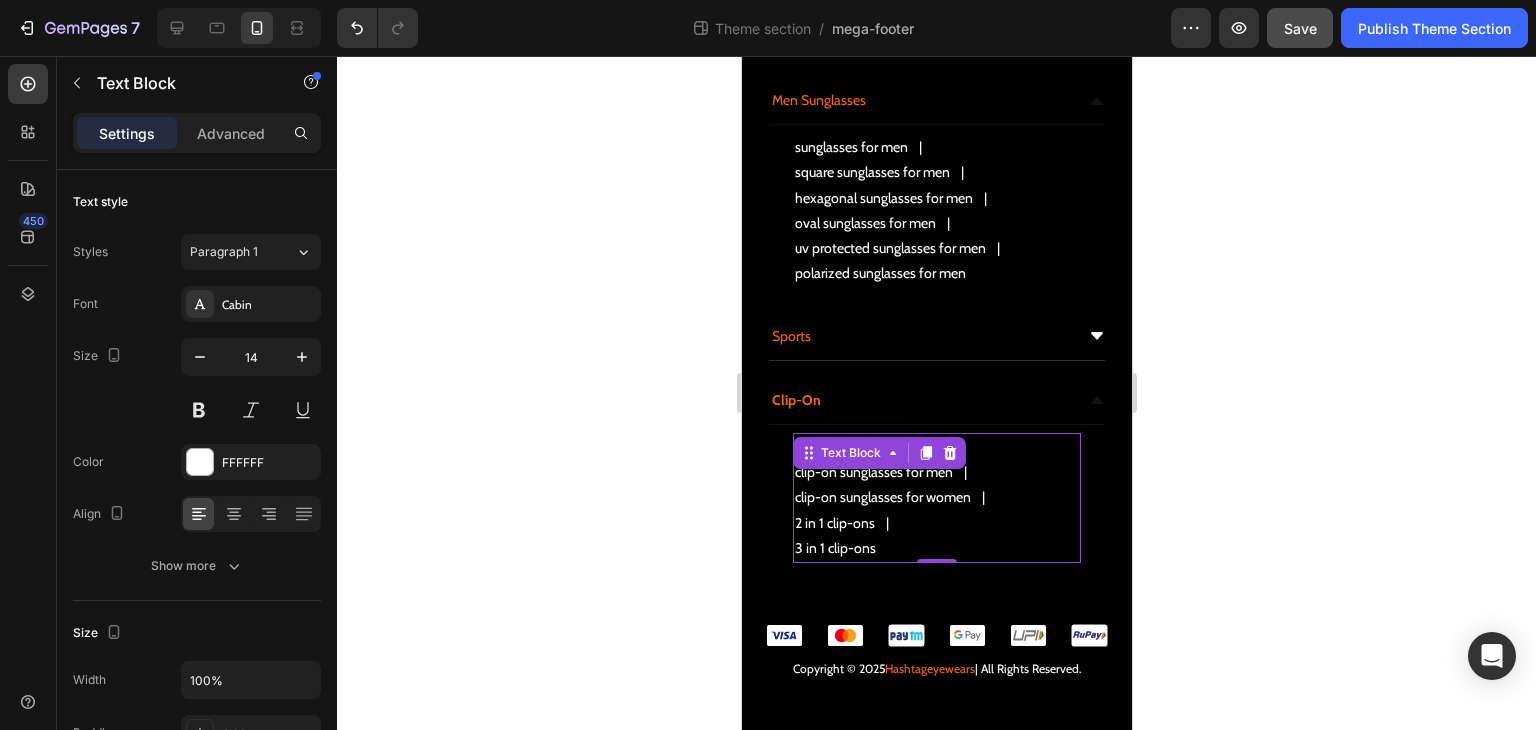click 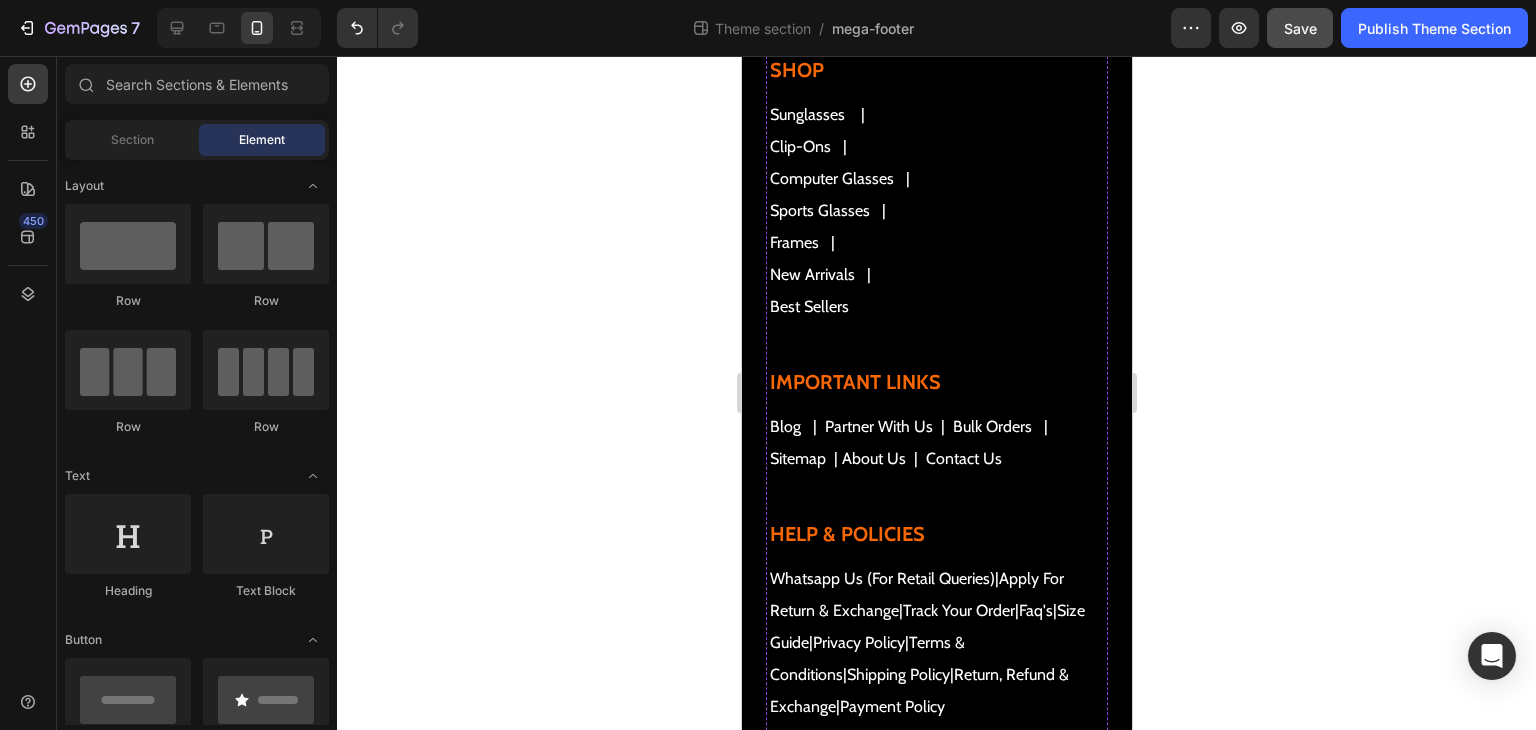 scroll, scrollTop: 122, scrollLeft: 0, axis: vertical 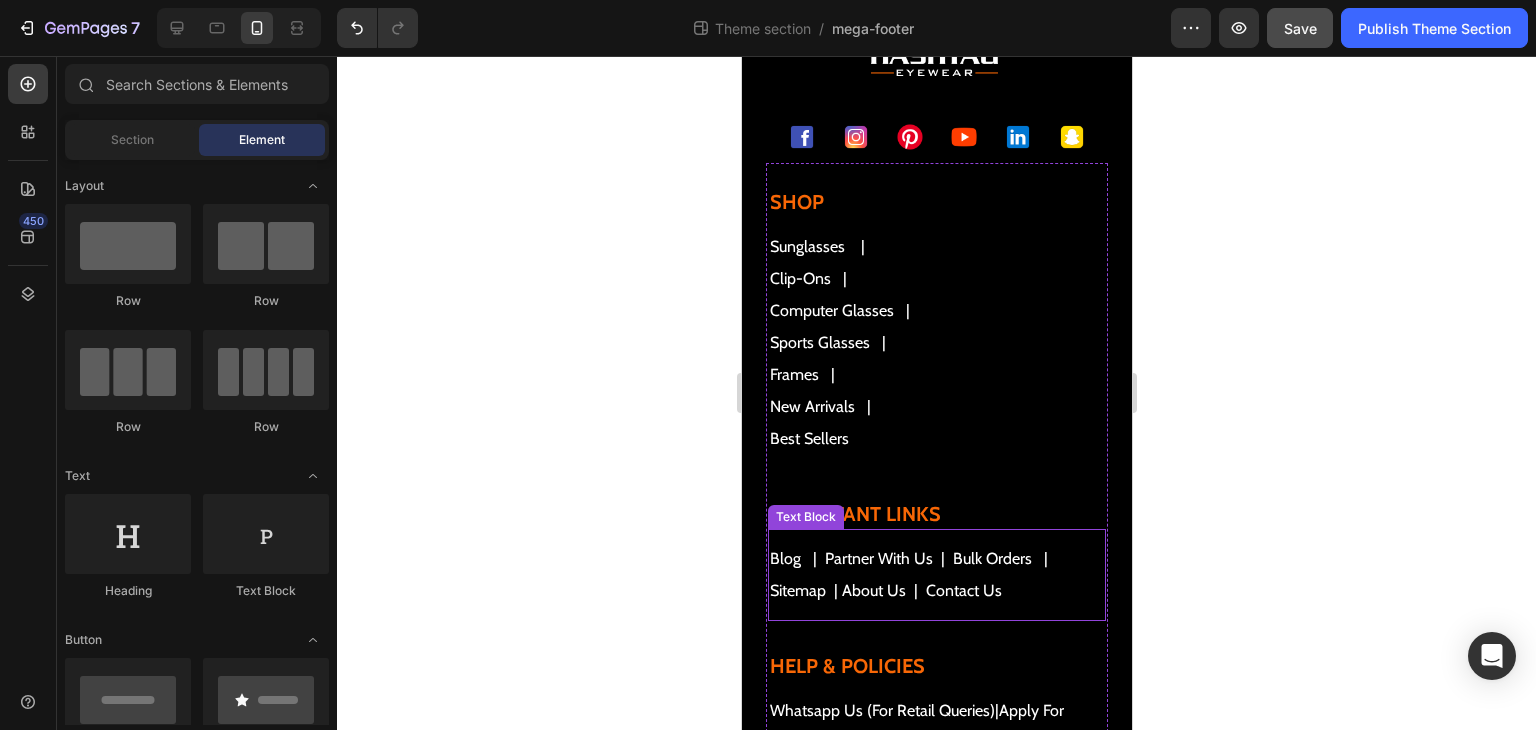 click on "blog   |  partner with us  |  bulk orders   | sitemap  | about us  |  contact us" at bounding box center [936, 575] 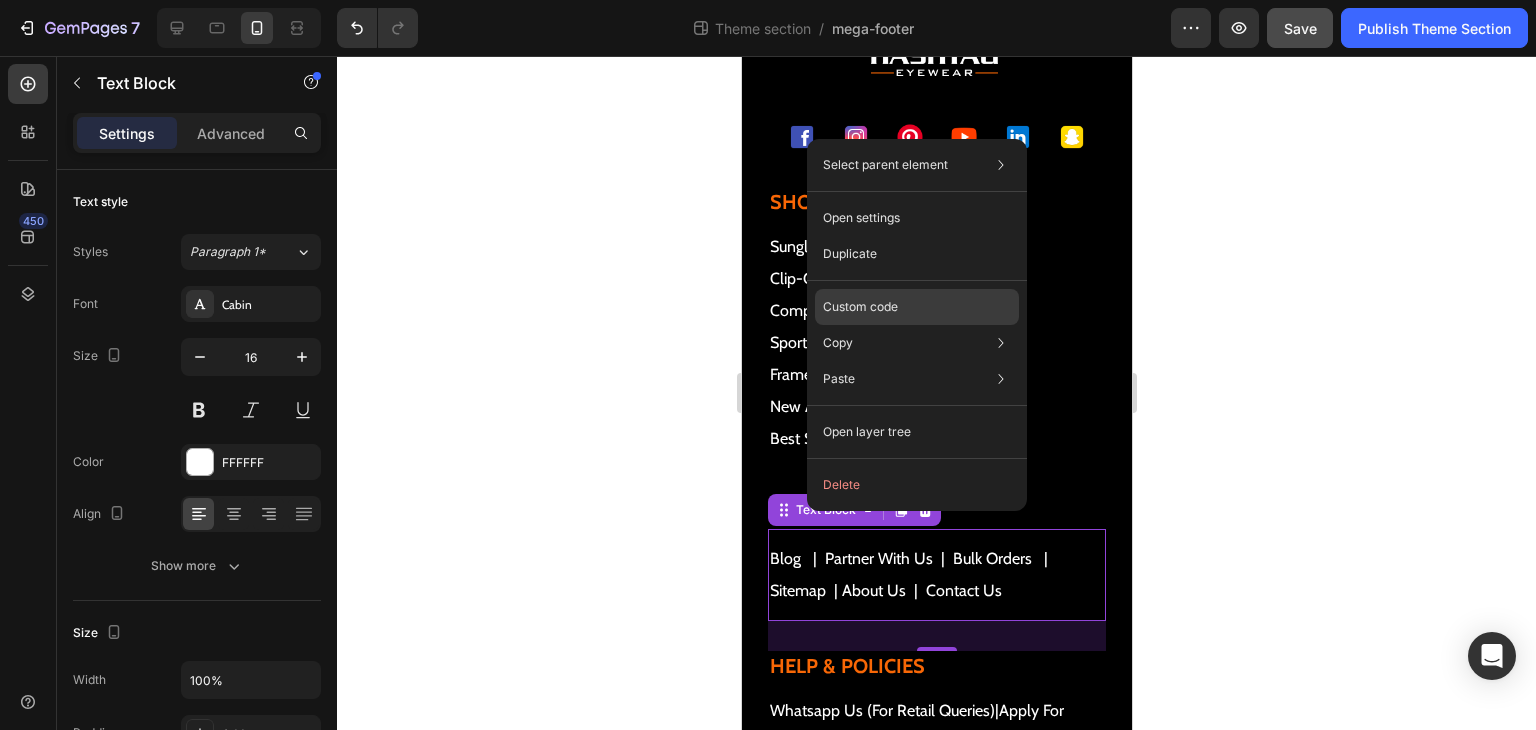 click on "Custom code" at bounding box center [860, 307] 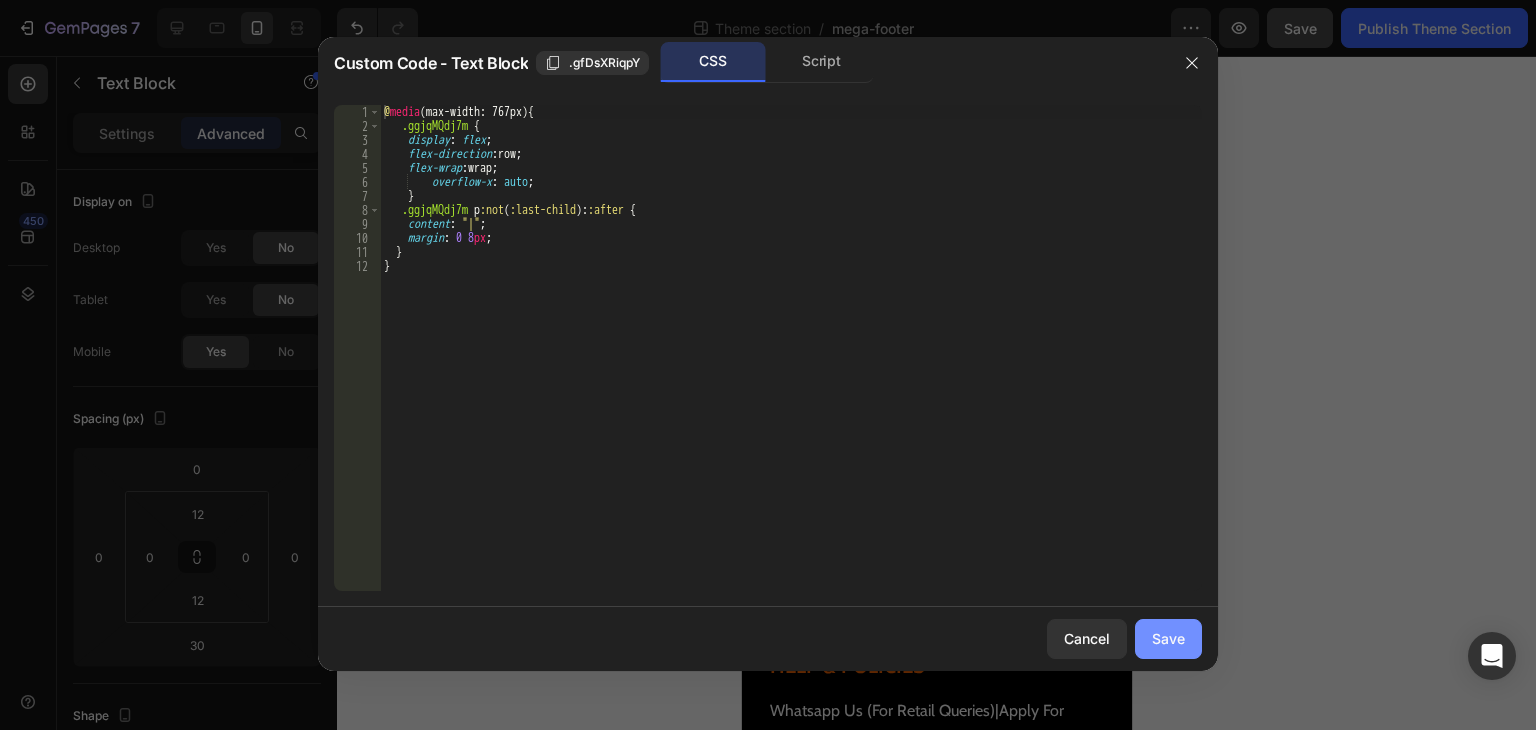 click on "Save" at bounding box center [1168, 638] 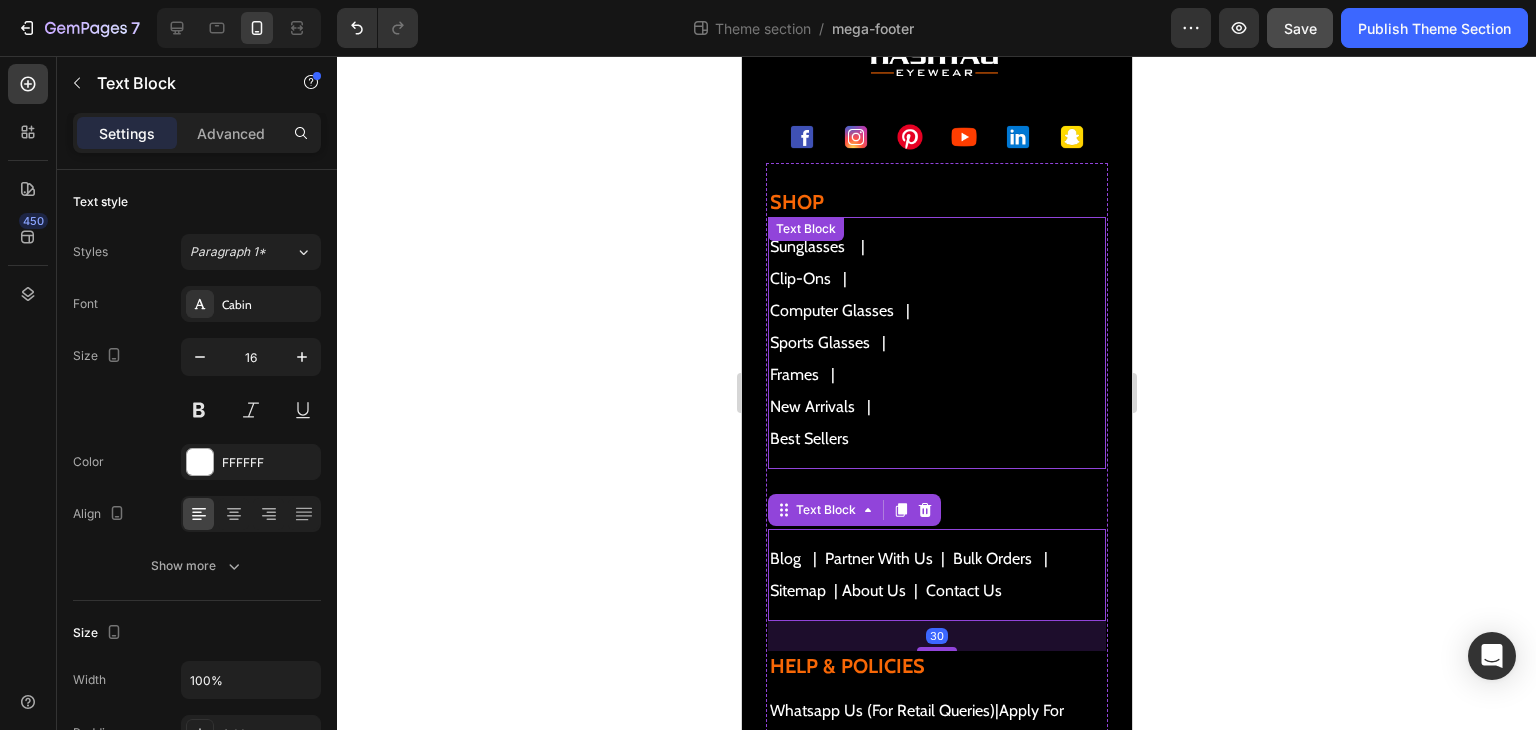 click on "computer glasses" at bounding box center [936, 311] 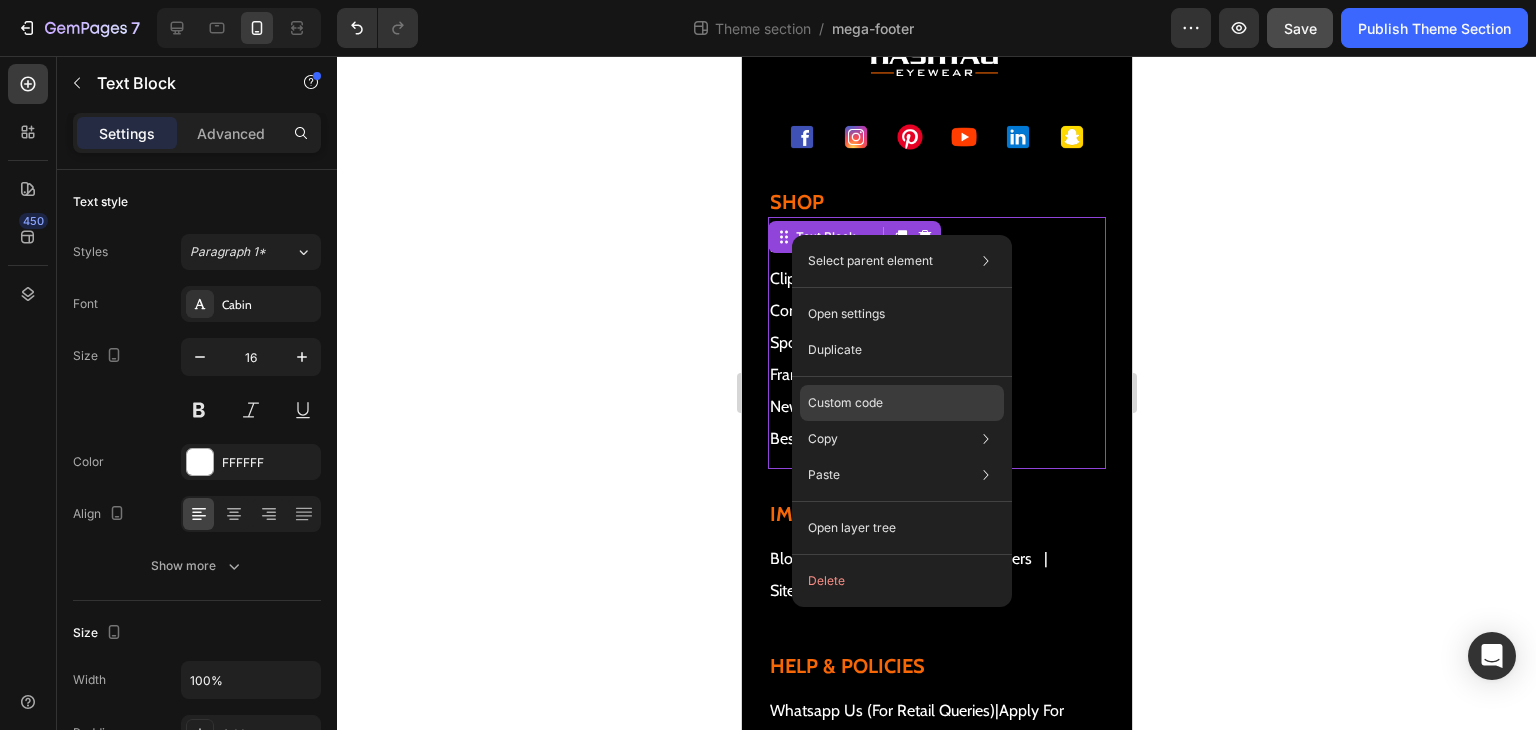 click on "Custom code" 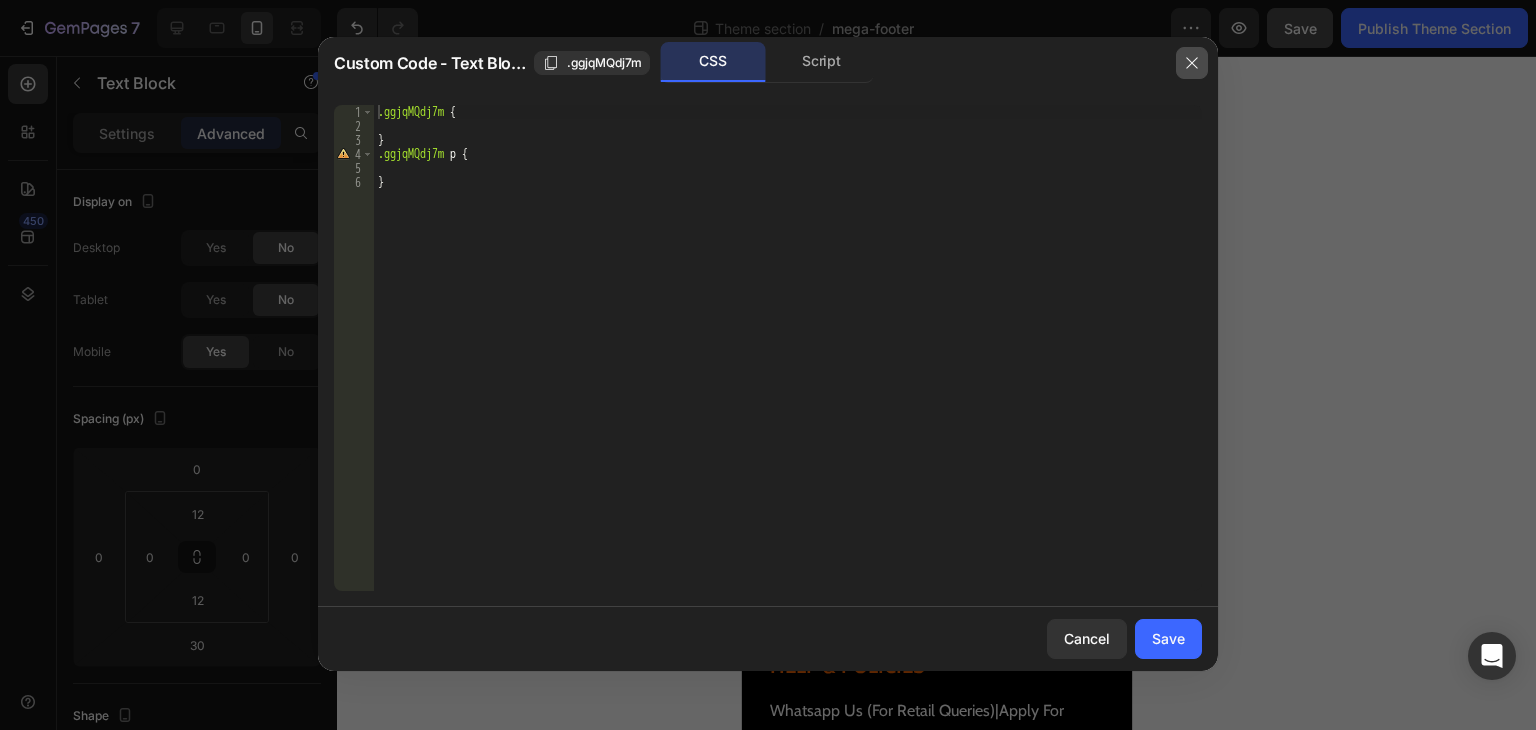 click at bounding box center (1192, 63) 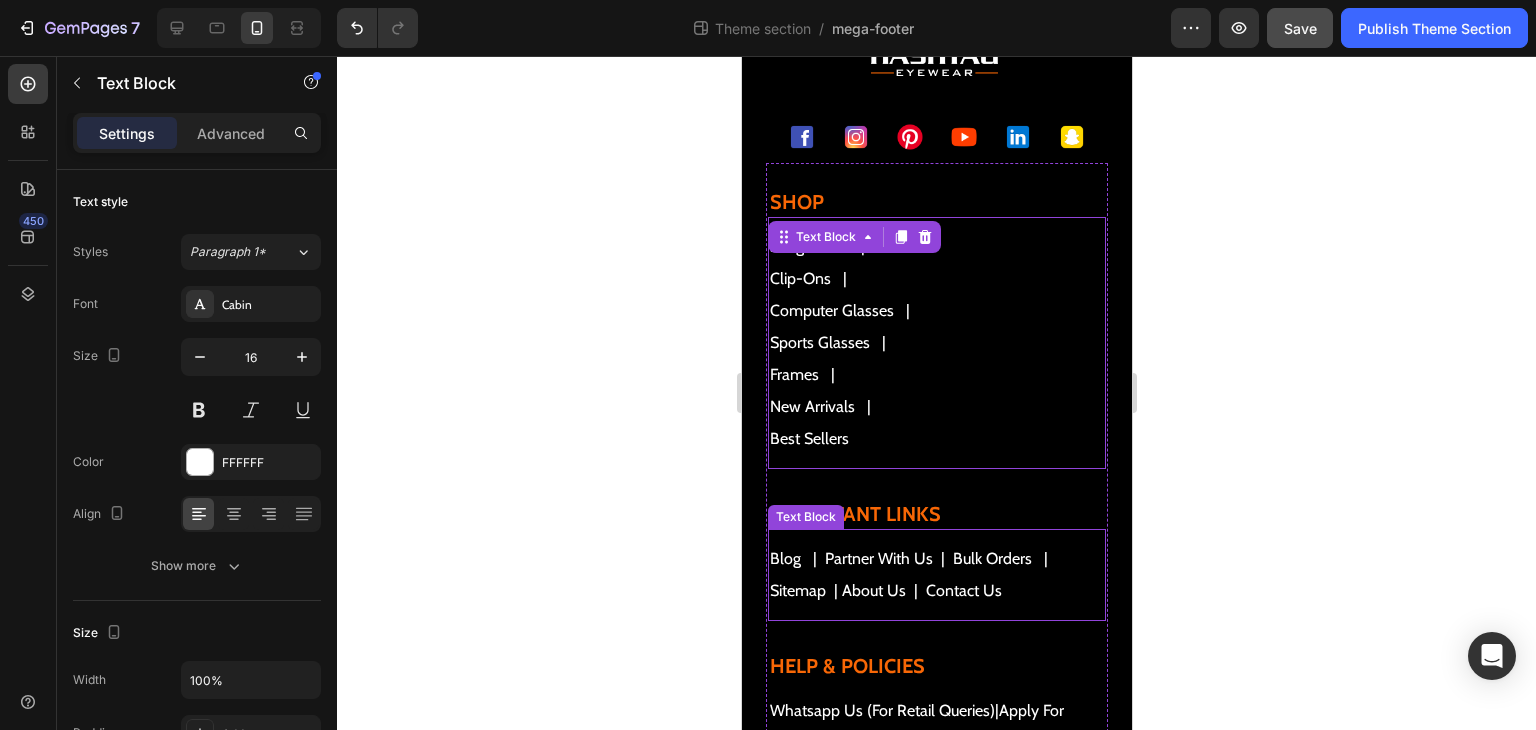 click on "blog   |  partner with us  |  bulk orders   | sitemap  | about us  |  contact us" at bounding box center (936, 575) 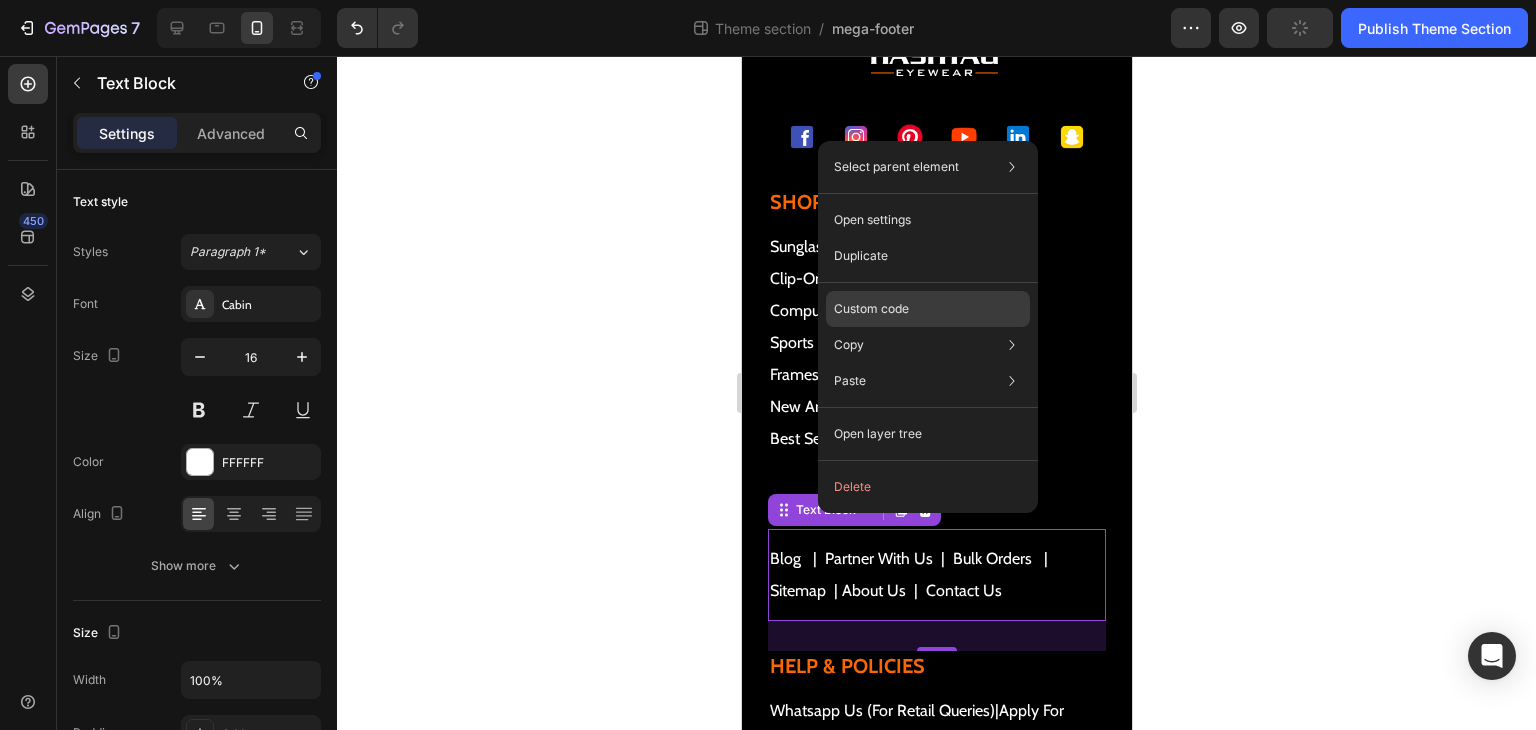 click on "Custom code" at bounding box center (871, 309) 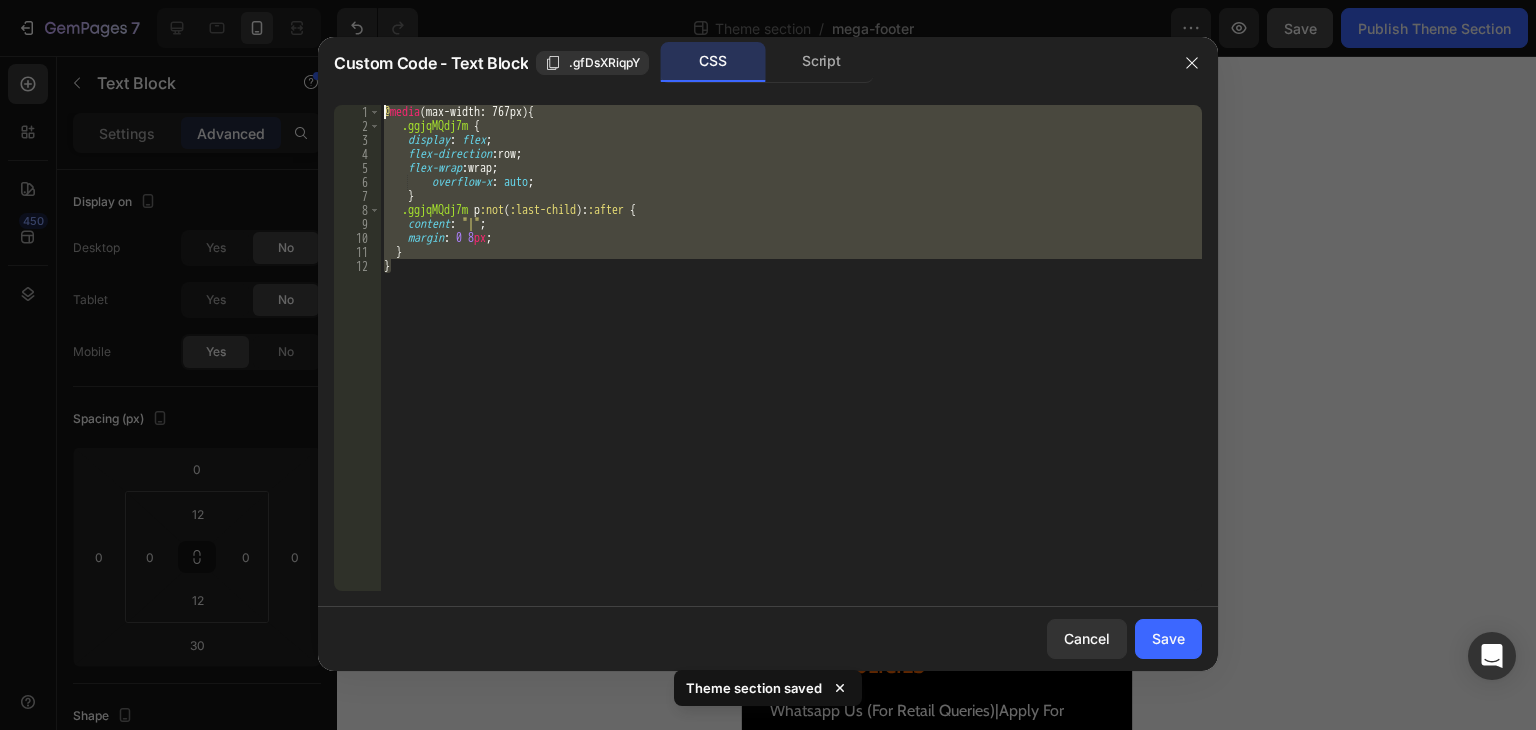 drag, startPoint x: 421, startPoint y: 266, endPoint x: 351, endPoint y: 107, distance: 173.72679 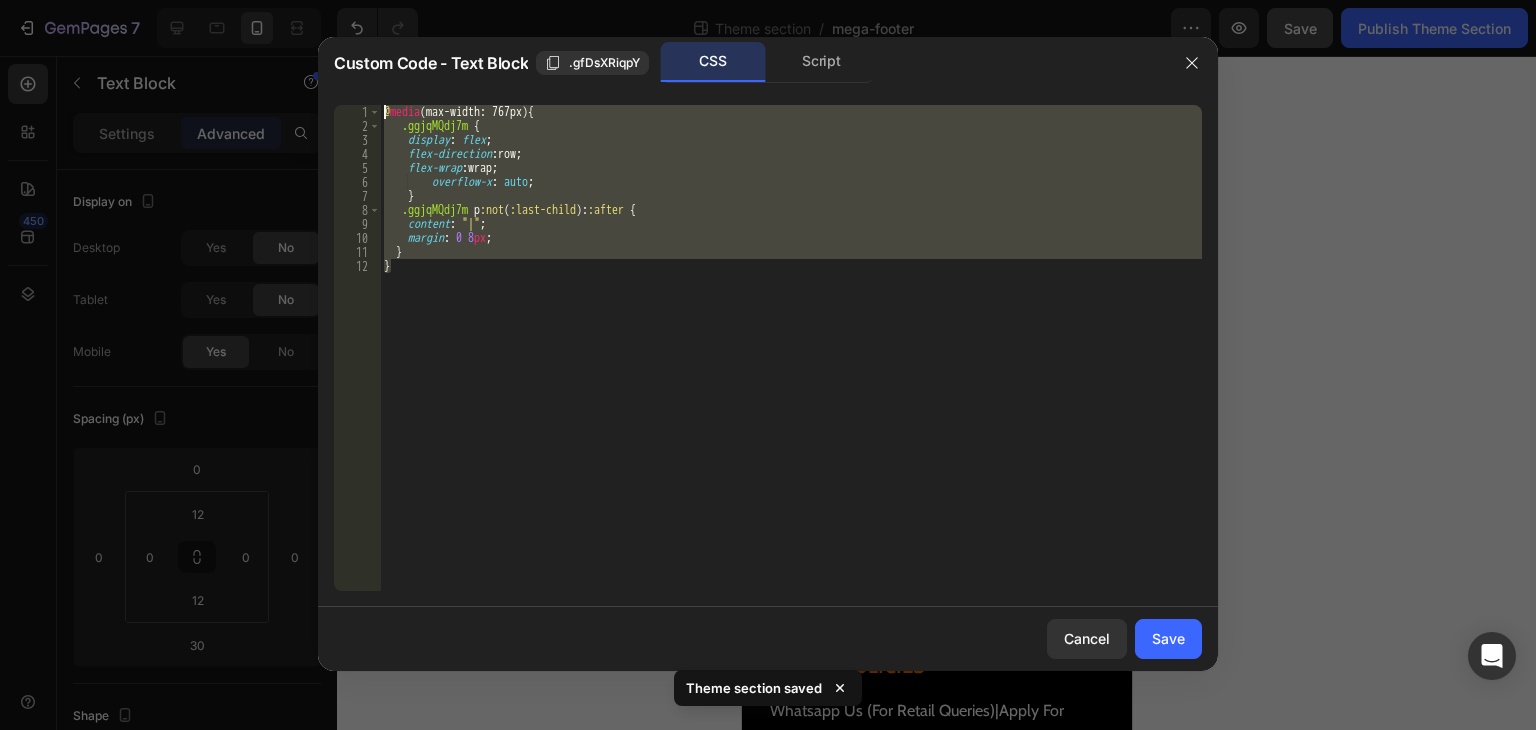 click on "1 2 3 4 5 6 7 8 9 10 11 12 @ media  (max-width: 767px) {     .ggjqMQdj7m   {      display :   flex ;      flex-direction :  row ;      flex-wrap :  wrap ;           overflow-x :   auto ;      }     .ggjqMQdj7m   p :not ( :last-child ): :after   {      content :   "  |  " ;      margin :   0   8 px ;    } }     [DATE]" at bounding box center (768, 348) 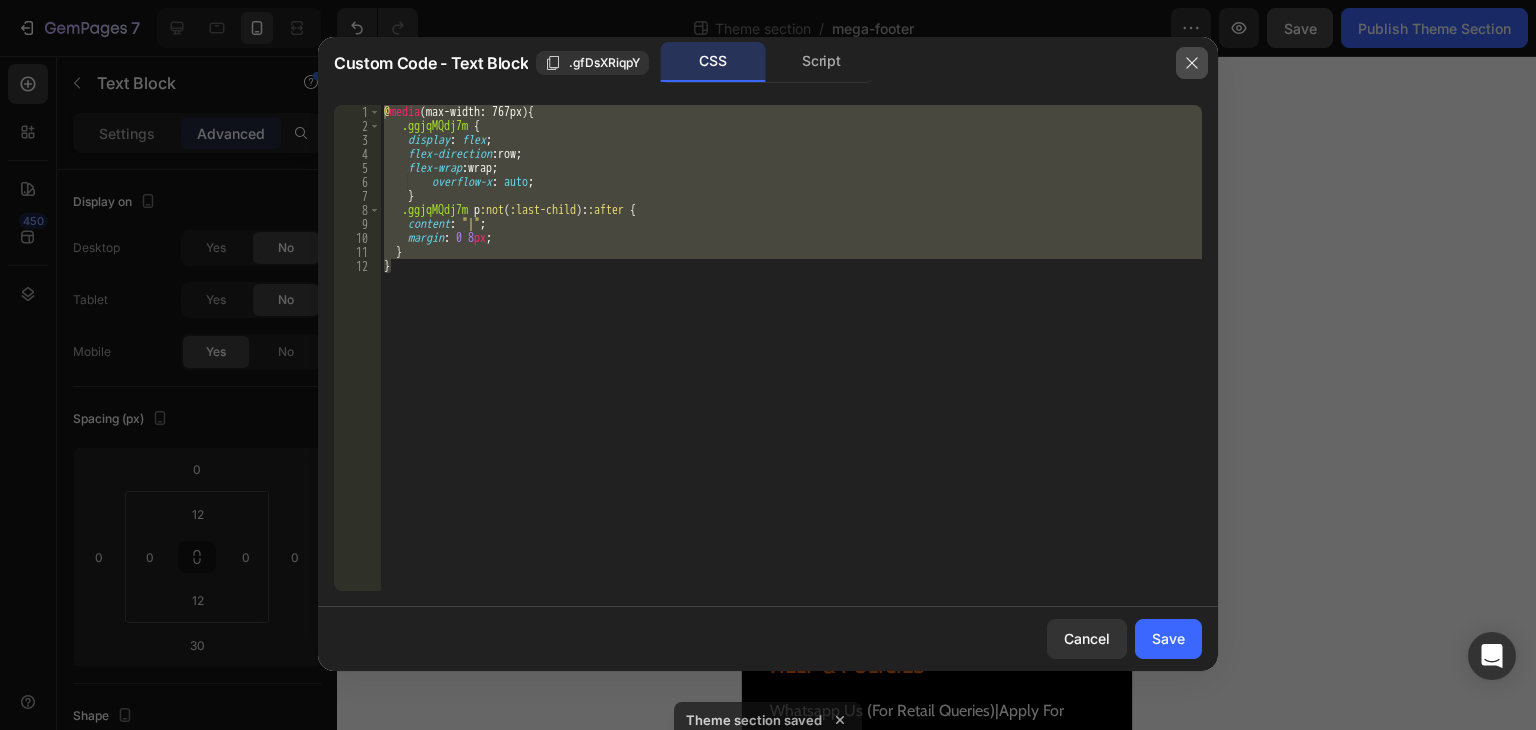 click at bounding box center (1192, 63) 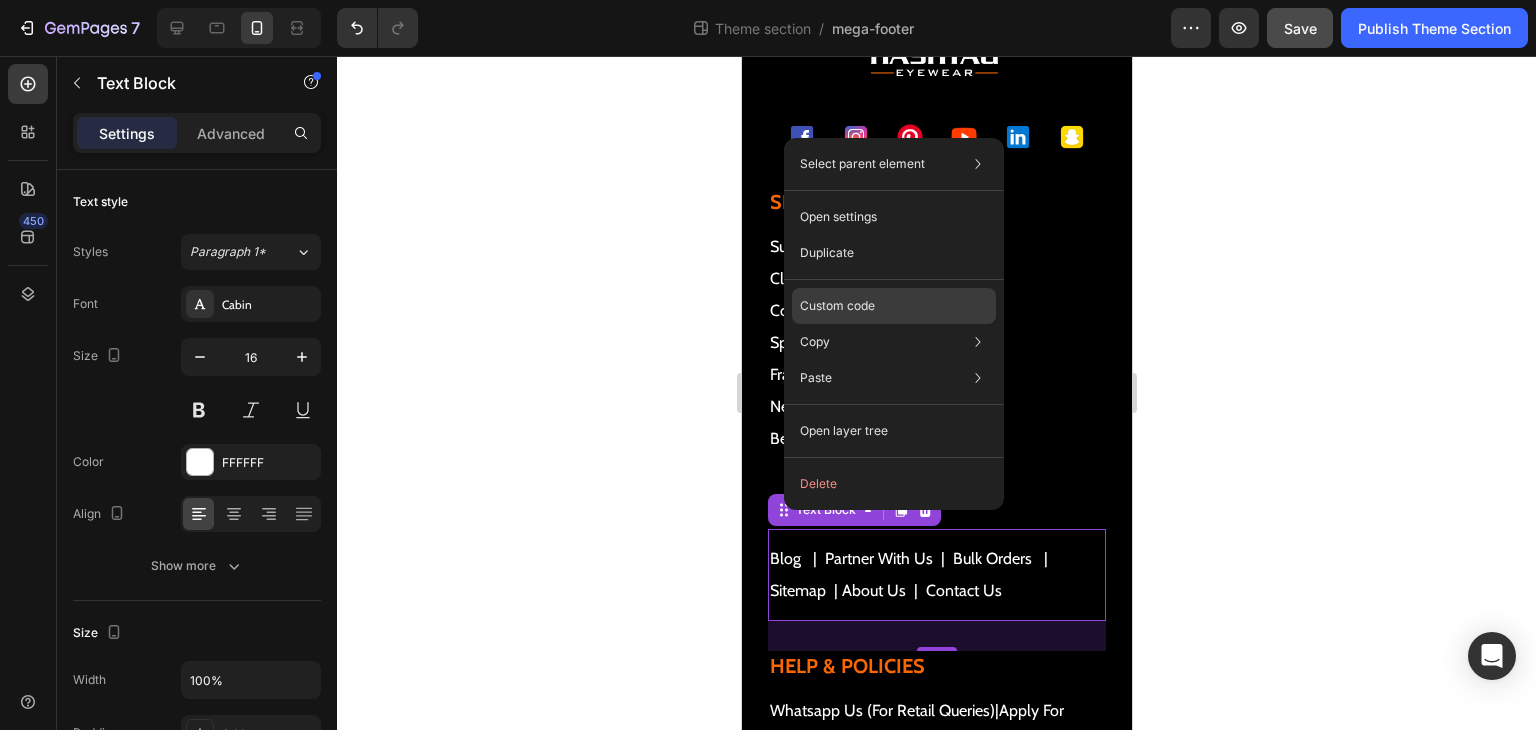 click on "Custom code" 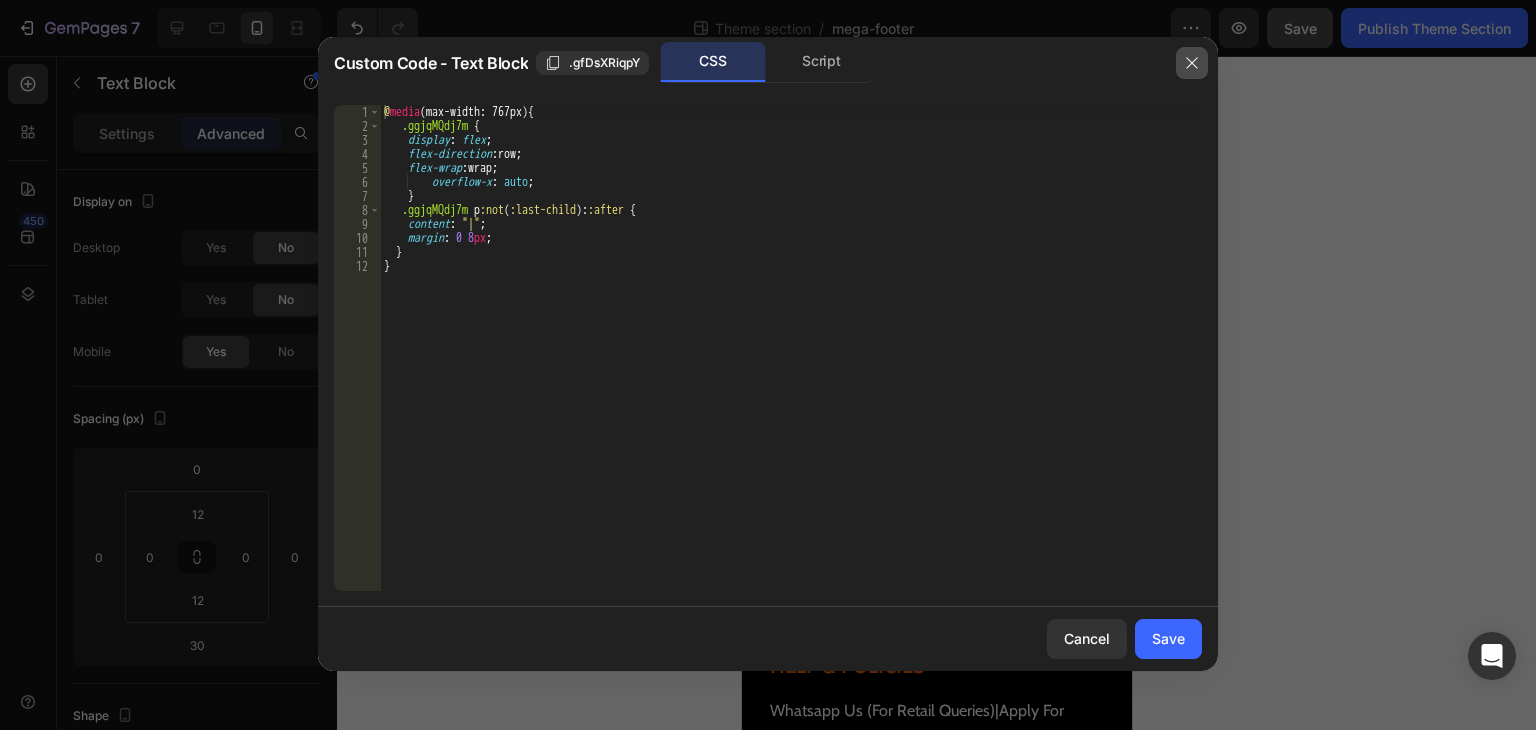 click 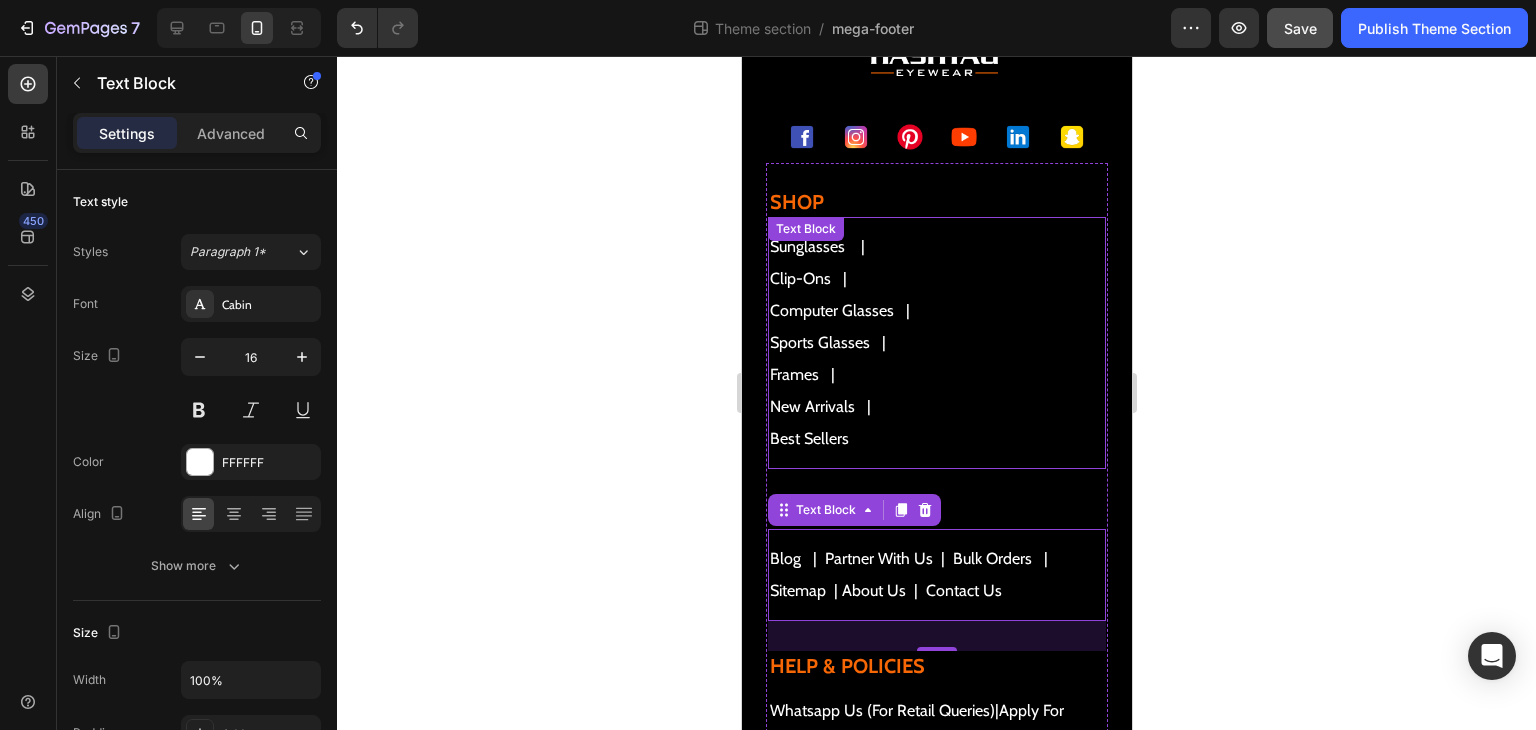 click on "clip-ons" at bounding box center (936, 279) 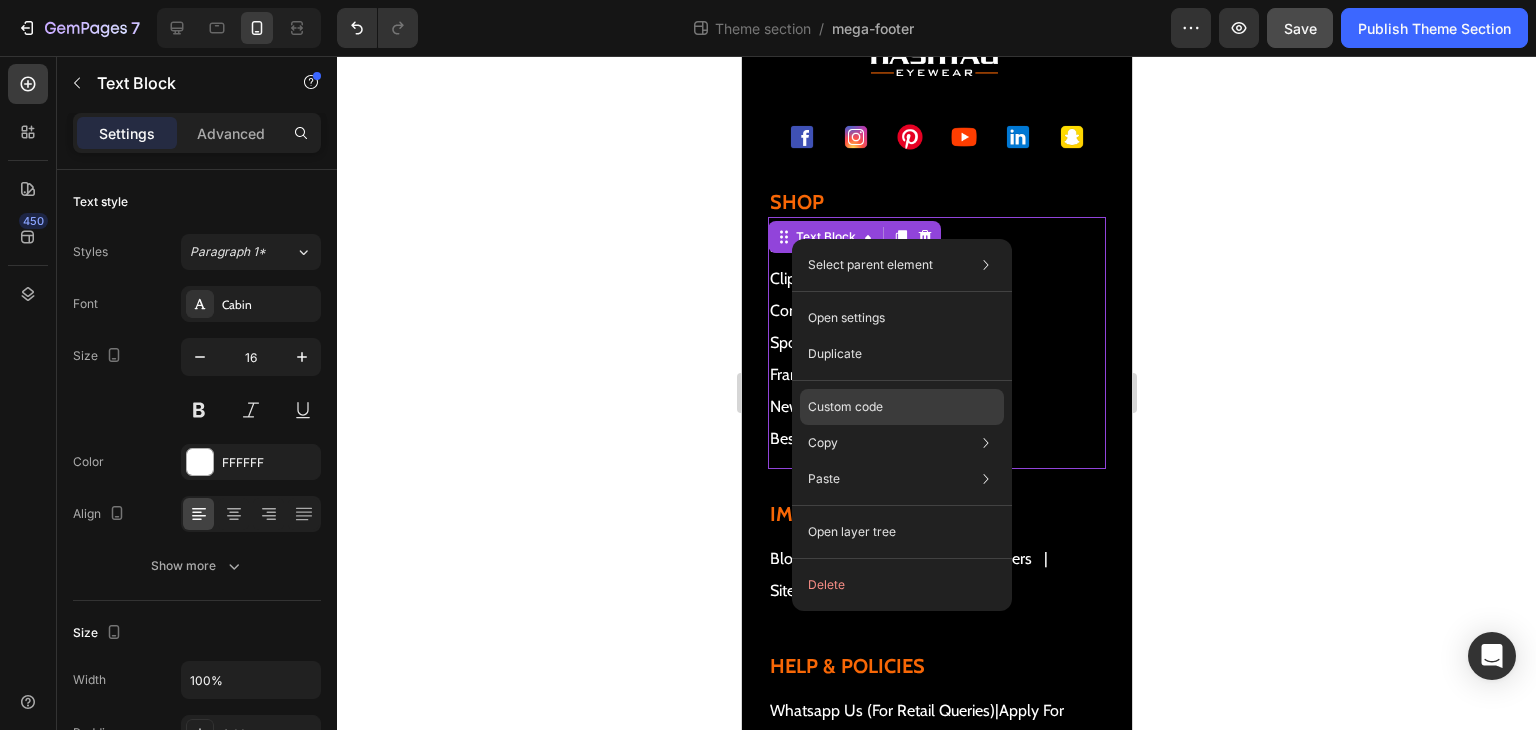 click on "Custom code" at bounding box center [845, 407] 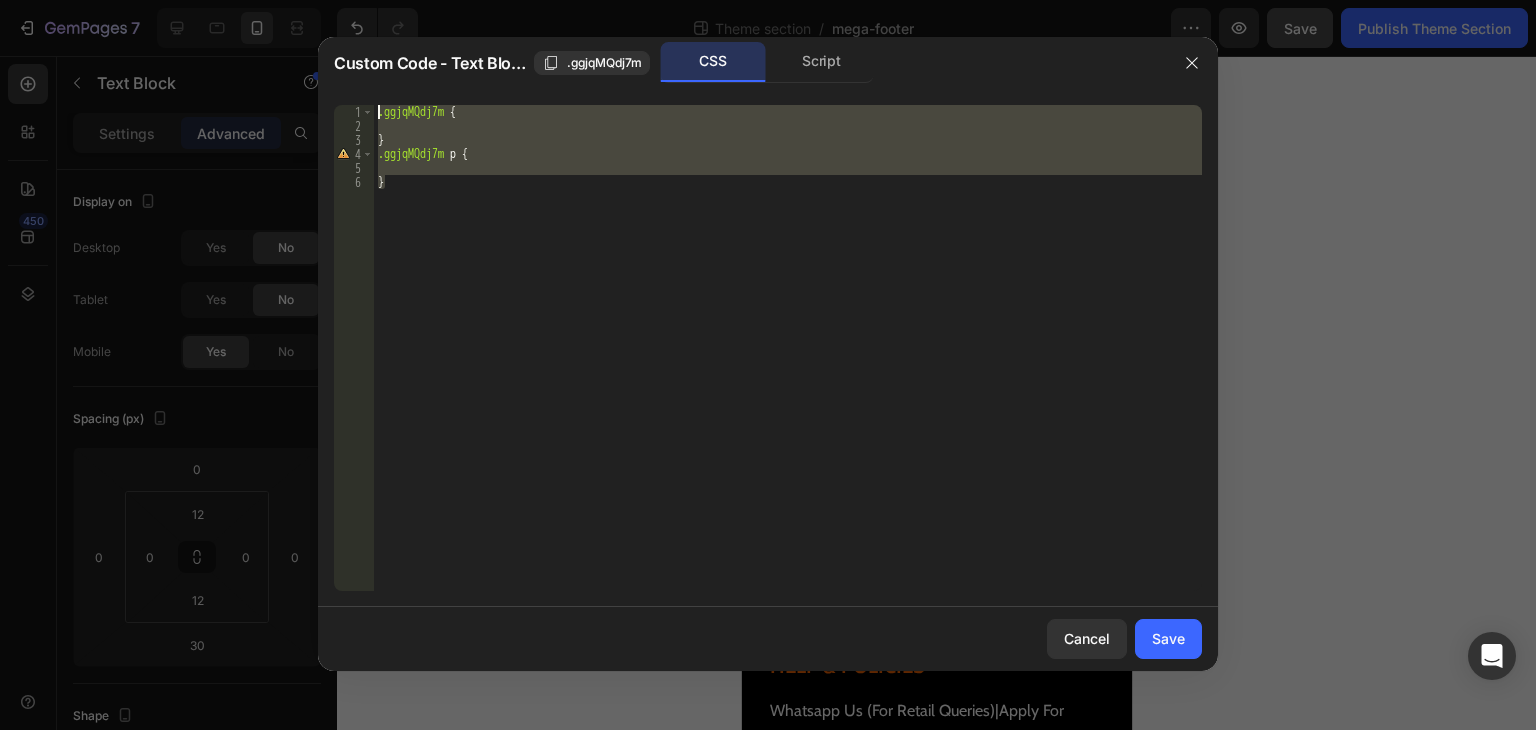 drag, startPoint x: 396, startPoint y: 188, endPoint x: 356, endPoint y: 110, distance: 87.658424 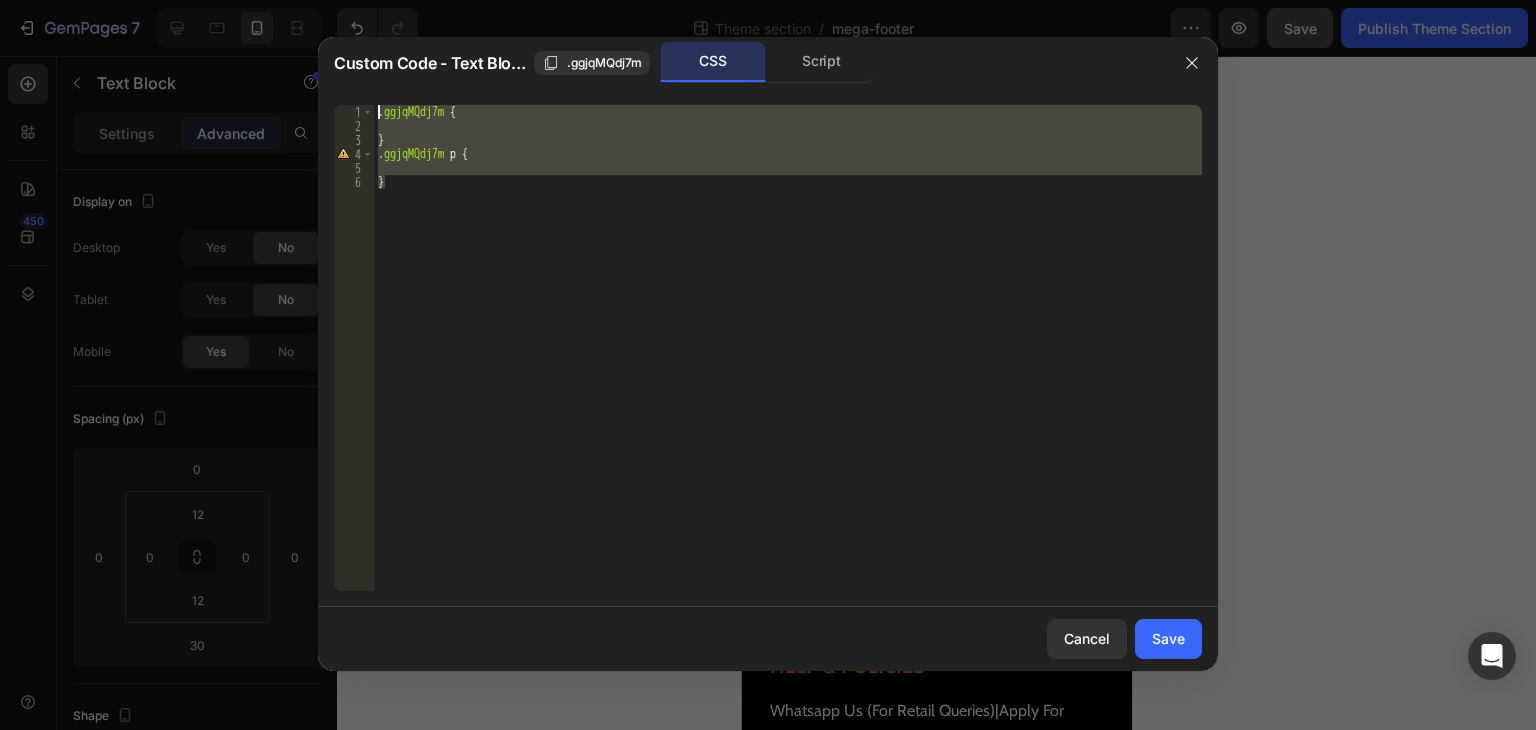 click on "} 1 2 3 4 5 6 .ggjqMQdj7m   { } .ggjqMQdj7m   p   { }     הההההההההההההההההההההההההההההההההההההההההההההההההההההההההההההההההההההההההההההההההההההההההההההההההההההההההההההההההההההההההההההההההההההההההההההההההההההההההההההההההההההההההההההההההההההההההההההההההההההההההההההההההההההההההההההההההההההההההההההההההההההההההההההההה XXXXXXXXXXXXXXXXXXXXXXXXXXXXXXXXXXXXXXXXXXXXXXXXXXXXXXXXXXXXXXXXXXXXXXXXXXXXXXXXXXXXXXXXXXXXXXXXXXXXXXXXXXXXXXXXXXXXXXXXXXXXXXXXXXXXXXXXXXXXXXXXXXXXXXXXXXXXXXXXXXXXXXXXXXXXXXXXXXXXXXXXXXXXXXXXXXXXXXXXXXXXXXXXXXXXXXXXXXXXXXXXXXXXXXXXXXXXXXXXXXXXXXXXXXXXXXXX" at bounding box center (768, 348) 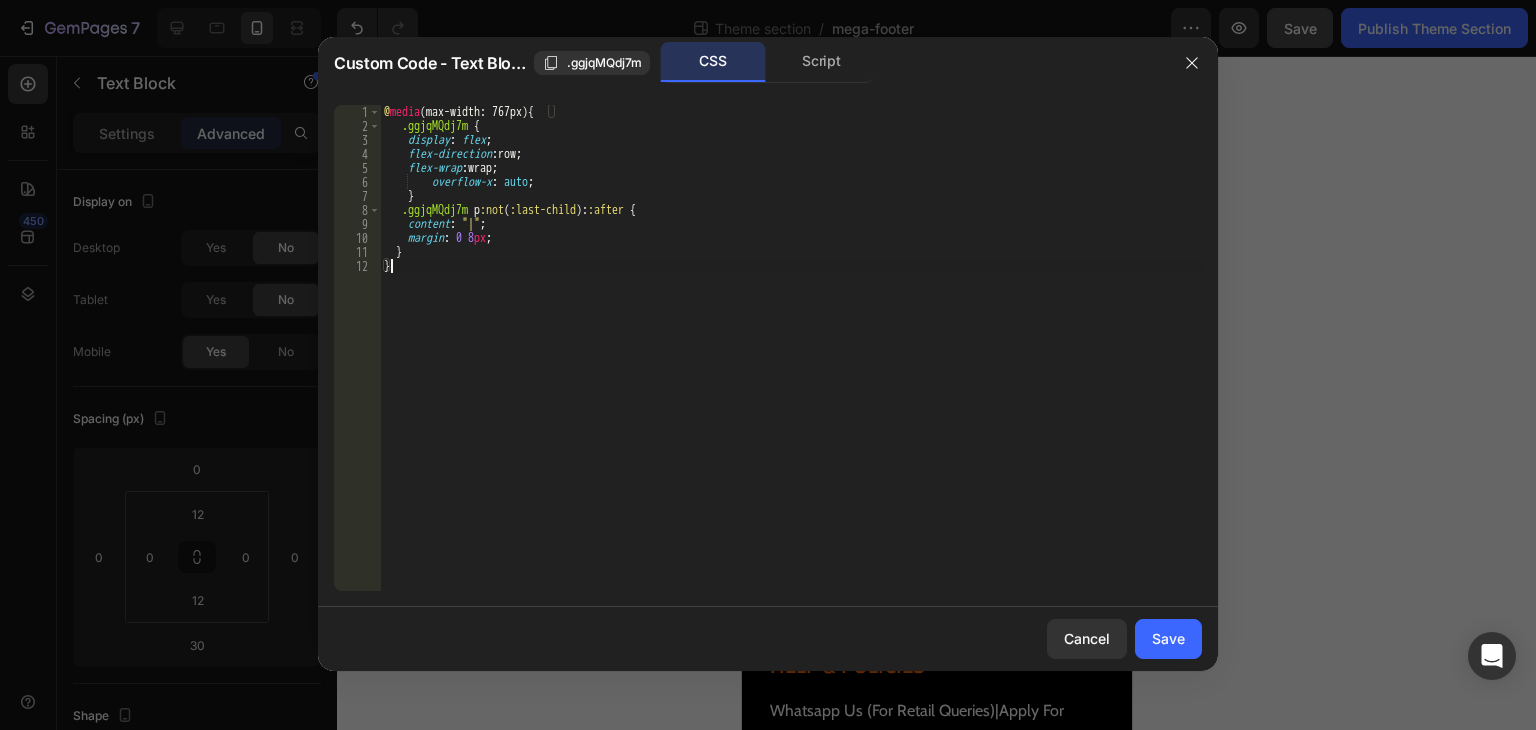 click on "@ media  (max-width: 767px) {     .ggjqMQdj7m   {      display :   flex ;      flex-direction :  row ;      flex-wrap :  wrap ;           overflow-x :   auto ;      }     .ggjqMQdj7m   p :not ( :last-child ): :after   {      content :   "  |  " ;      margin :   0   8 px ;    } }" at bounding box center (791, 362) 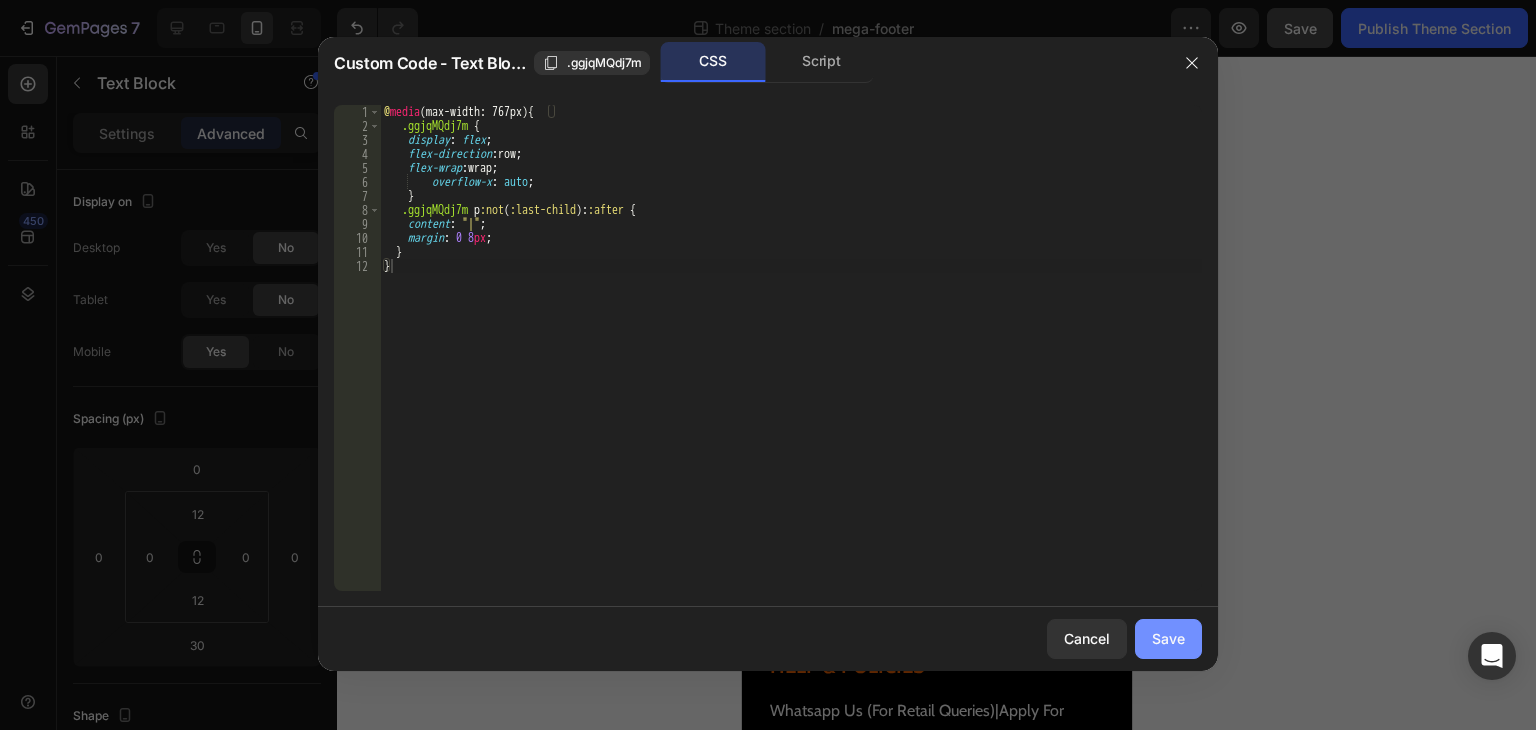 click on "Save" at bounding box center (1168, 638) 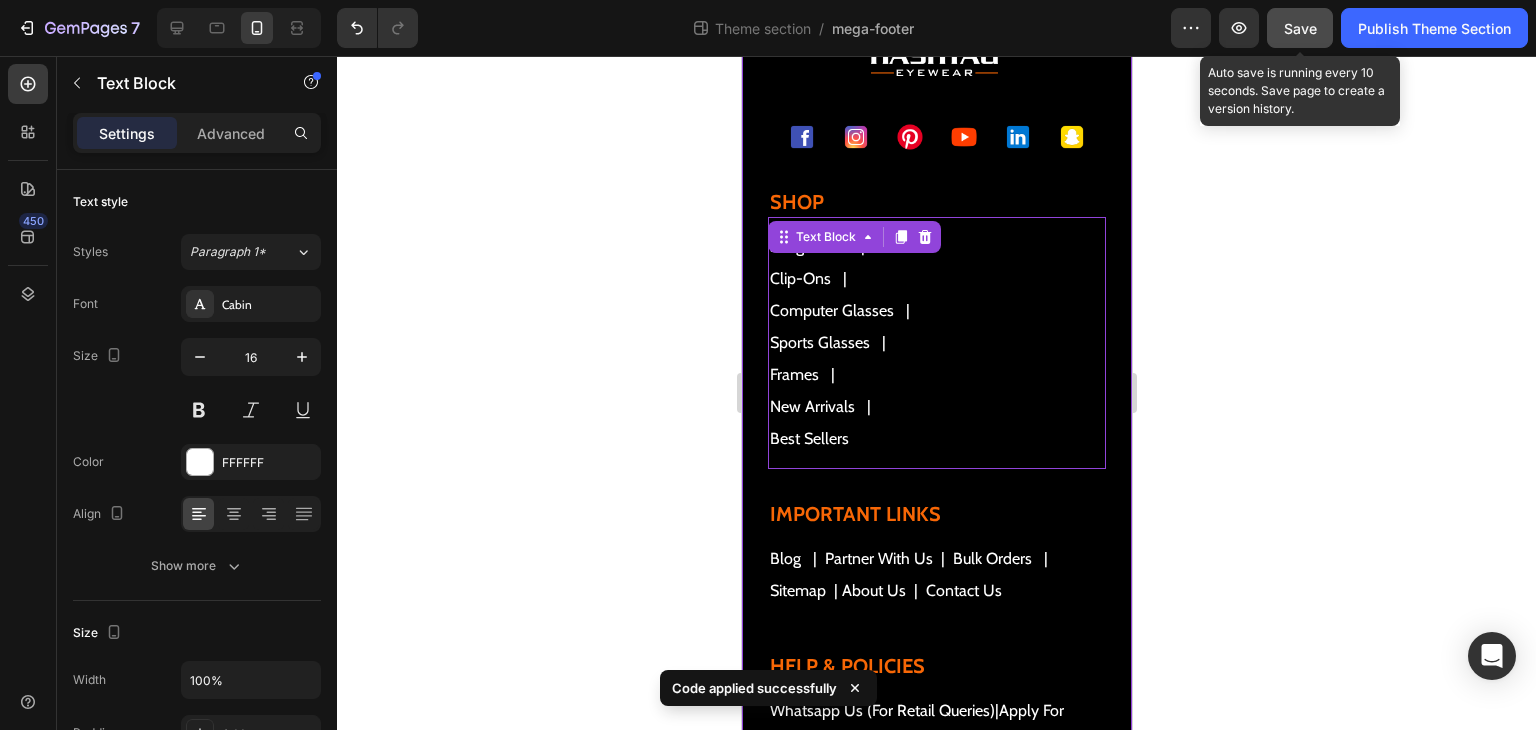 click on "Save" at bounding box center [1300, 28] 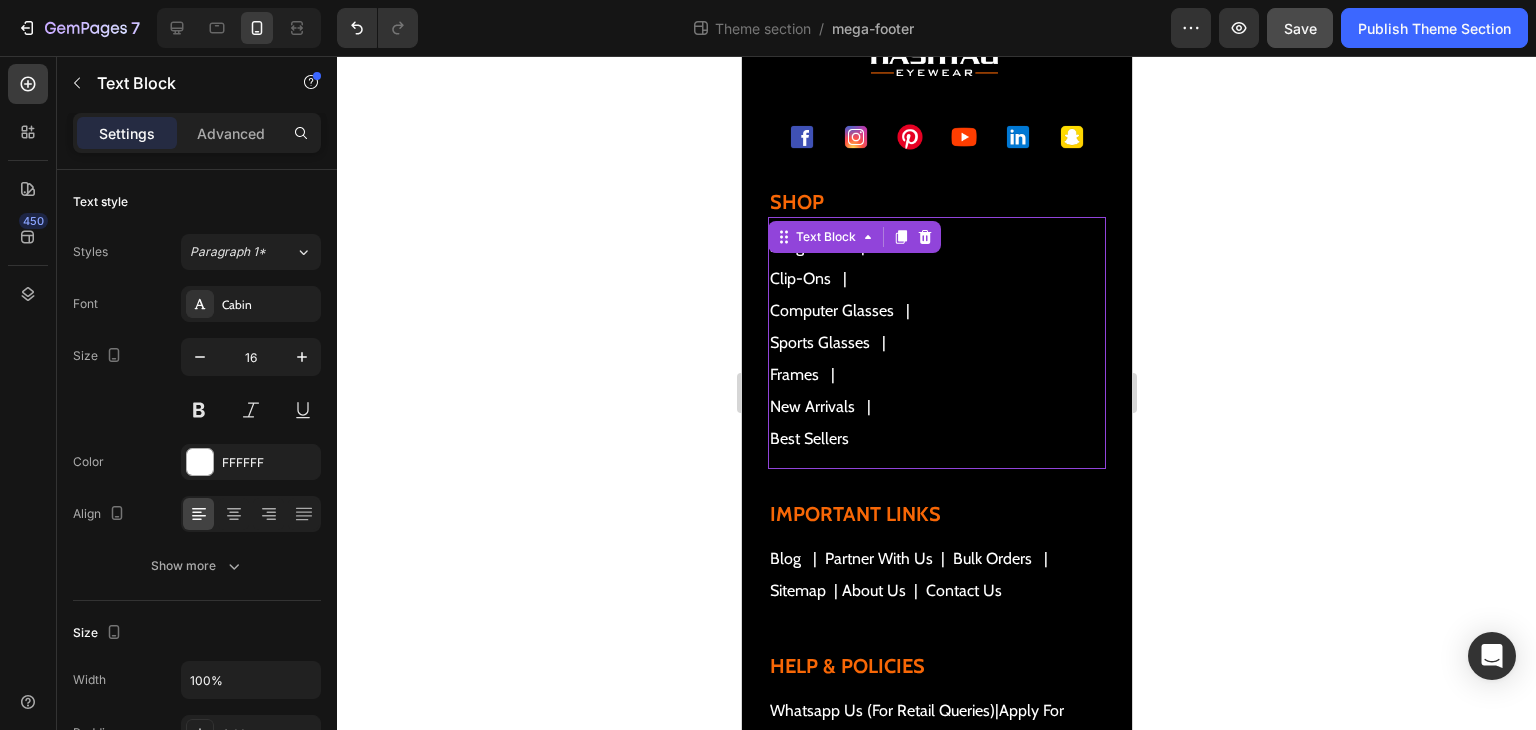 click 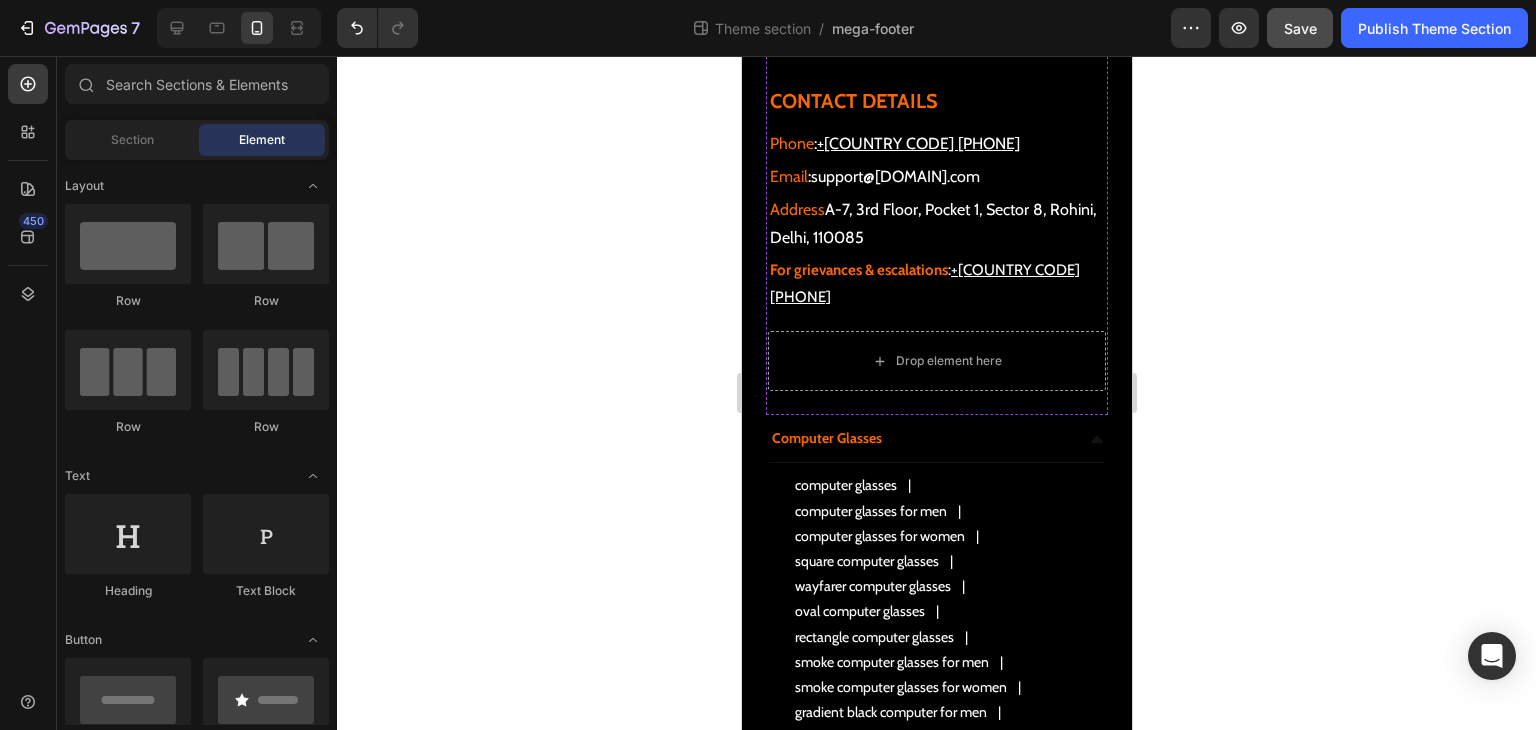 scroll, scrollTop: 1022, scrollLeft: 0, axis: vertical 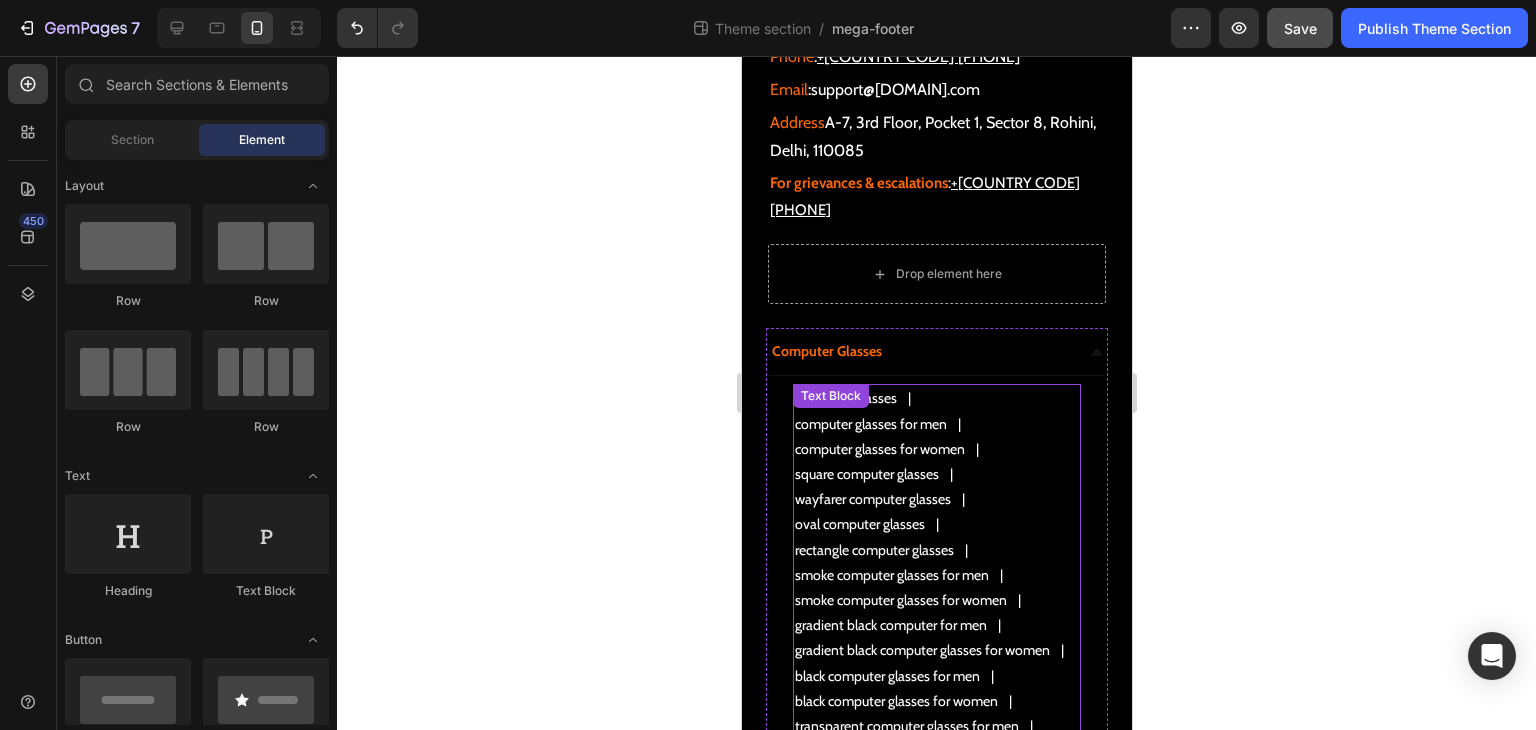 click on "square computer glasses" at bounding box center [936, 474] 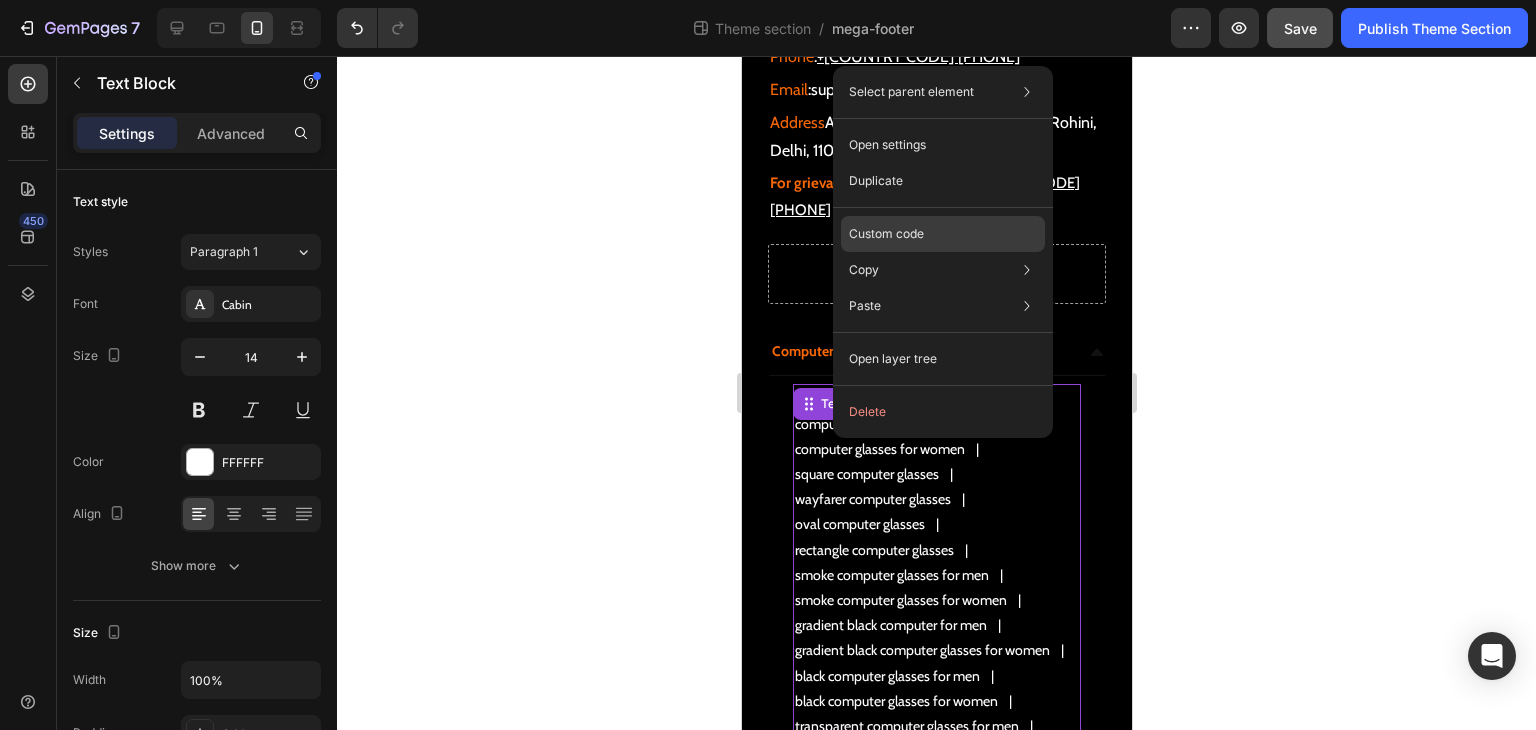 click on "Custom code" 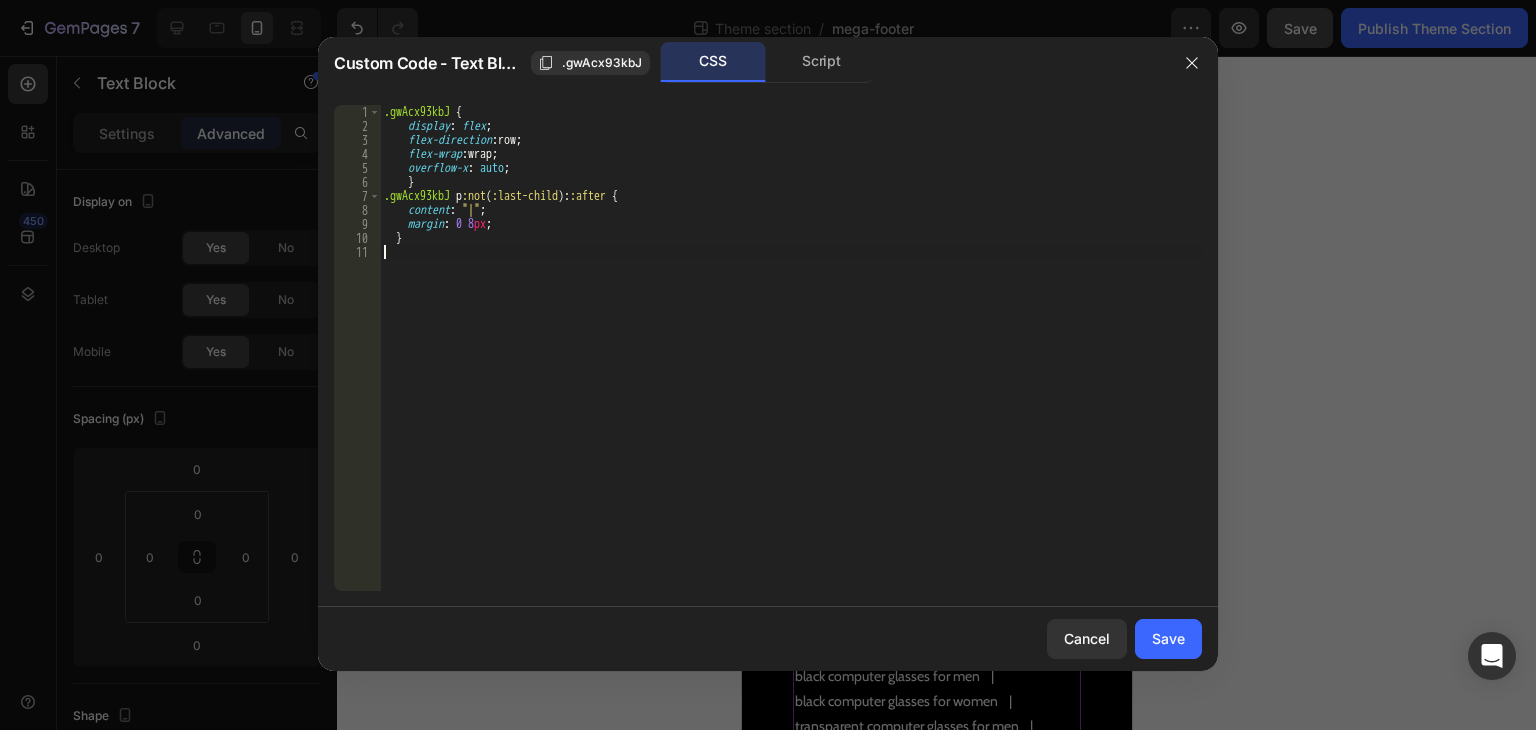 click on ".gwAcx93kbJ   {      display :   flex ;      flex-direction :  row ;      flex-wrap :  wrap ;      overflow-x :   auto ;      } .gwAcx93kbJ   p :not ( :last-child ): :after   {      content :   "  |  " ;      margin :   0   8 px ;    }" at bounding box center (791, 362) 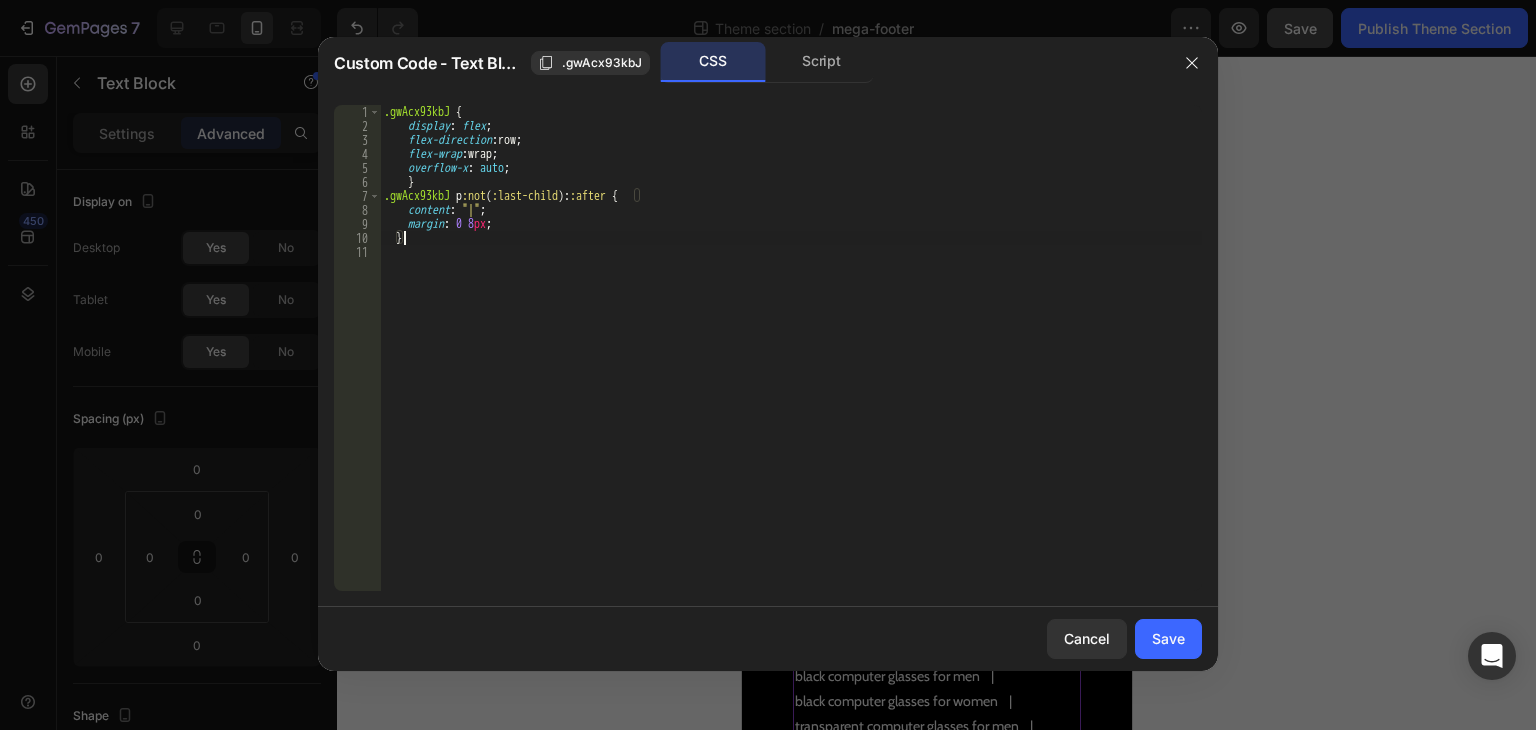 click on ".gwAcx93kbJ   {      display :   flex ;      flex-direction :  row ;      flex-wrap :  wrap ;      overflow-x :   auto ;      } .gwAcx93kbJ   p :not ( :last-child ): :after   {      content :   "  |  " ;      margin :   0   8 px ;    }" at bounding box center [791, 362] 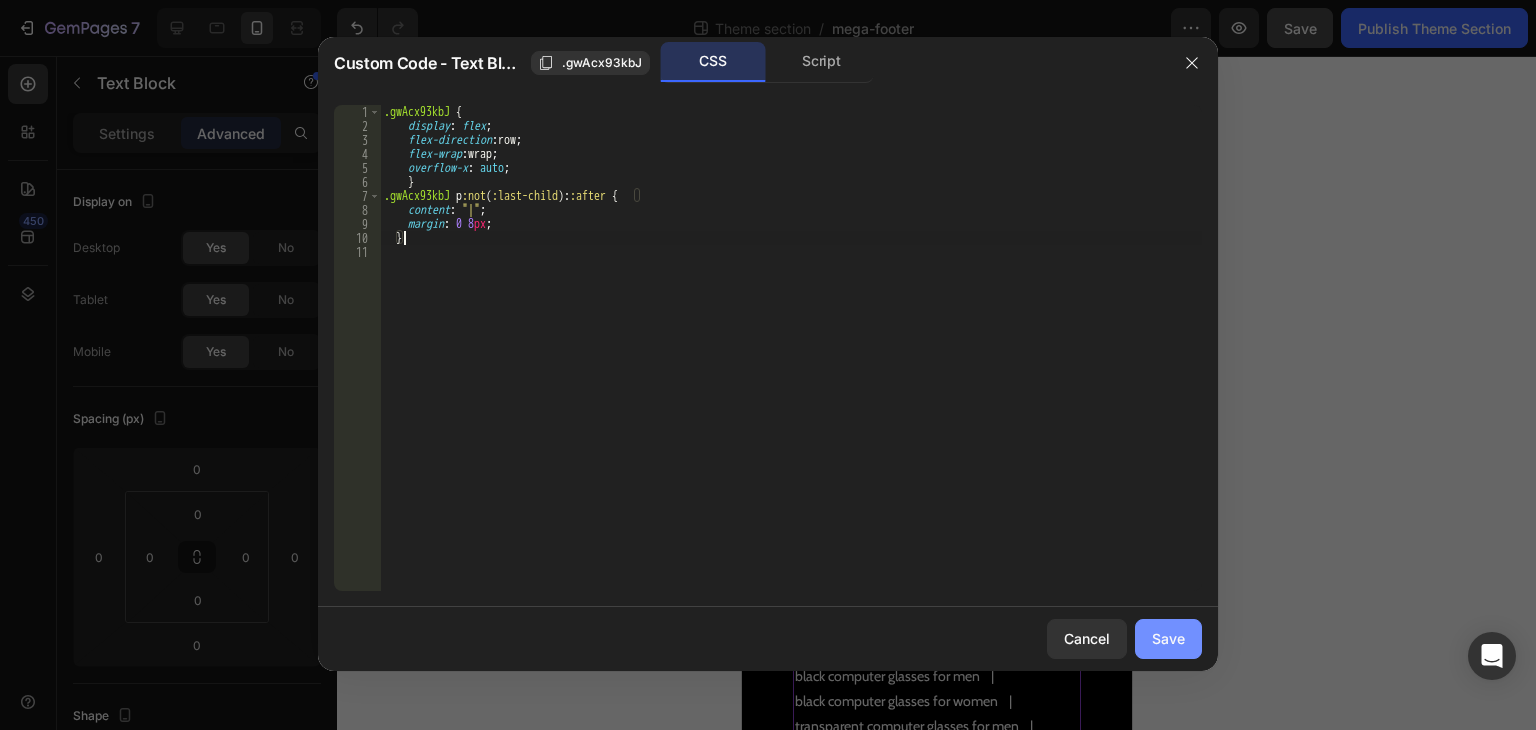 click on "Save" 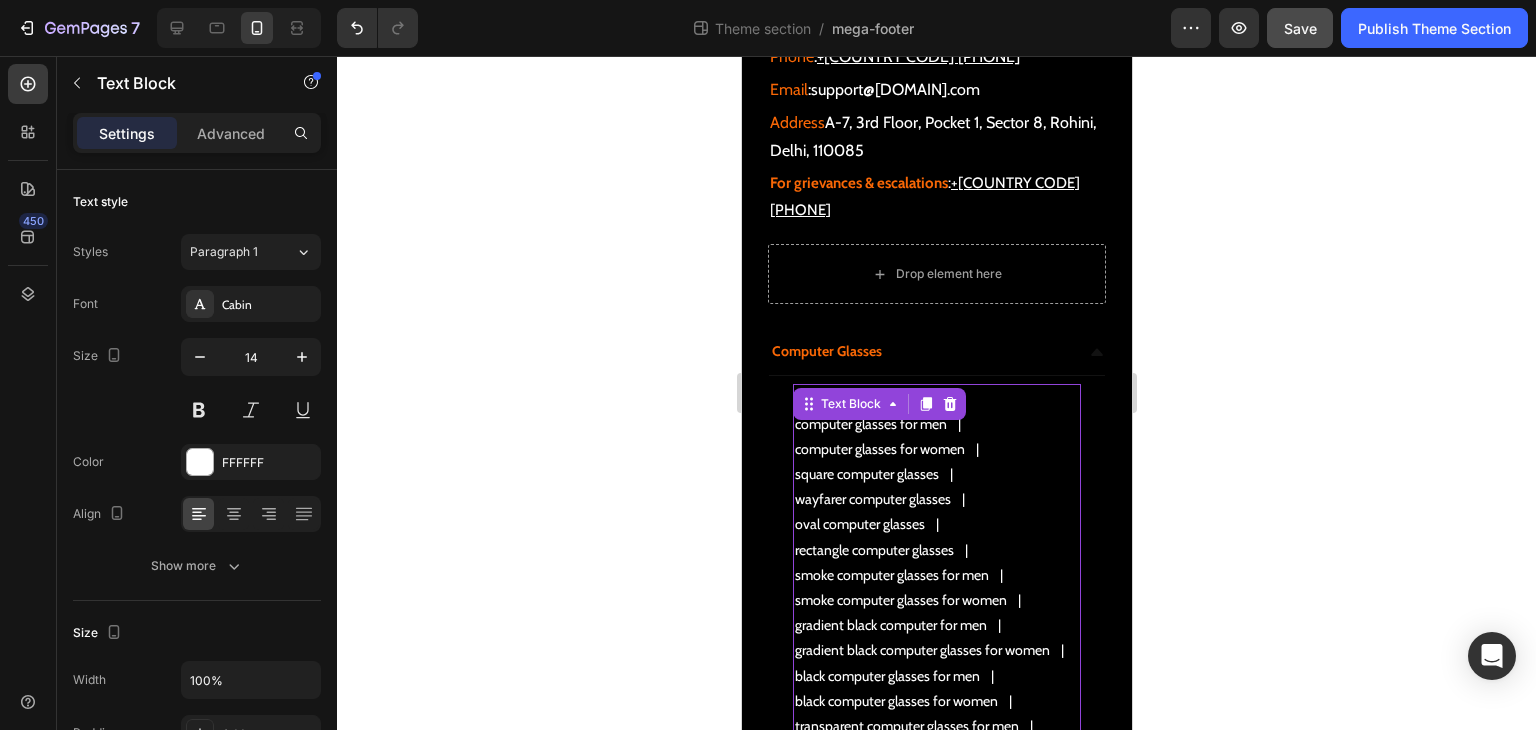 scroll, scrollTop: 8, scrollLeft: 0, axis: vertical 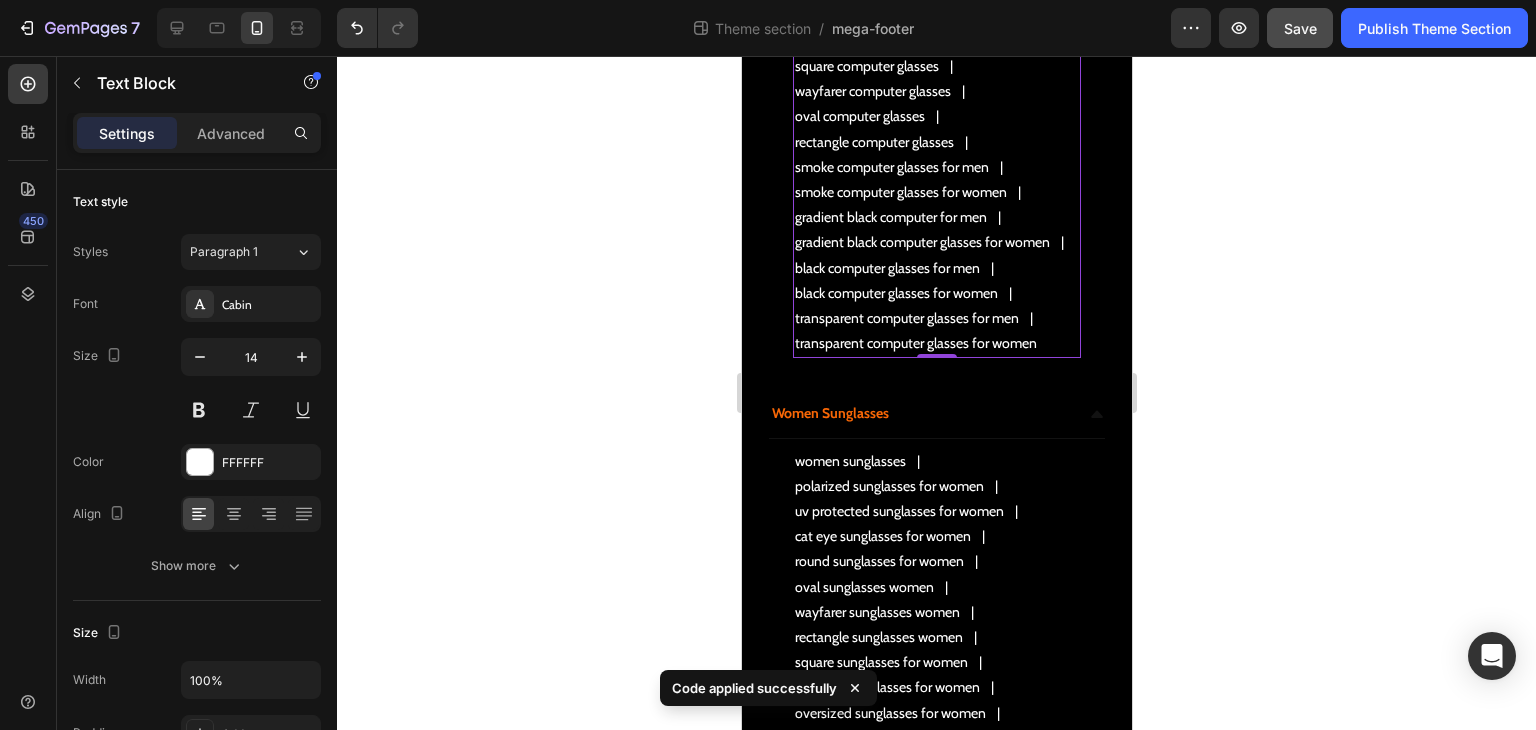 click 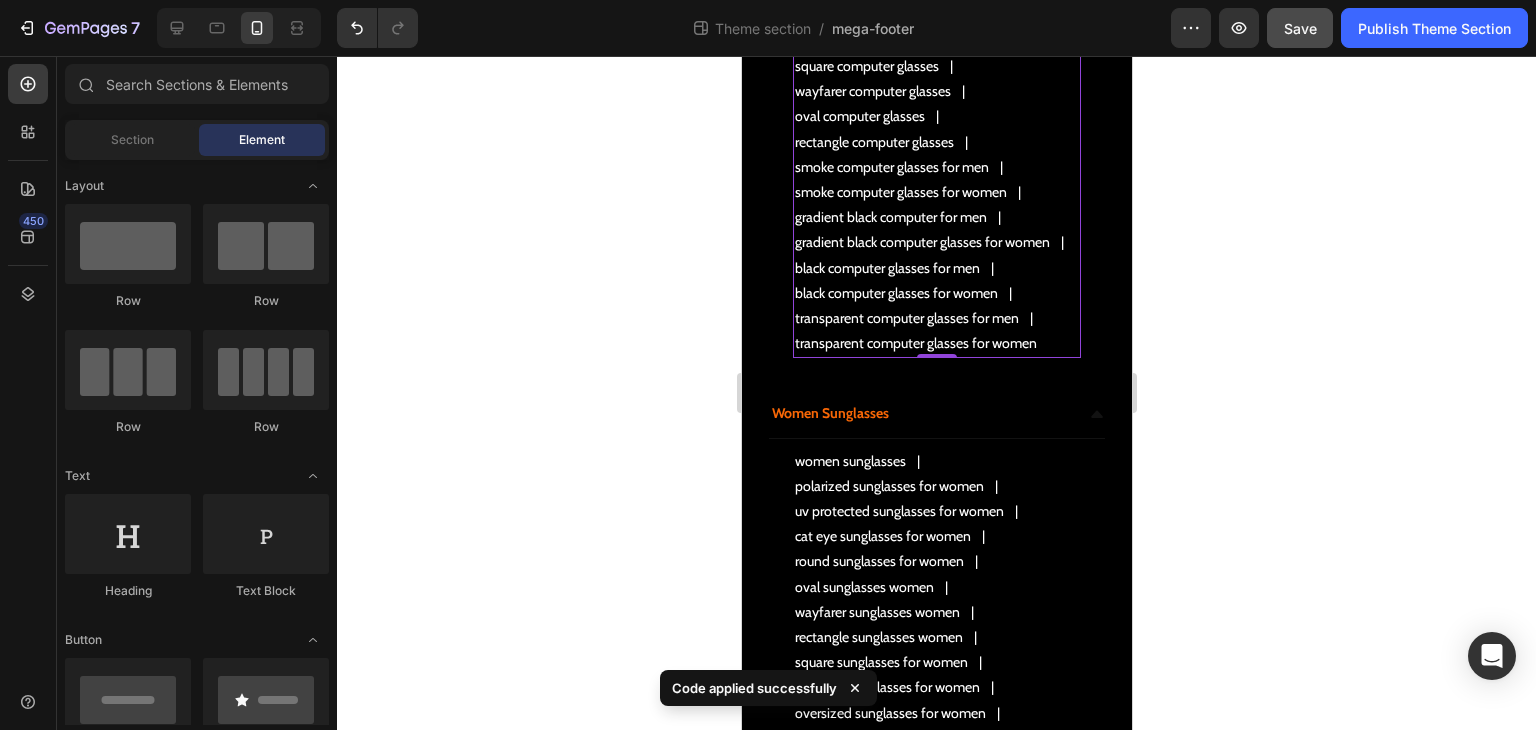 scroll, scrollTop: 0, scrollLeft: 0, axis: both 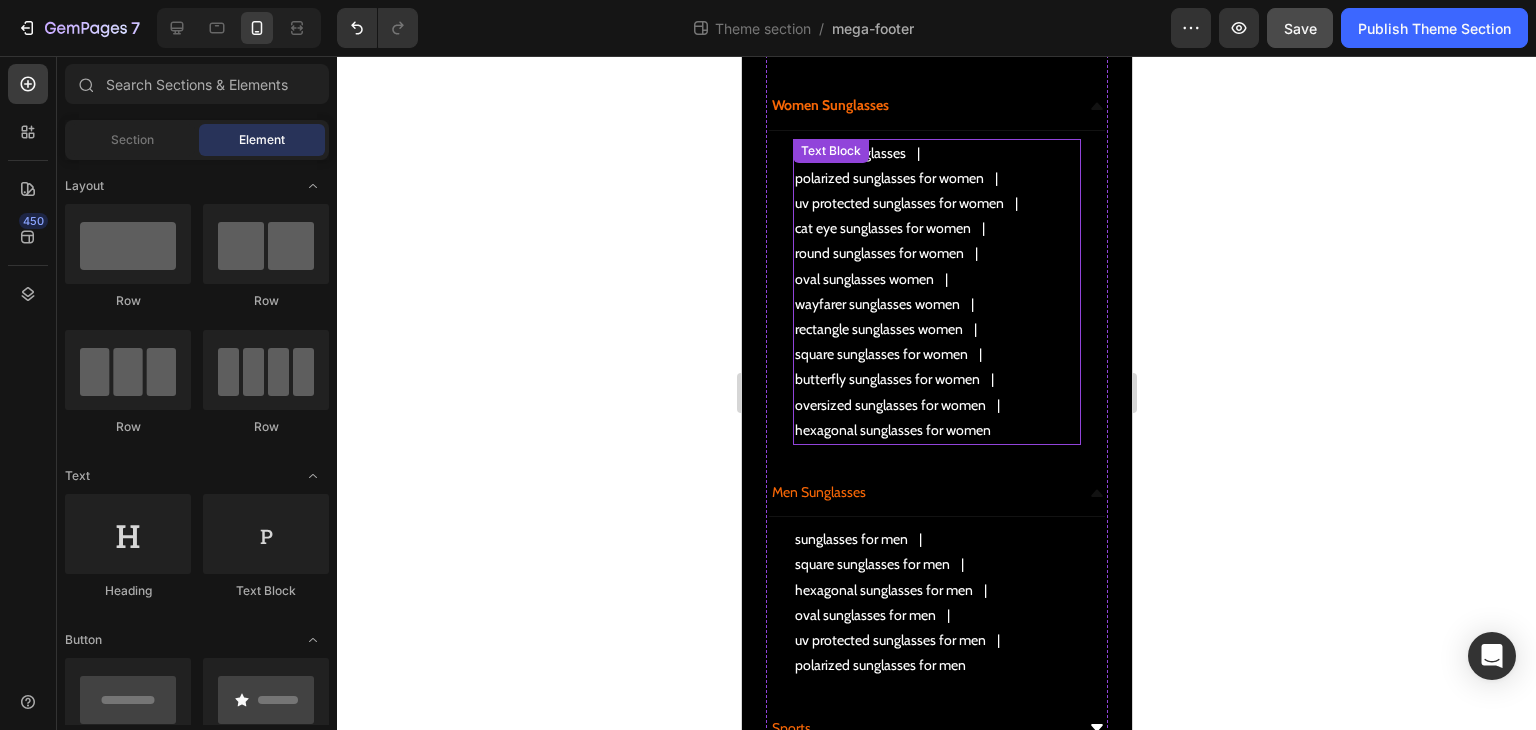 click on "rectangle sunglasses women" at bounding box center [936, 329] 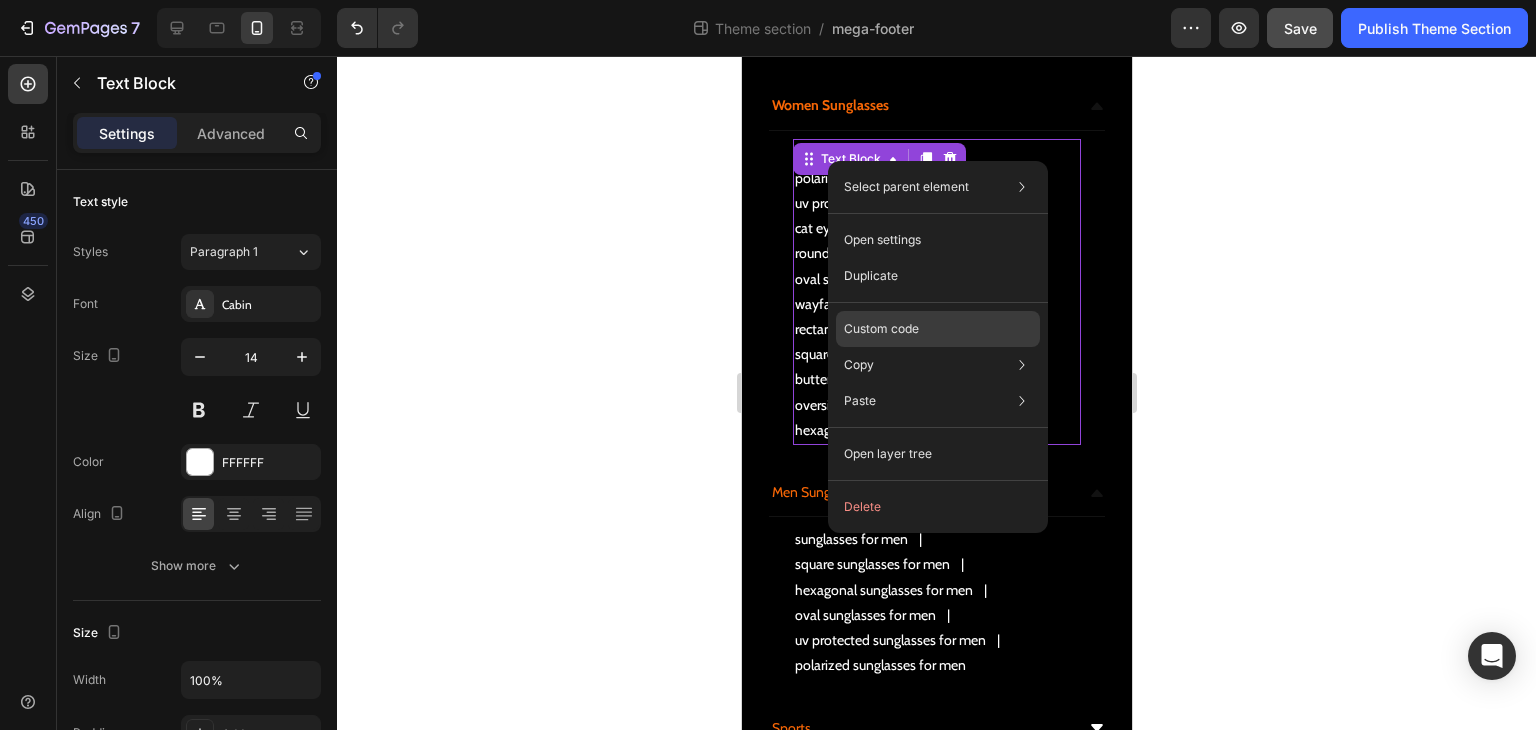 click on "Custom code" at bounding box center [881, 329] 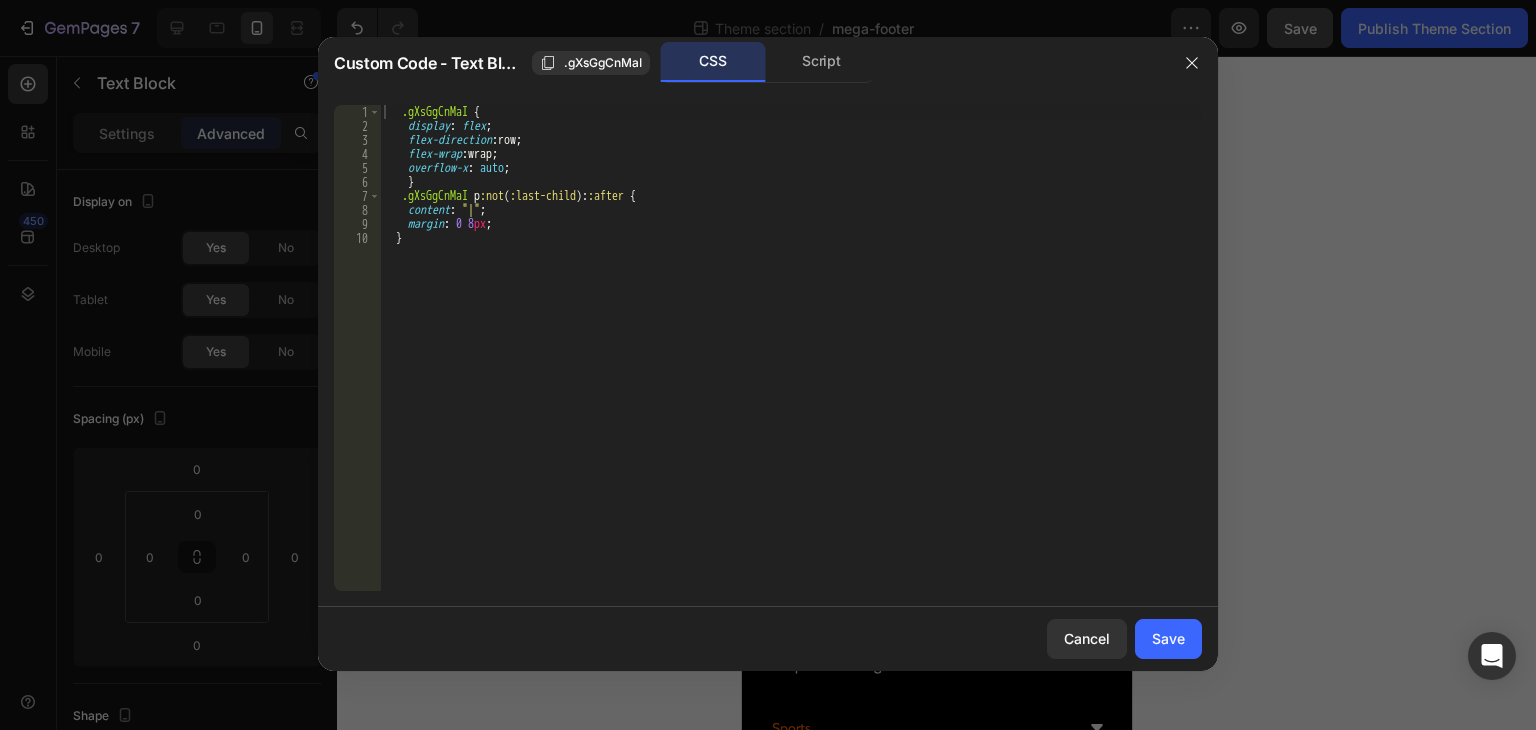 click on ".gXsGgCnMaI   {      display :   flex ;      flex-direction :  row ;      flex-wrap :  wrap ;      overflow-x :   auto ;      }     .gXsGgCnMaI   p :not ( :last-child ): :after   {      content :   "  |  " ;      margin :   0   8 px ;    }" at bounding box center (791, 362) 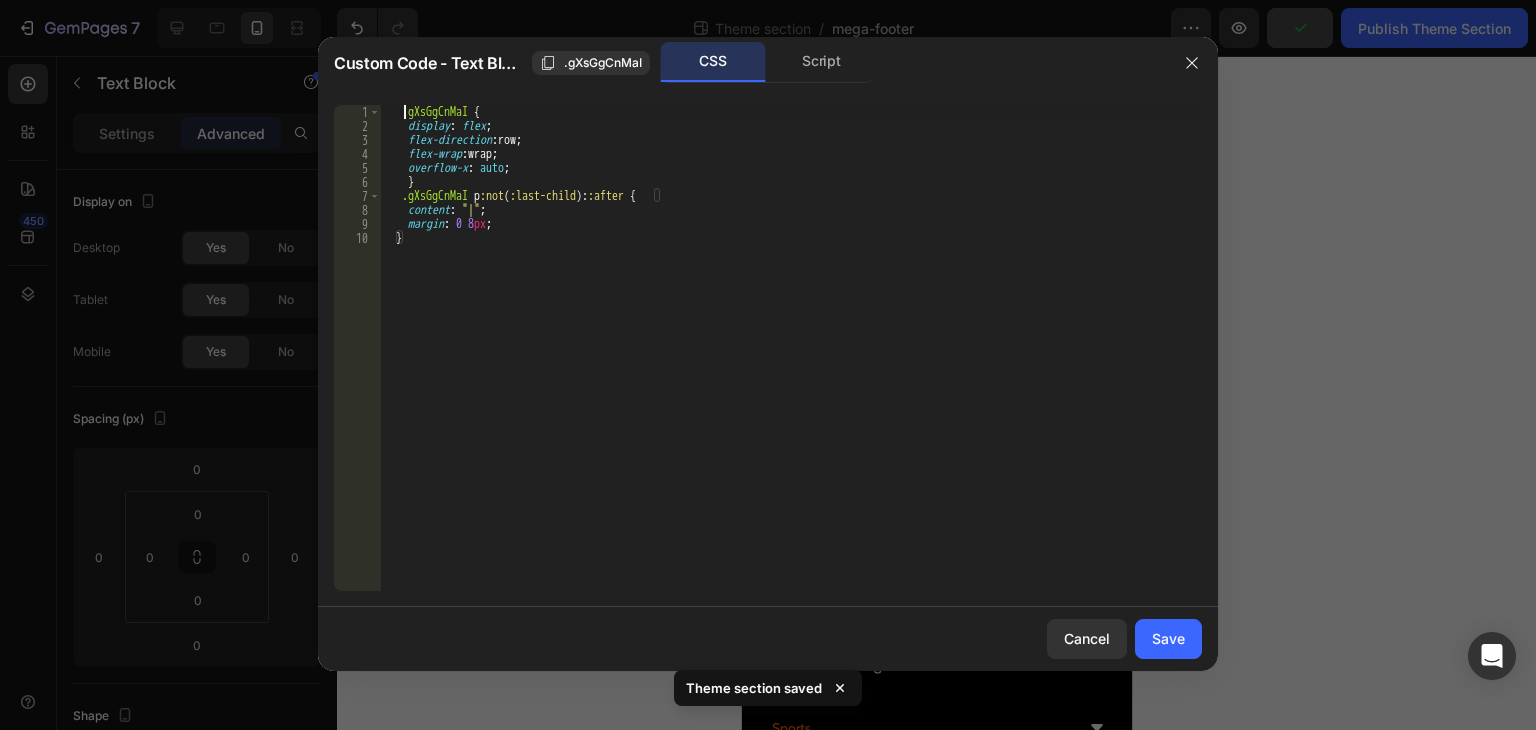 click on ".gXsGgCnMaI   {      display :   flex ;      flex-direction :  row ;      flex-wrap :  wrap ;      overflow-x :   auto ;      }     .gXsGgCnMaI   p :not ( :last-child ): :after   {      content :   "  |  " ;      margin :   0   8 px ;    }" at bounding box center [791, 362] 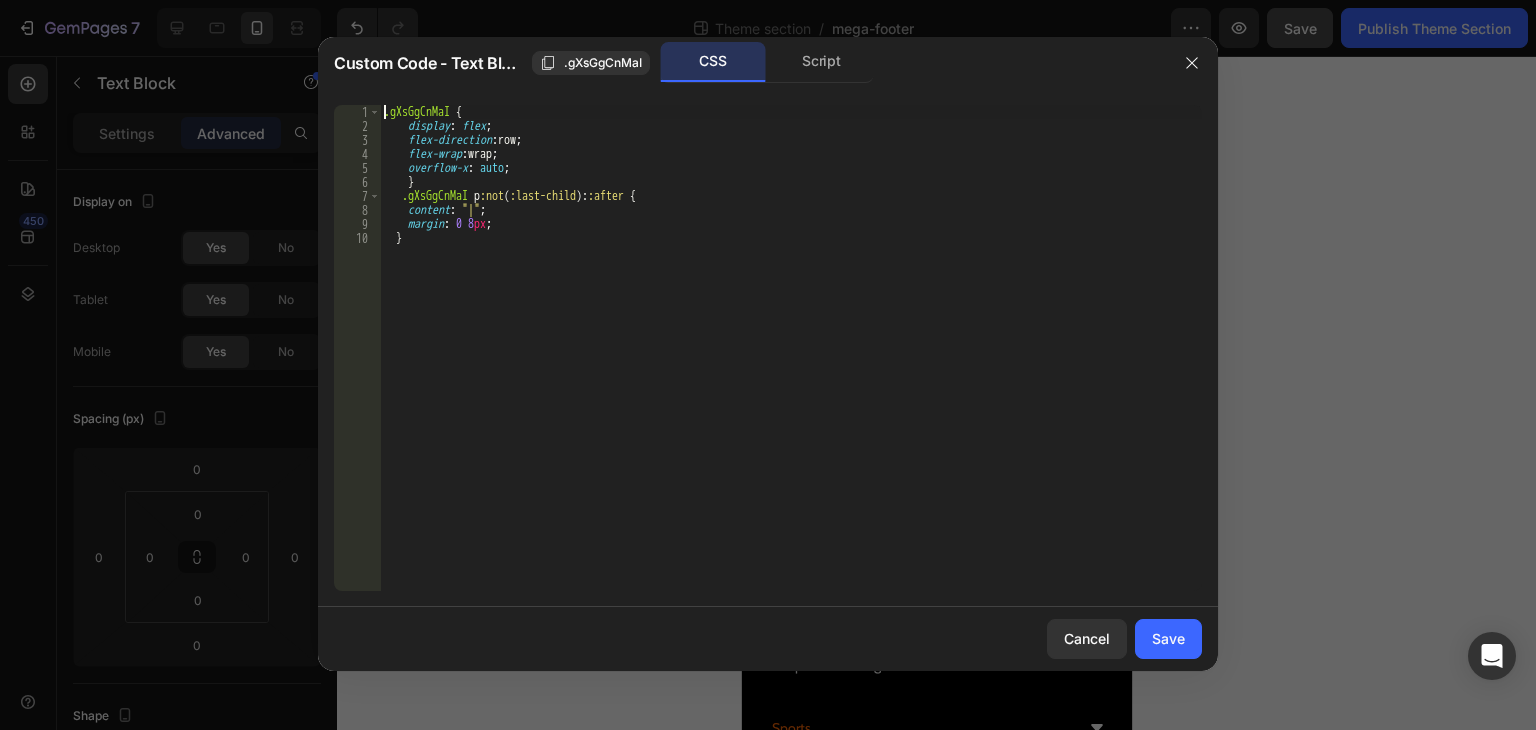 click on ".gXsGgCnMaI   {      display :   flex ;      flex-direction :  row ;      flex-wrap :  wrap ;      overflow-x :   auto ;      }     .gXsGgCnMaI   p :not ( :last-child ): :after   {      content :   "  |  " ;      margin :   0   8 px ;    }" at bounding box center (791, 362) 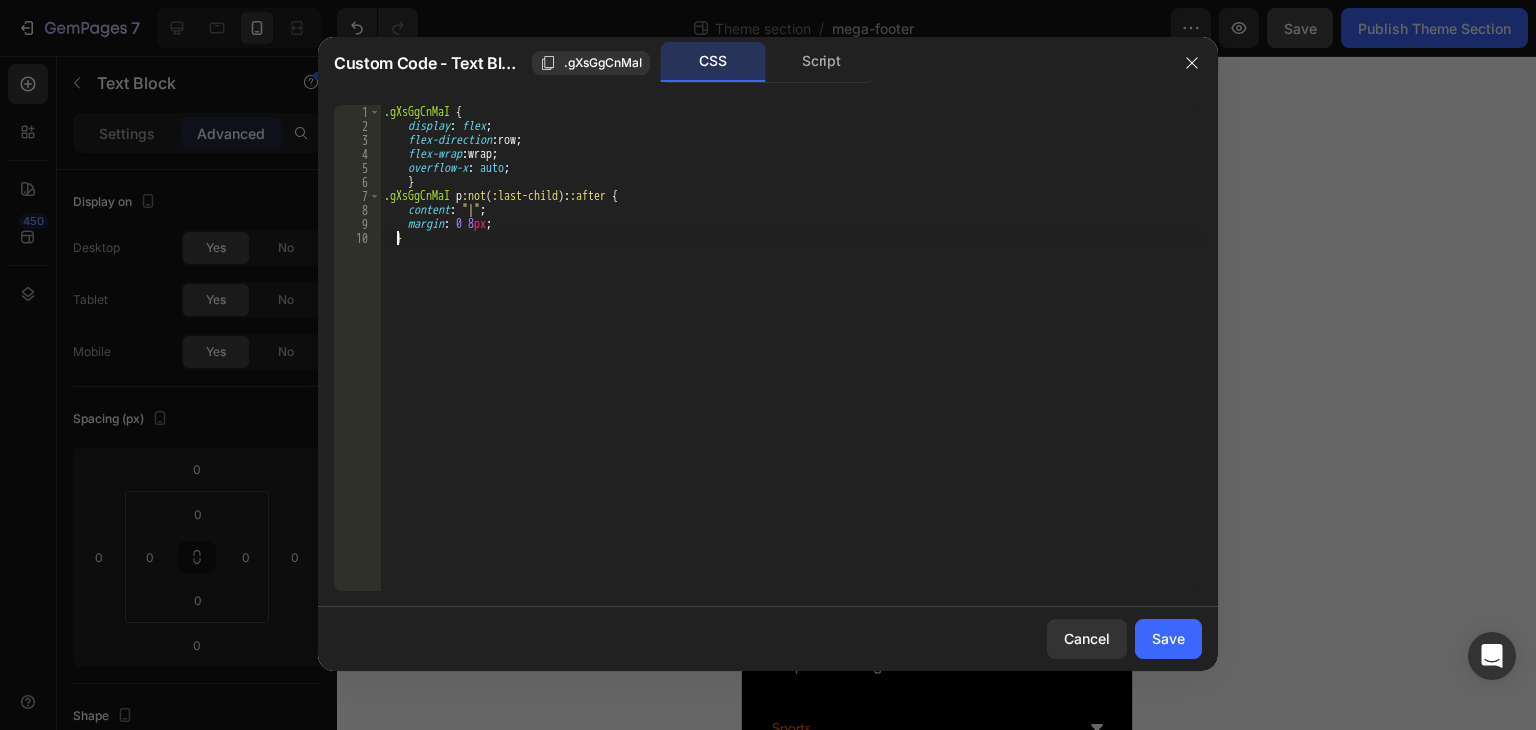 drag, startPoint x: 398, startPoint y: 233, endPoint x: 398, endPoint y: 285, distance: 52 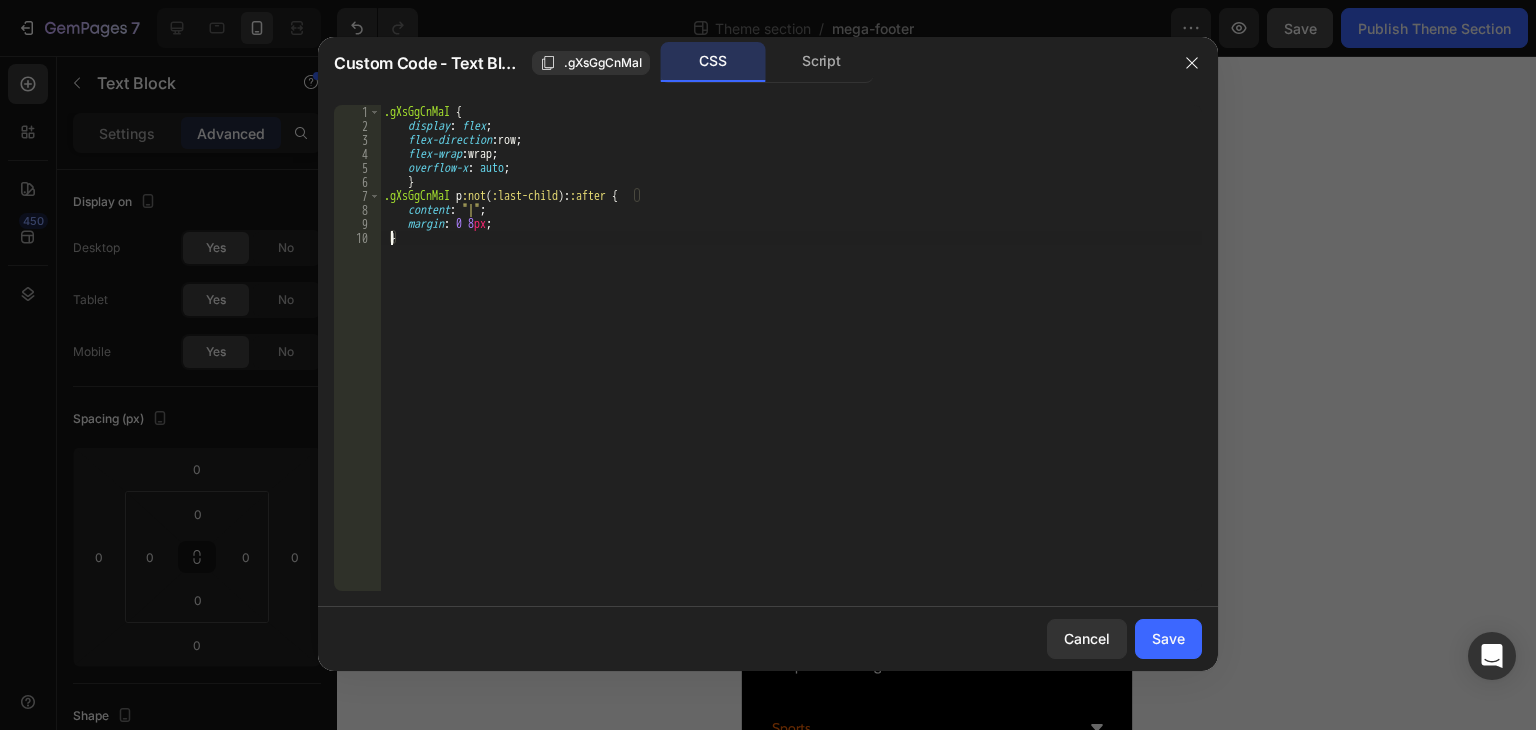 type on "}" 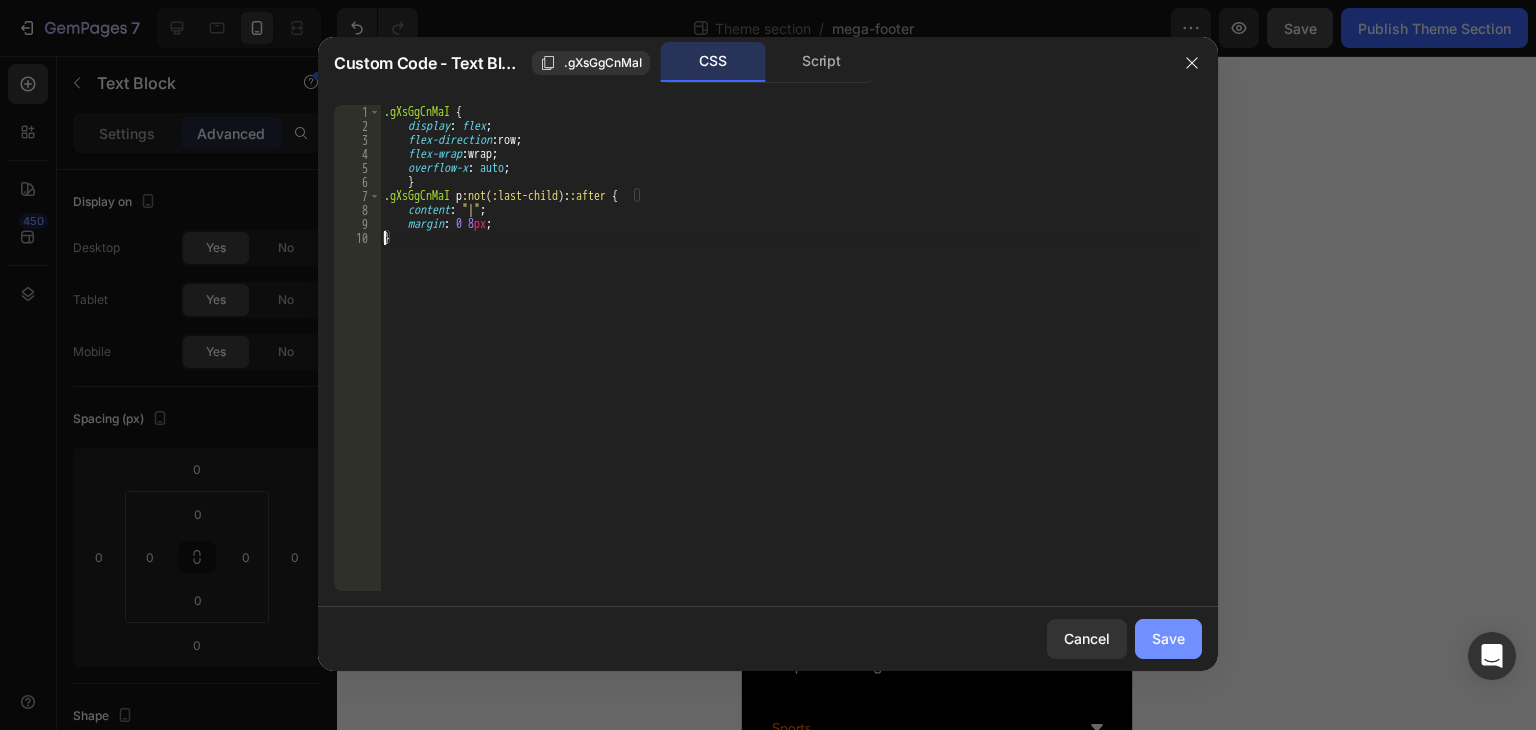 click on "Save" 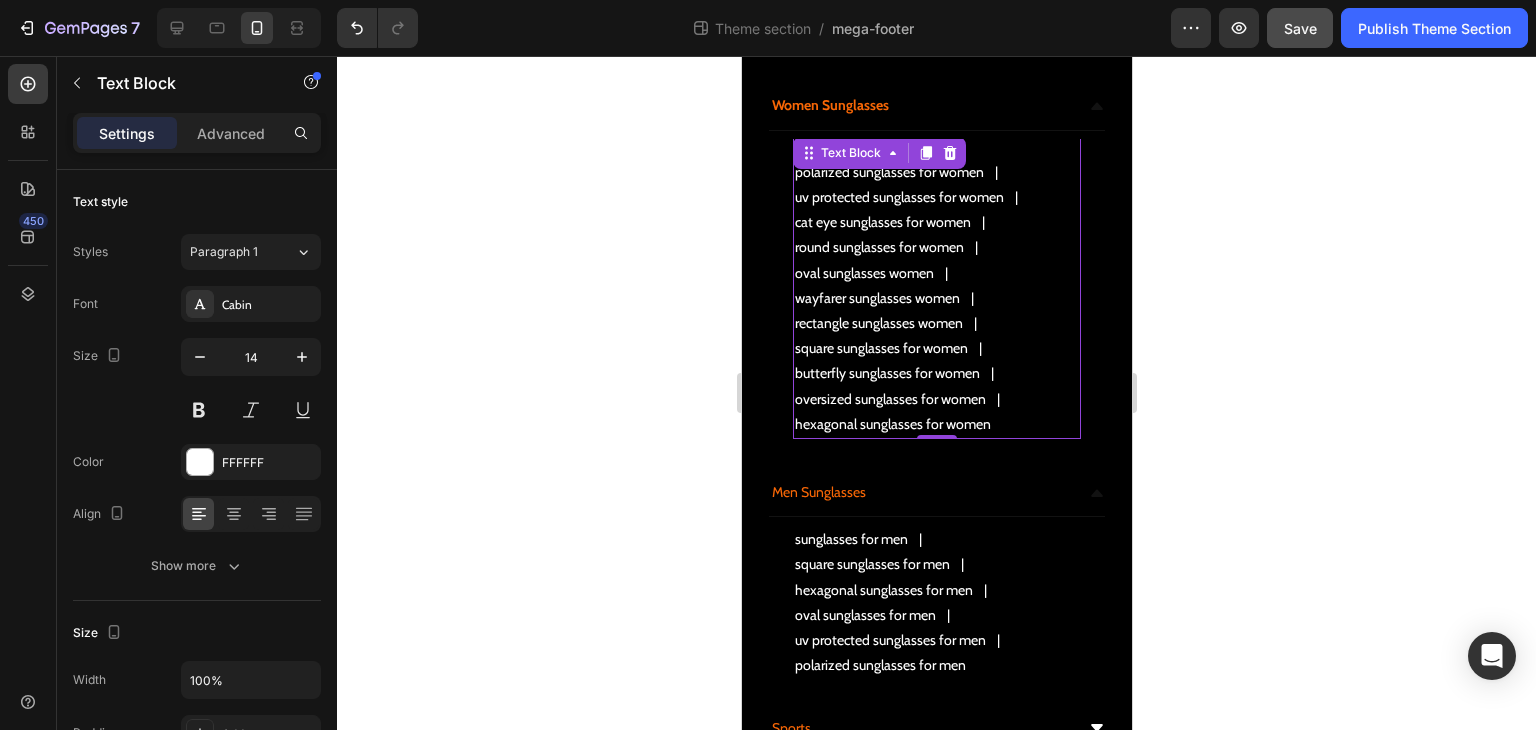 scroll, scrollTop: 8, scrollLeft: 0, axis: vertical 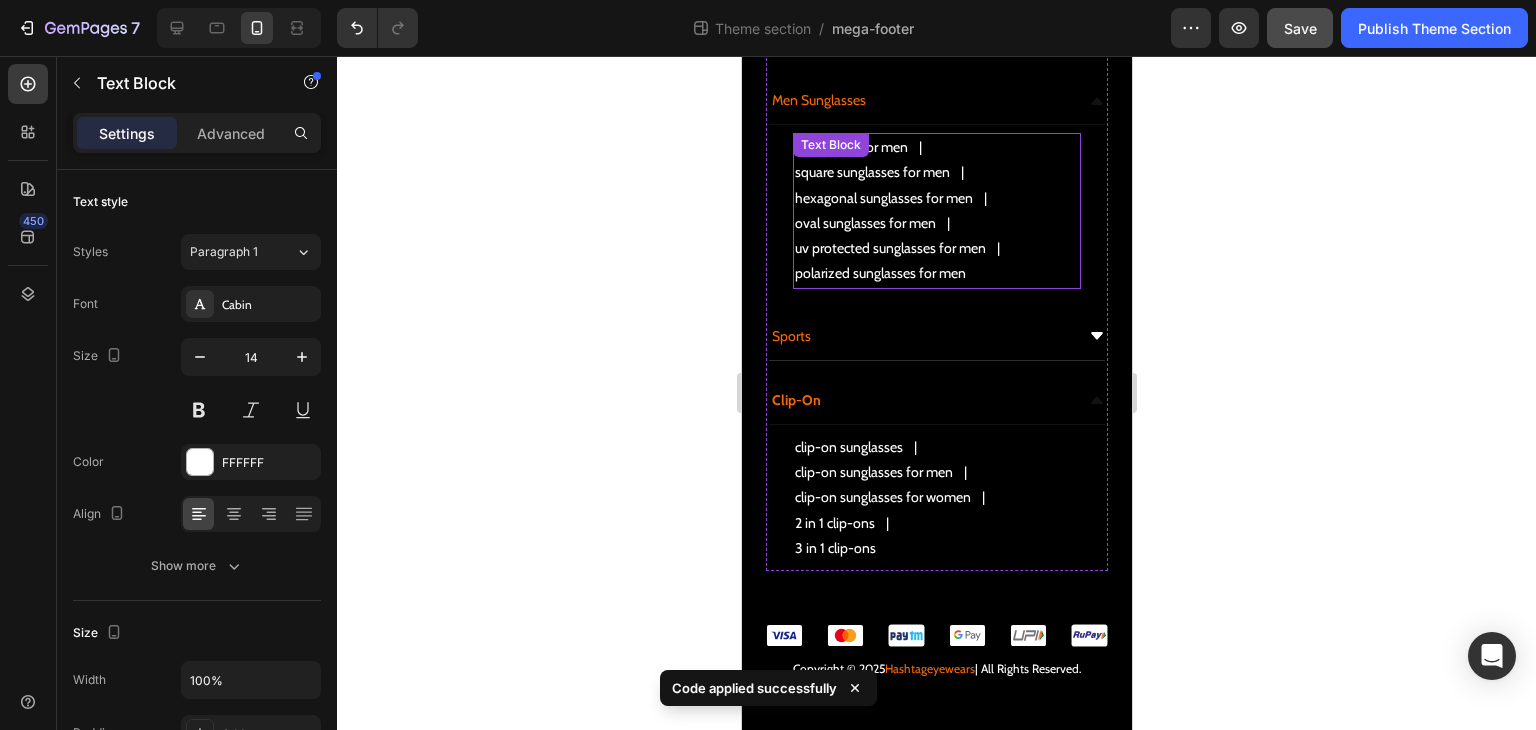click on "hexagonal sunglasses for men" at bounding box center (936, 198) 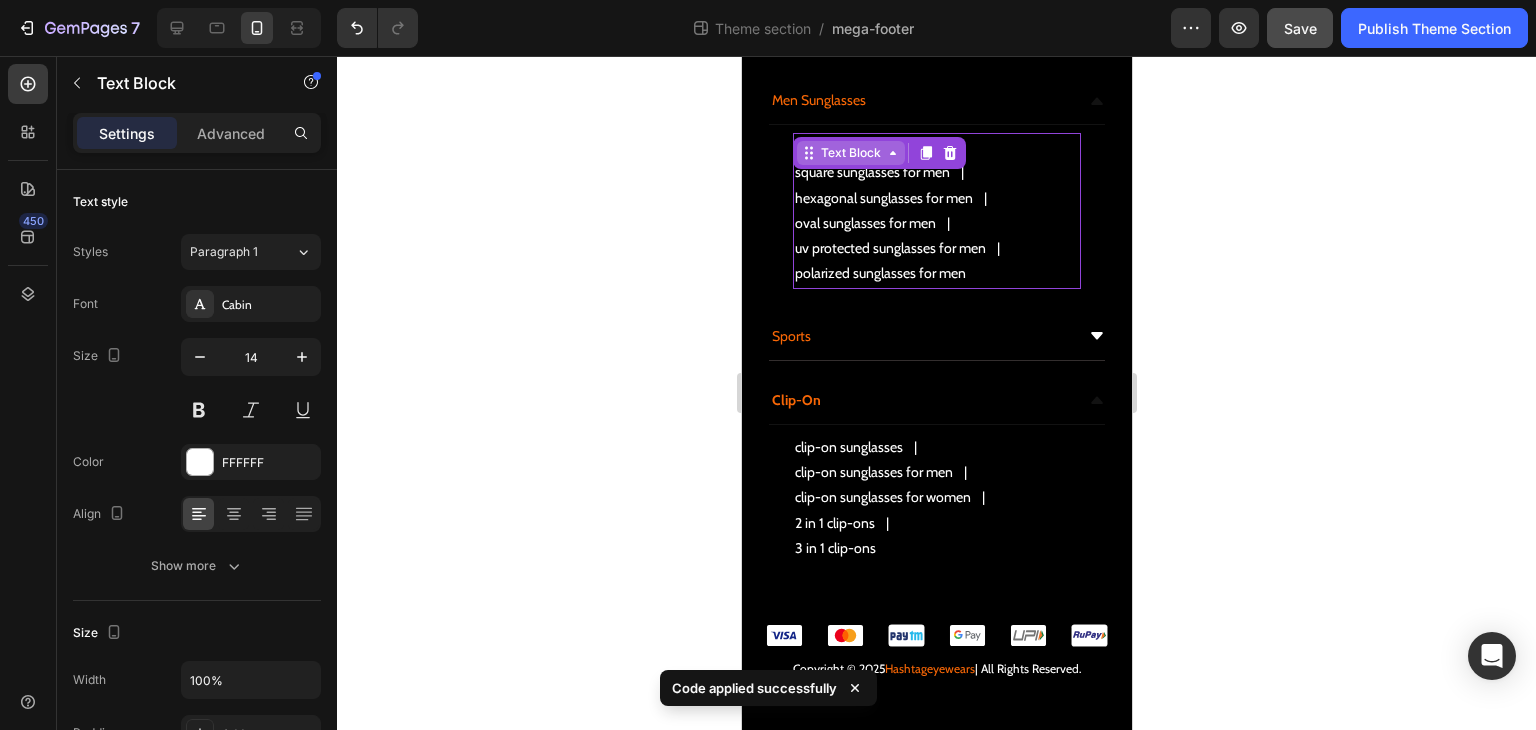 scroll, scrollTop: 0, scrollLeft: 0, axis: both 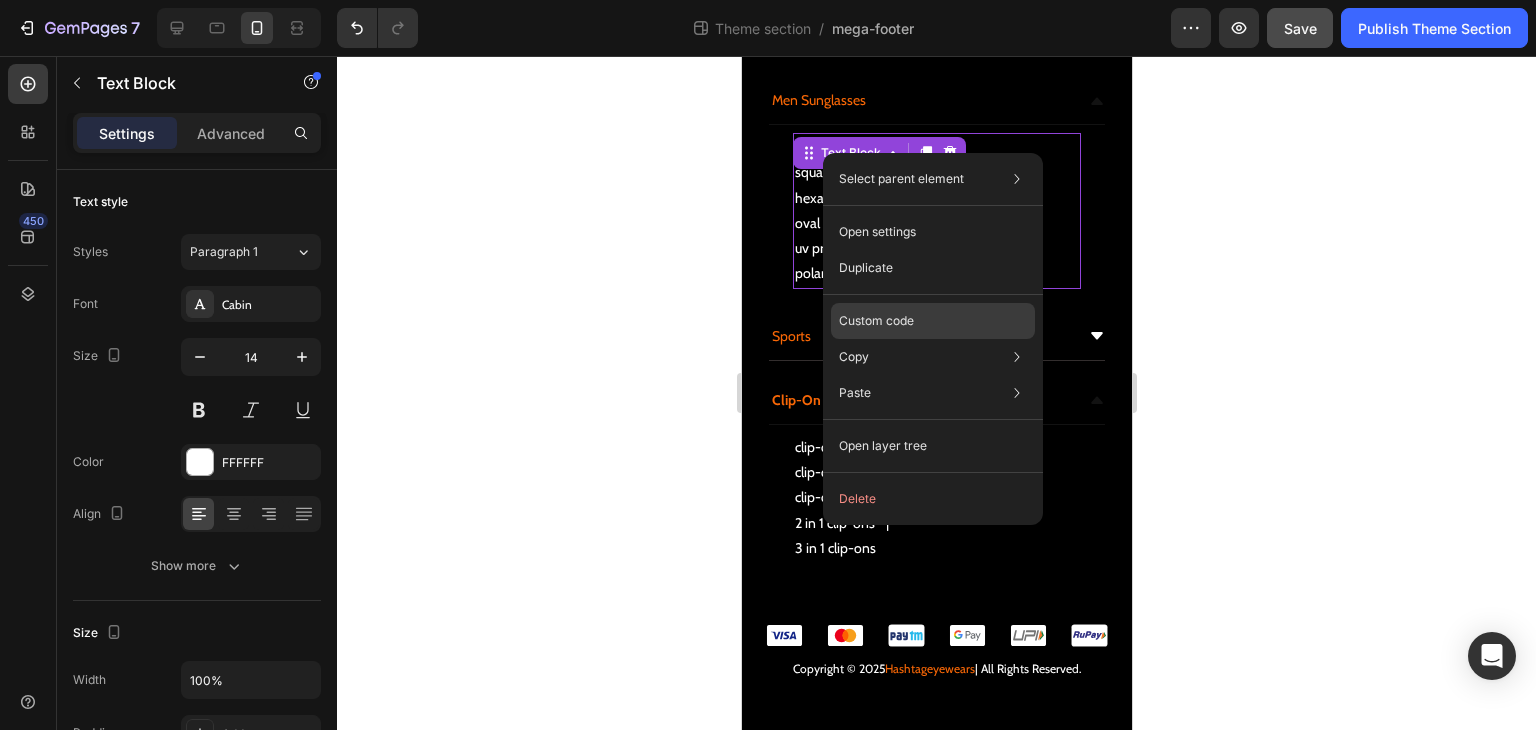 click on "Custom code" 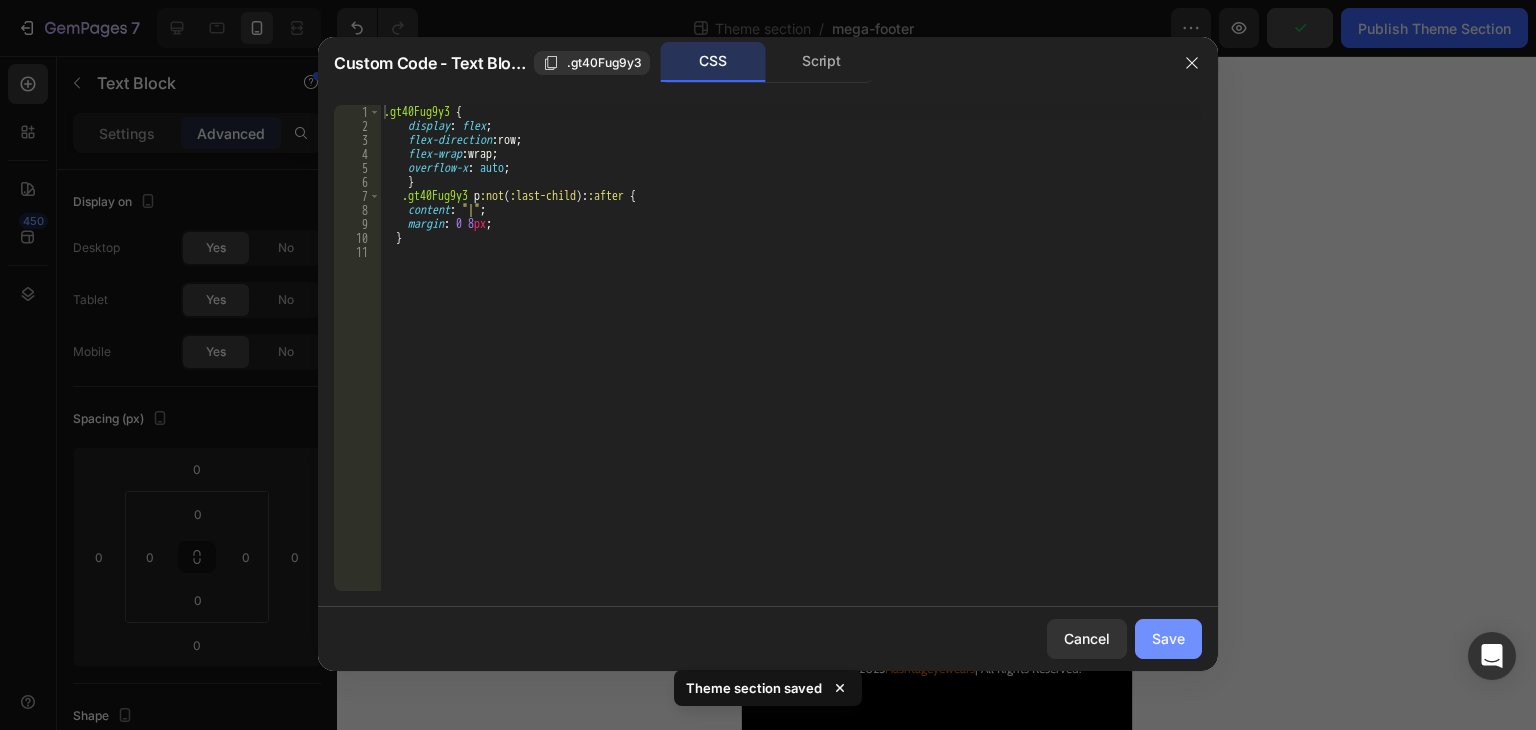click on "Save" at bounding box center (1168, 638) 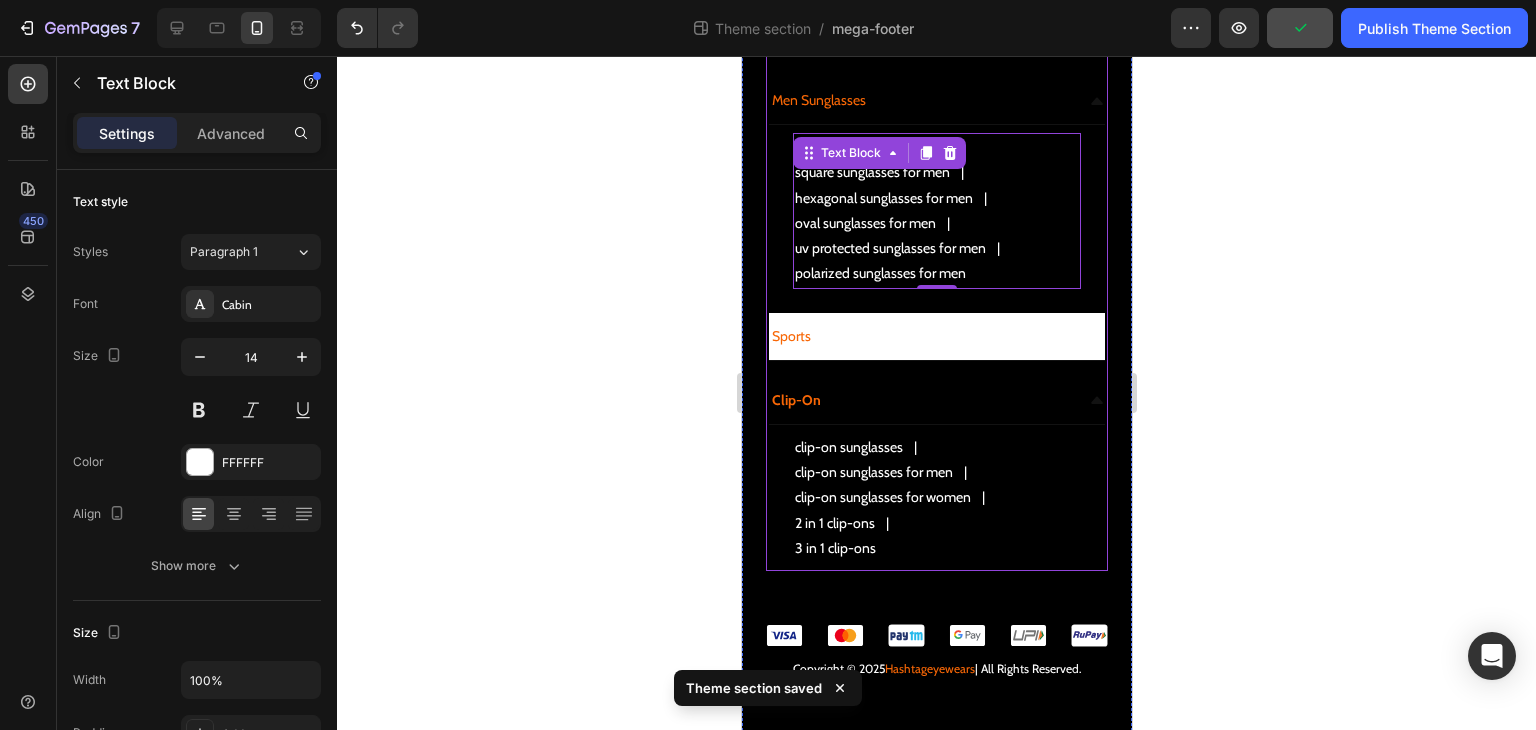 click on "sports" at bounding box center [920, 336] 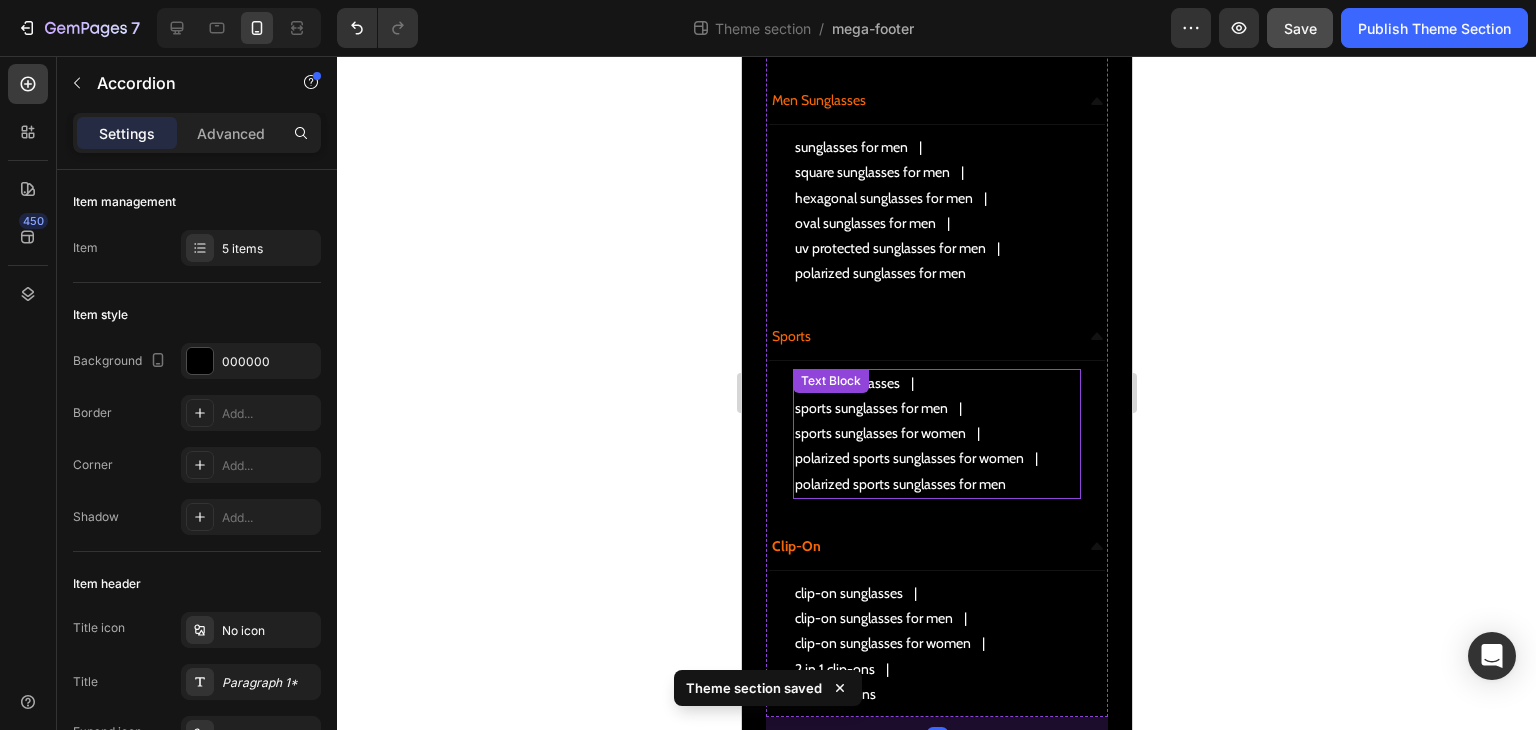 click on "sports sunglasses for men" at bounding box center [936, 408] 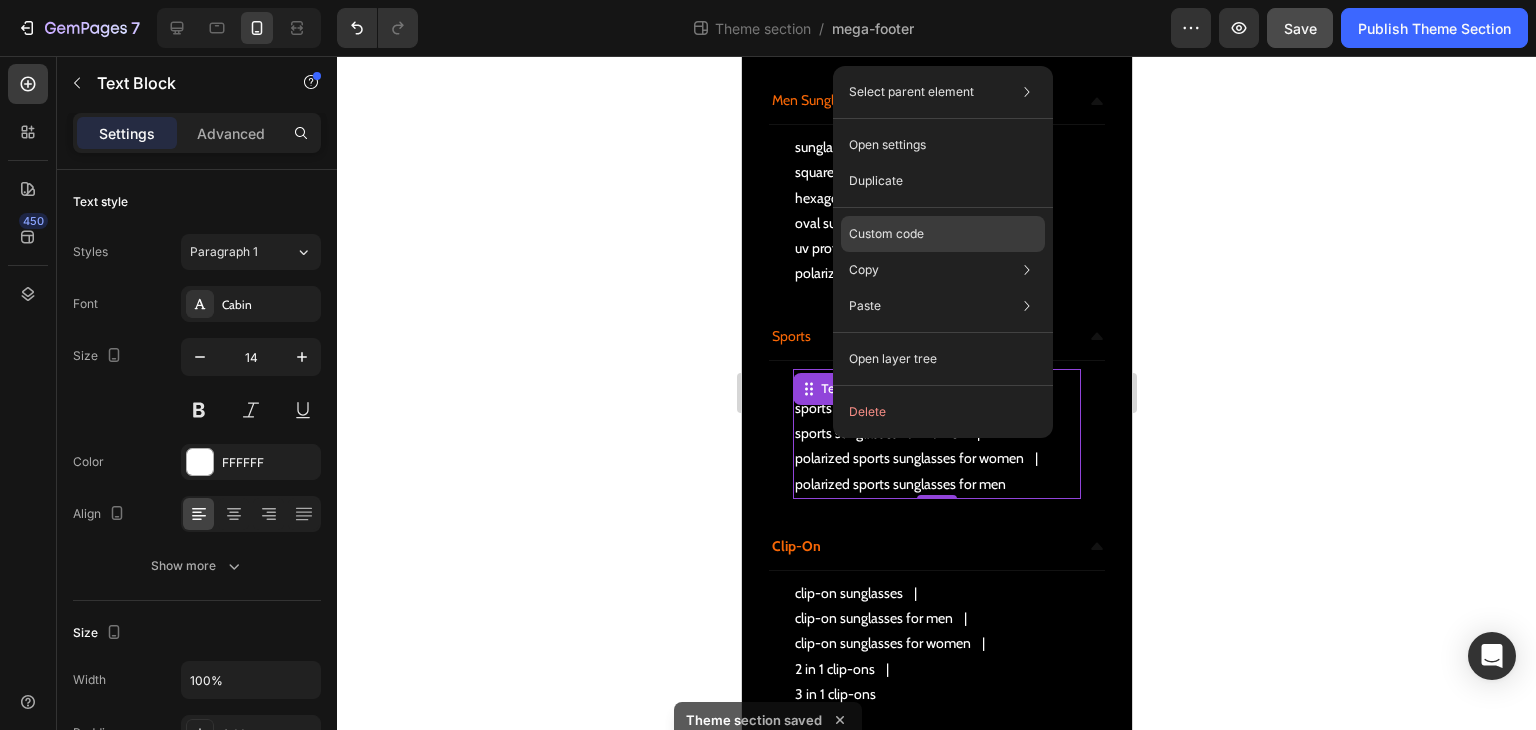 click on "Custom code" at bounding box center [886, 234] 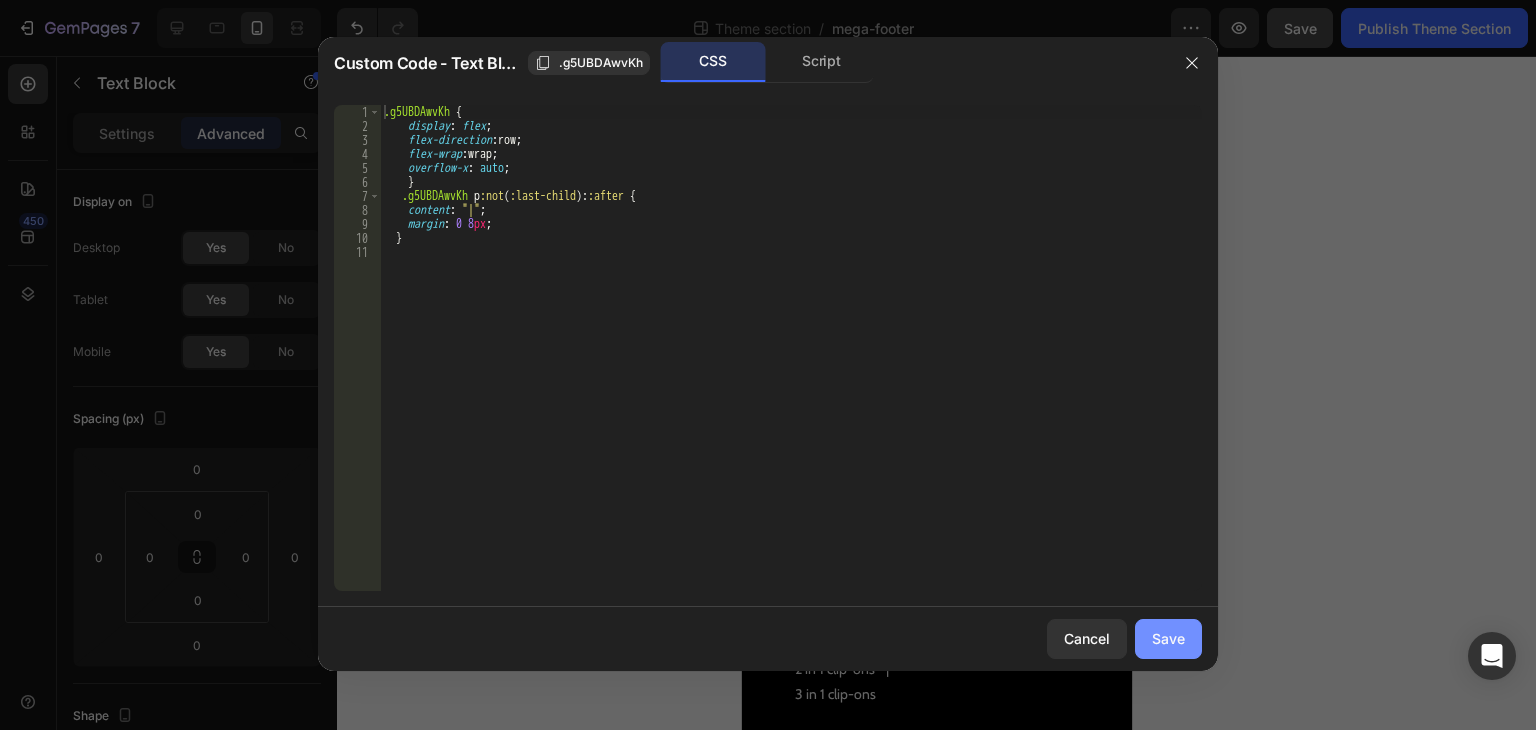 click on "Save" at bounding box center (1168, 638) 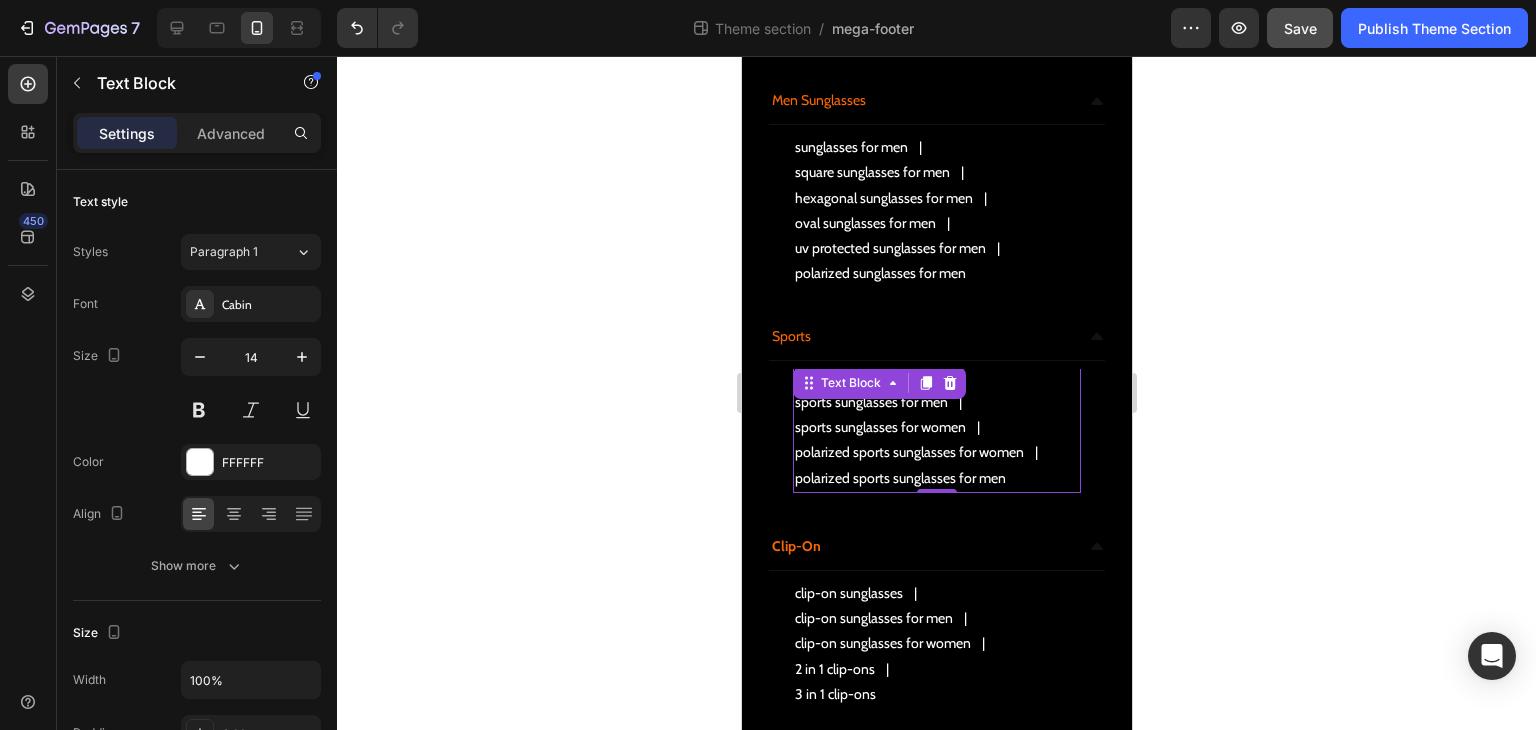 scroll, scrollTop: 8, scrollLeft: 0, axis: vertical 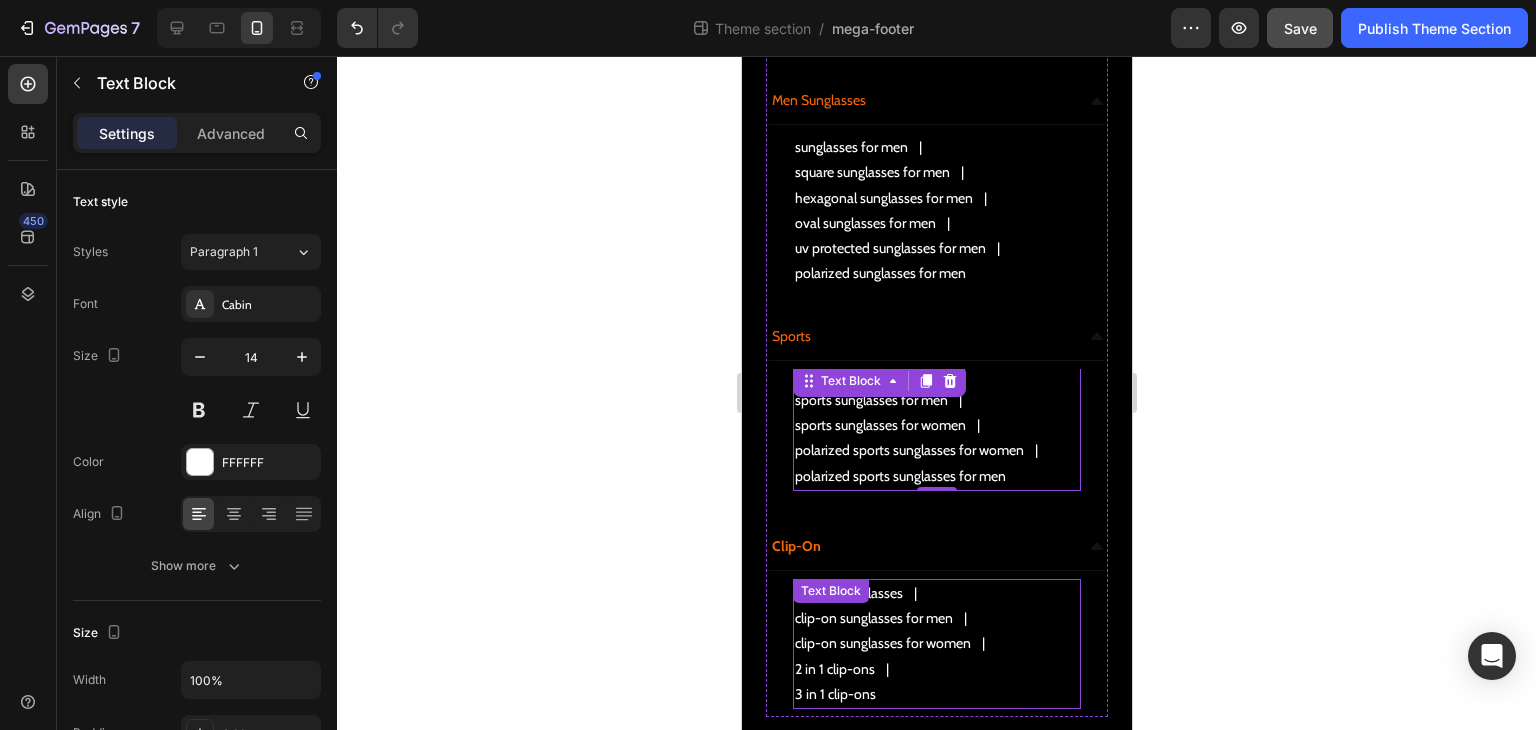 click on "clip-on sunglasses for men" at bounding box center (936, 618) 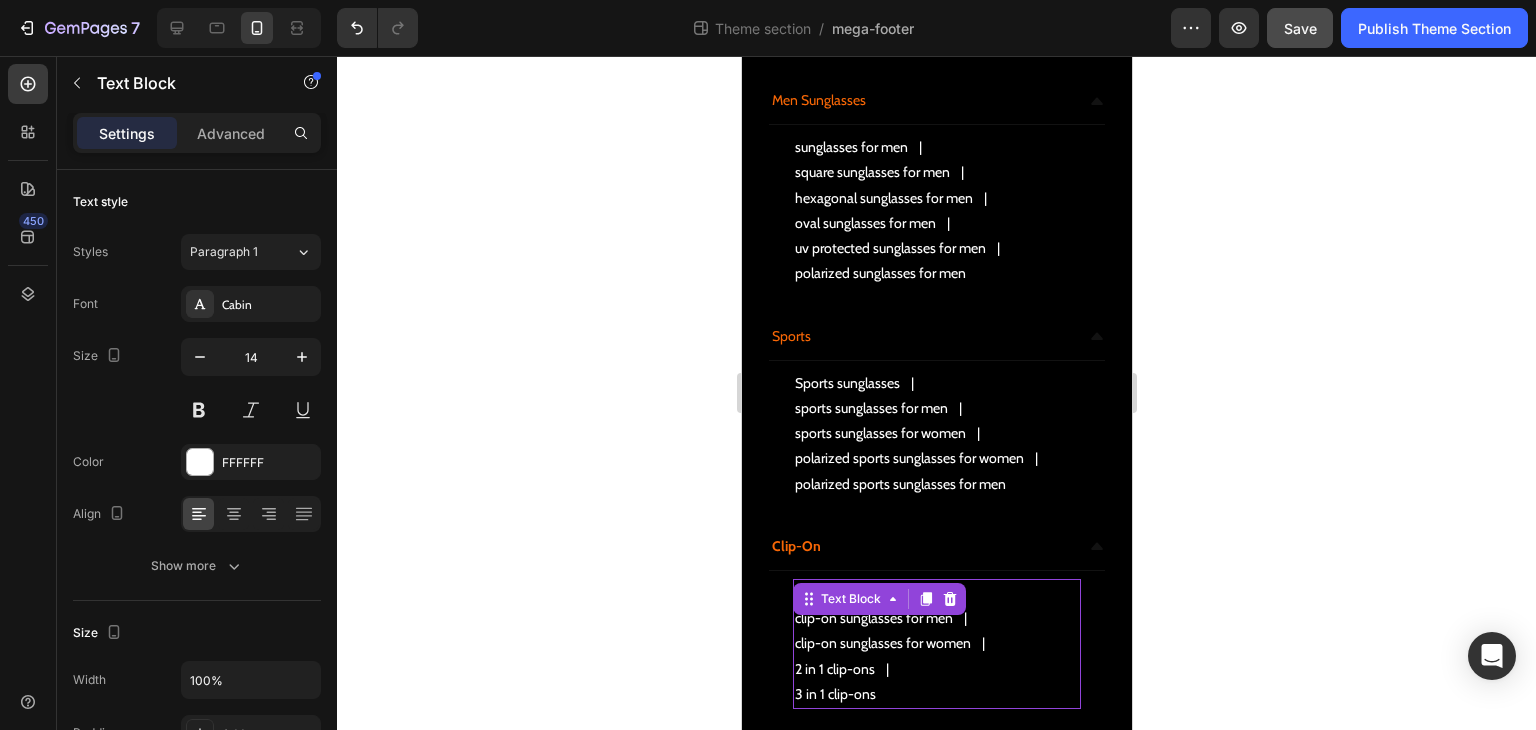 scroll, scrollTop: 0, scrollLeft: 0, axis: both 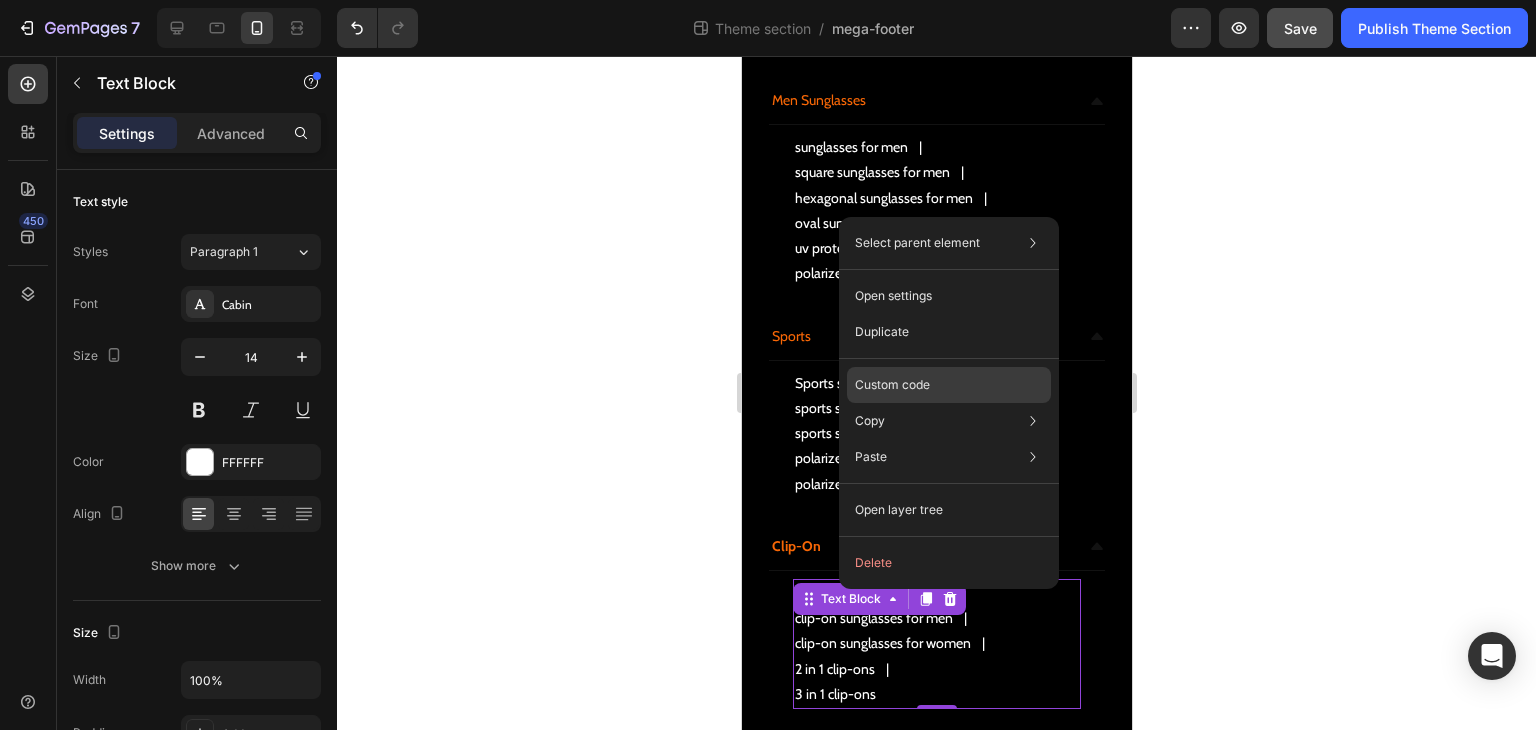 click on "Custom code" 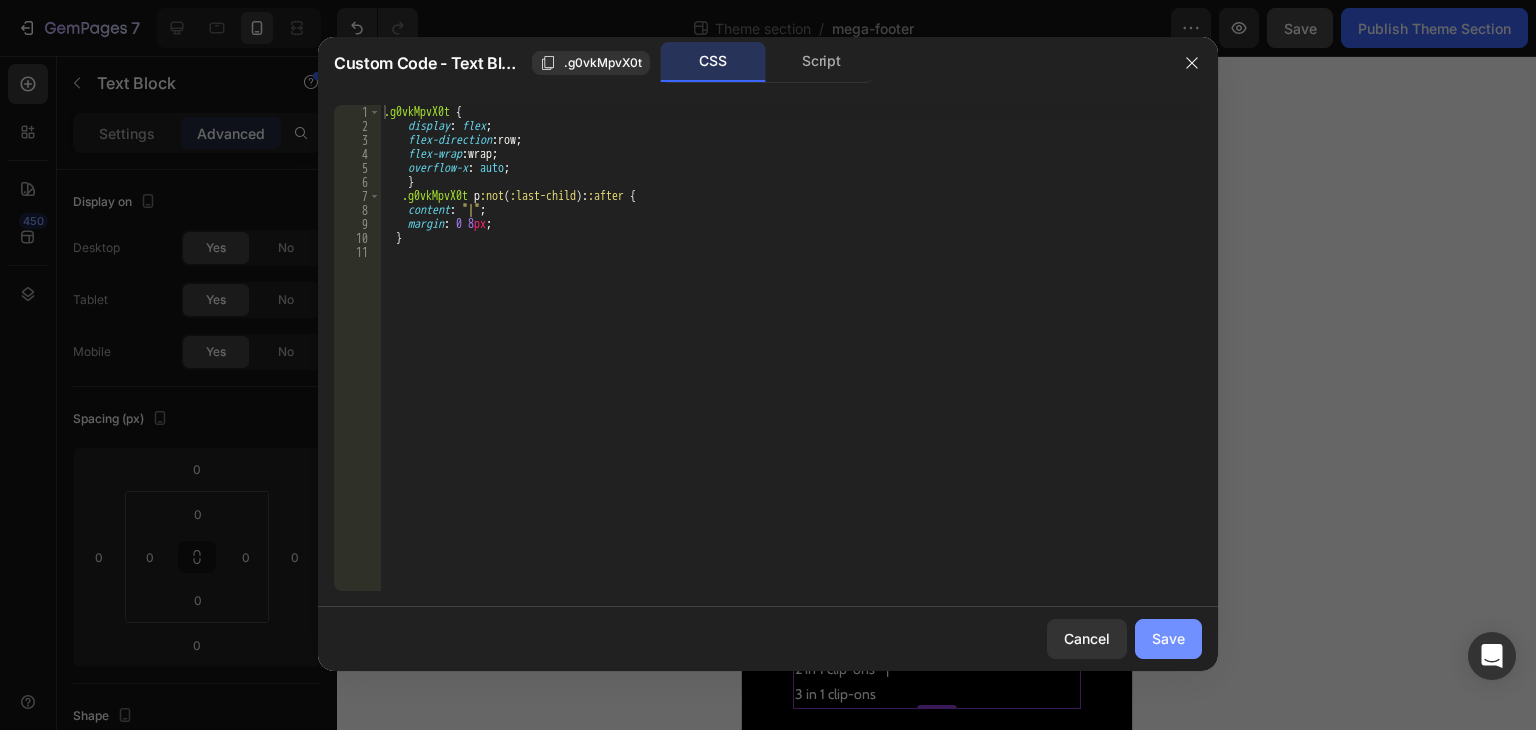 click on "Save" at bounding box center [1168, 638] 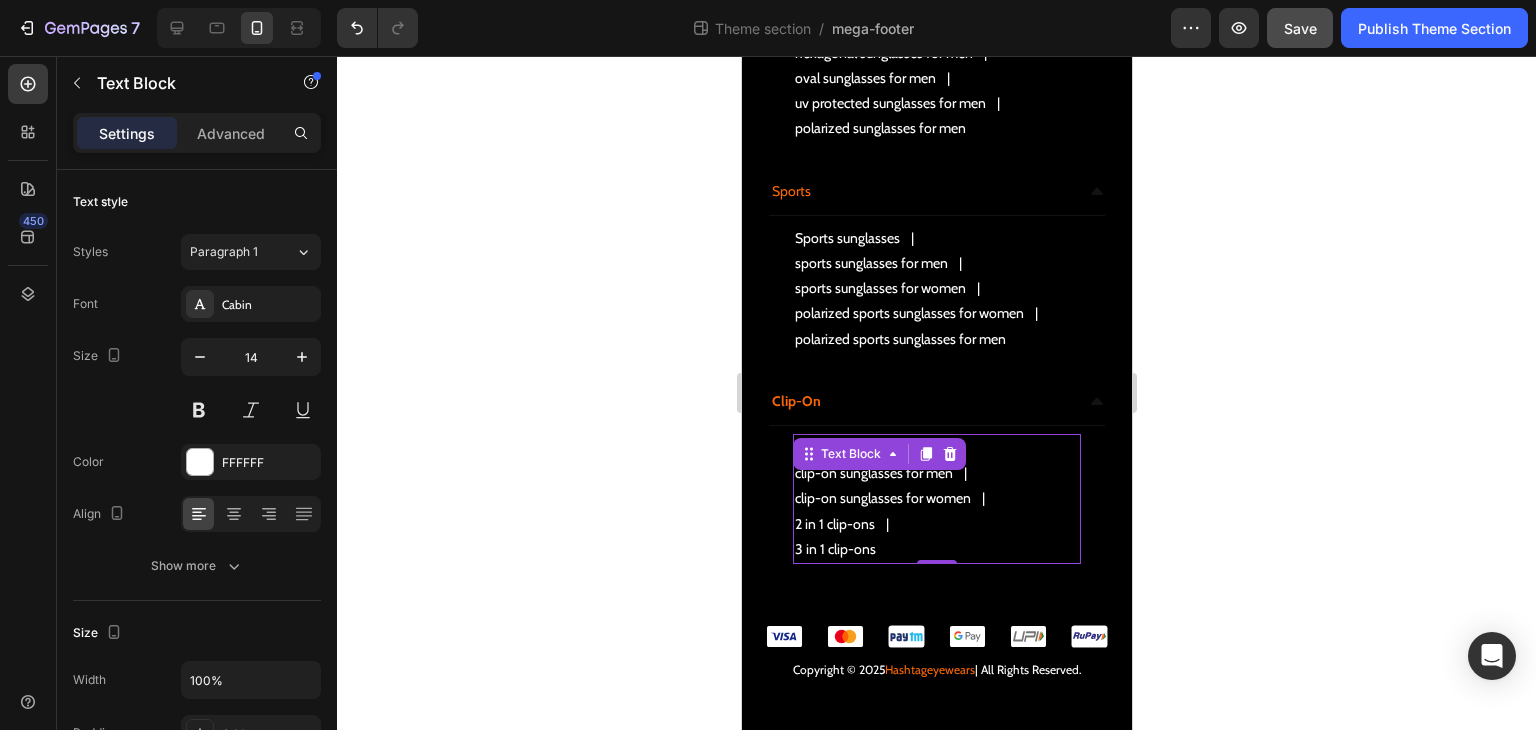 scroll, scrollTop: 2268, scrollLeft: 0, axis: vertical 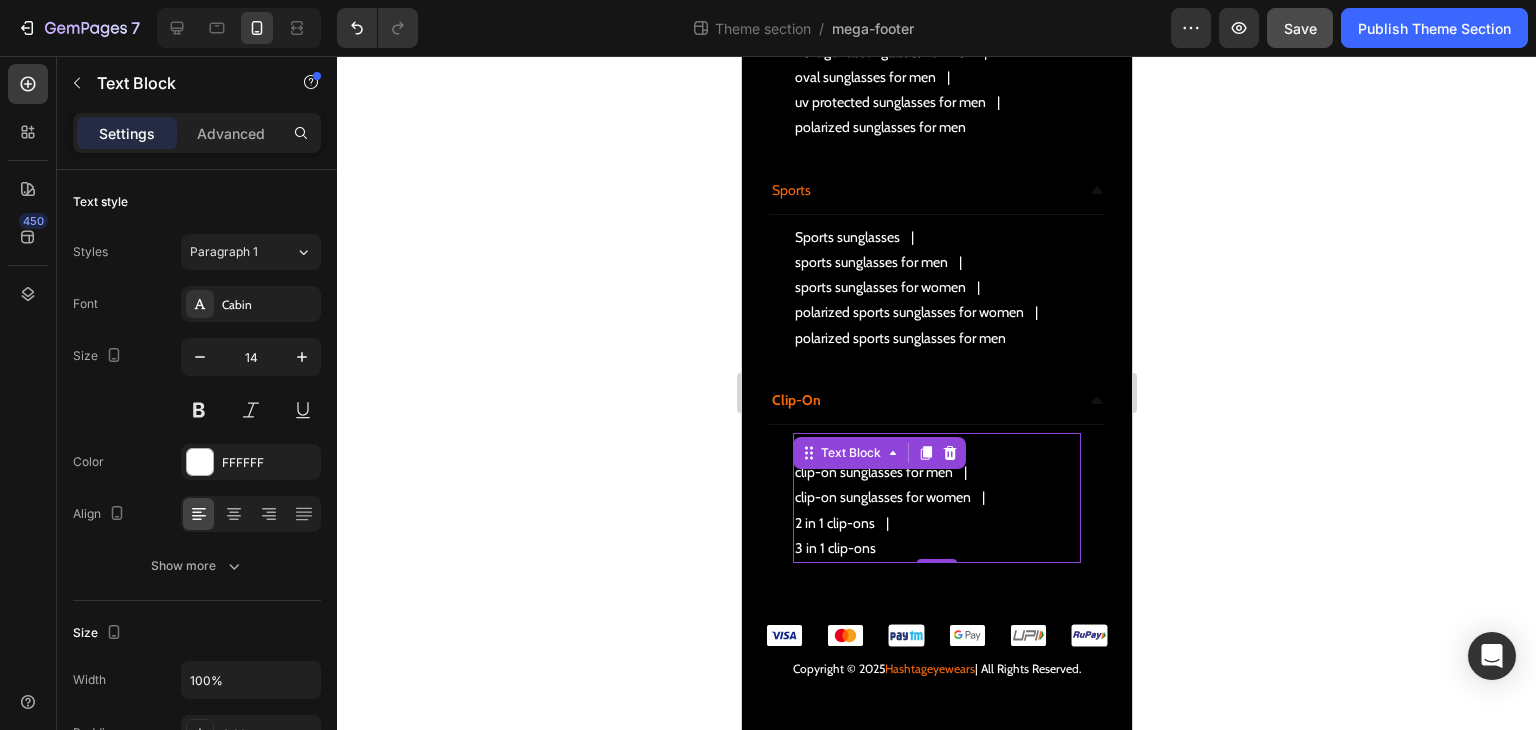 click 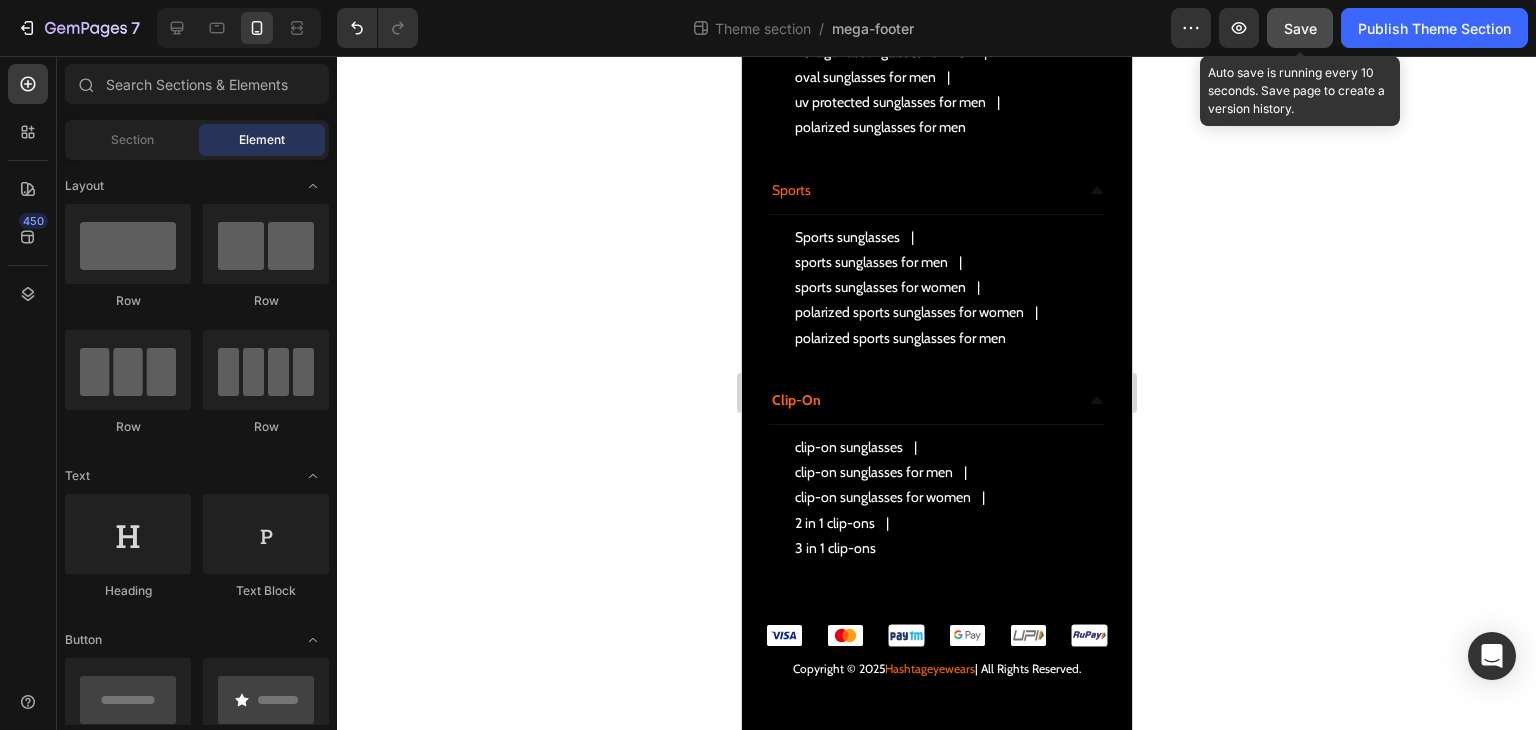 click on "Save" 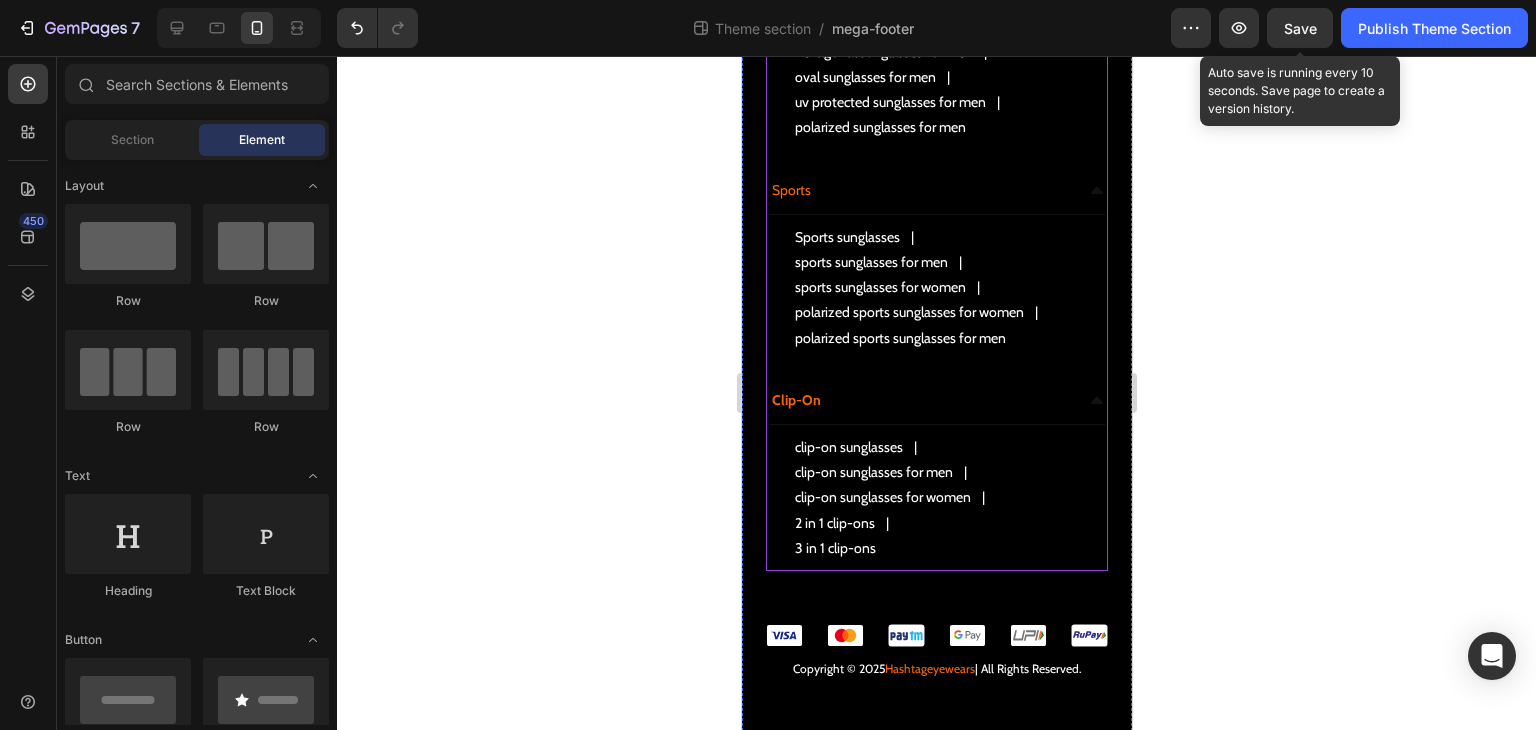 click on "Save" at bounding box center (1300, 28) 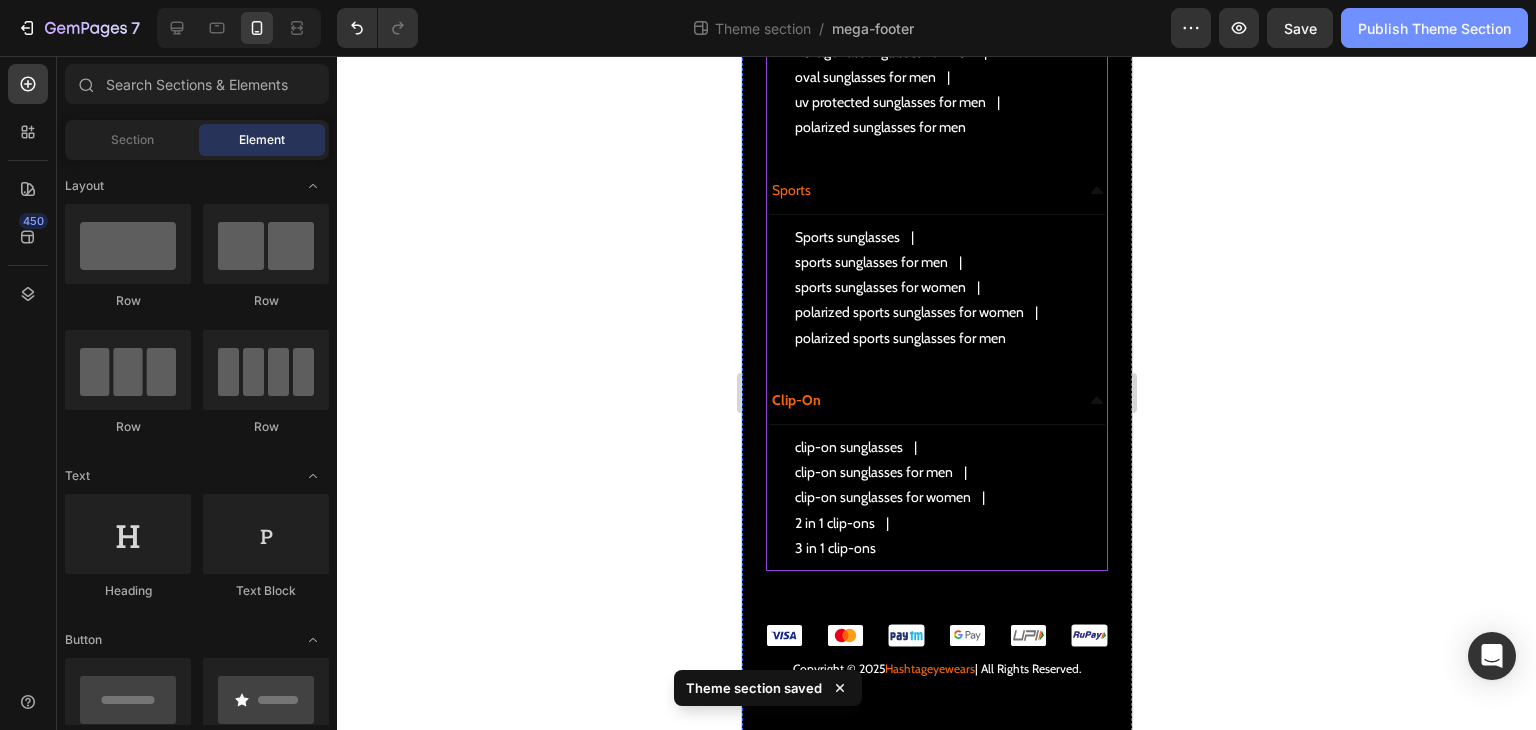 click on "Publish Theme Section" at bounding box center [1434, 28] 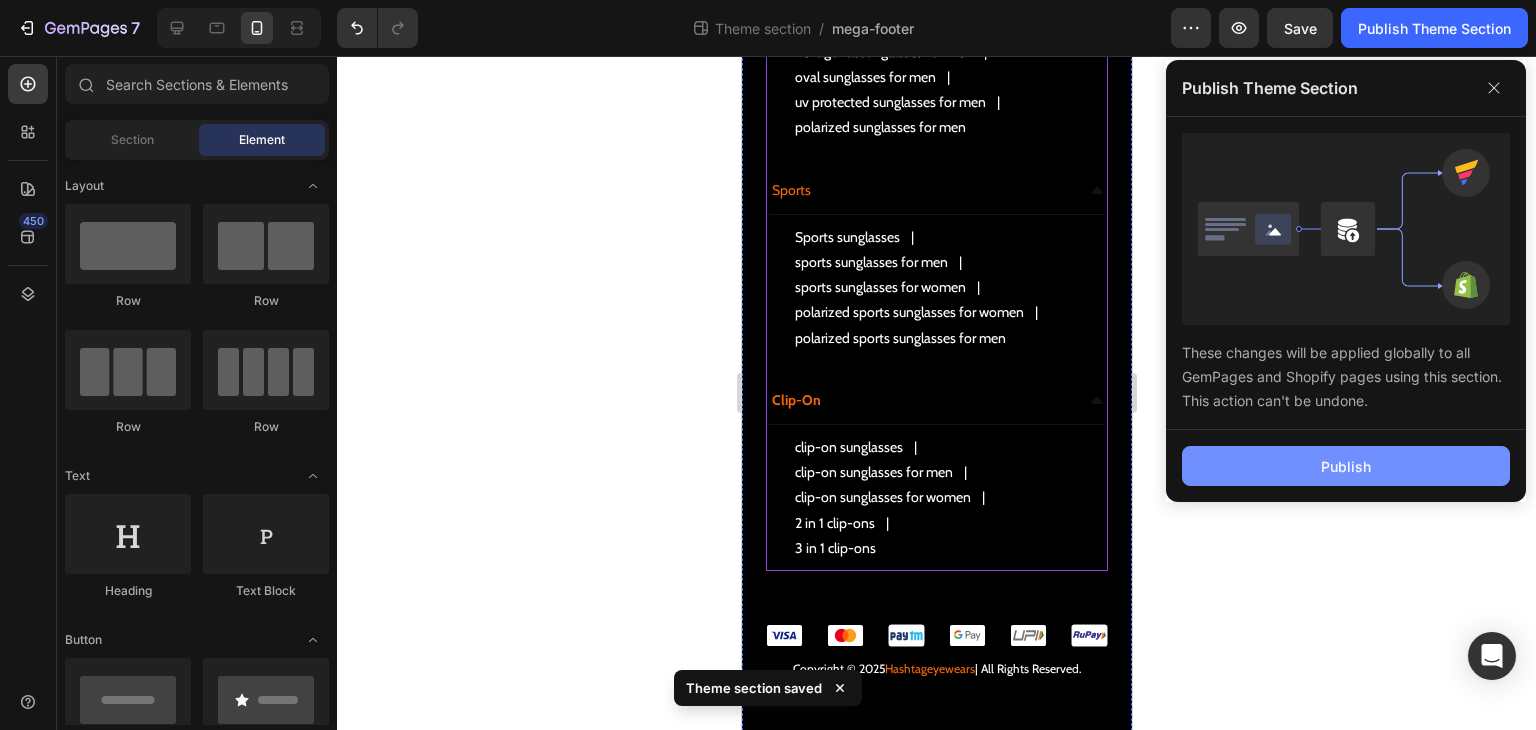 click on "Publish" 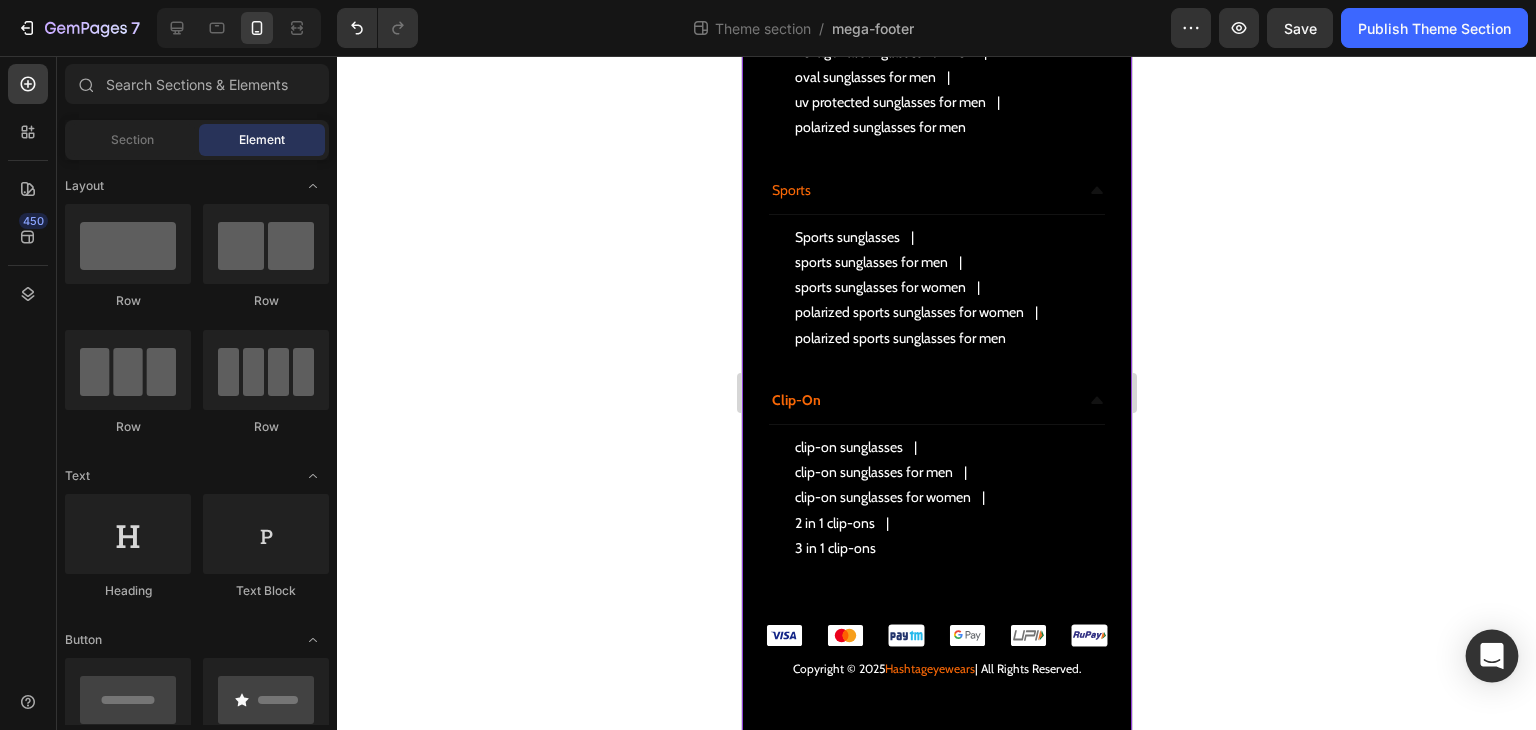click at bounding box center [1492, 656] 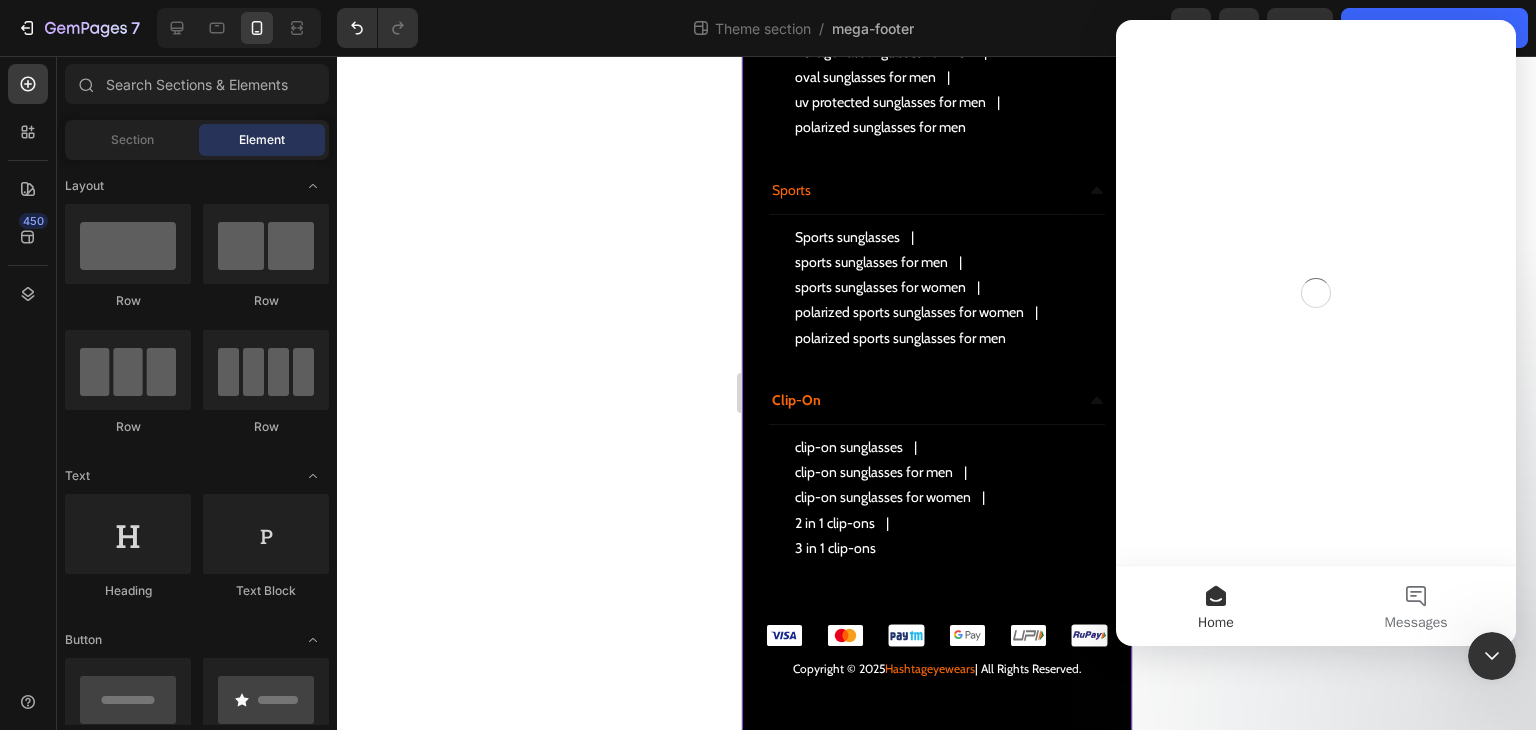 scroll, scrollTop: 0, scrollLeft: 0, axis: both 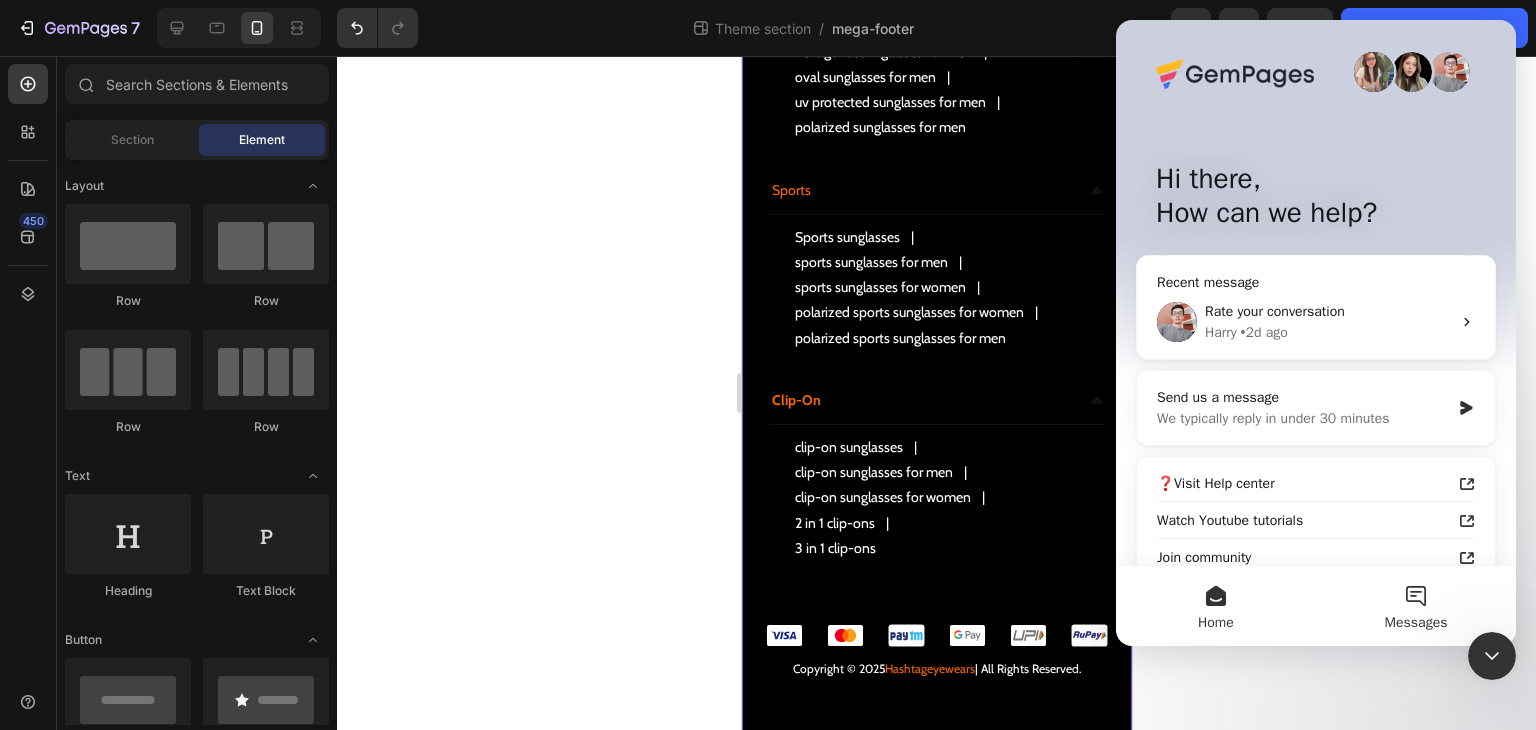 click on "Messages" at bounding box center (1416, 623) 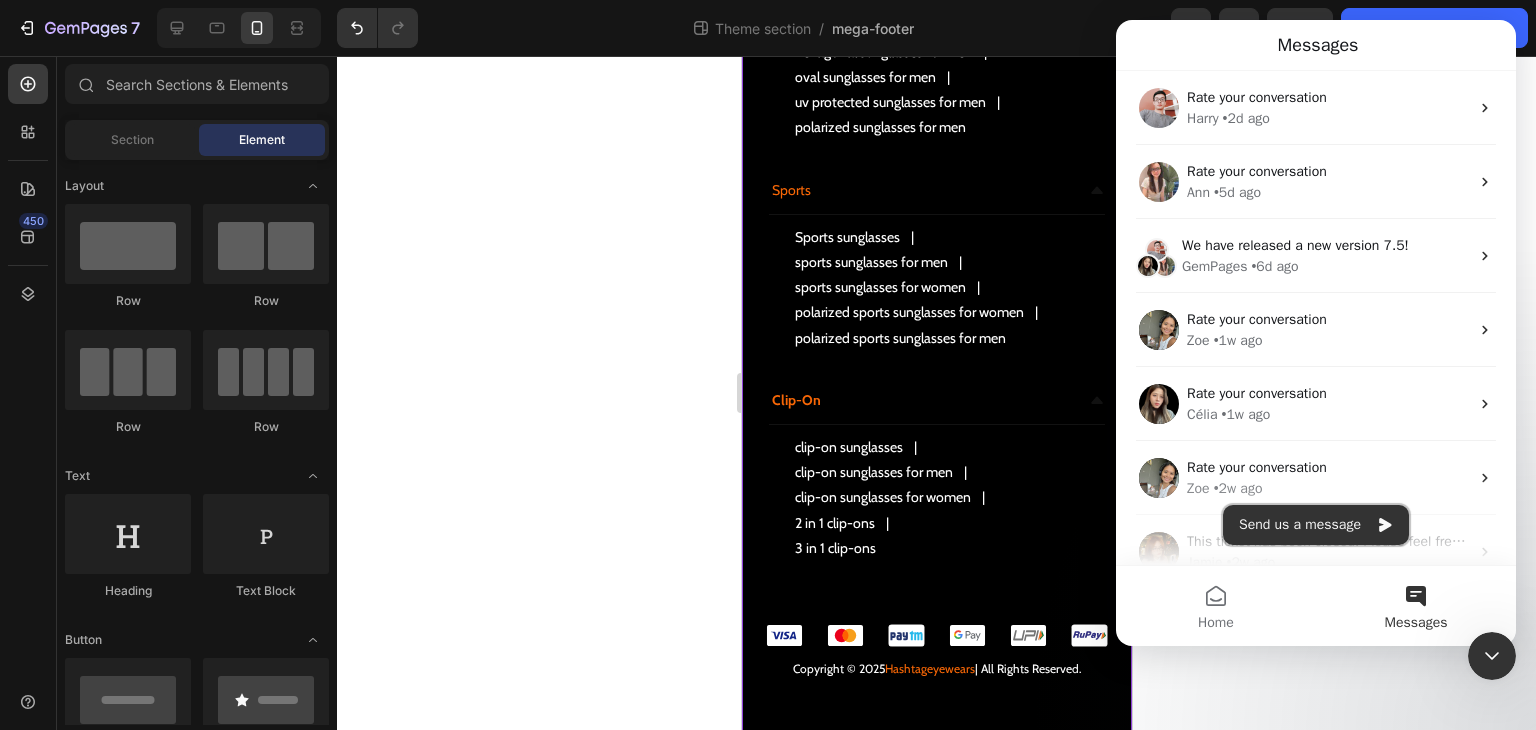 click on "Send us a message" at bounding box center (1316, 525) 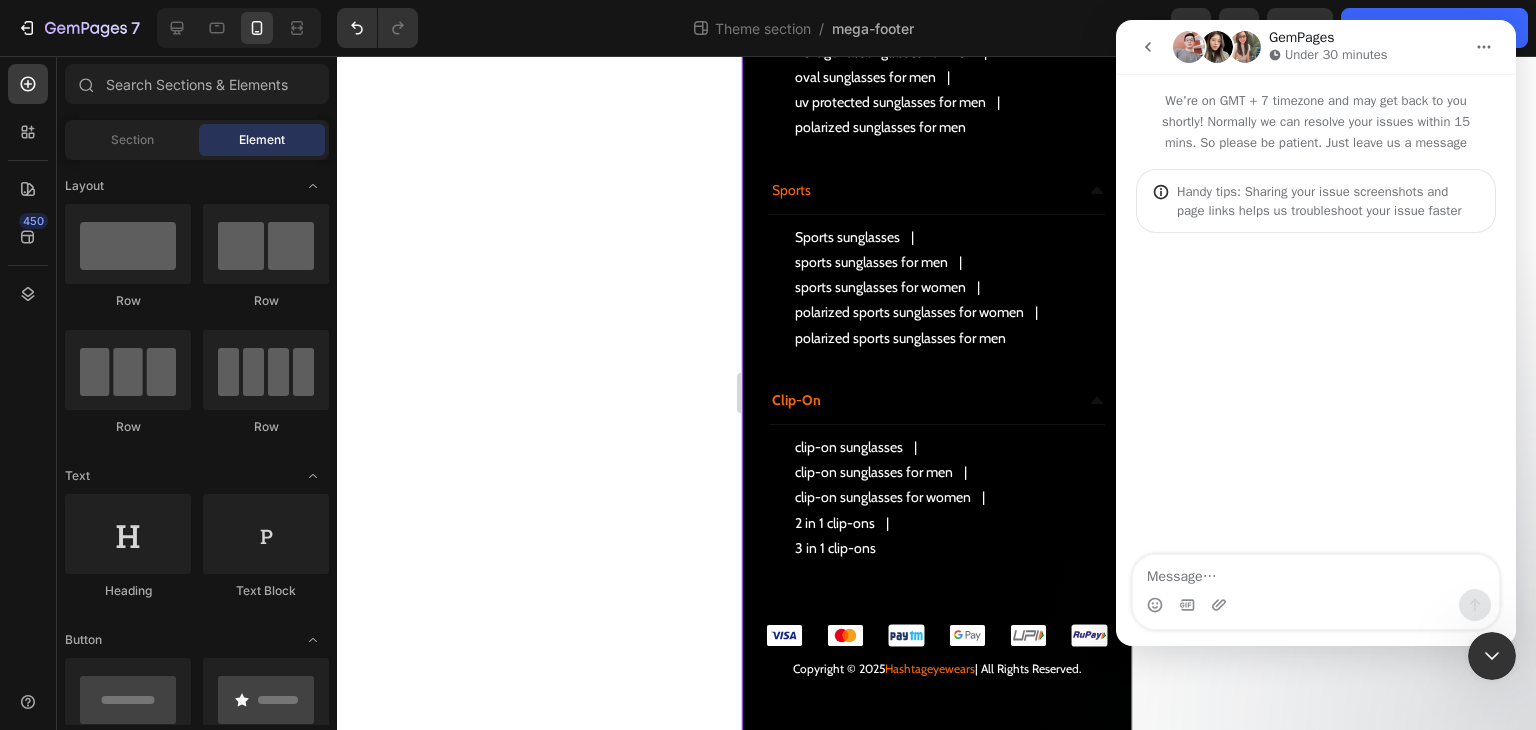 click at bounding box center [1316, 572] 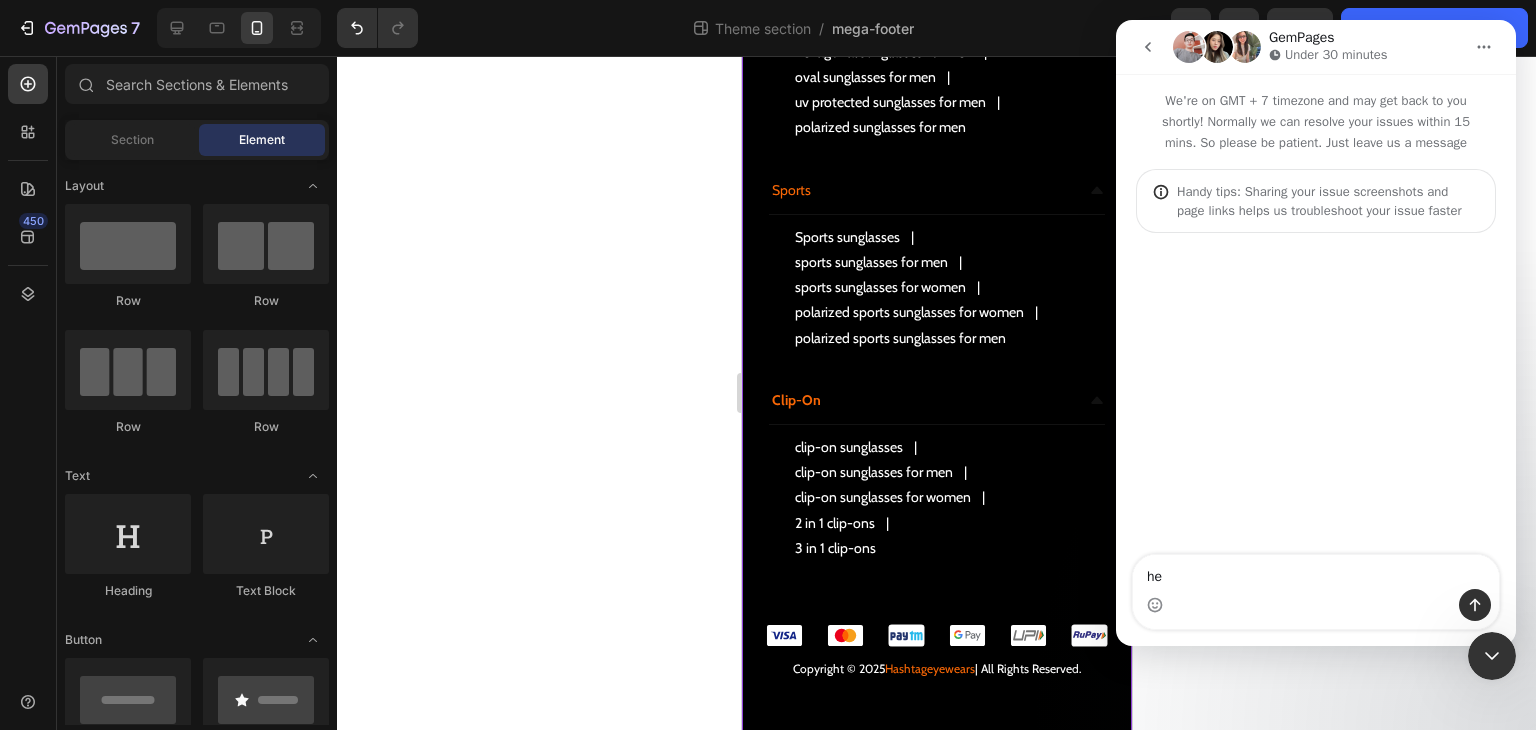 type on "hey" 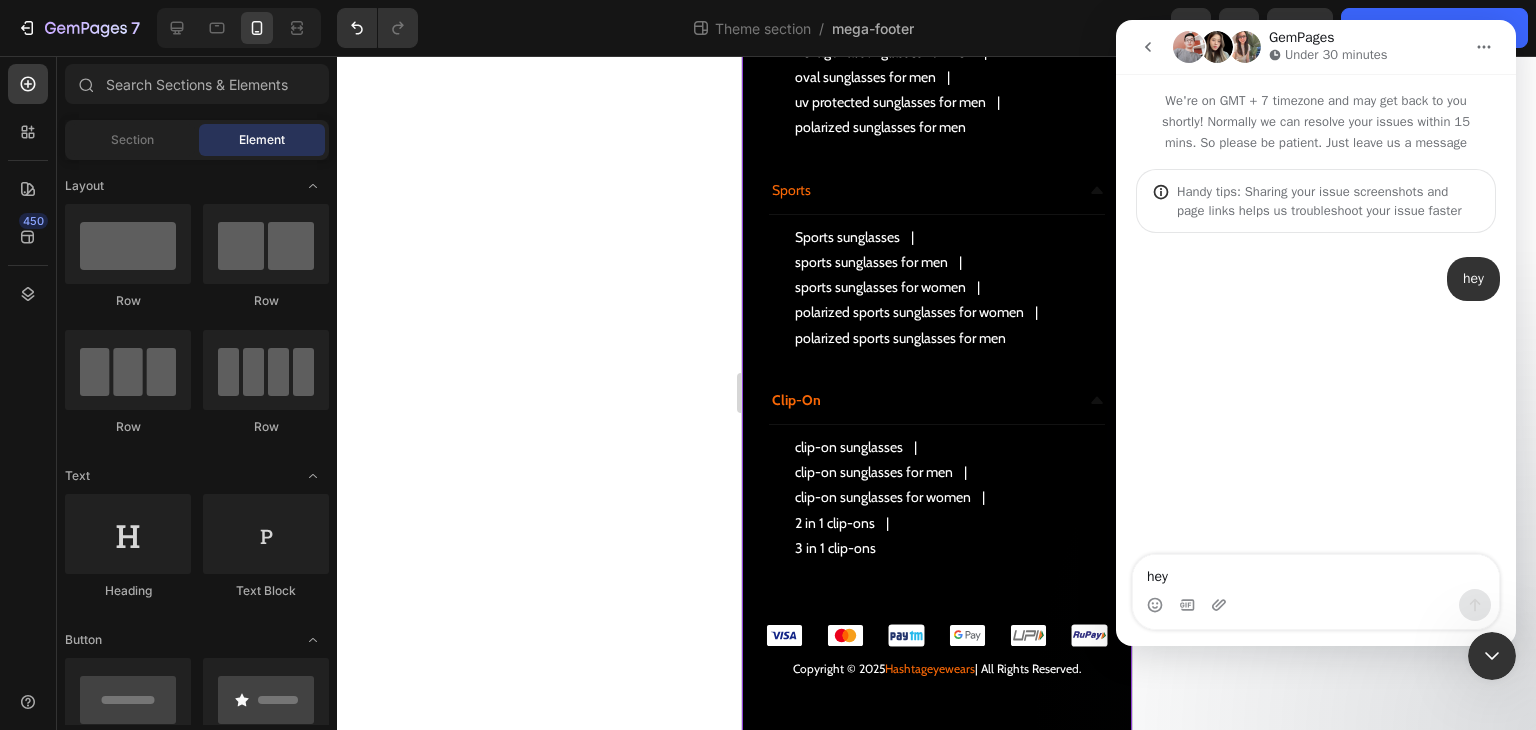 type 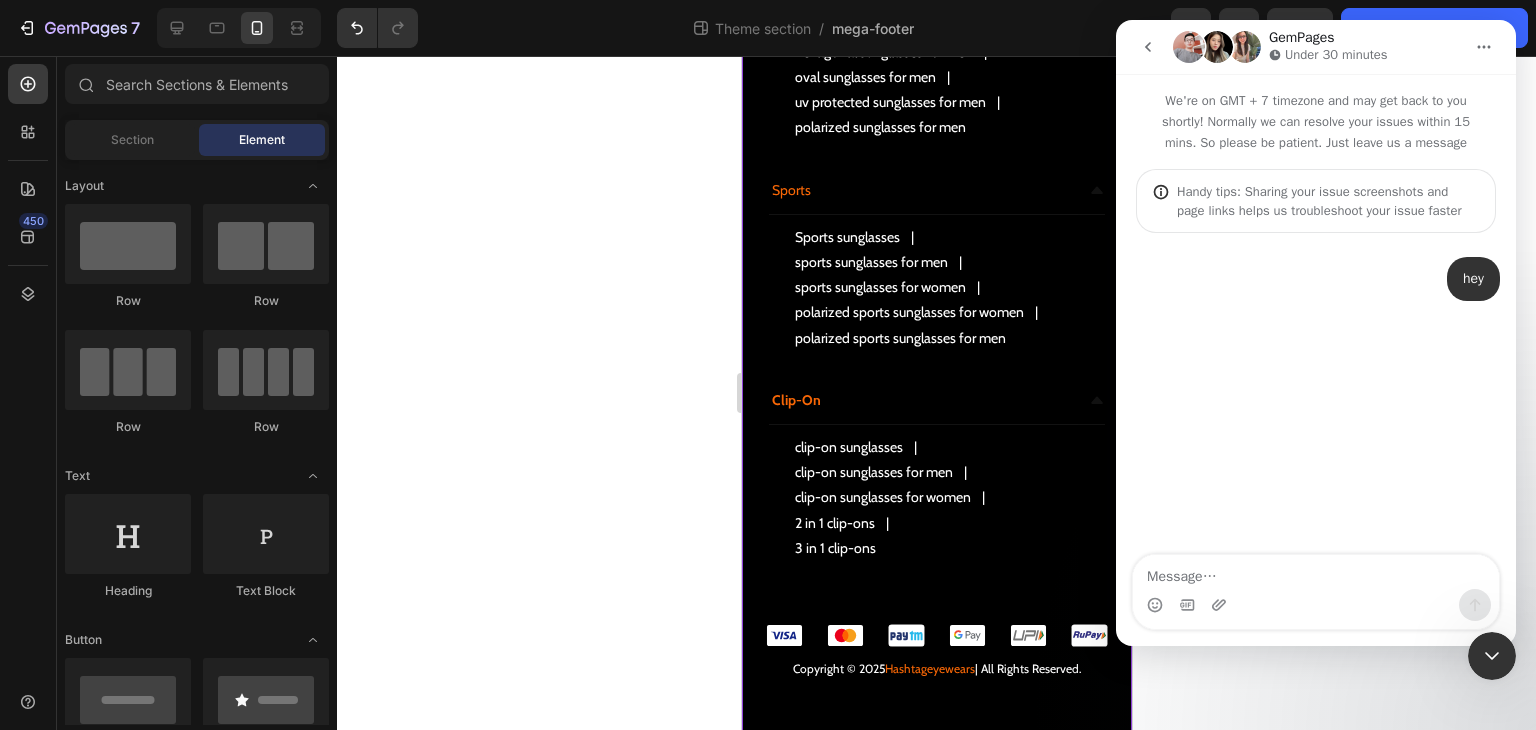 drag, startPoint x: 1484, startPoint y: 666, endPoint x: 1472, endPoint y: 644, distance: 25.059929 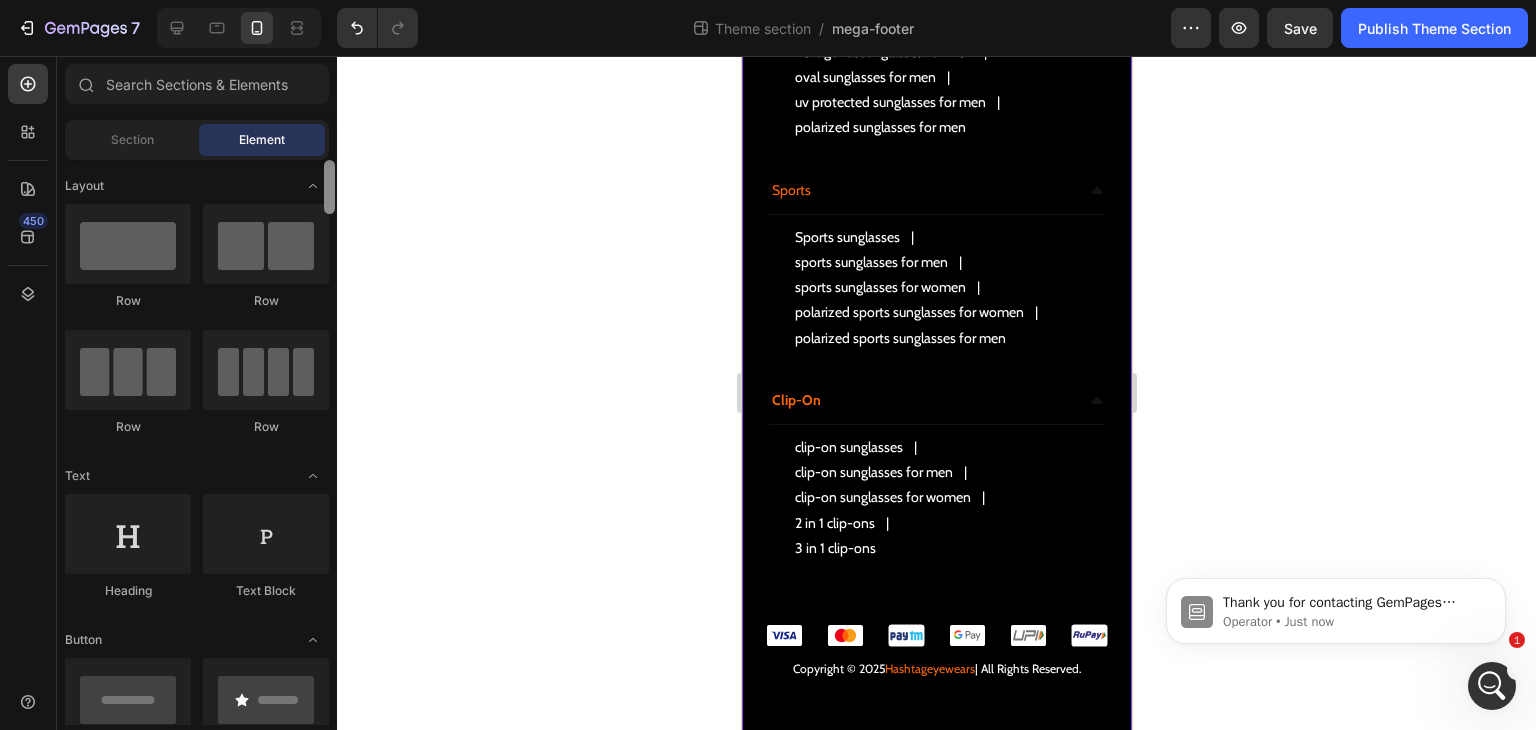 scroll, scrollTop: 0, scrollLeft: 0, axis: both 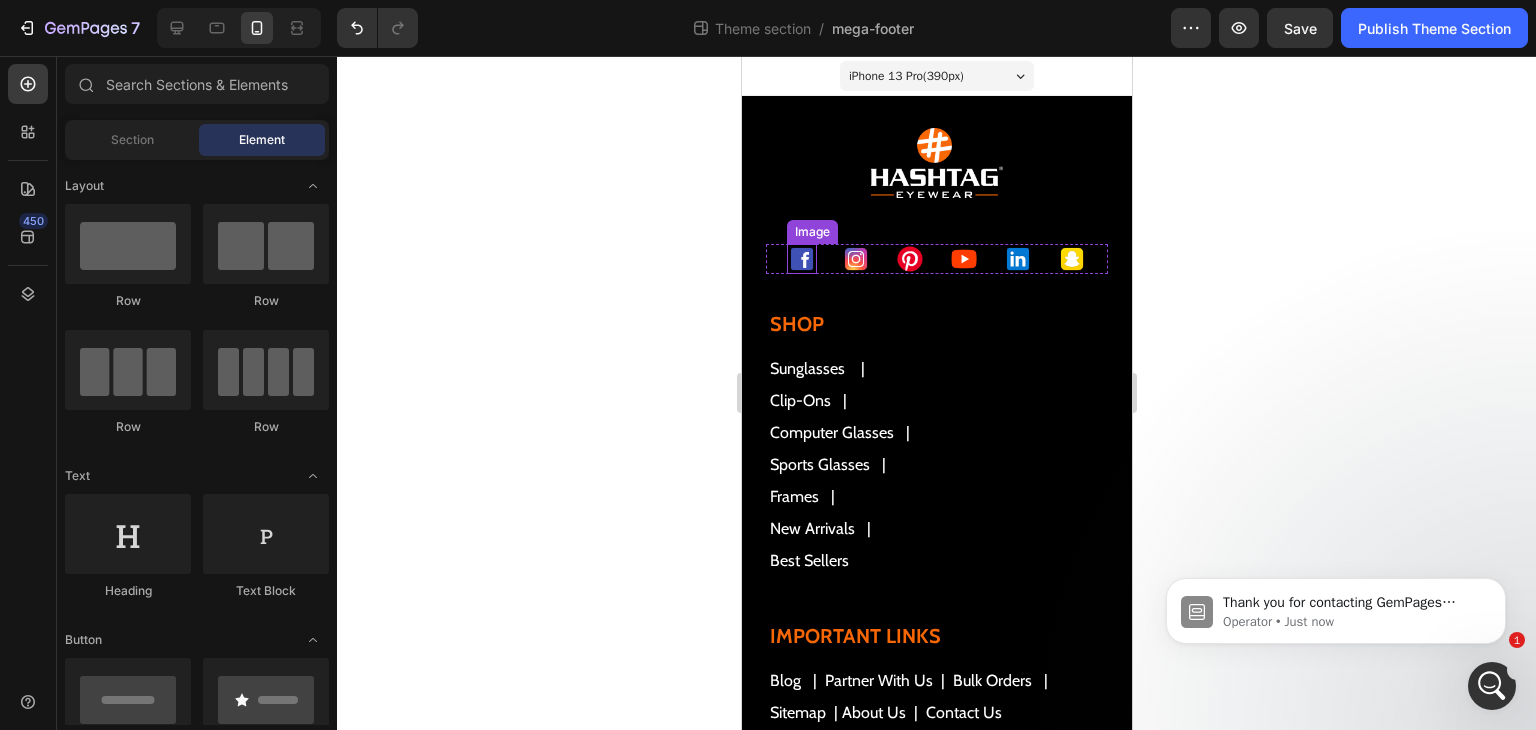 click at bounding box center [801, 259] 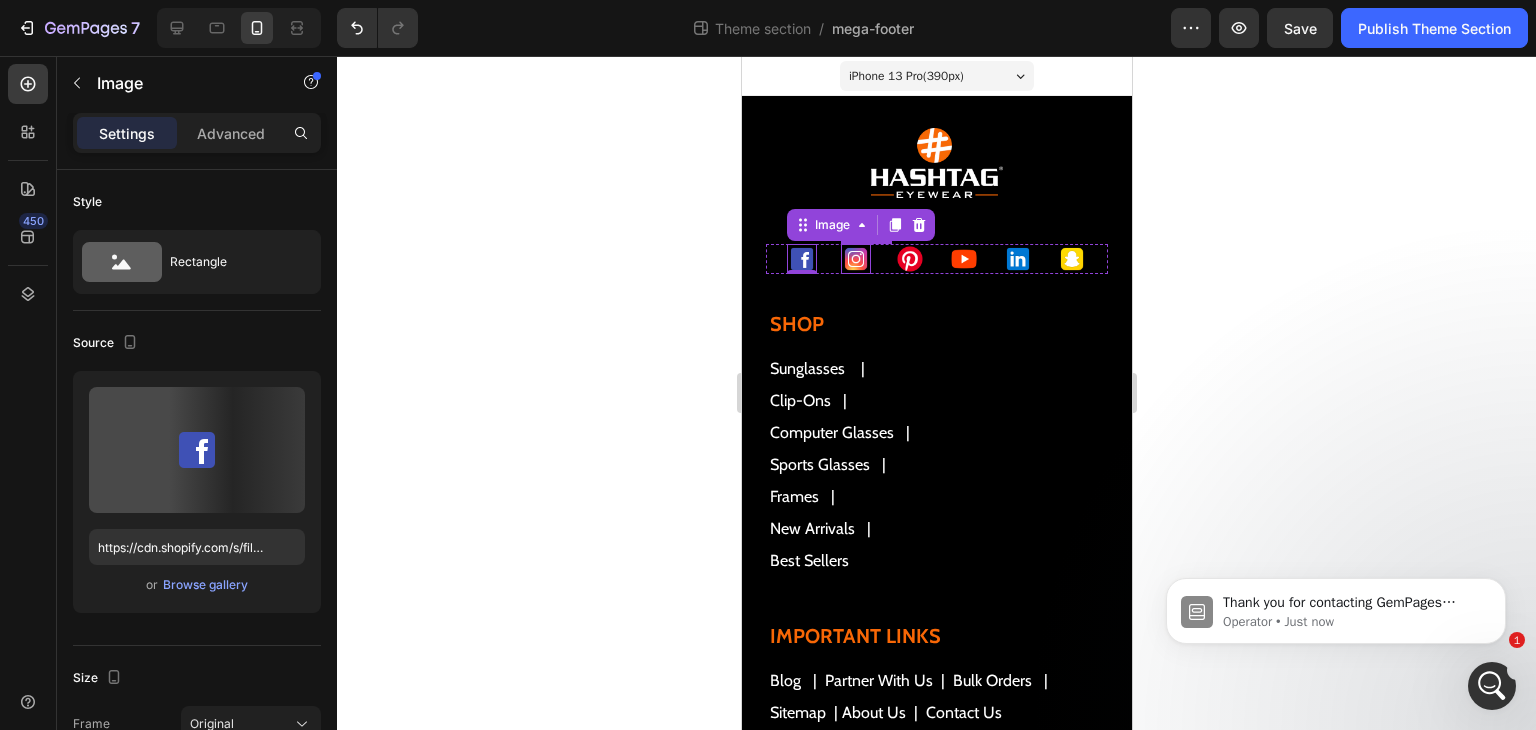 click at bounding box center [855, 259] 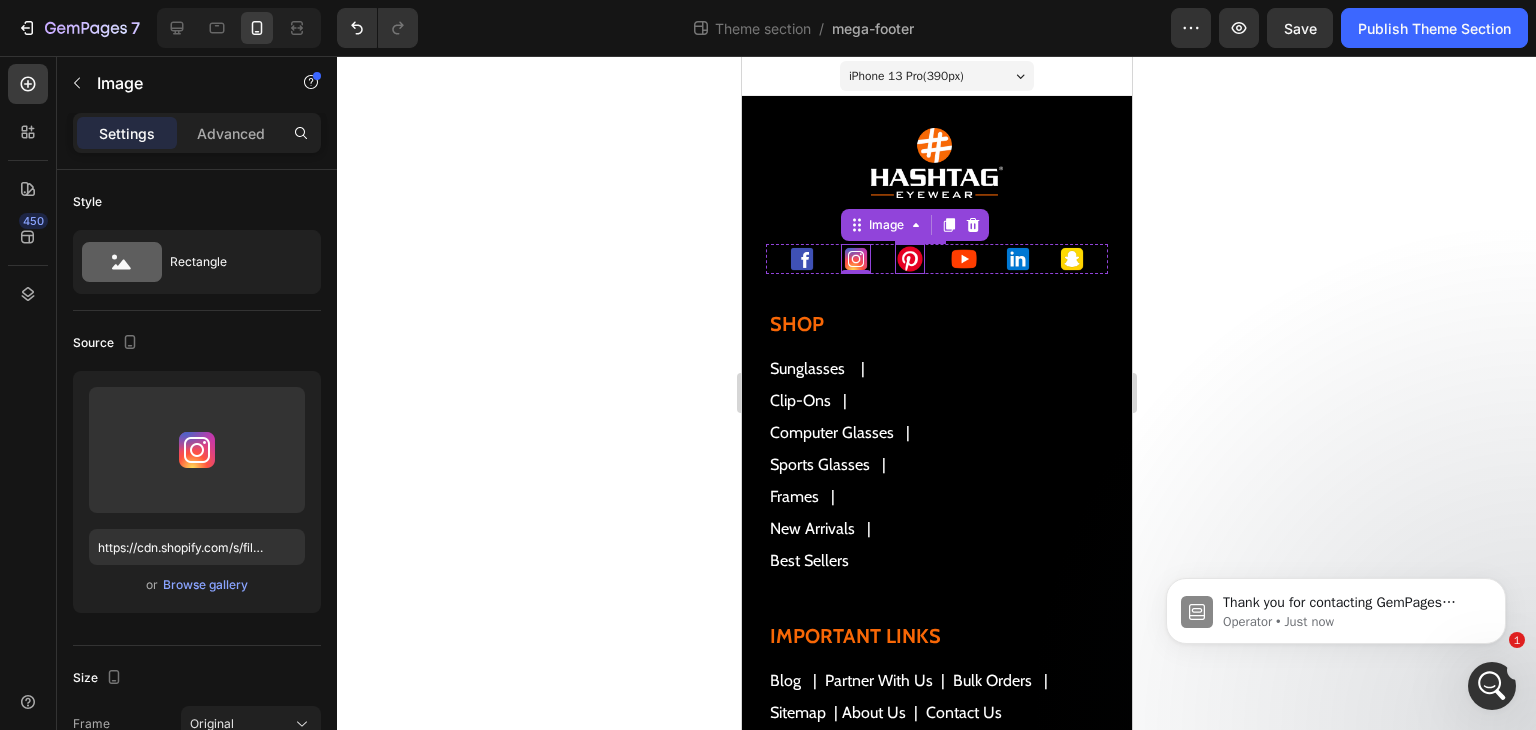 click at bounding box center [909, 259] 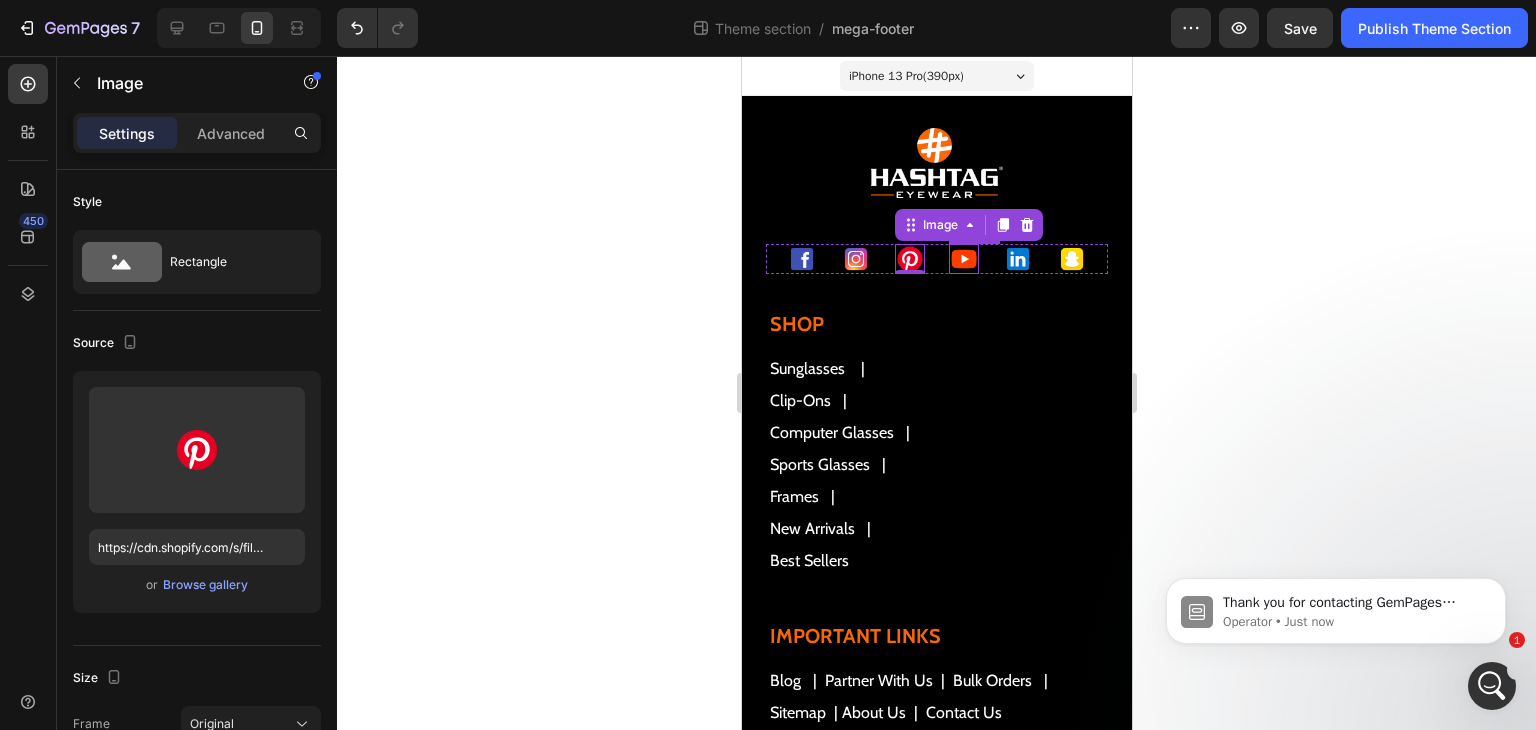 click on "Image Image Image   0 Image Image Image Row" at bounding box center (936, 259) 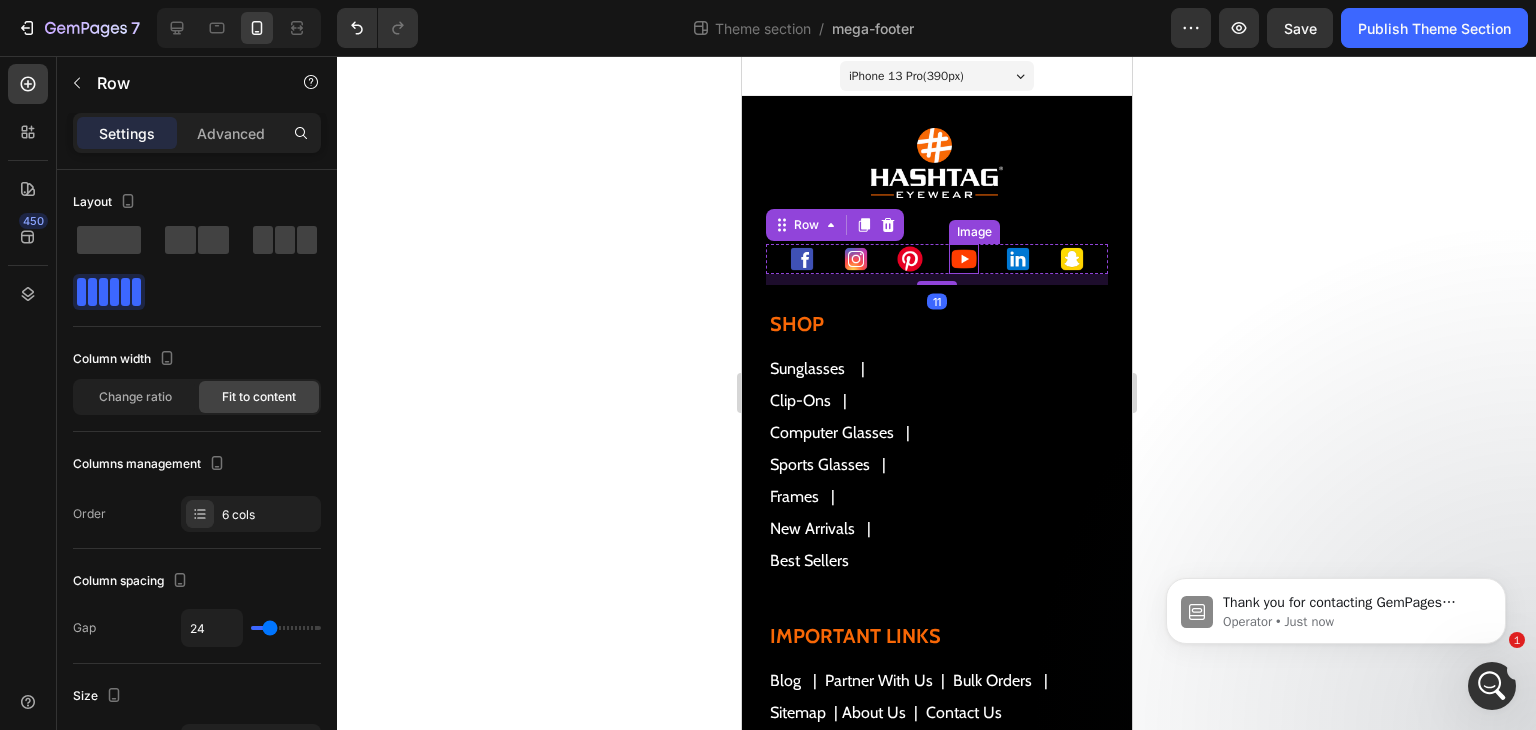 click at bounding box center [963, 259] 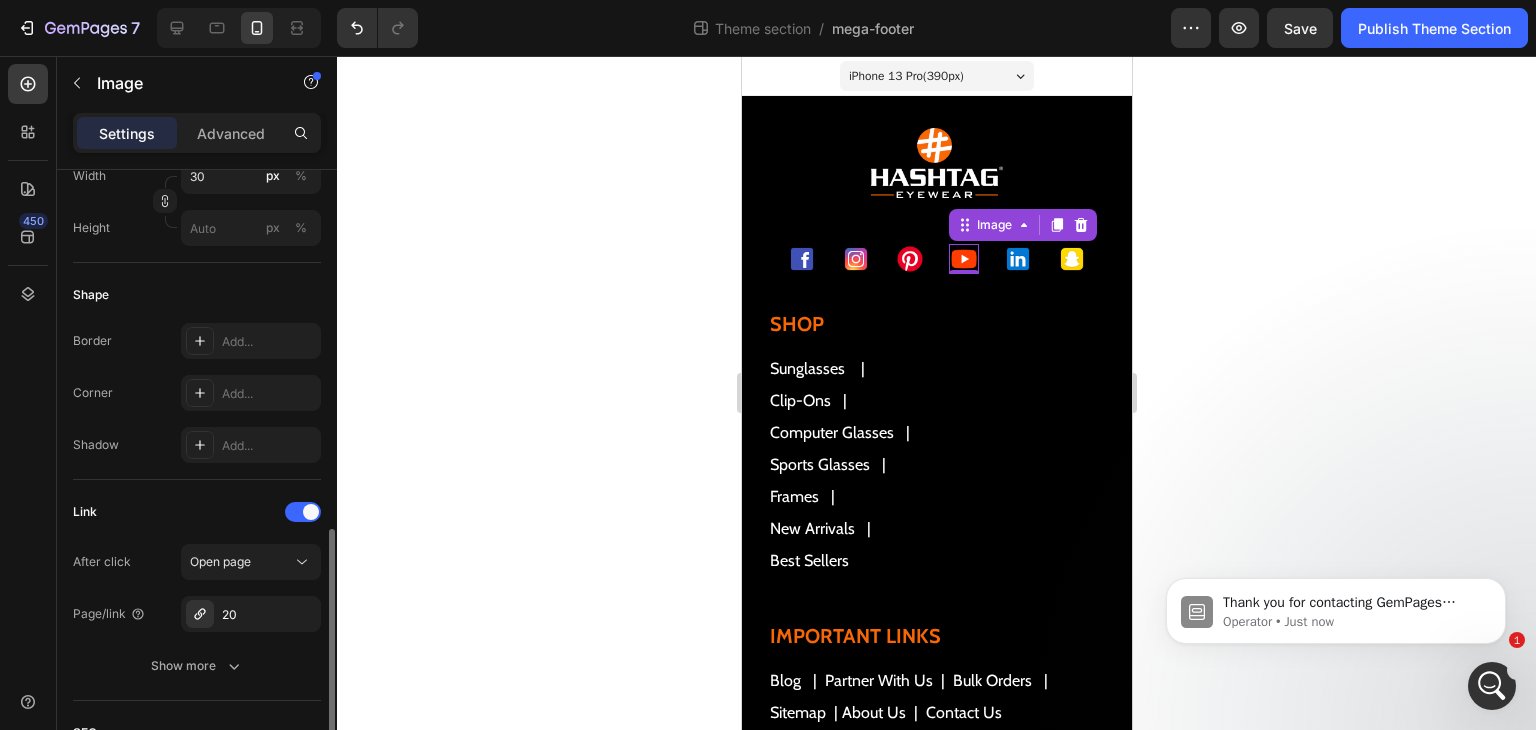 scroll, scrollTop: 800, scrollLeft: 0, axis: vertical 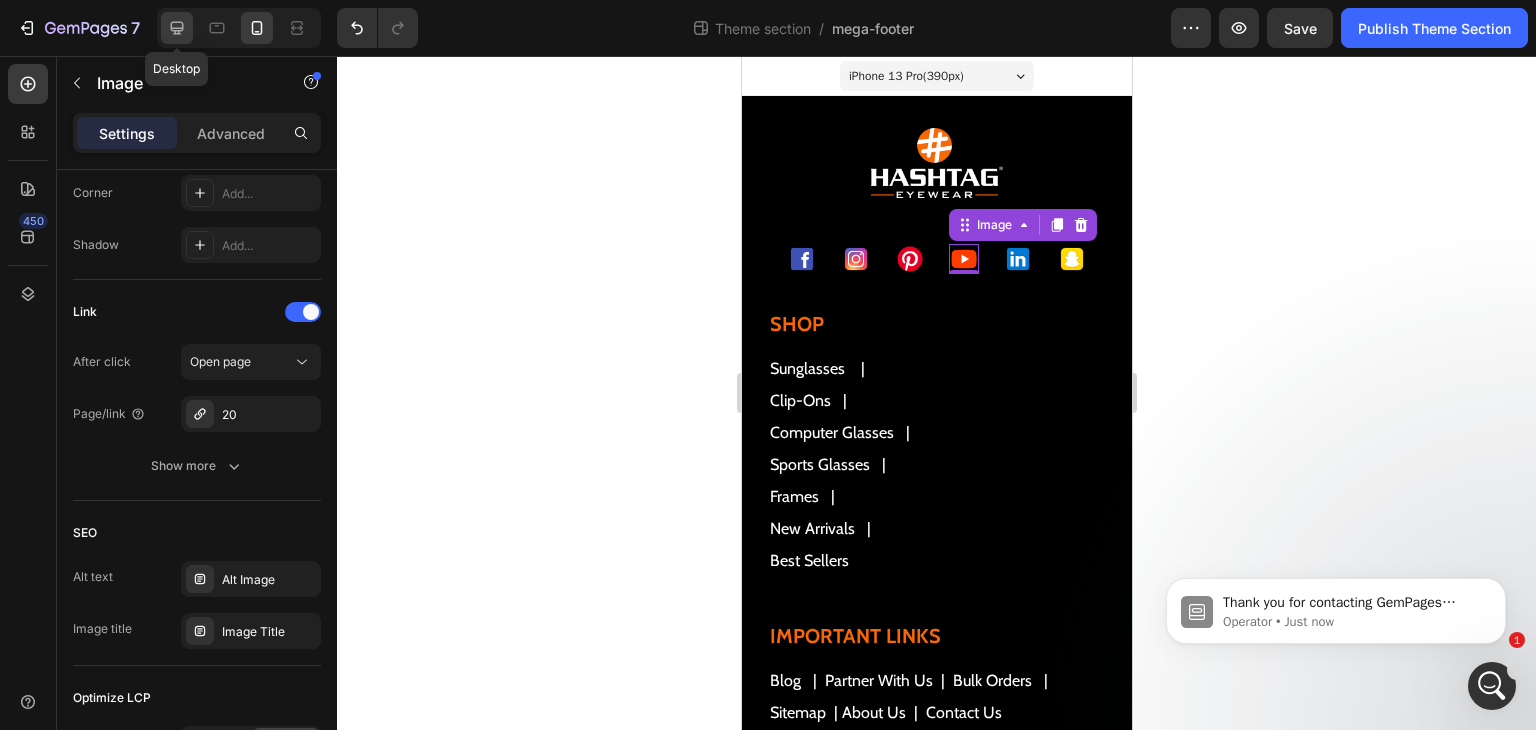 click 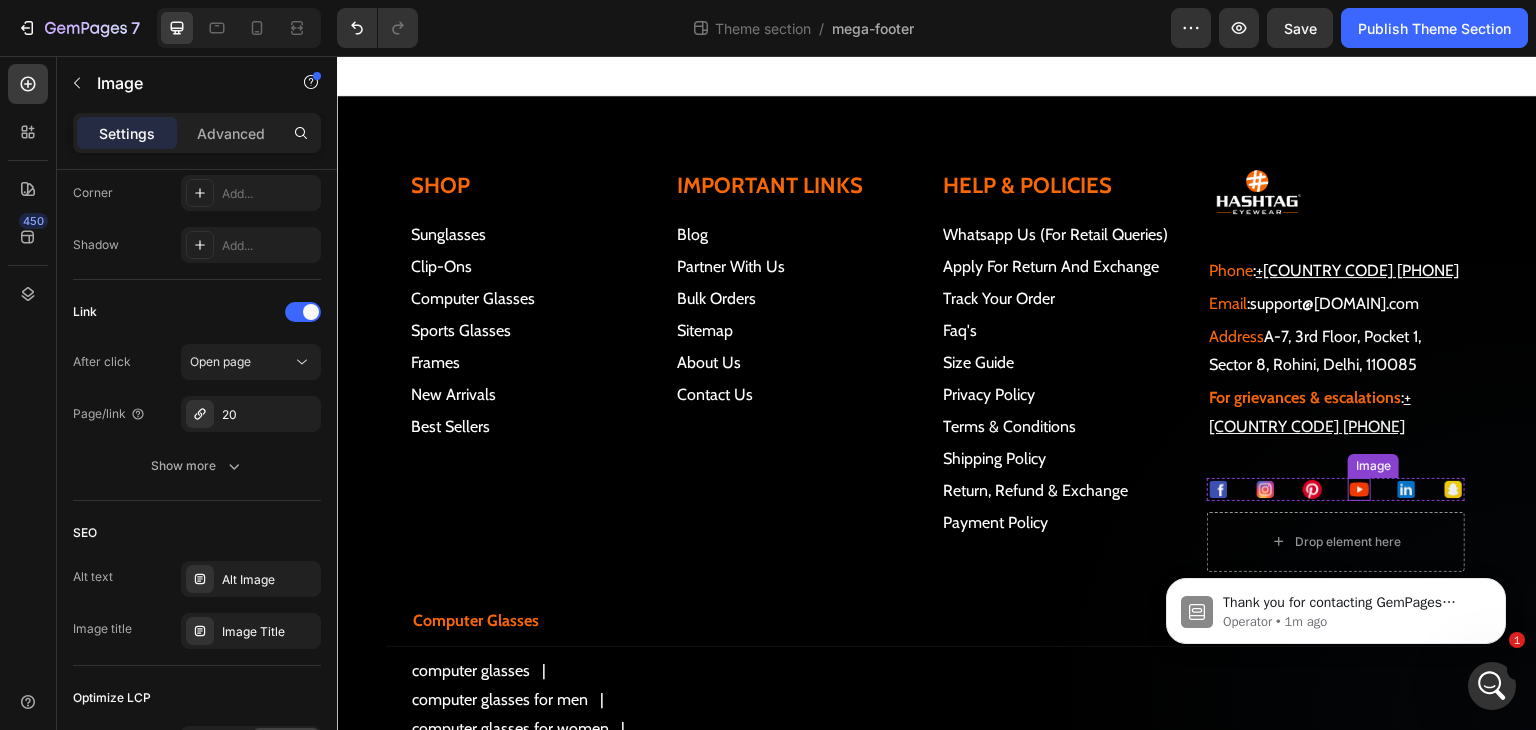 click at bounding box center (1359, 489) 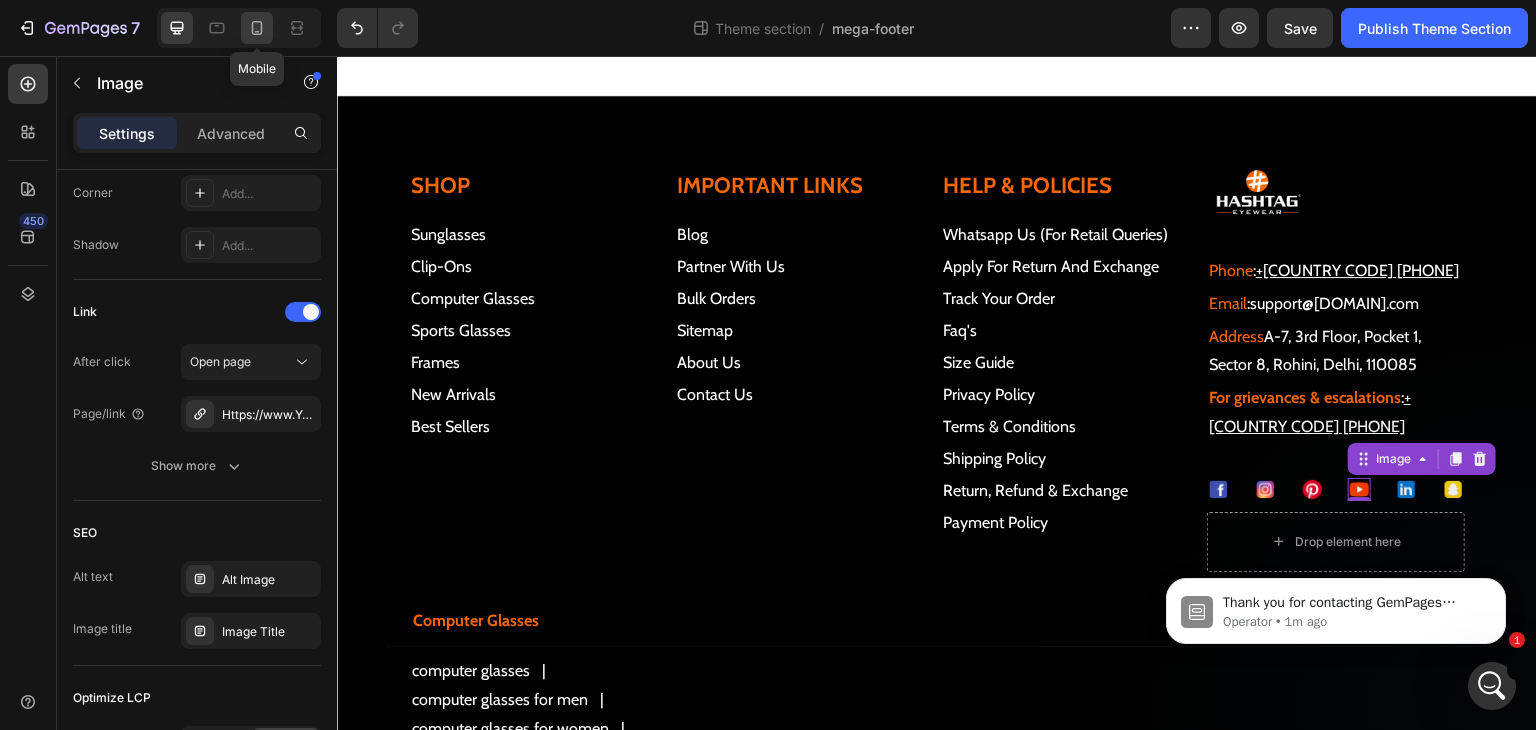 click 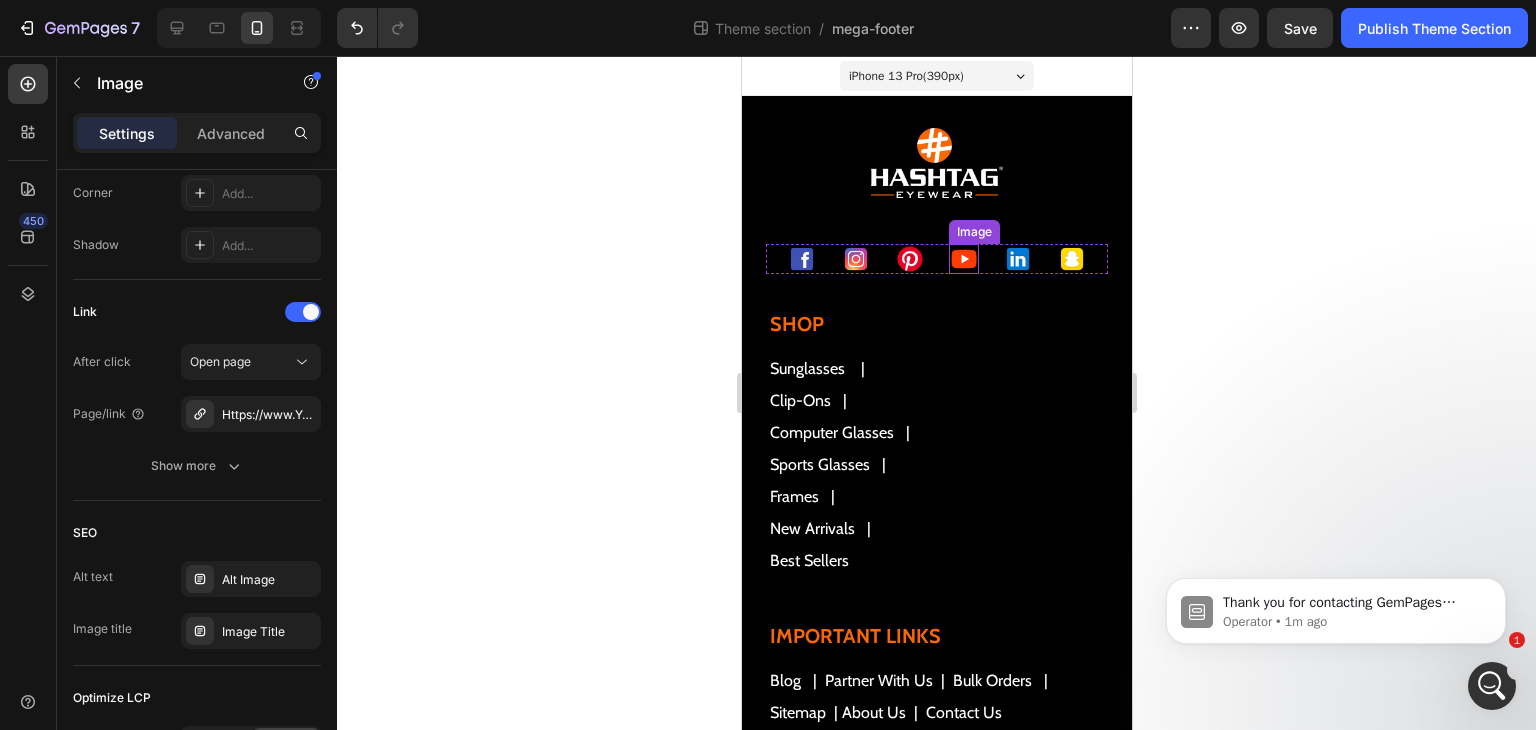 click at bounding box center [963, 259] 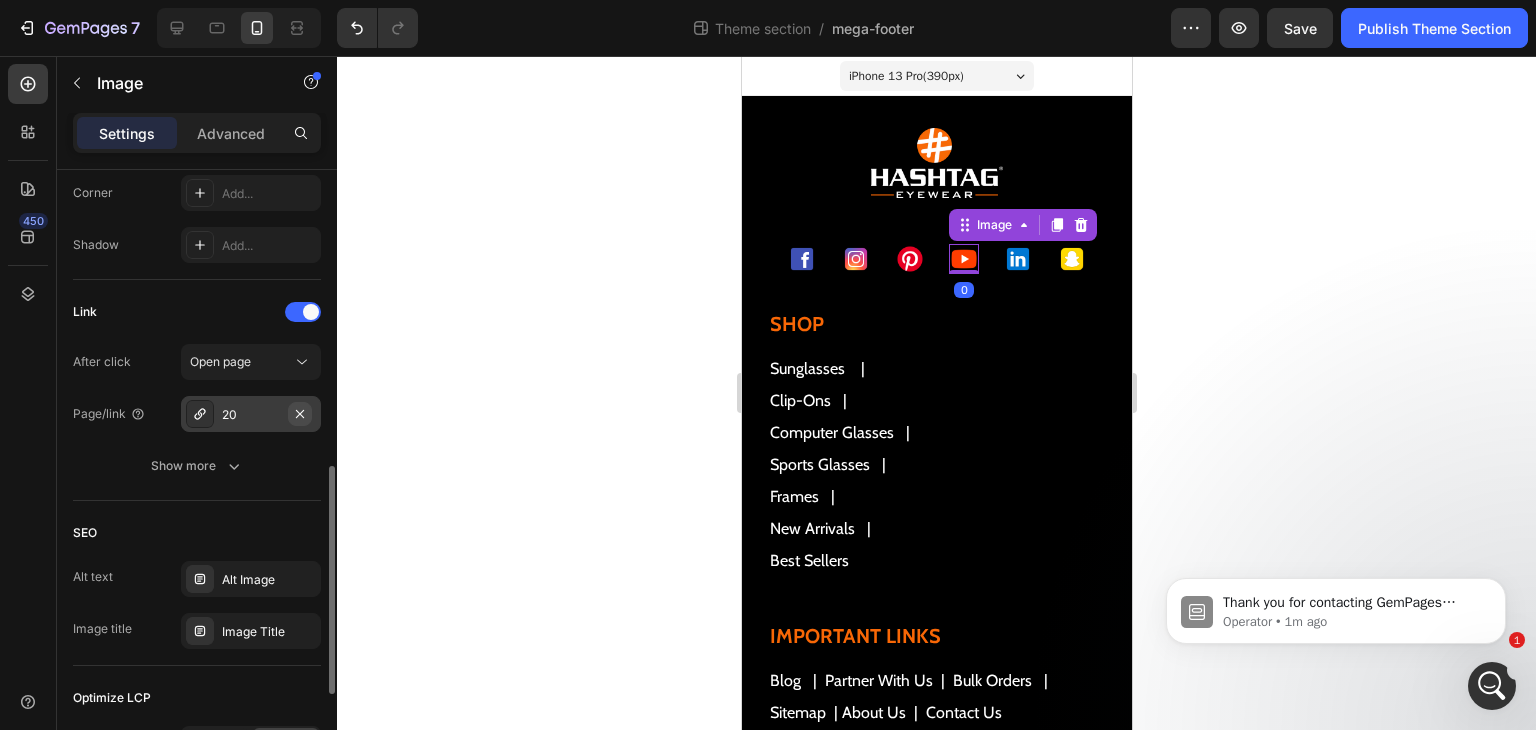click 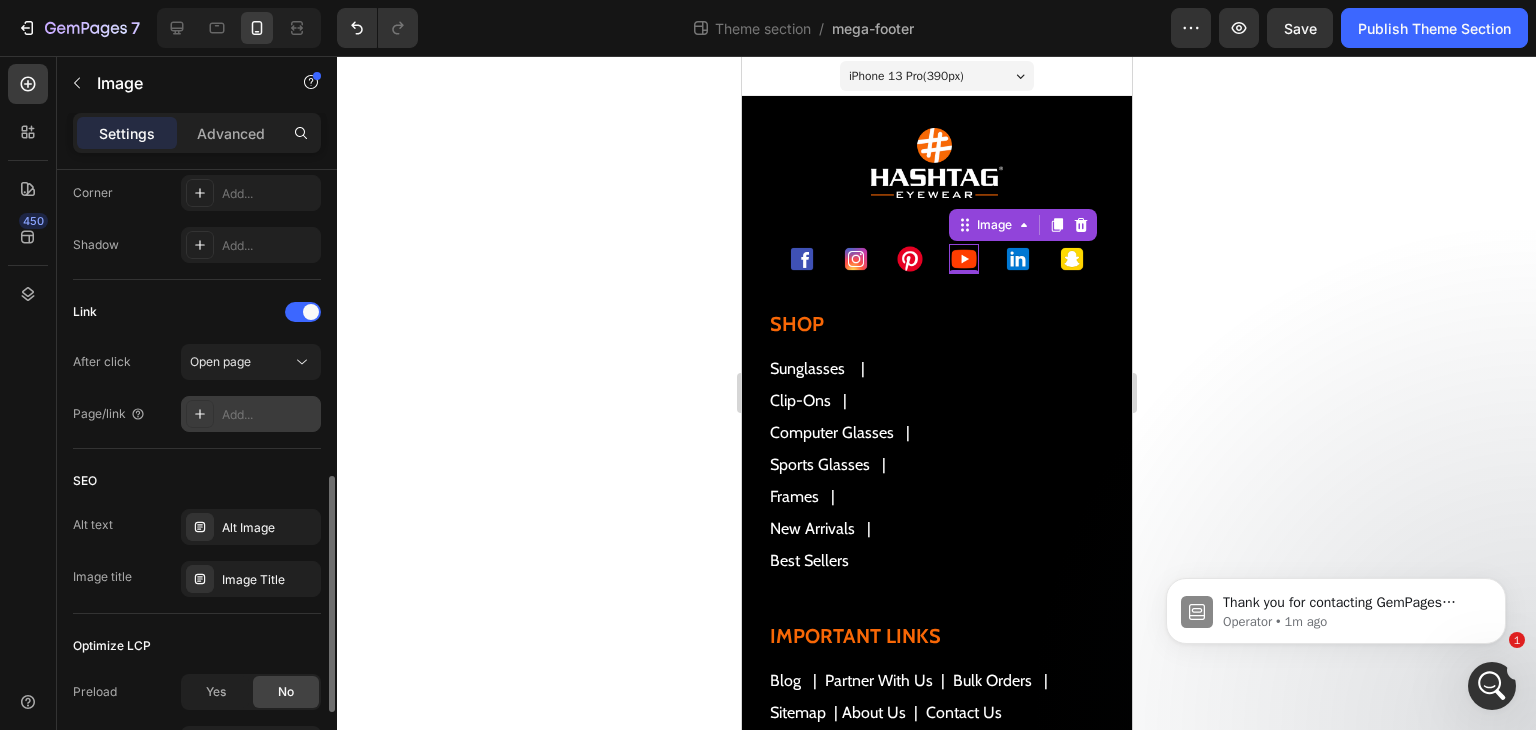 click on "Add..." at bounding box center [269, 415] 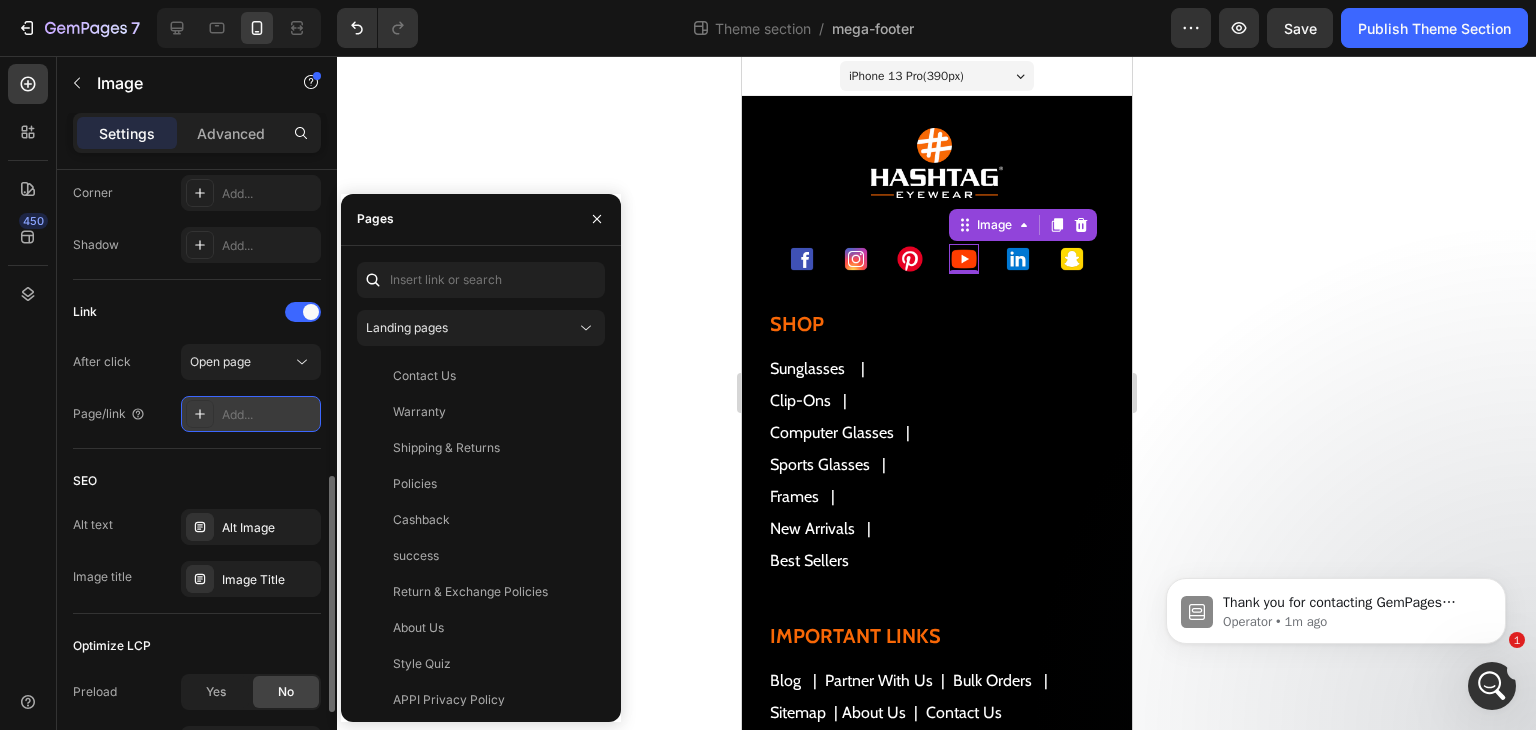 click on "Add..." at bounding box center [251, 414] 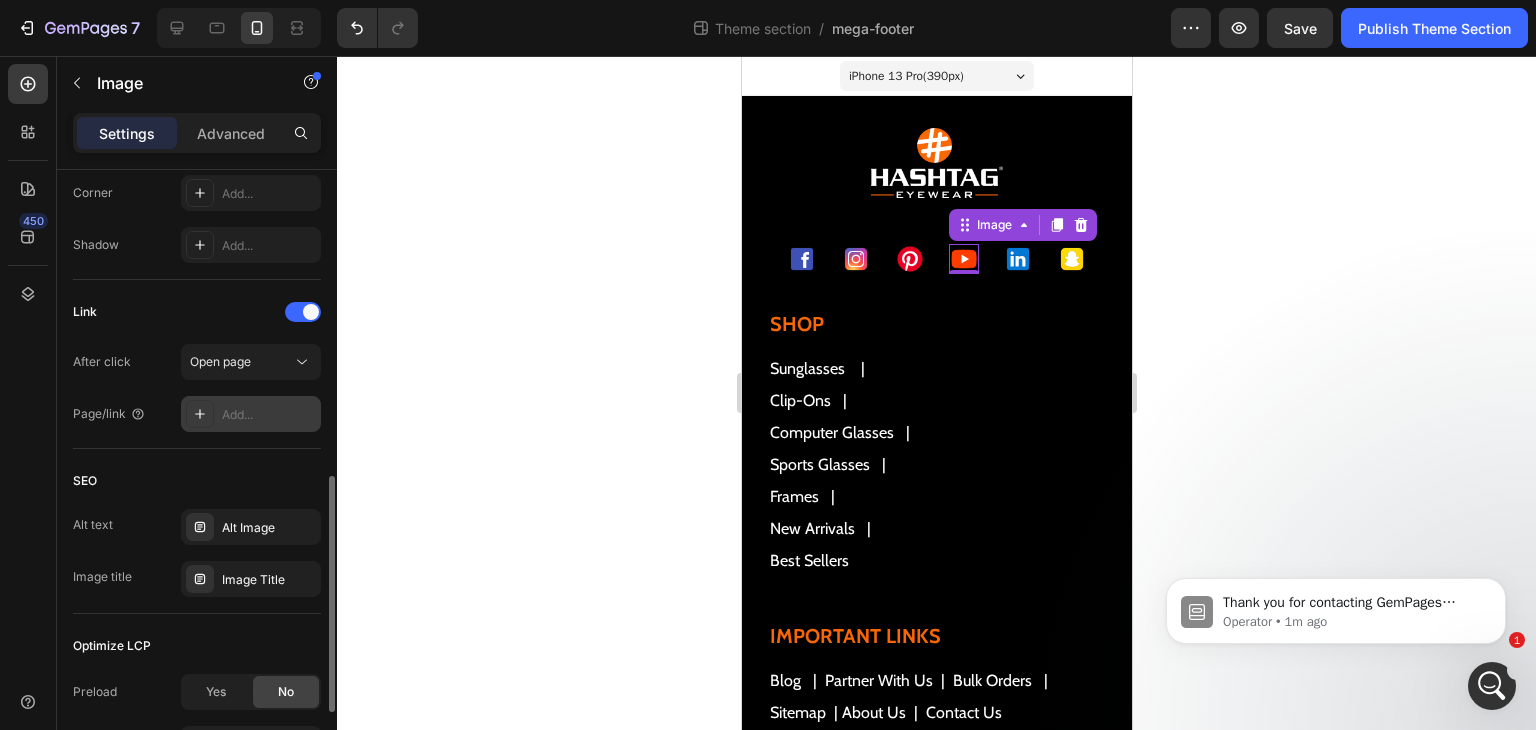 click on "Add..." at bounding box center [251, 414] 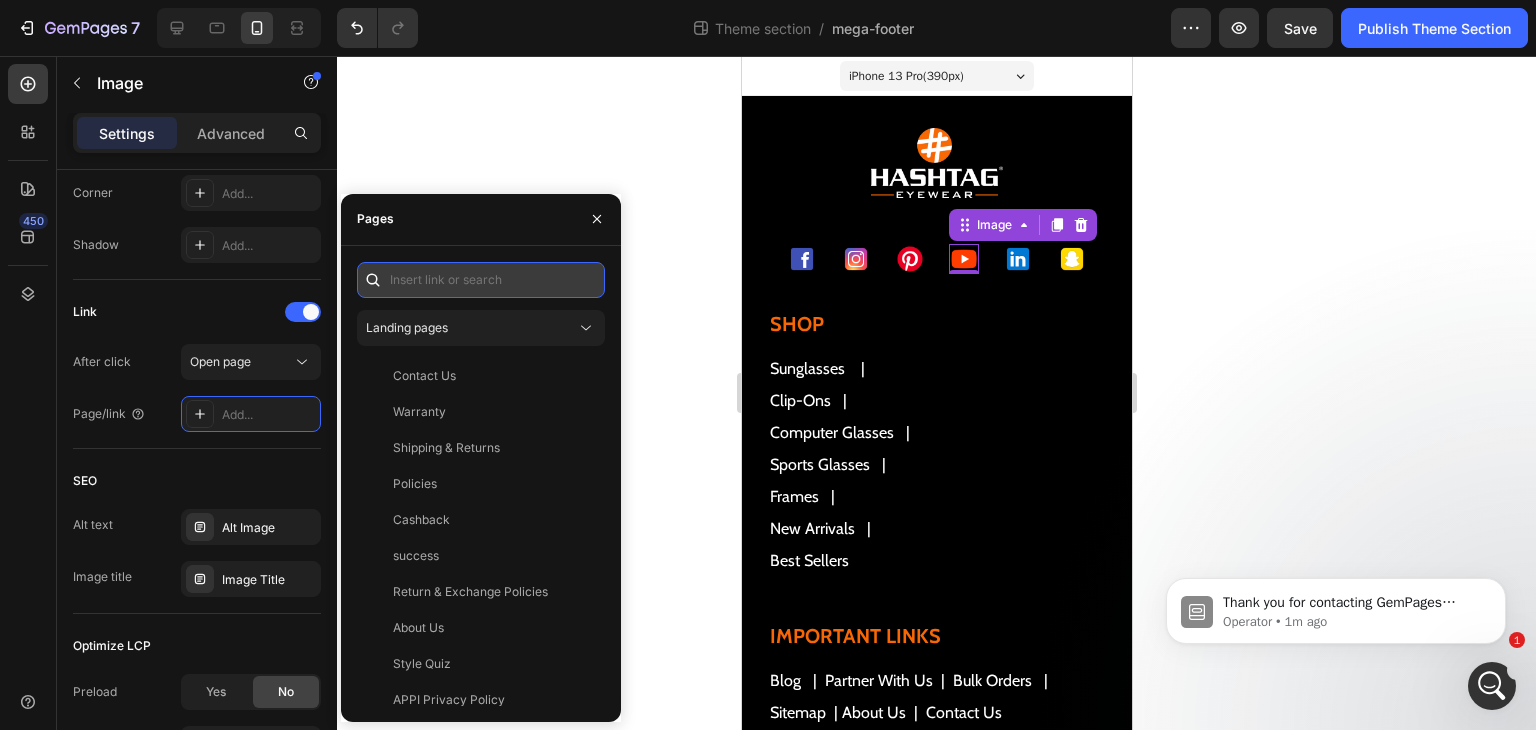 click at bounding box center (481, 280) 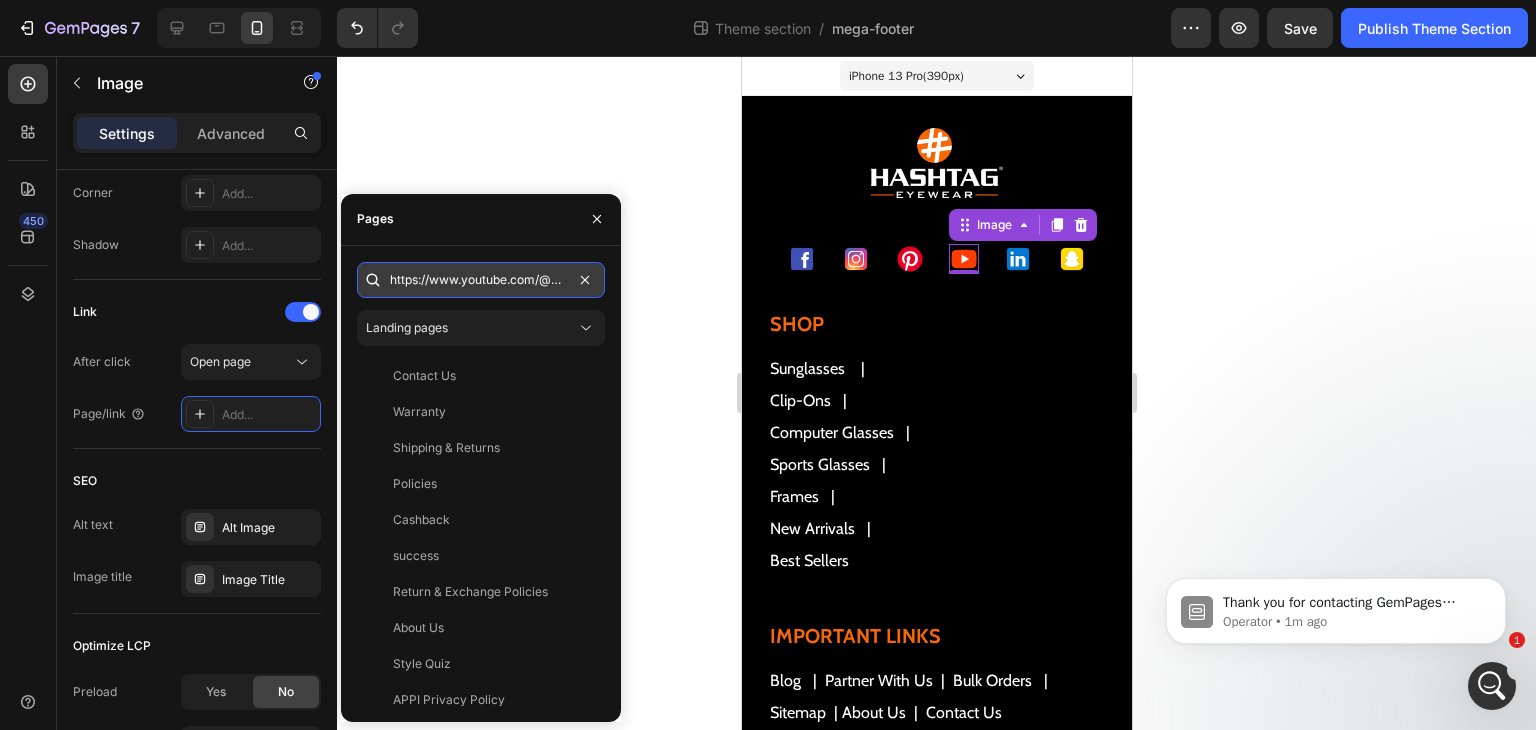 scroll, scrollTop: 0, scrollLeft: 88, axis: horizontal 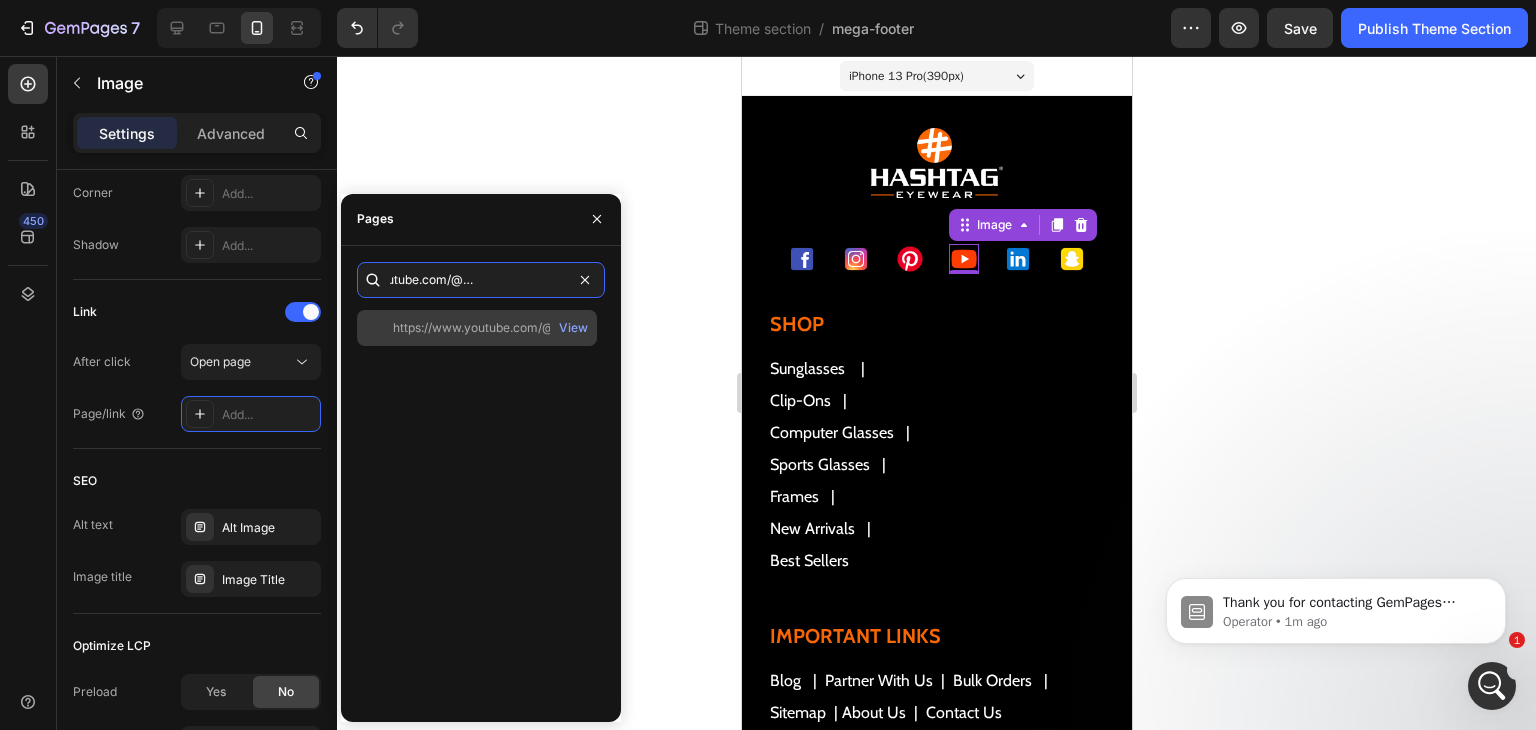 type on "https://www.youtube.com/@hashtageyewears" 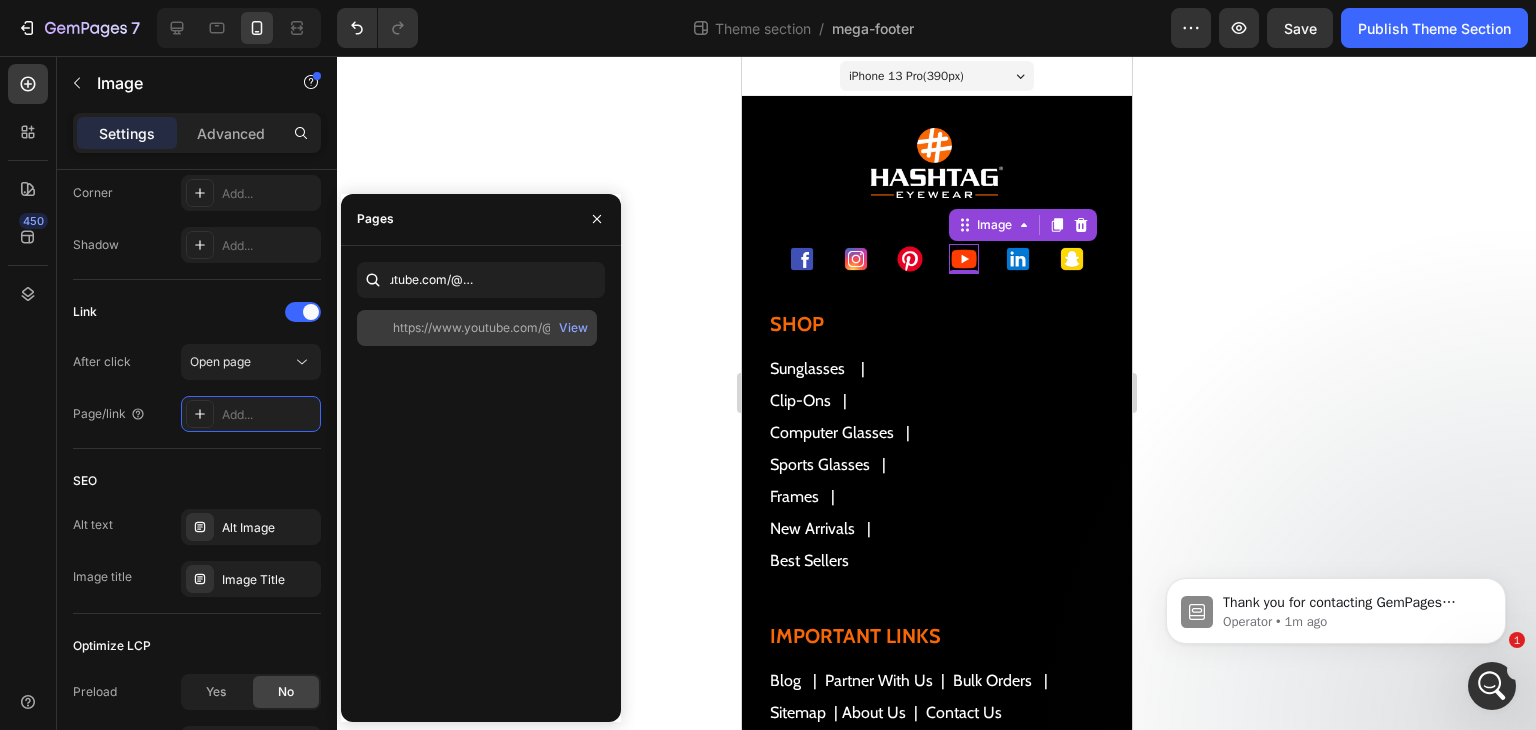 scroll, scrollTop: 0, scrollLeft: 0, axis: both 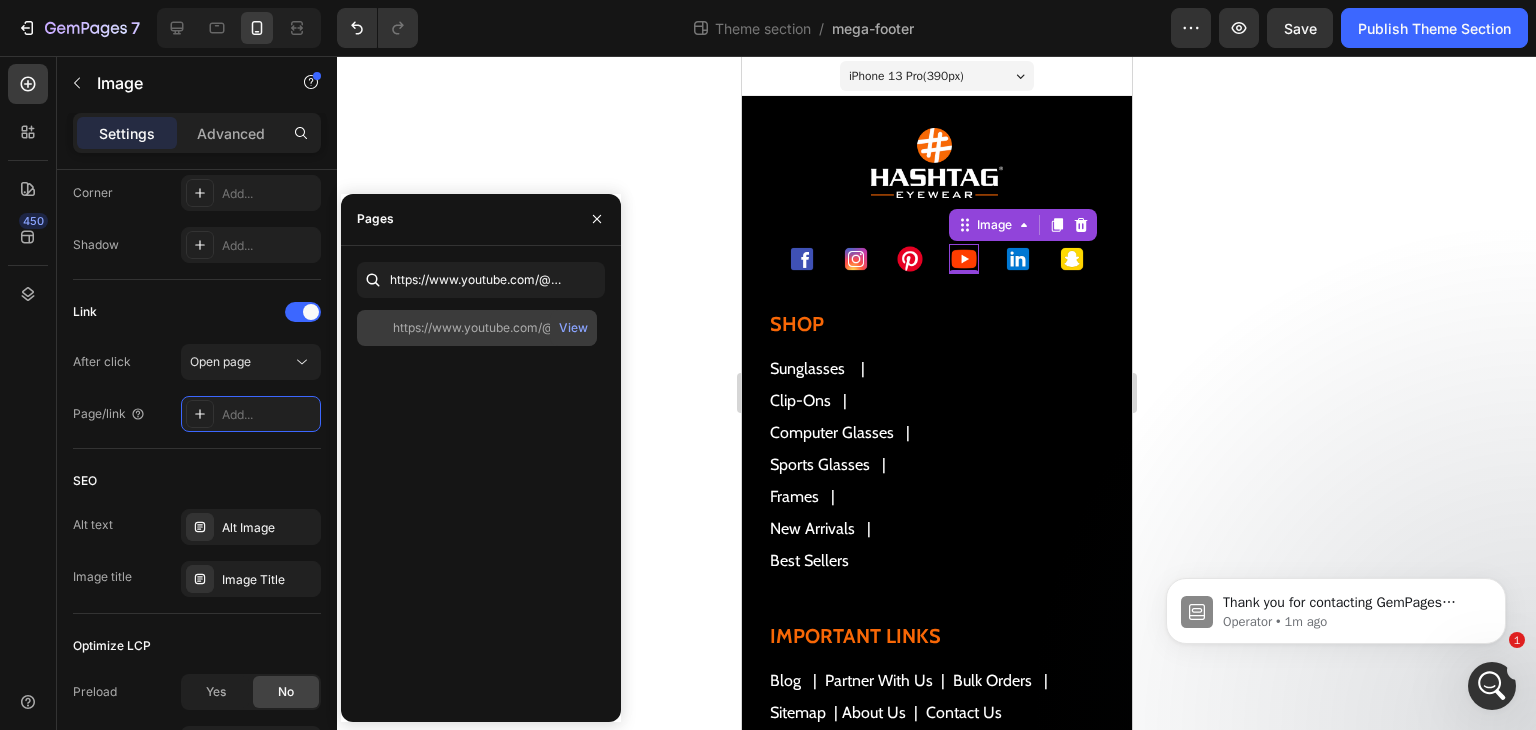 click on "https://www.youtube.com/@hashtageyewears" 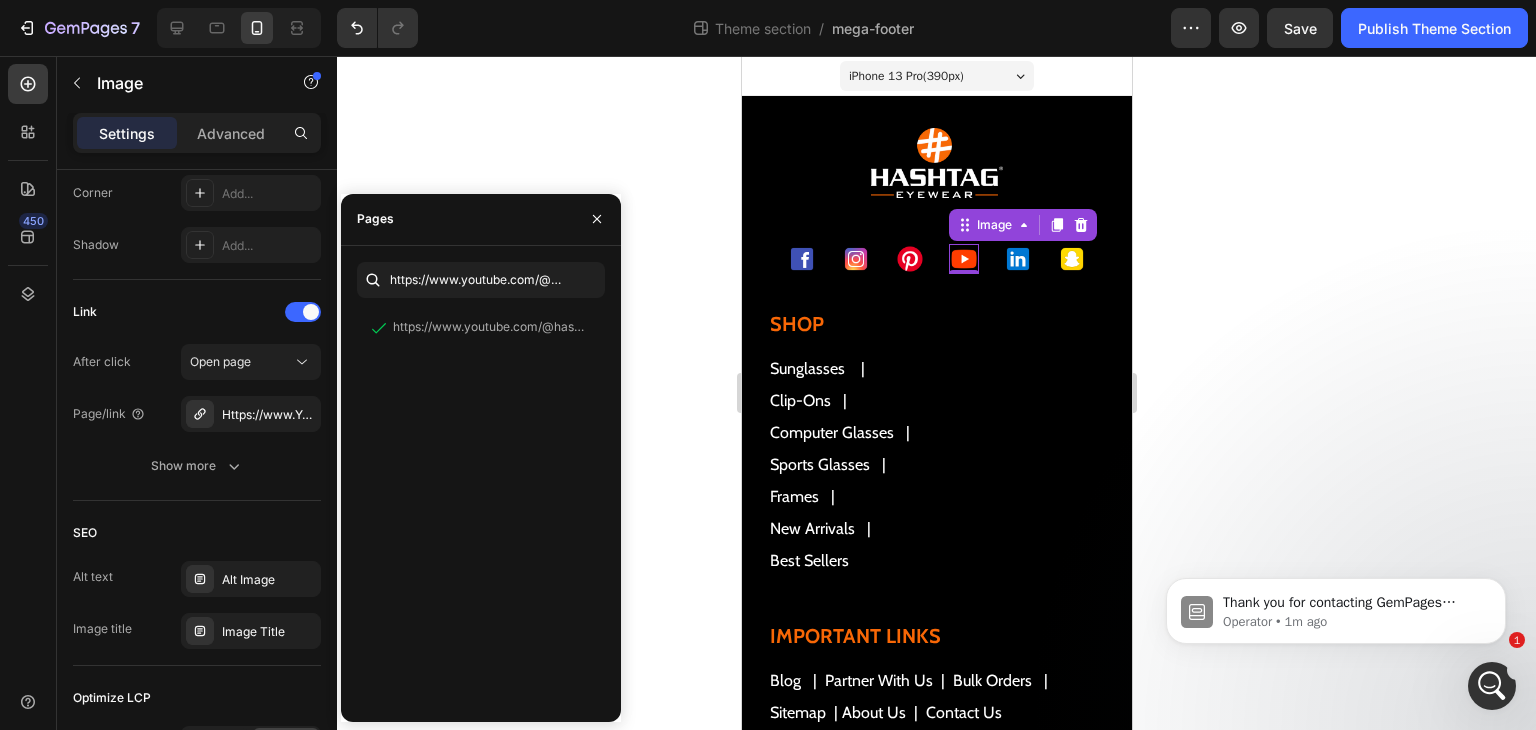 click on "450" at bounding box center [28, 373] 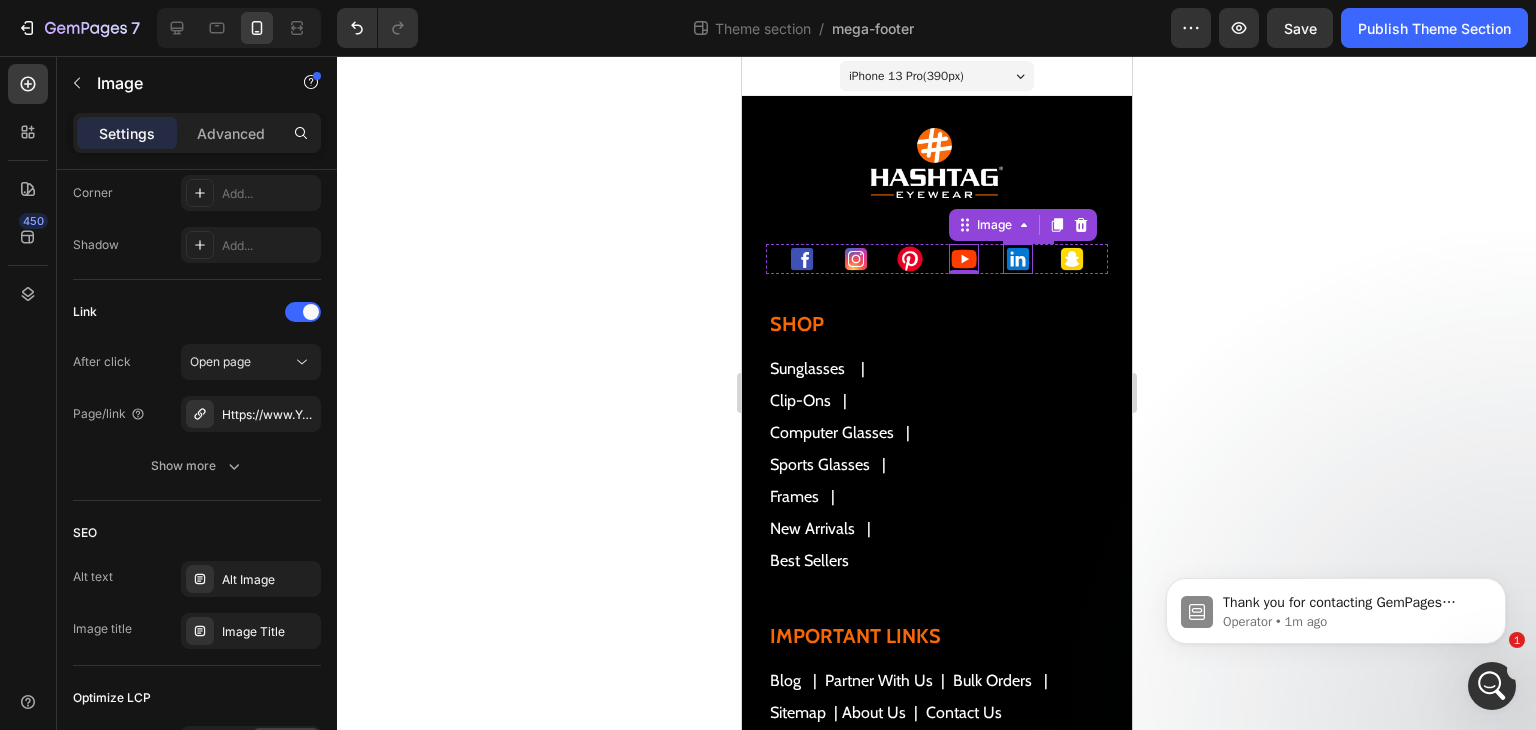 click at bounding box center (1017, 259) 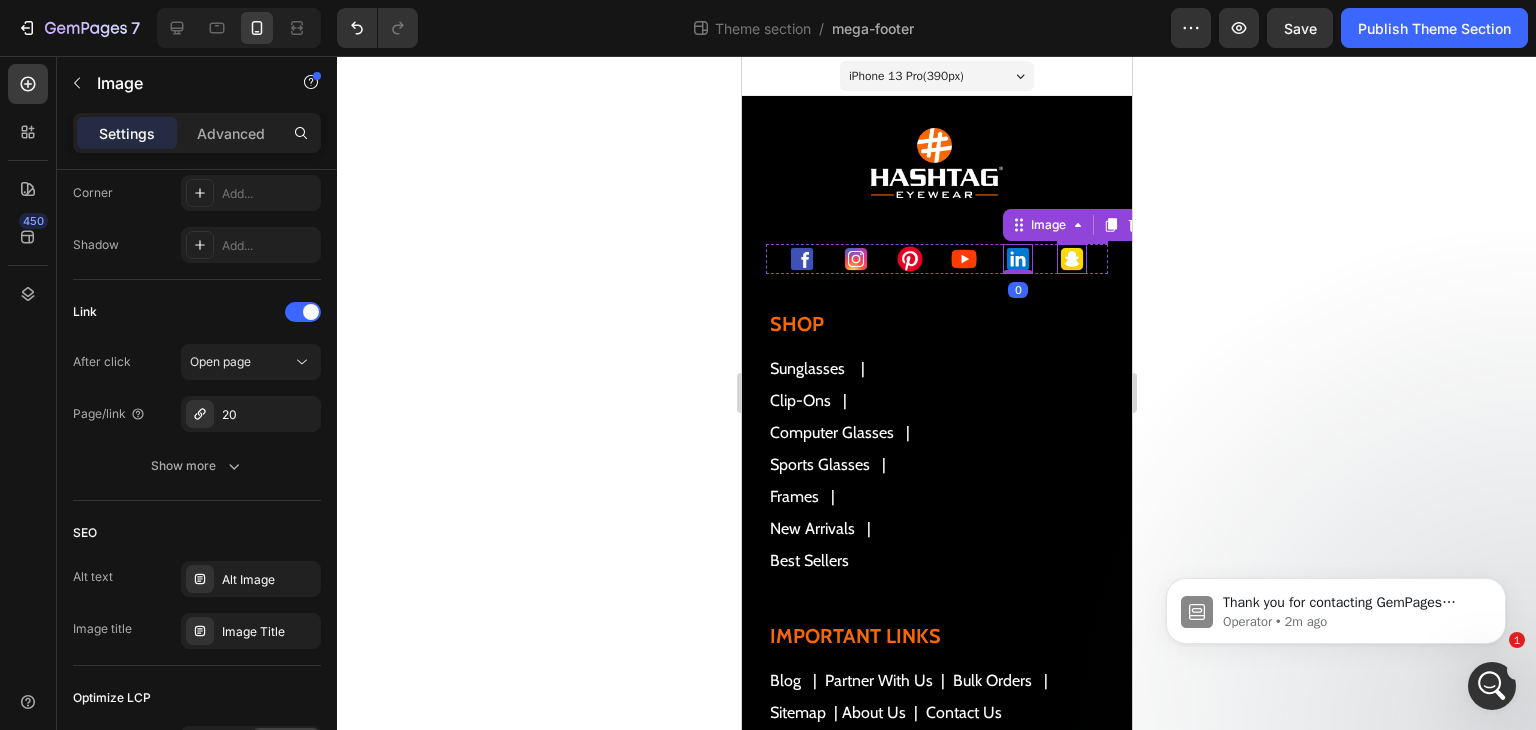 click at bounding box center [1071, 259] 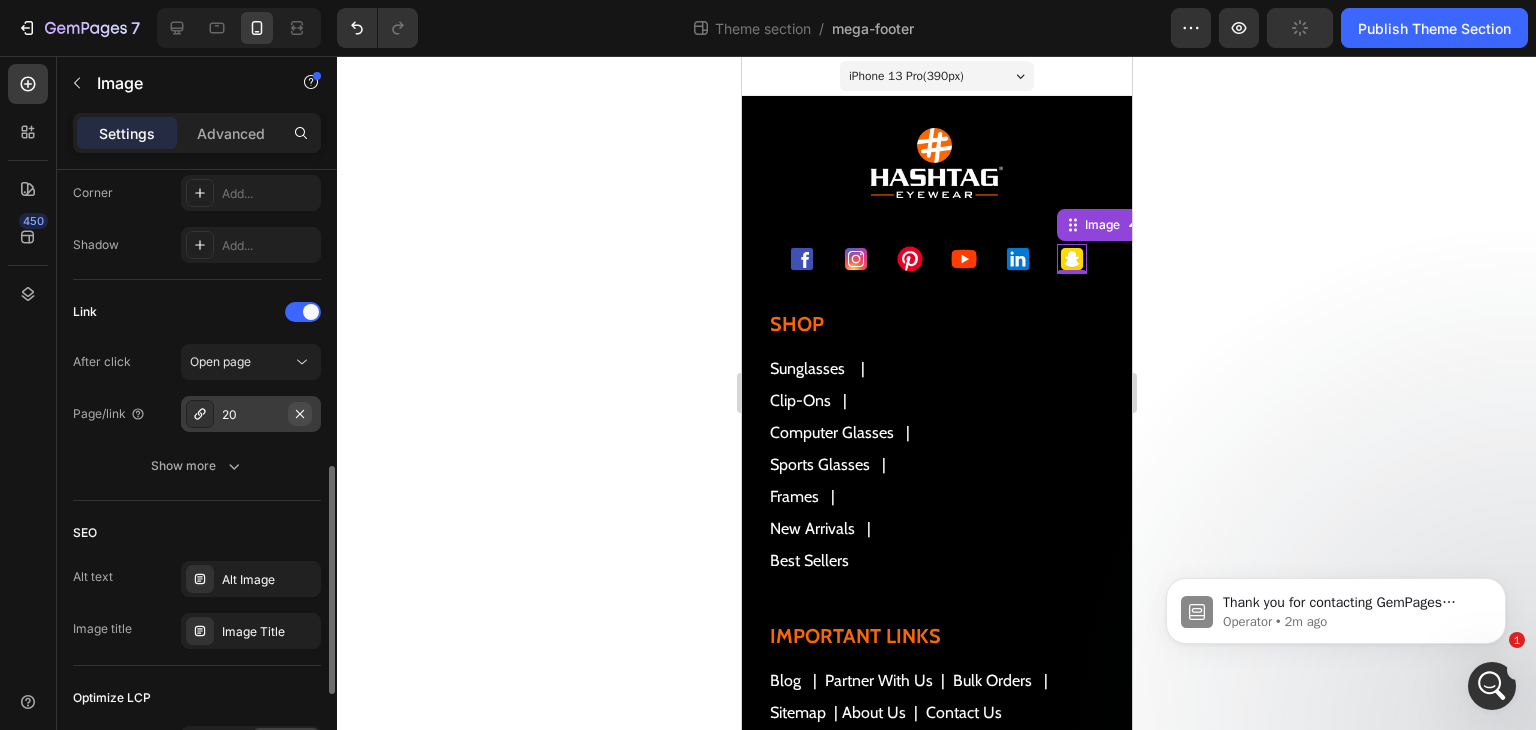 click 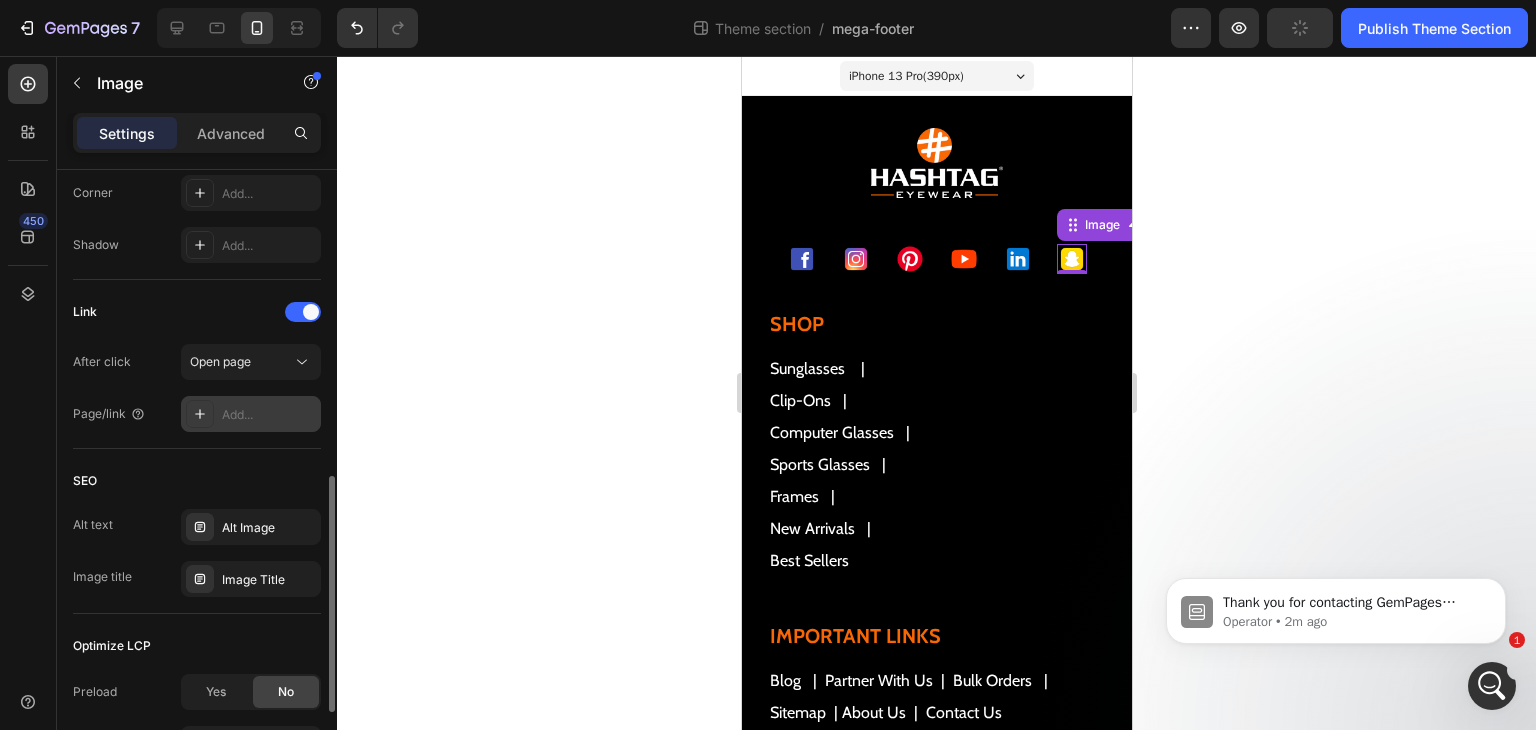 click on "Add..." at bounding box center [269, 415] 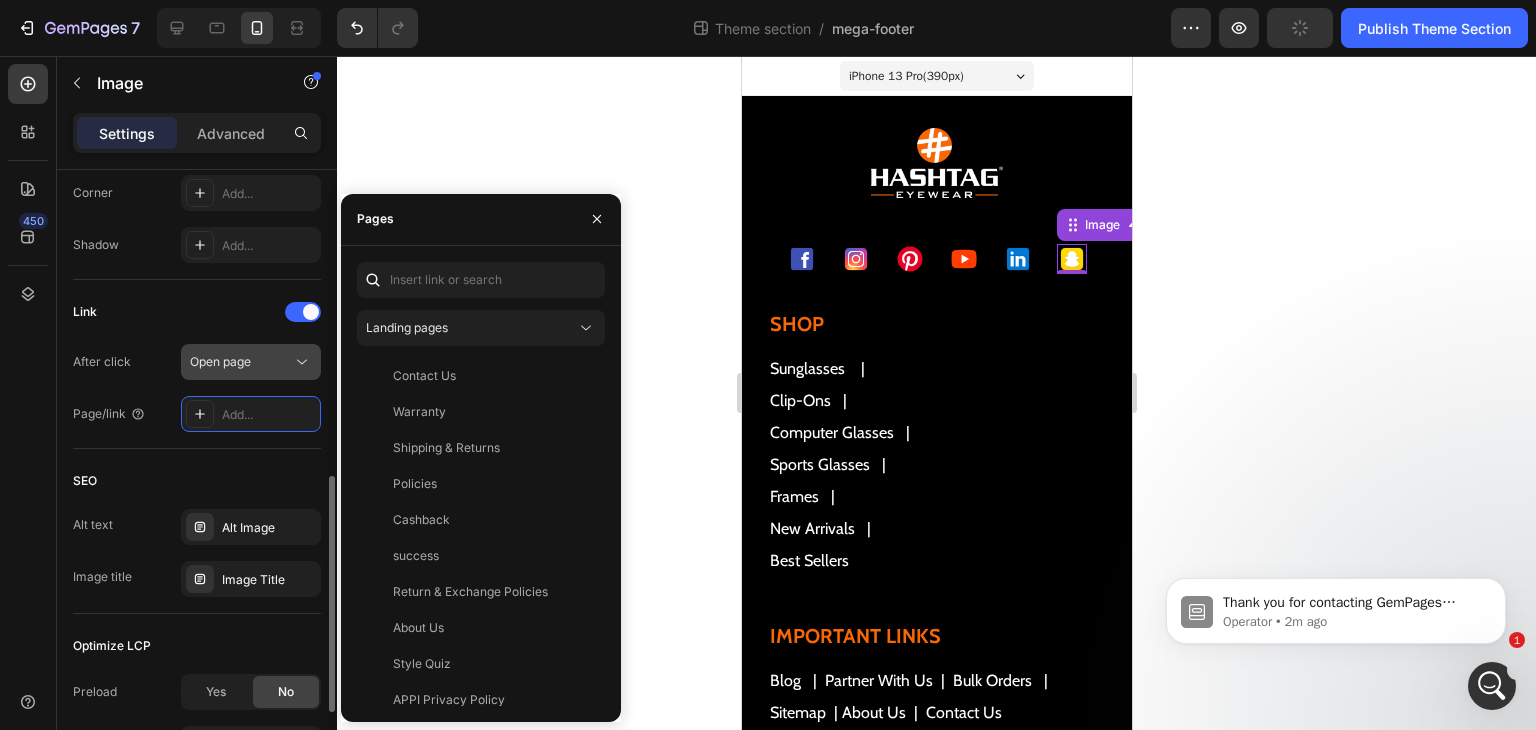 click on "Open page" at bounding box center (220, 361) 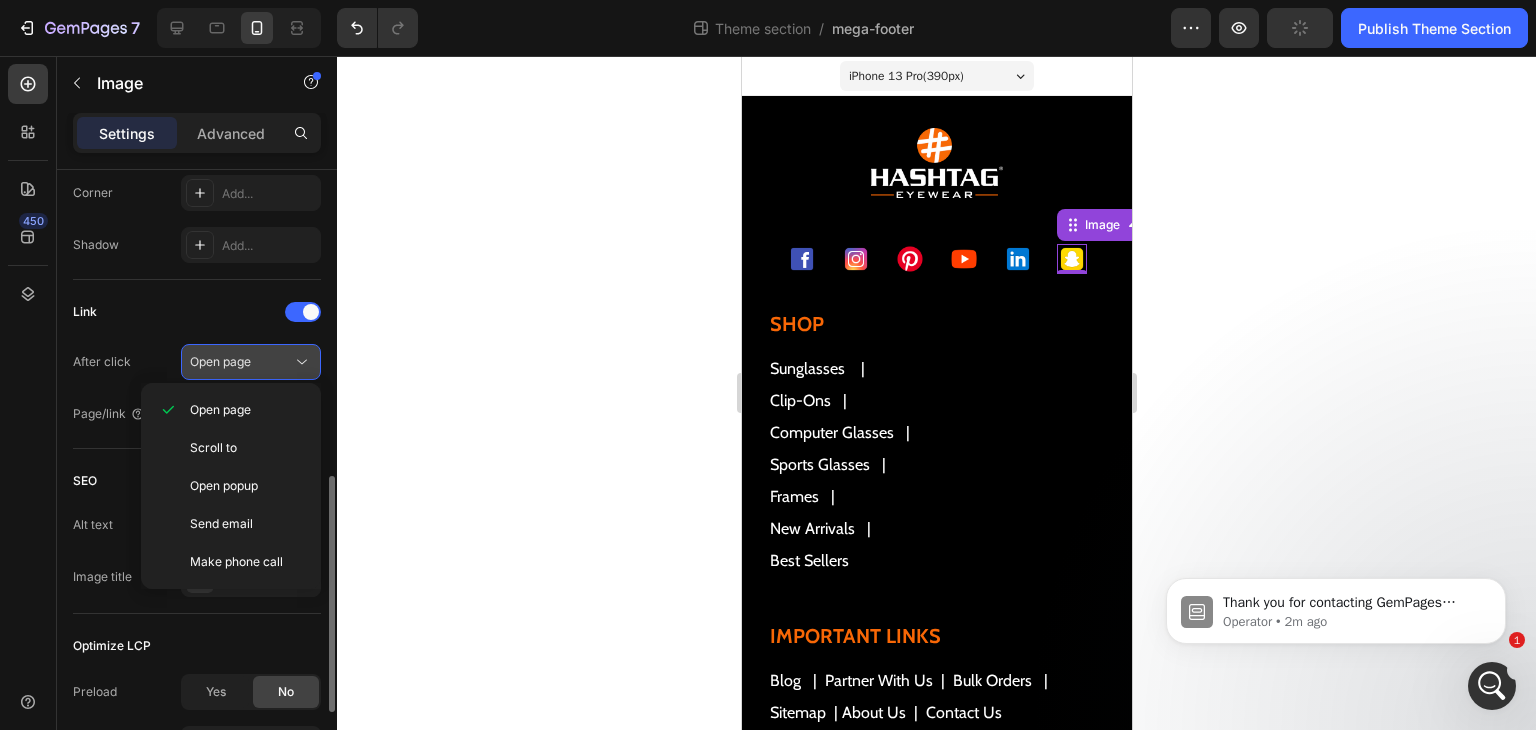 click on "Open page" at bounding box center [220, 361] 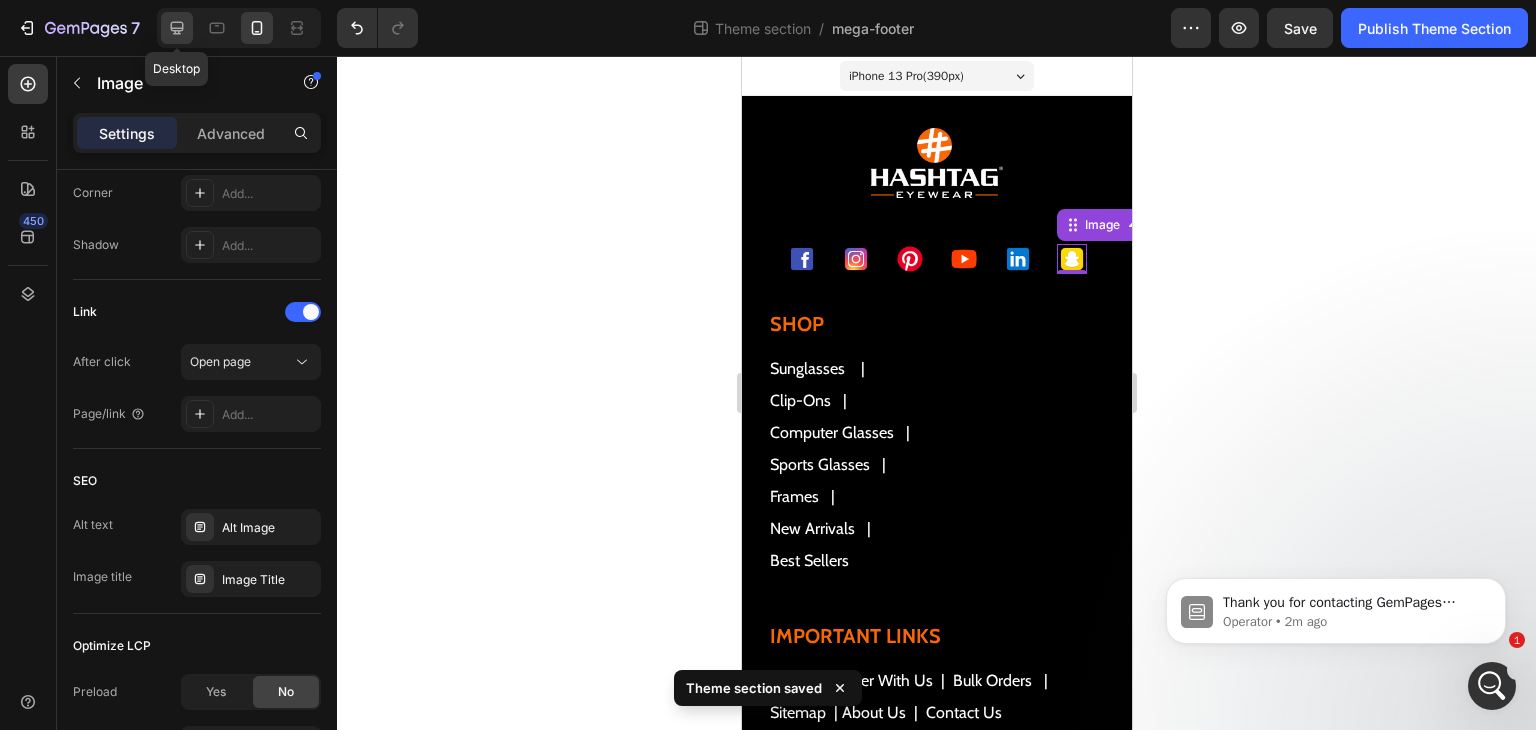 click 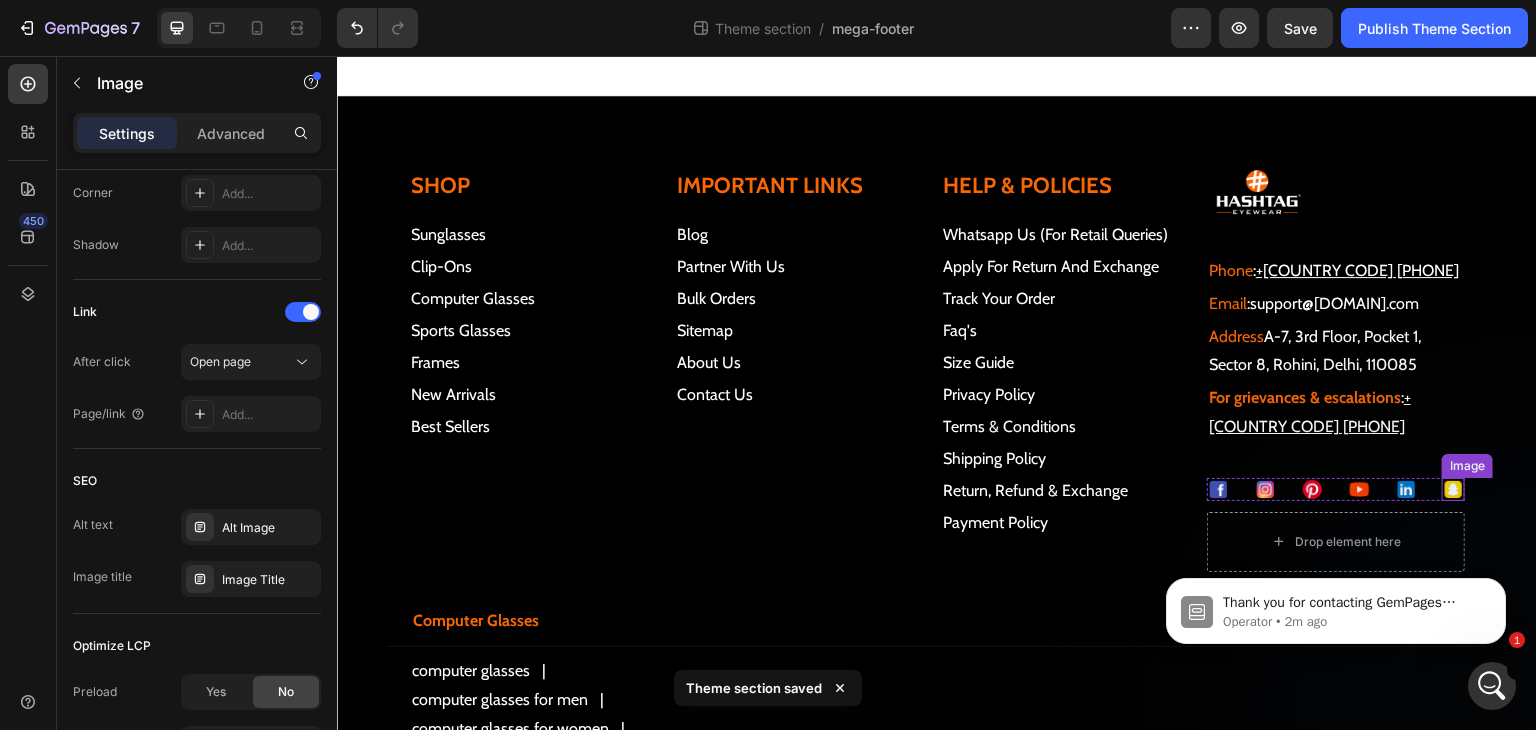 click at bounding box center (1453, 489) 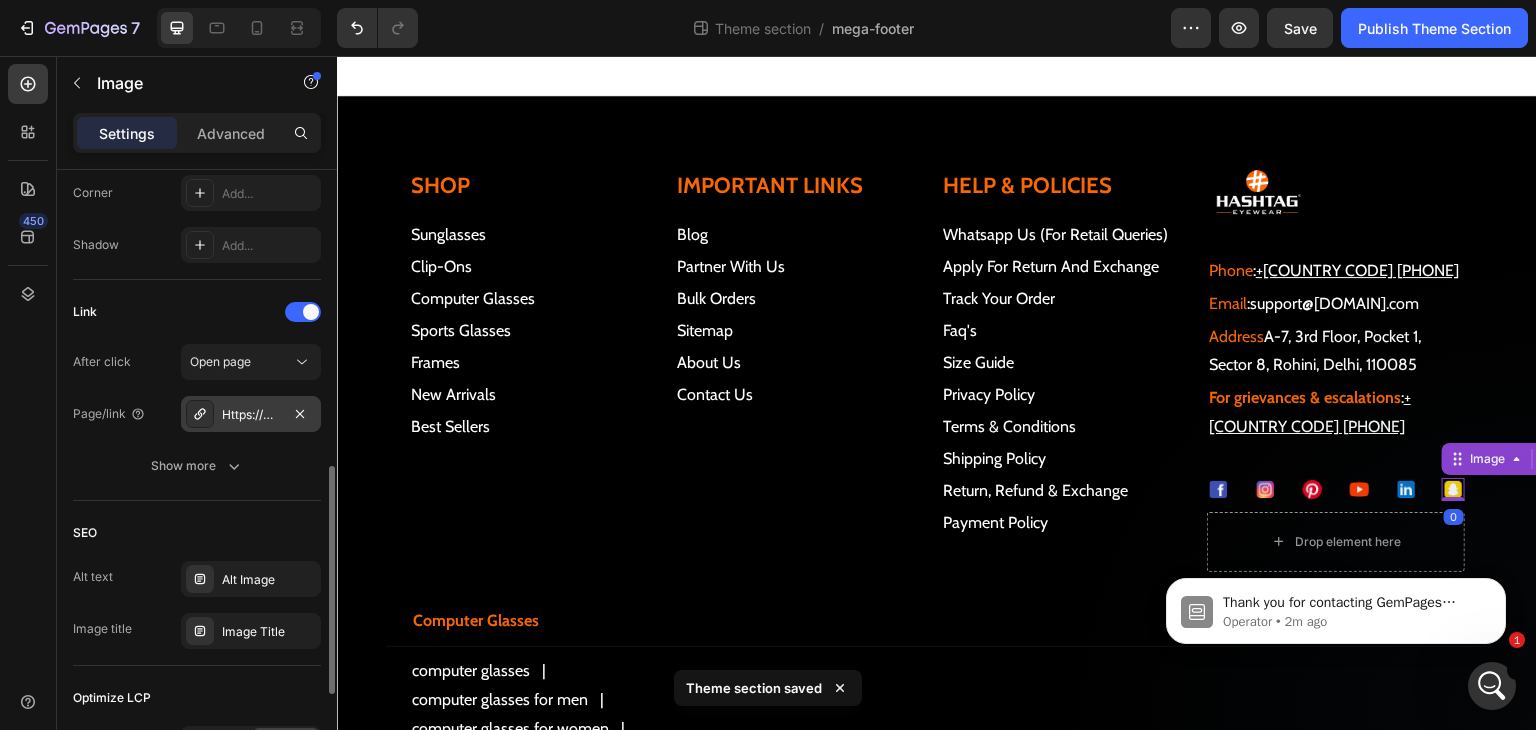 click on "Https://www.Snapchat.Com/@hashtageyewears" at bounding box center [251, 414] 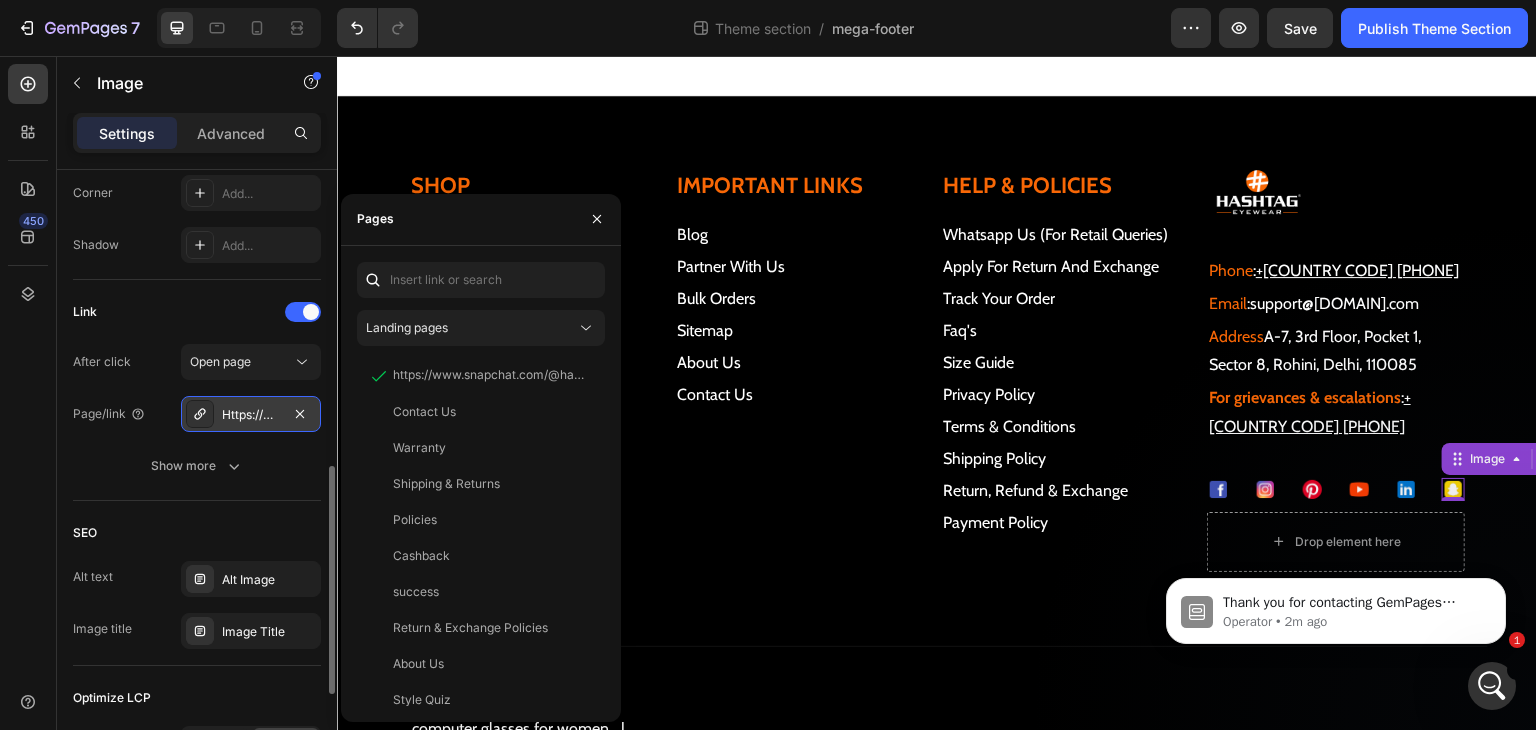 click on "Https://www.Snapchat.Com/@hashtageyewears" at bounding box center [251, 415] 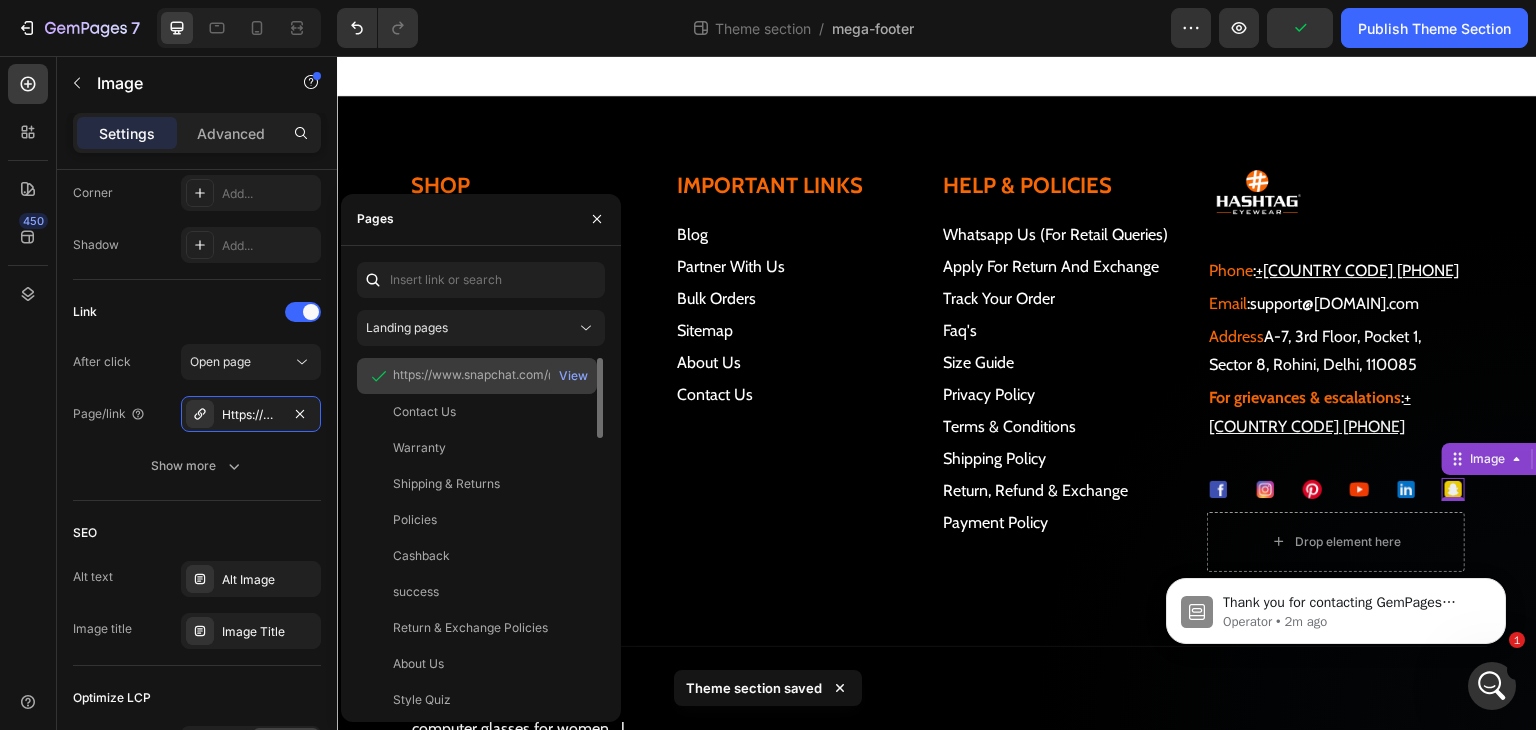click on "https://www.snapchat.com/@hashtageyewear" 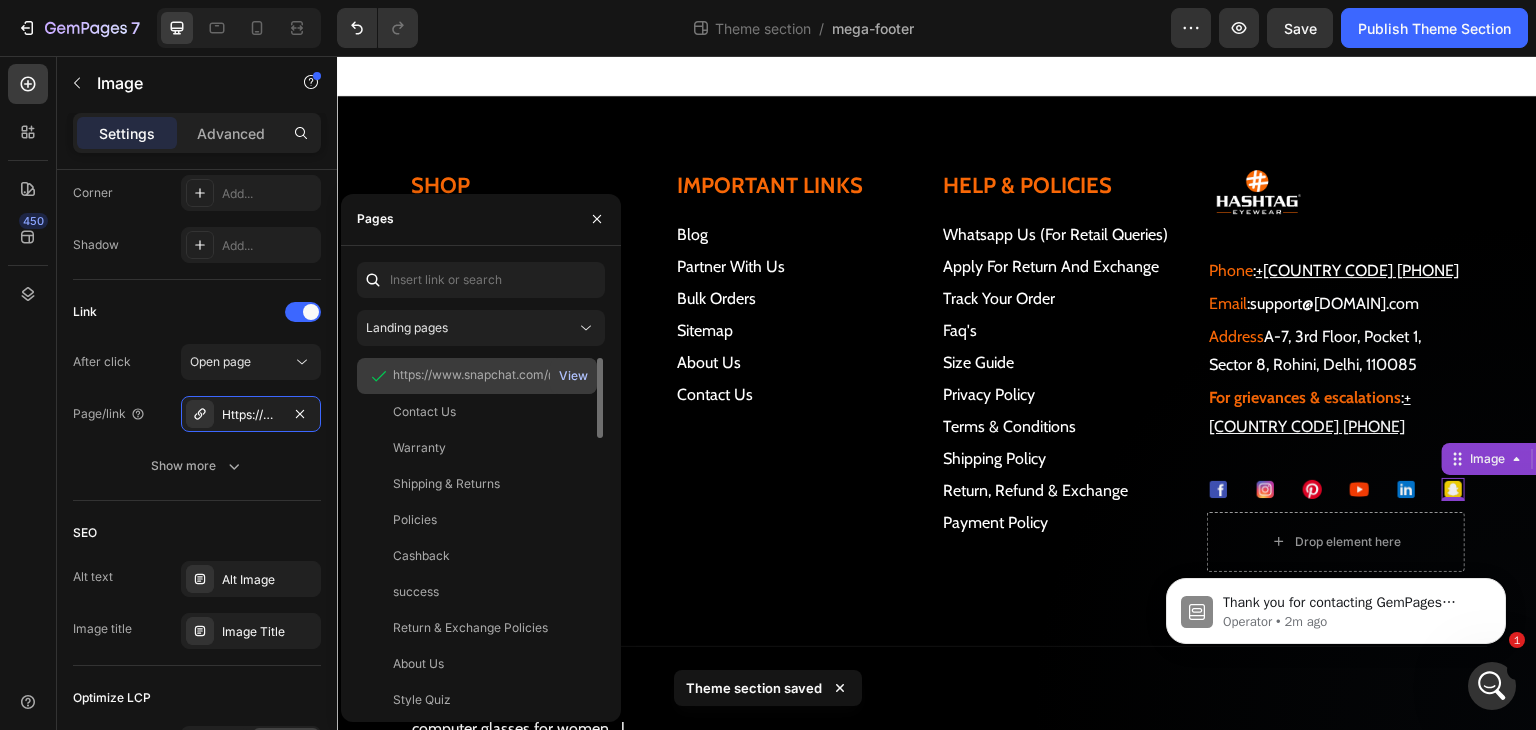 click on "View" at bounding box center [573, 376] 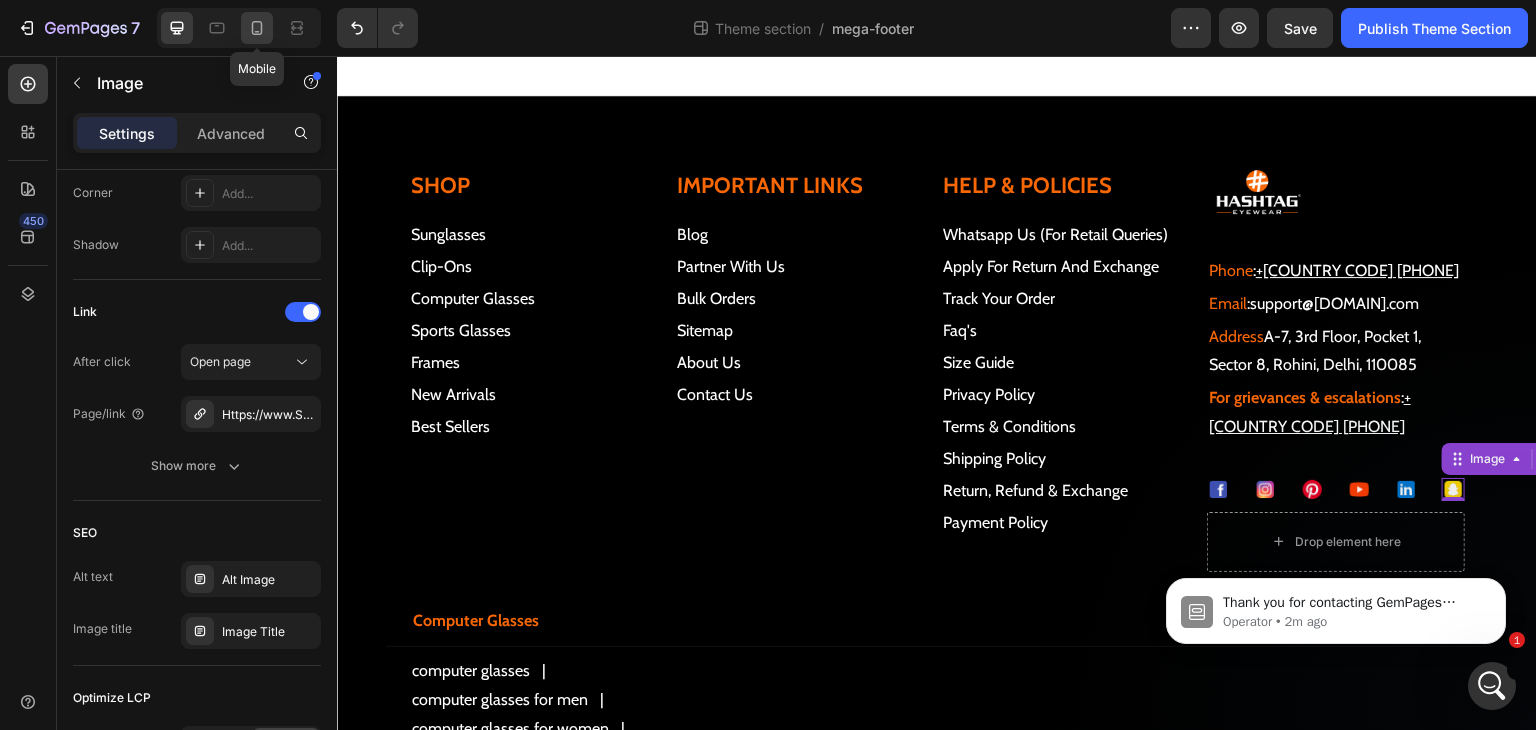 click 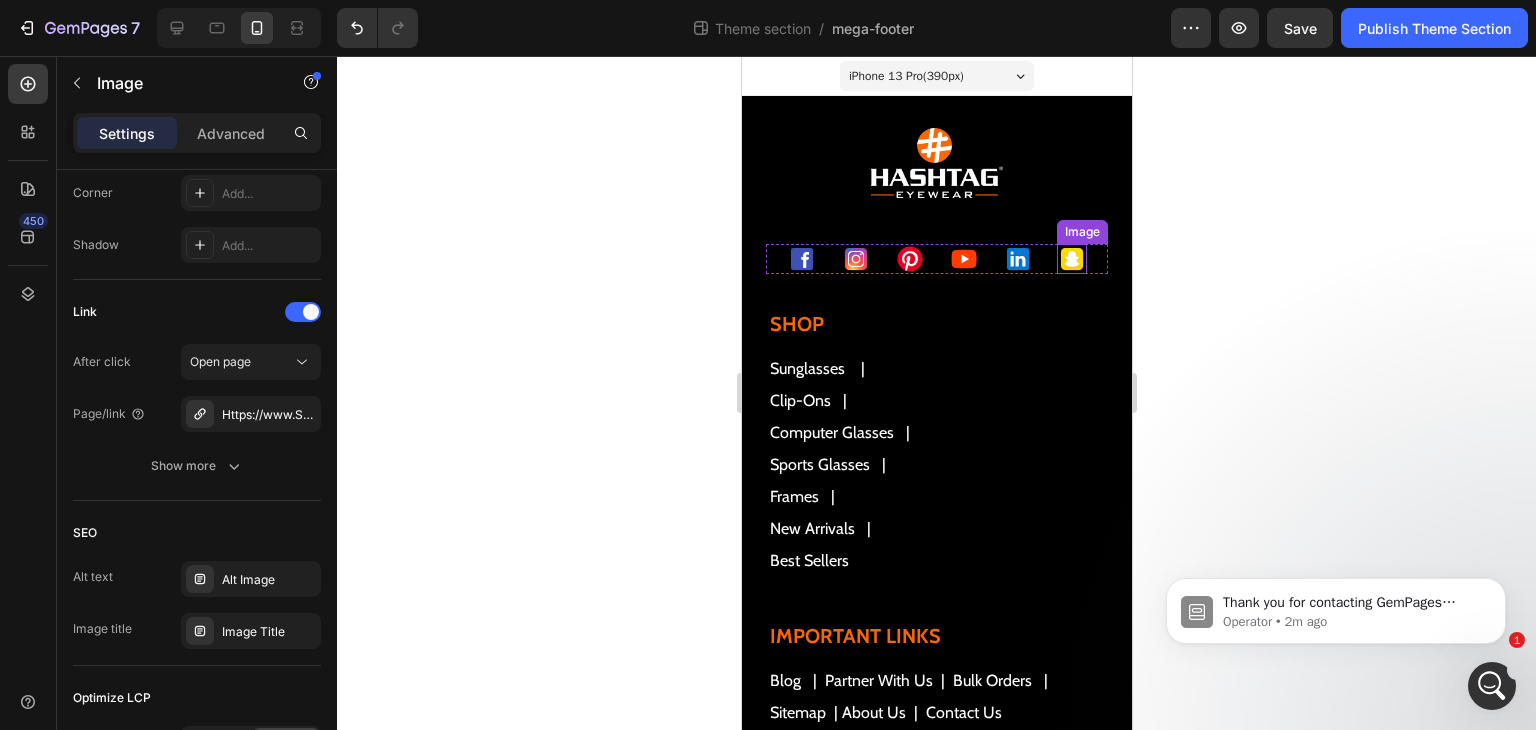 click at bounding box center [1071, 259] 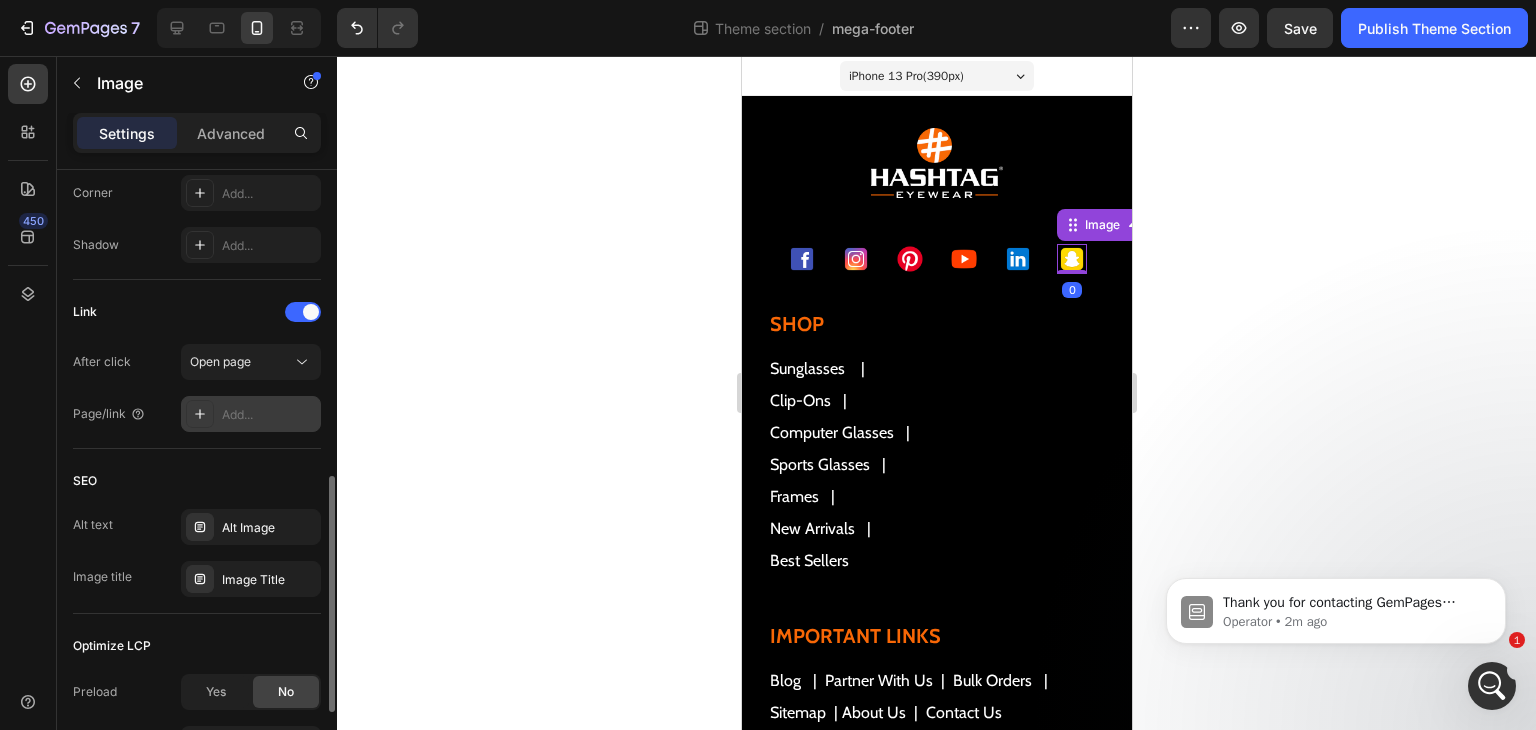 click on "Add..." at bounding box center (269, 415) 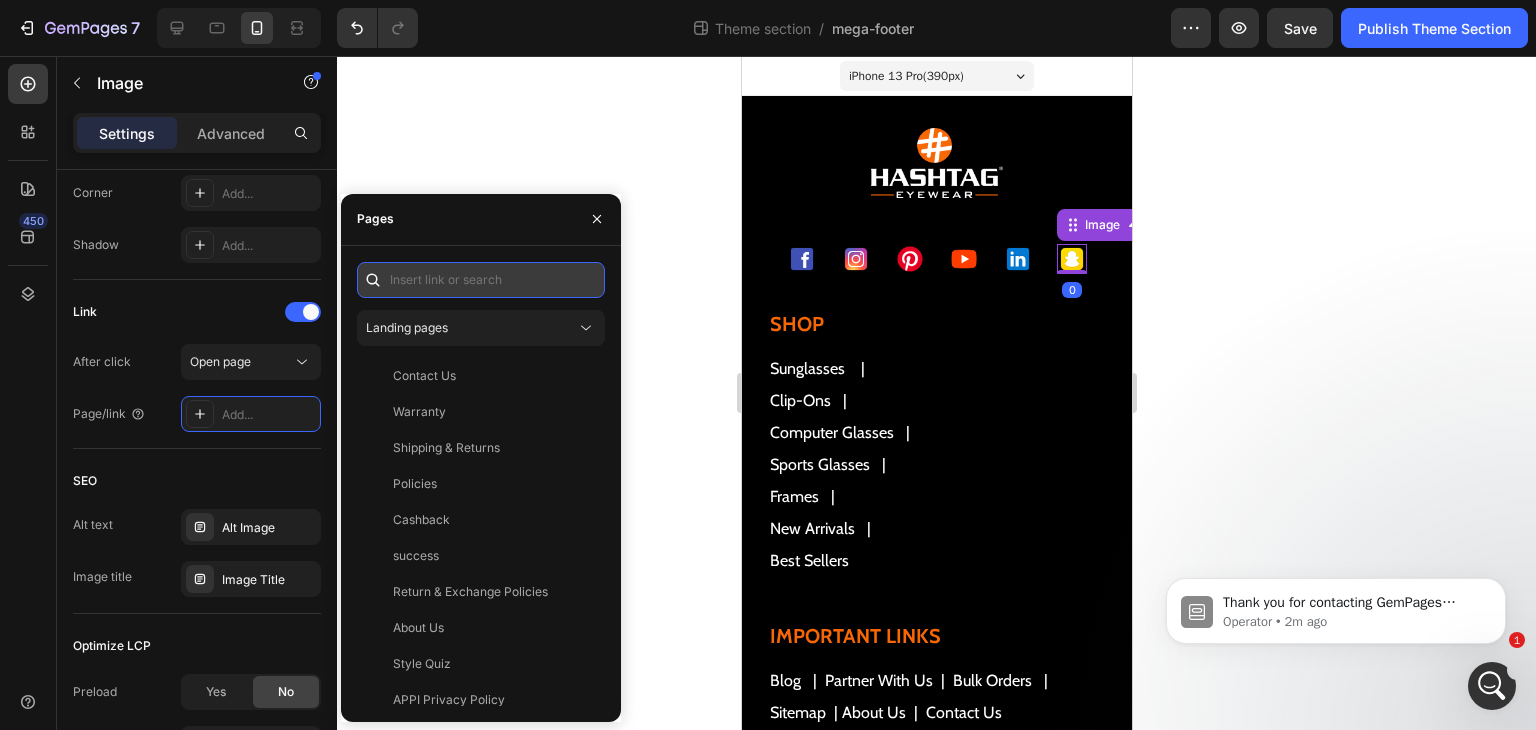 click at bounding box center (481, 280) 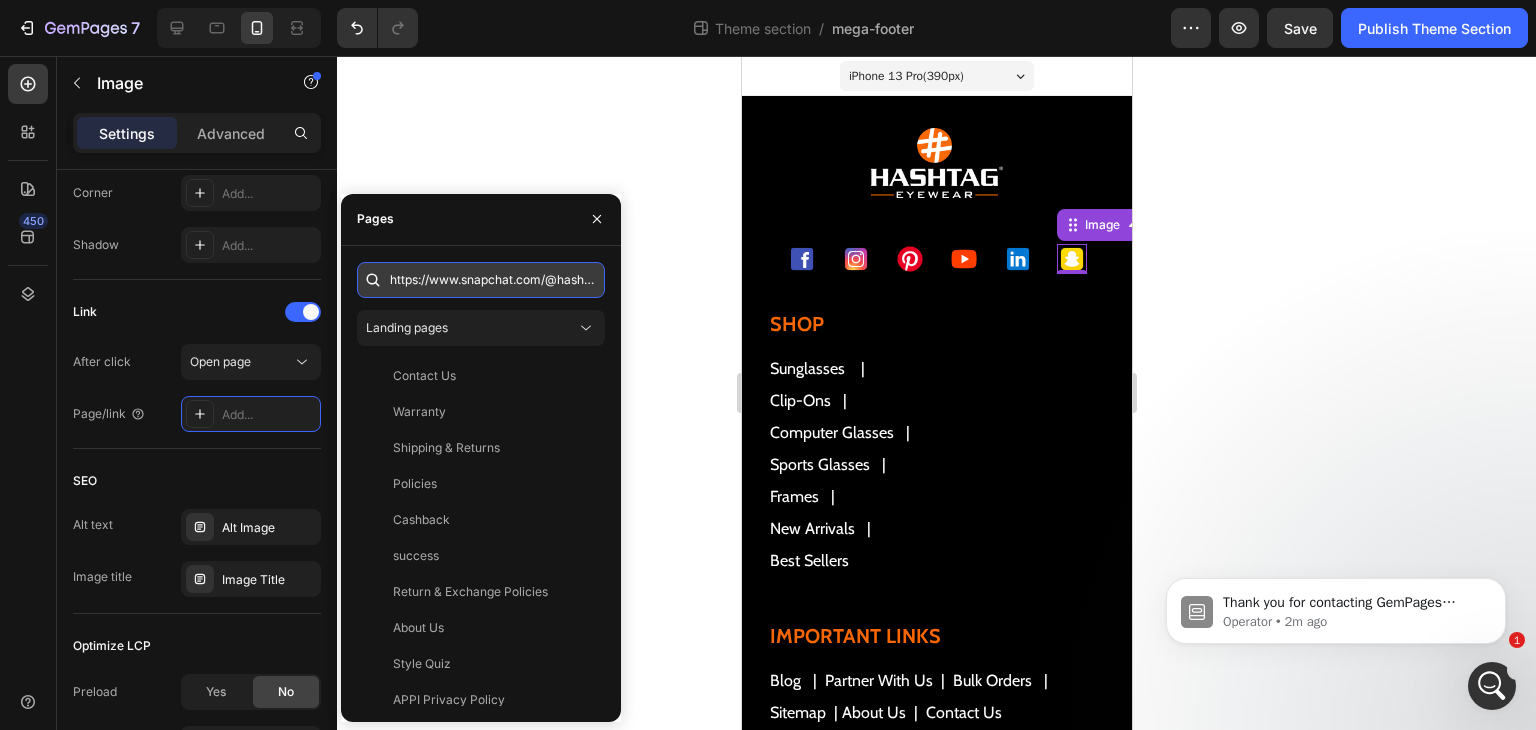 scroll, scrollTop: 0, scrollLeft: 88, axis: horizontal 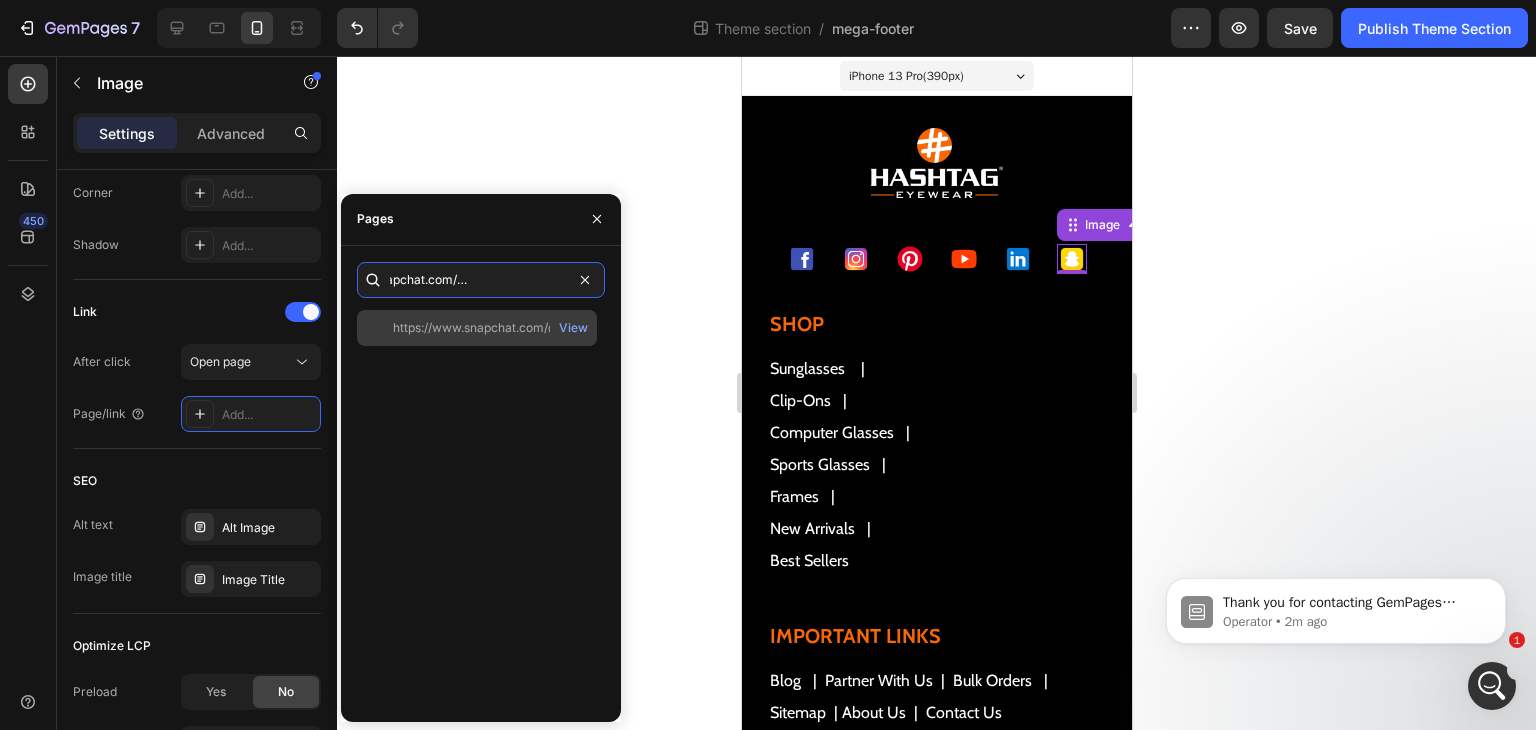 type on "https://www.snapchat.com/@hashtageyewear" 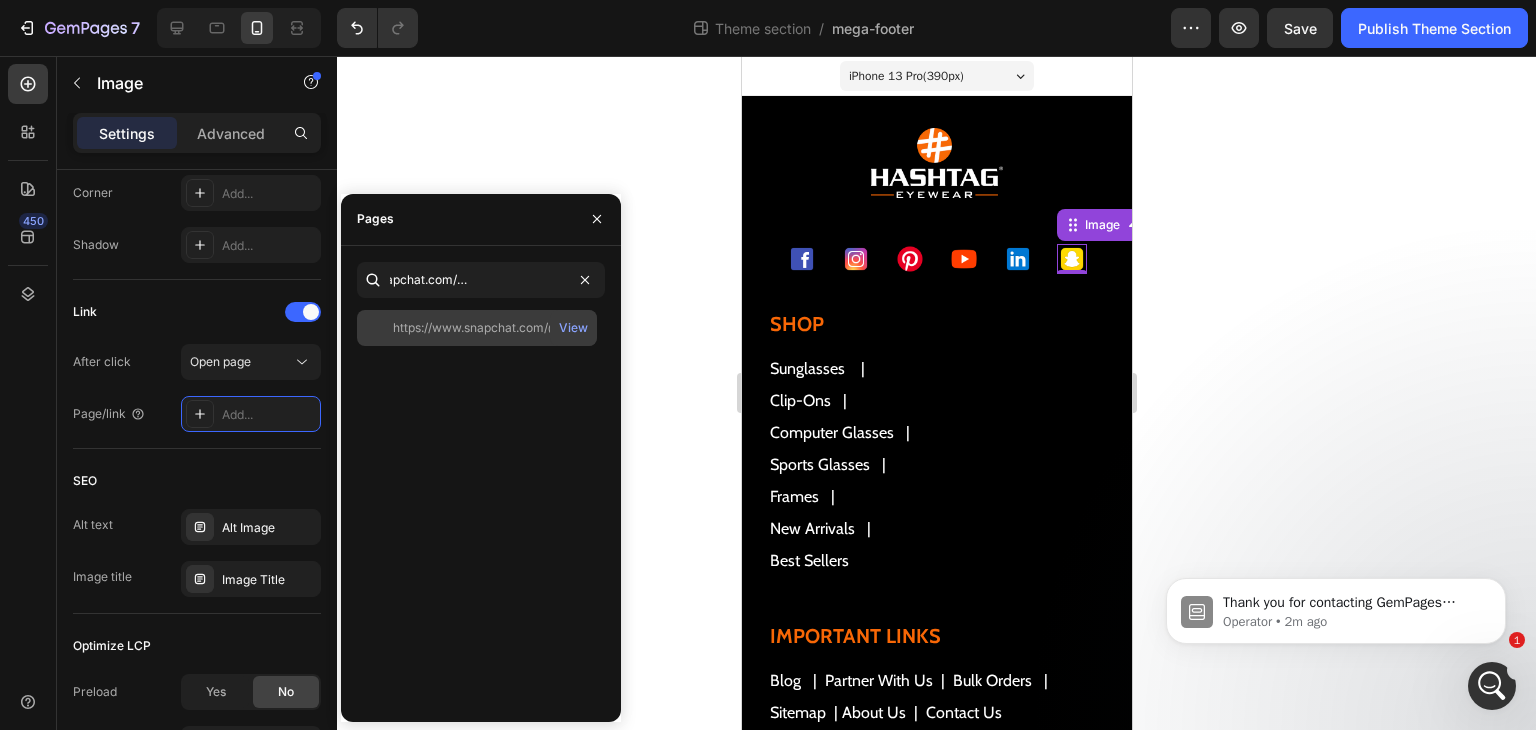 click on "https://www.snapchat.com/@hashtageyewear" 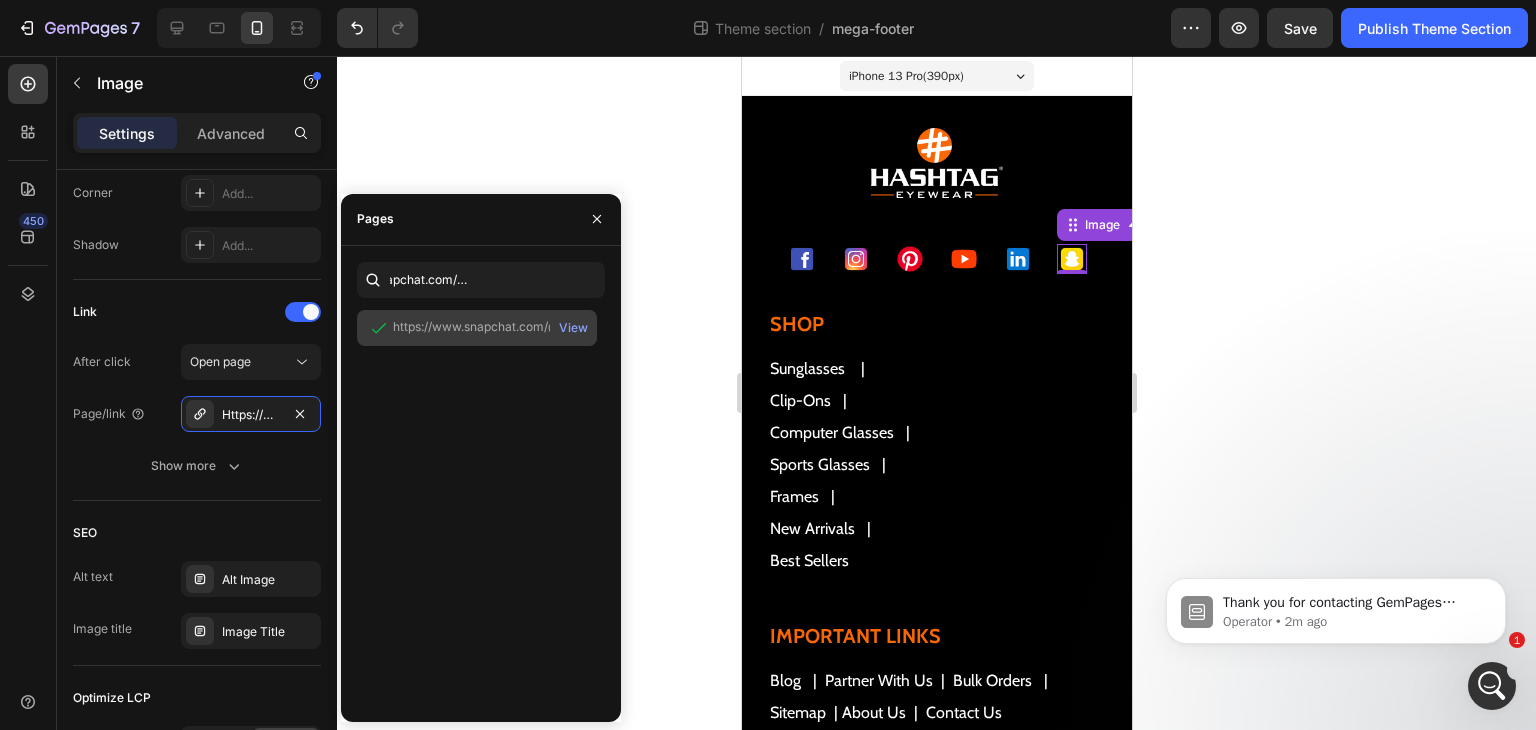 scroll, scrollTop: 0, scrollLeft: 0, axis: both 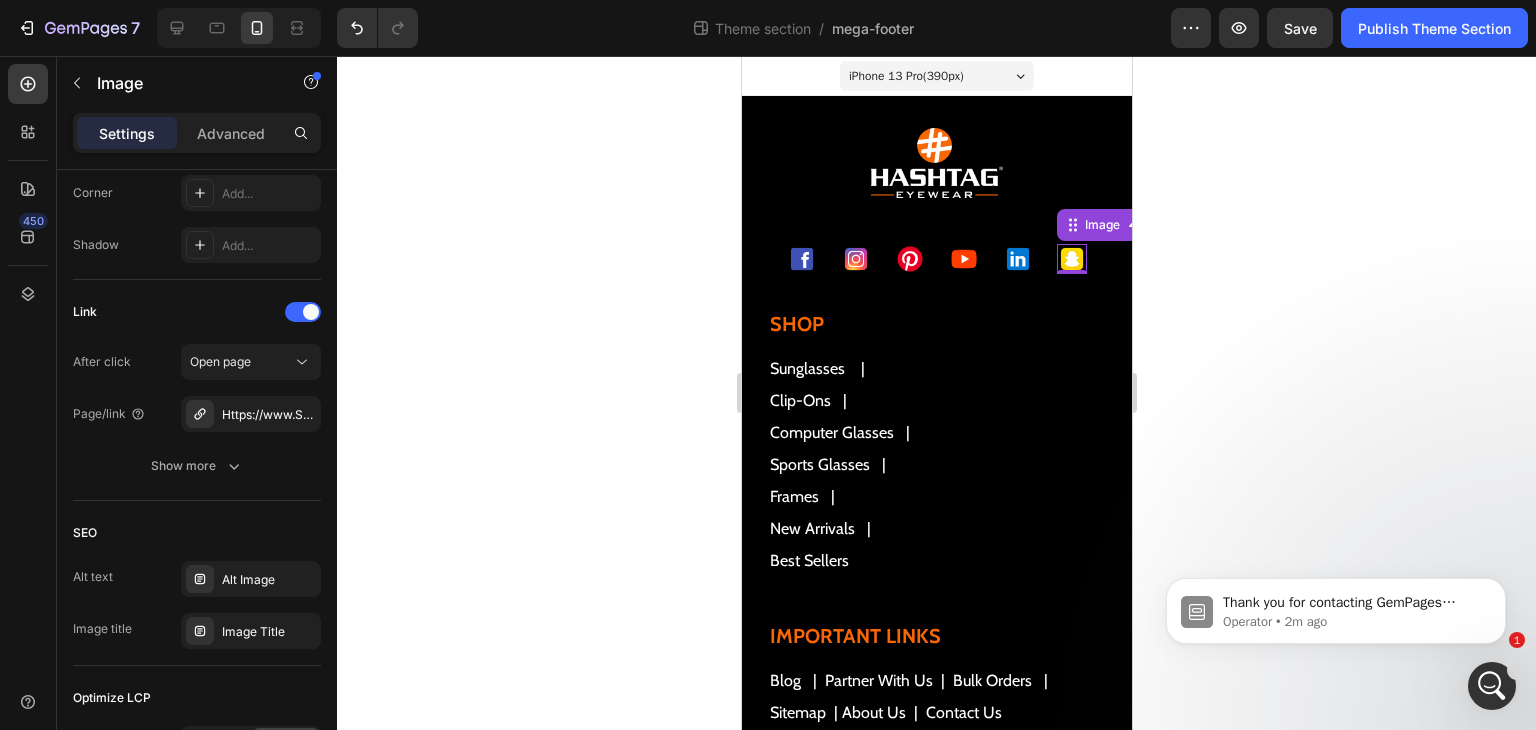 click 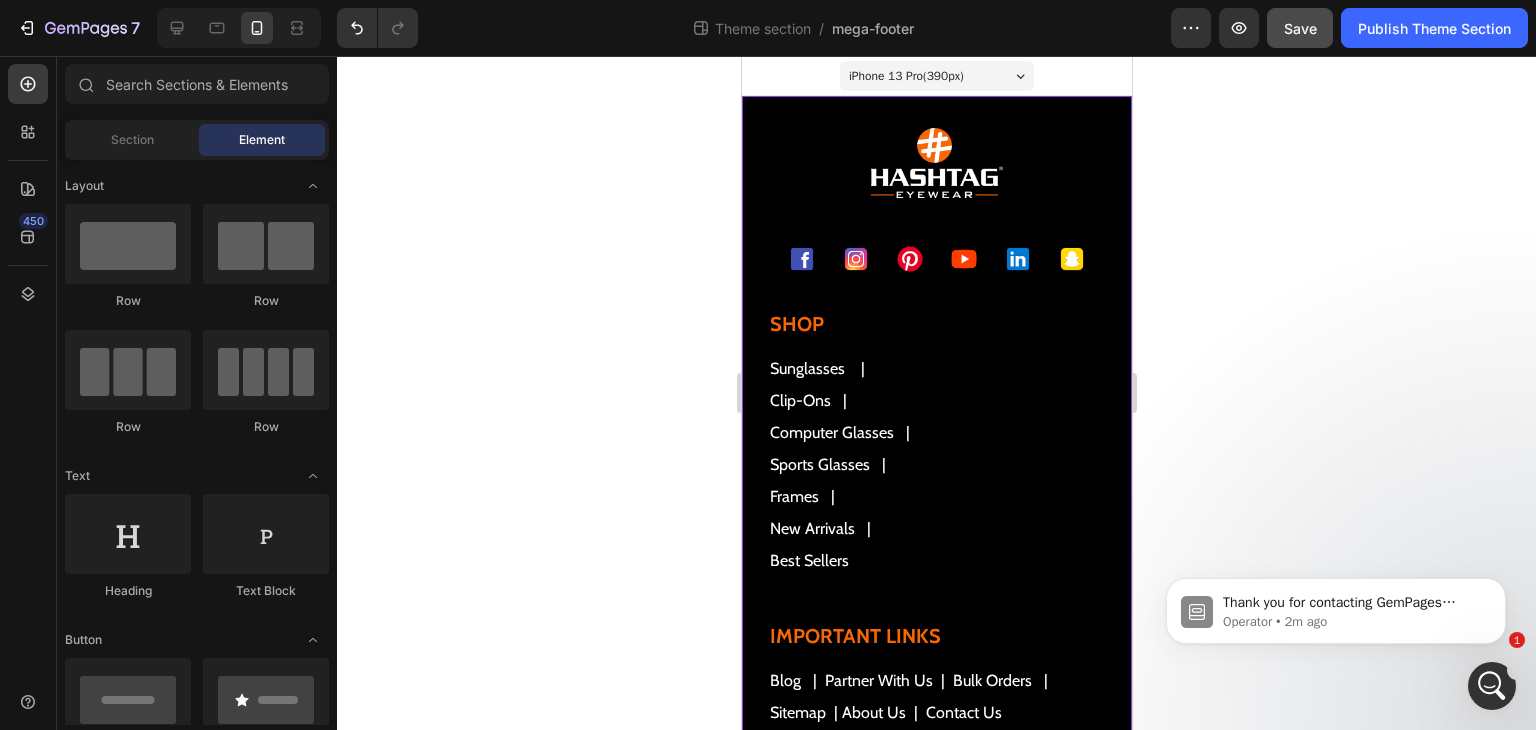 click on "Save" 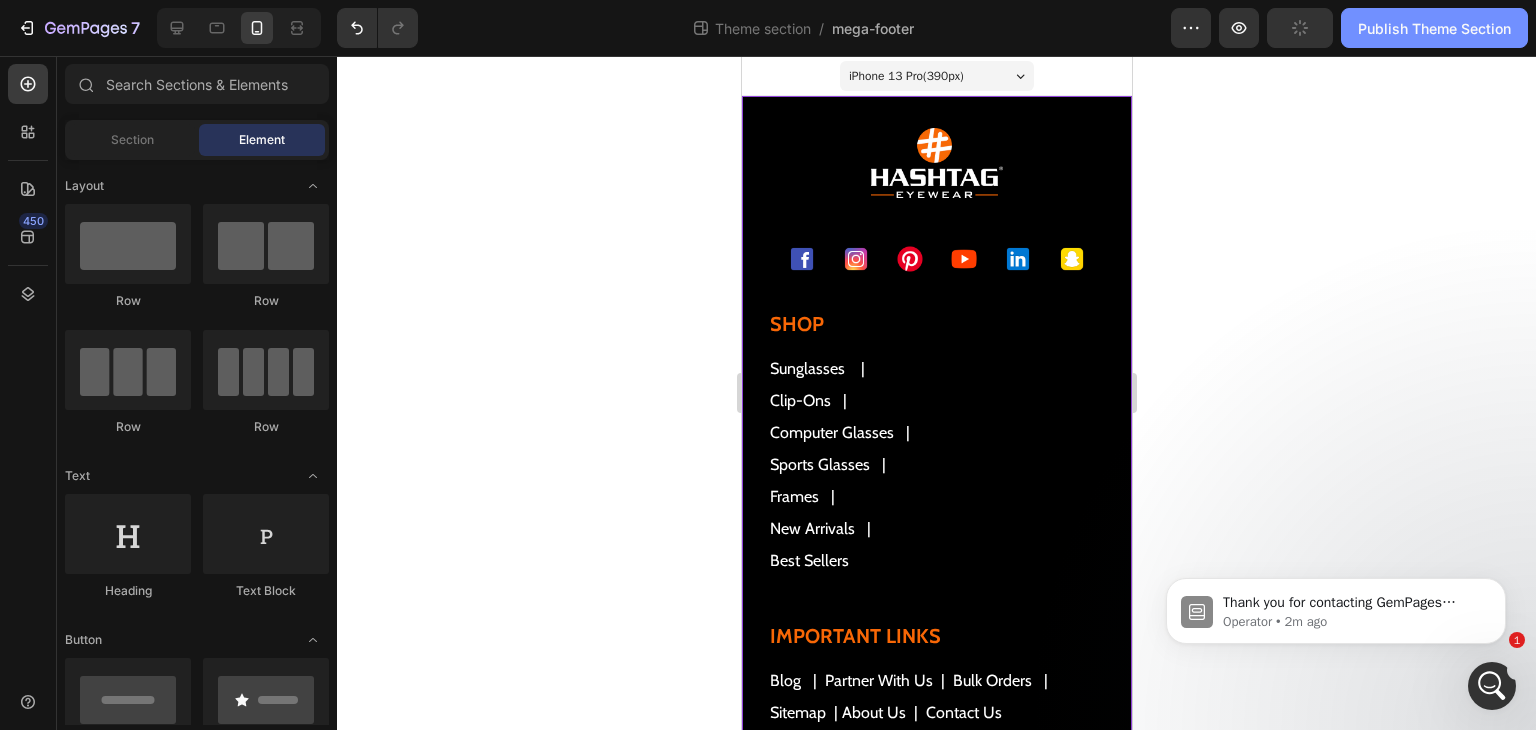 click on "Publish Theme Section" at bounding box center [1434, 28] 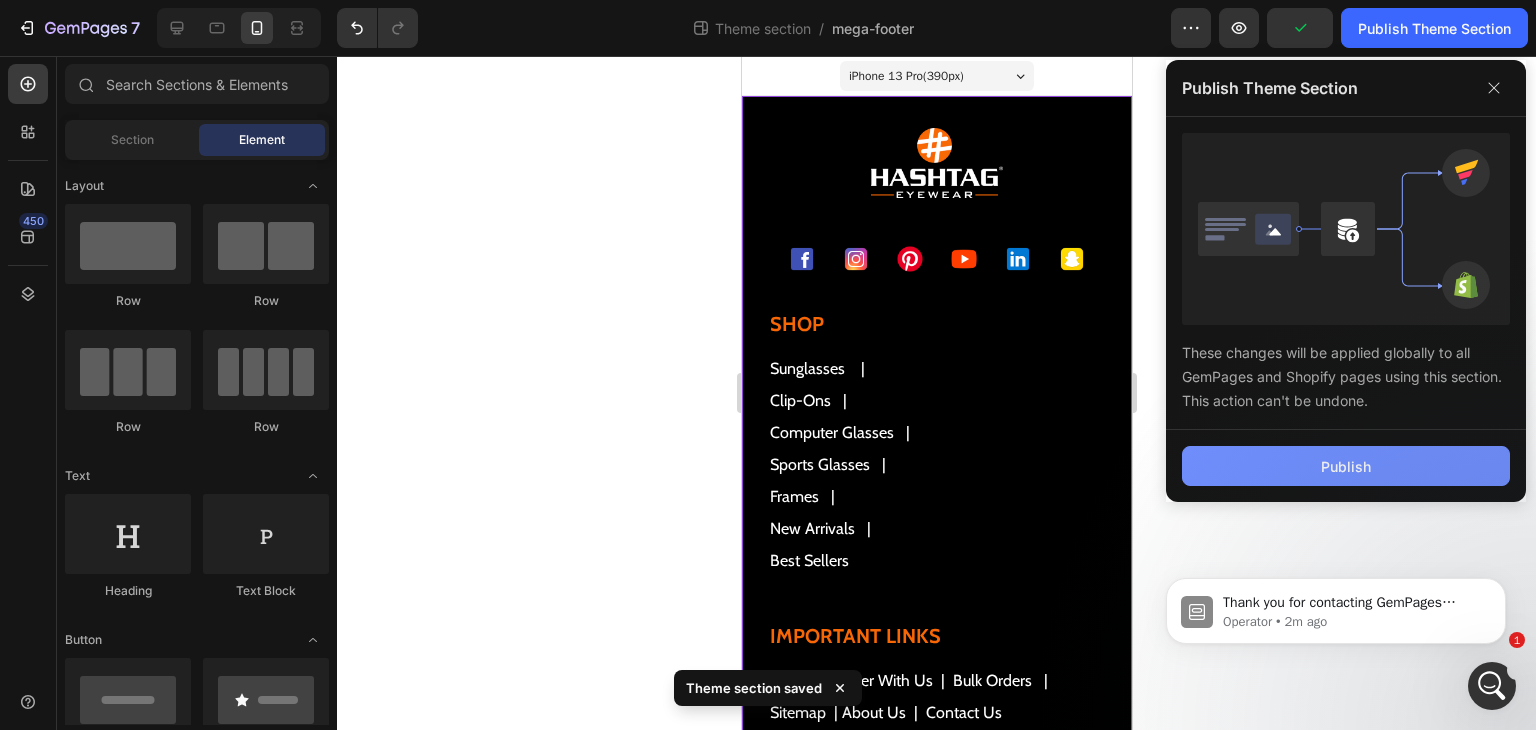 click on "Publish" at bounding box center [1346, 466] 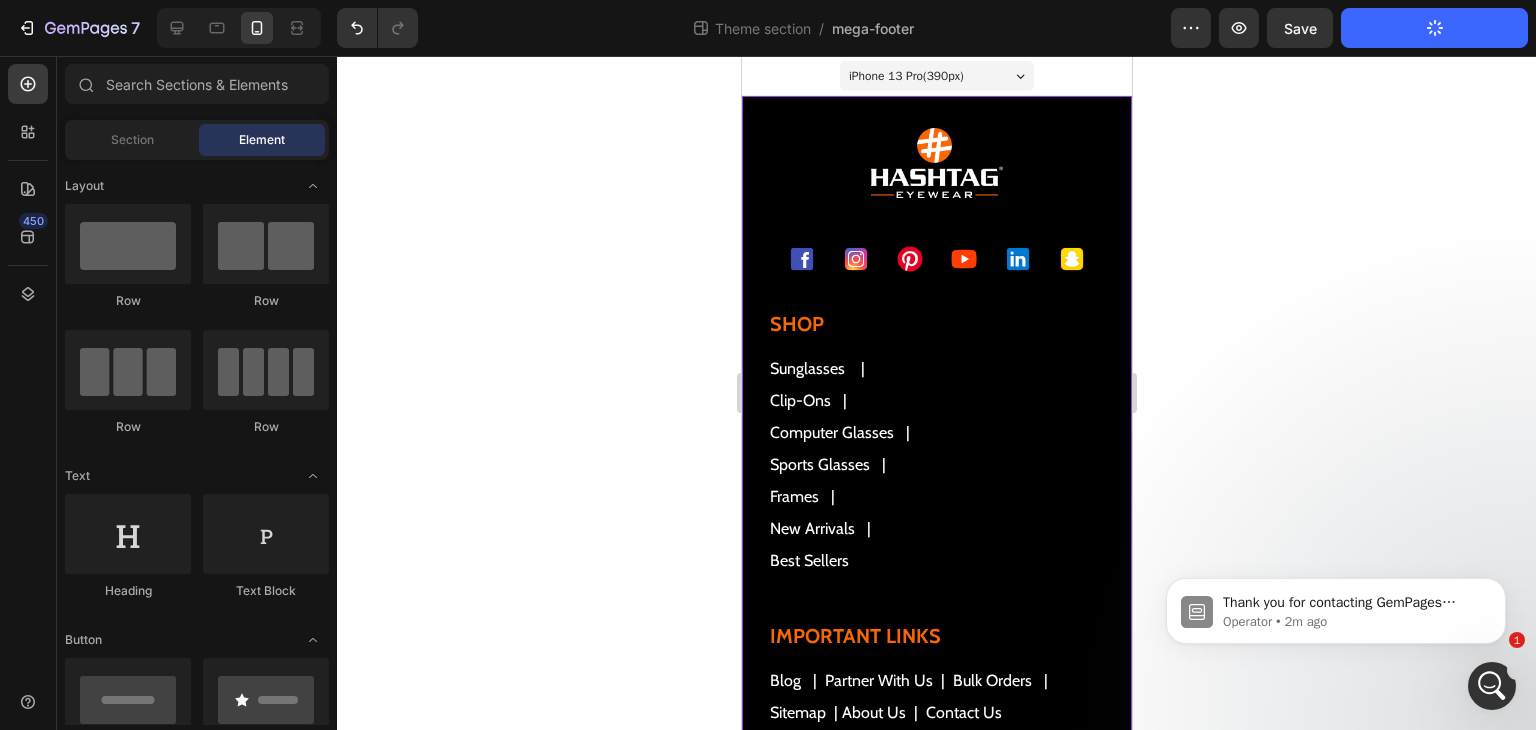 click at bounding box center [1492, 686] 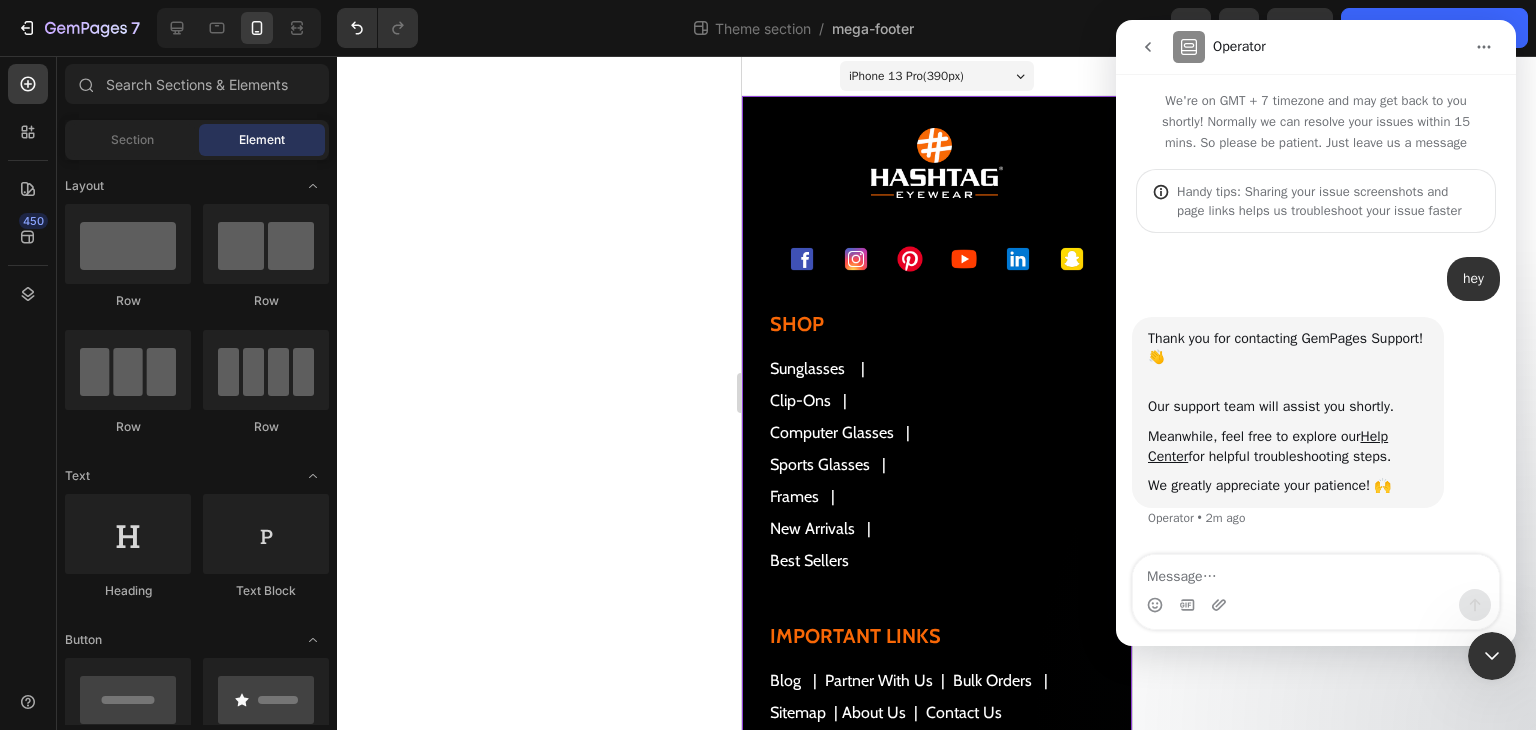 click 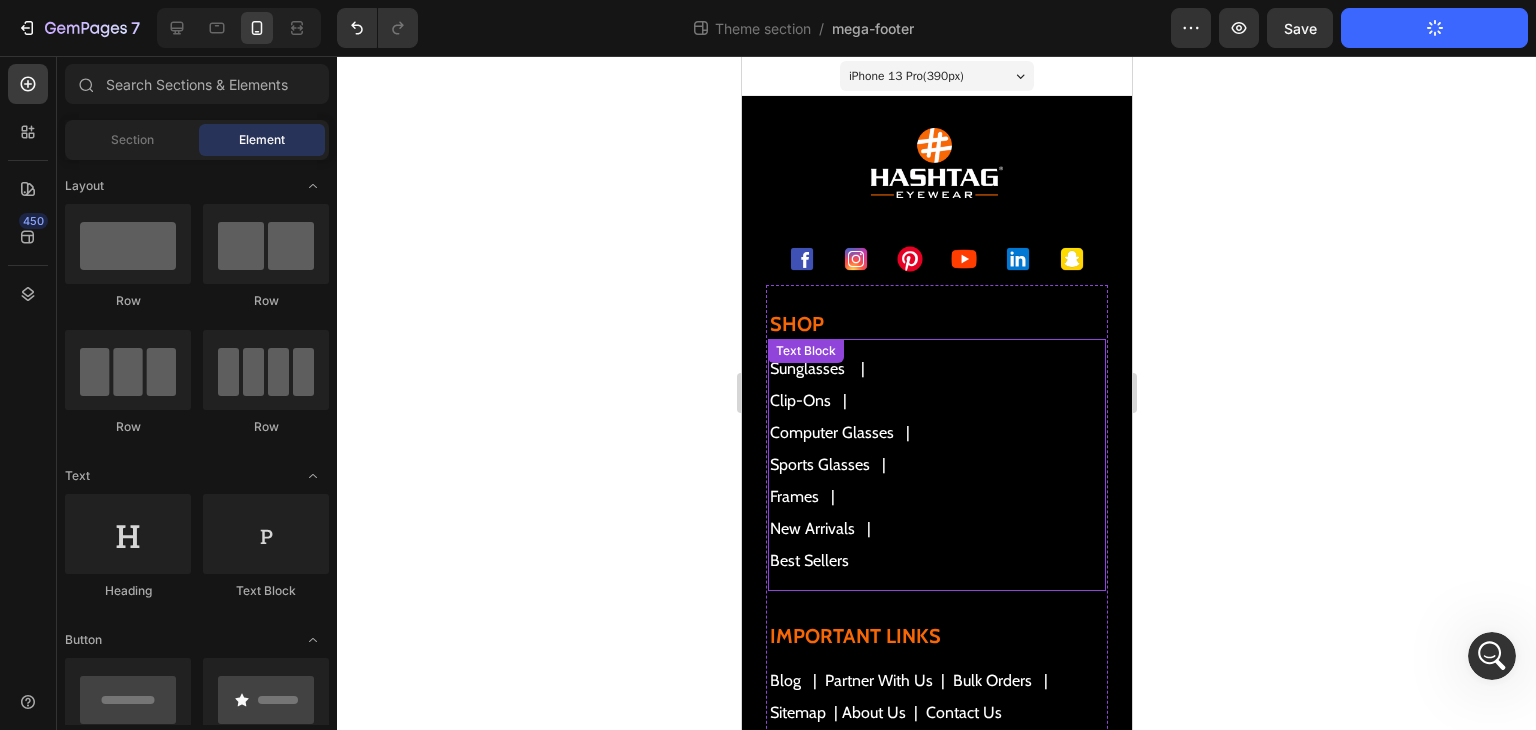 scroll, scrollTop: 200, scrollLeft: 0, axis: vertical 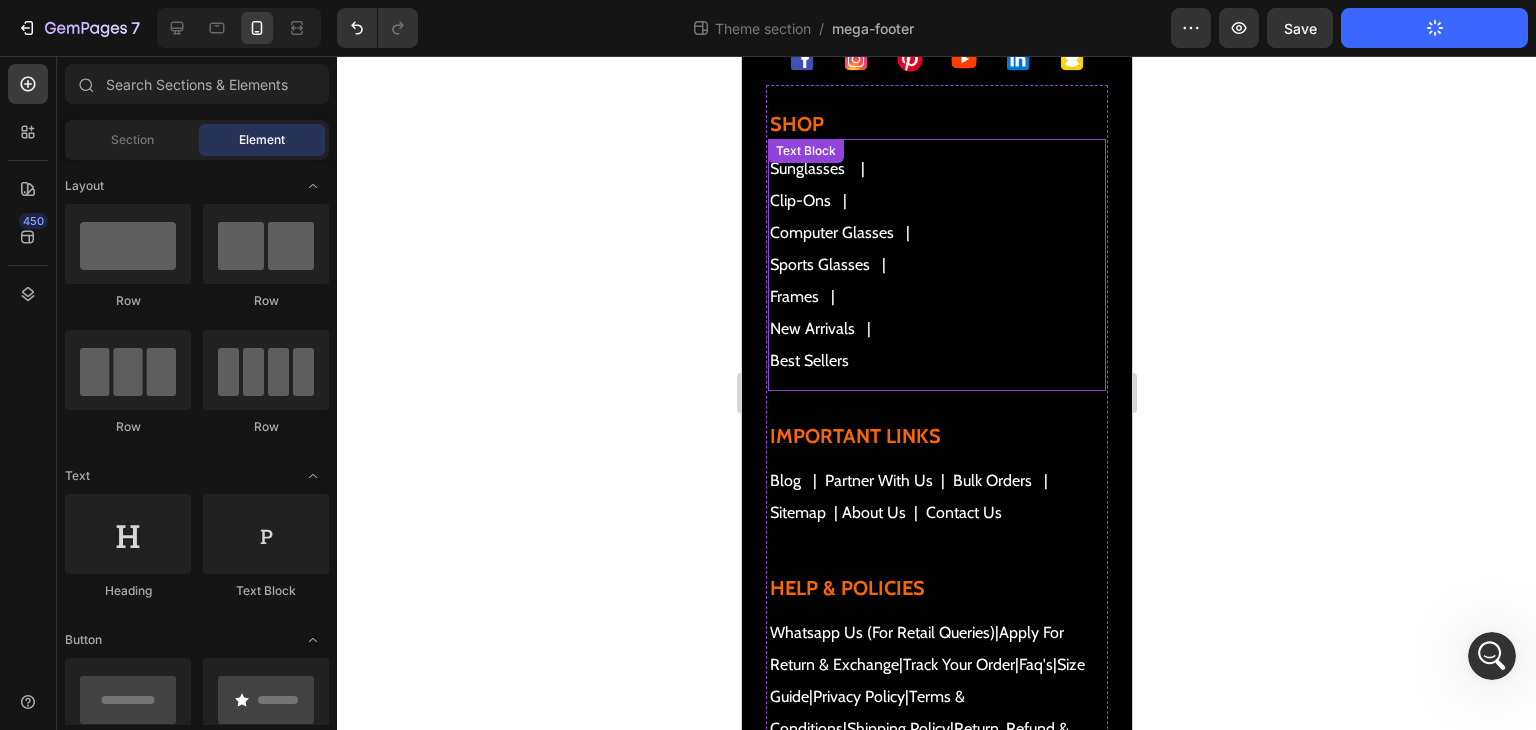 click on "computer glasses" at bounding box center [936, 233] 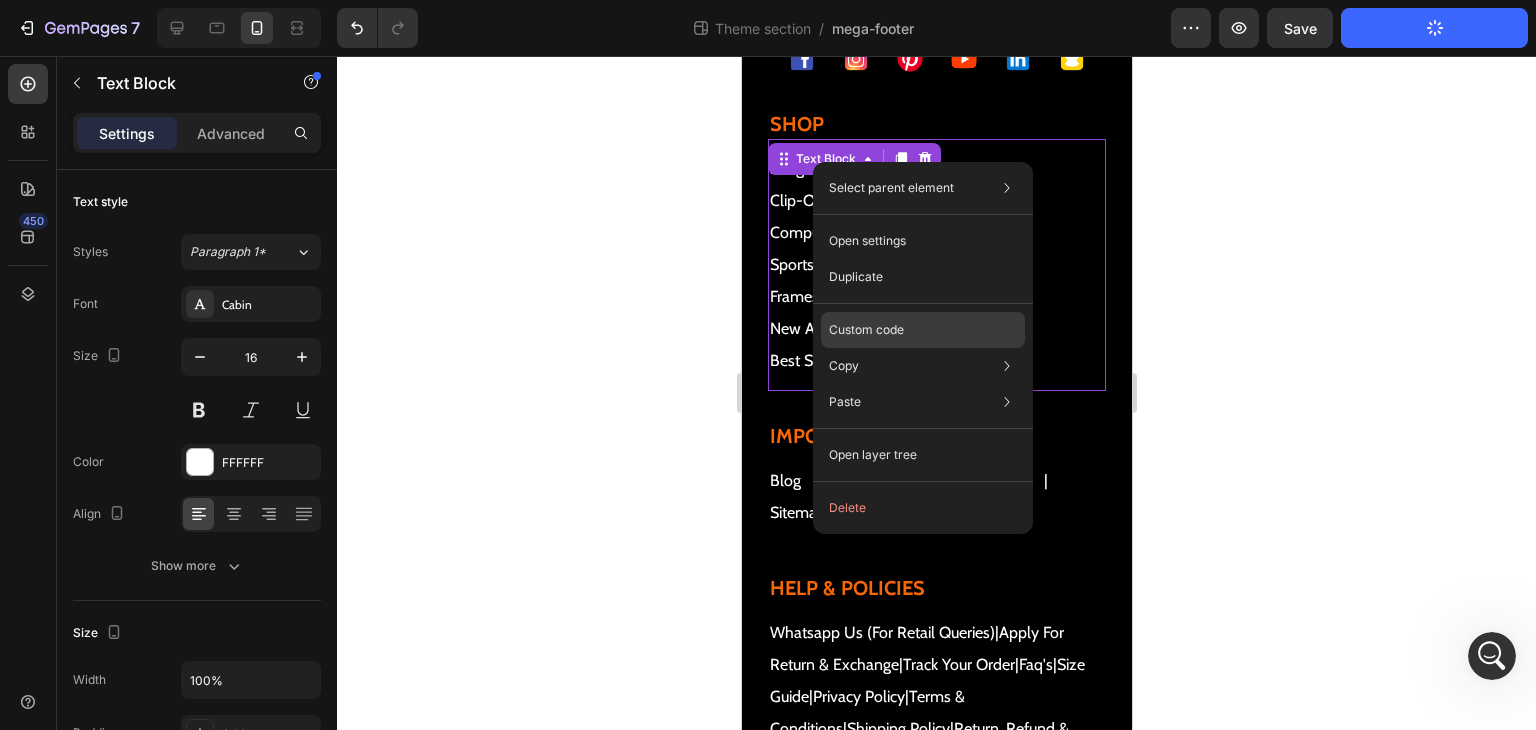 click on "Custom code" at bounding box center (866, 330) 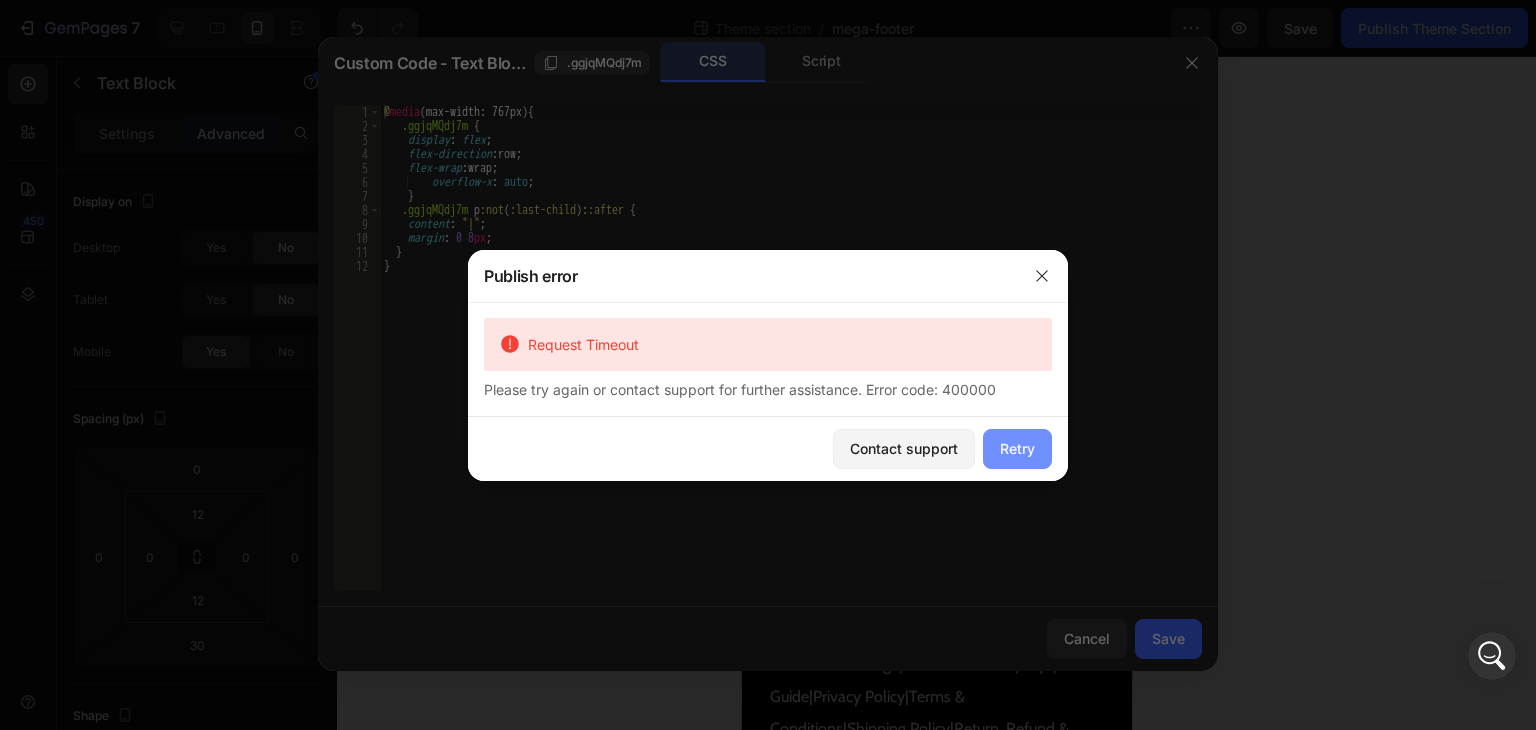 click on "Retry" at bounding box center [1017, 449] 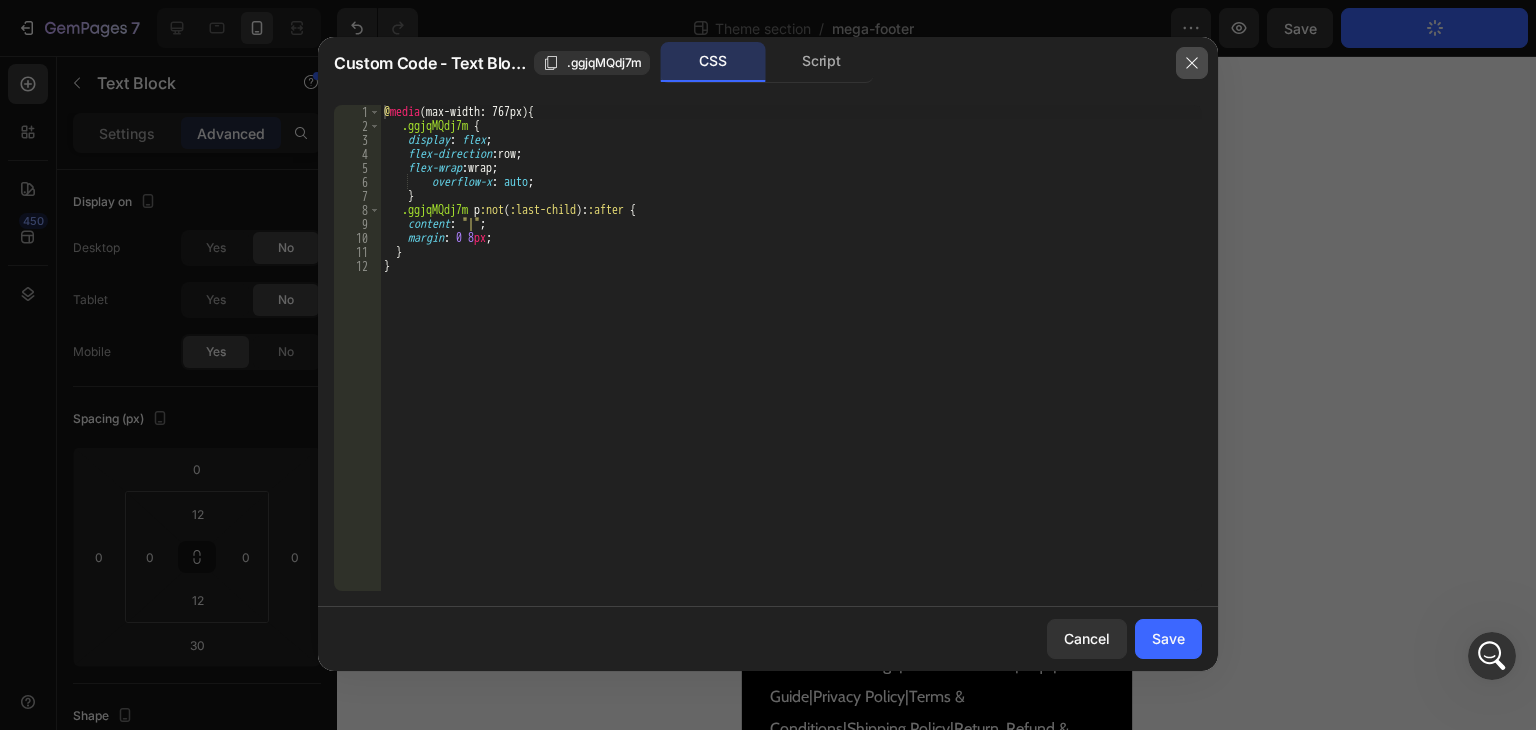 click 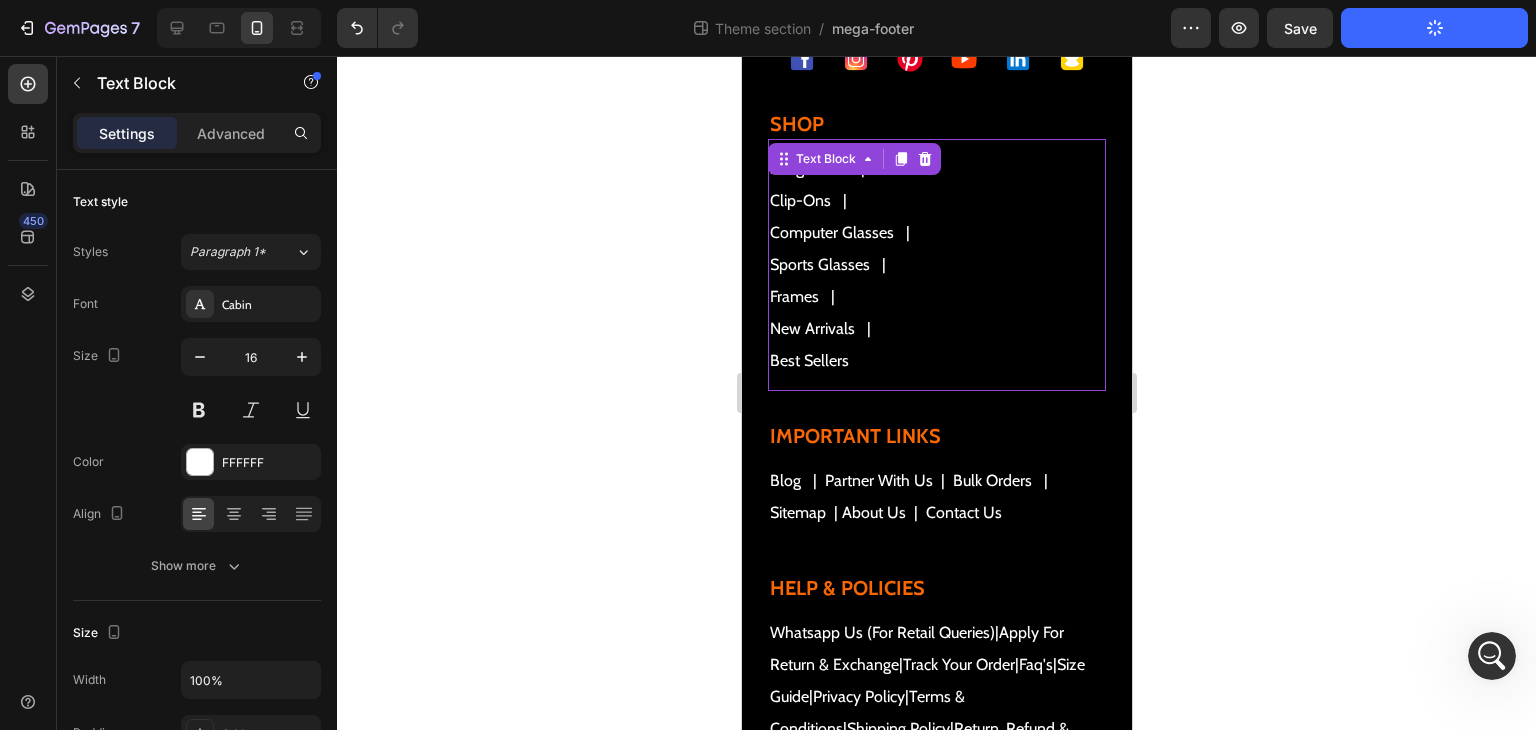 click 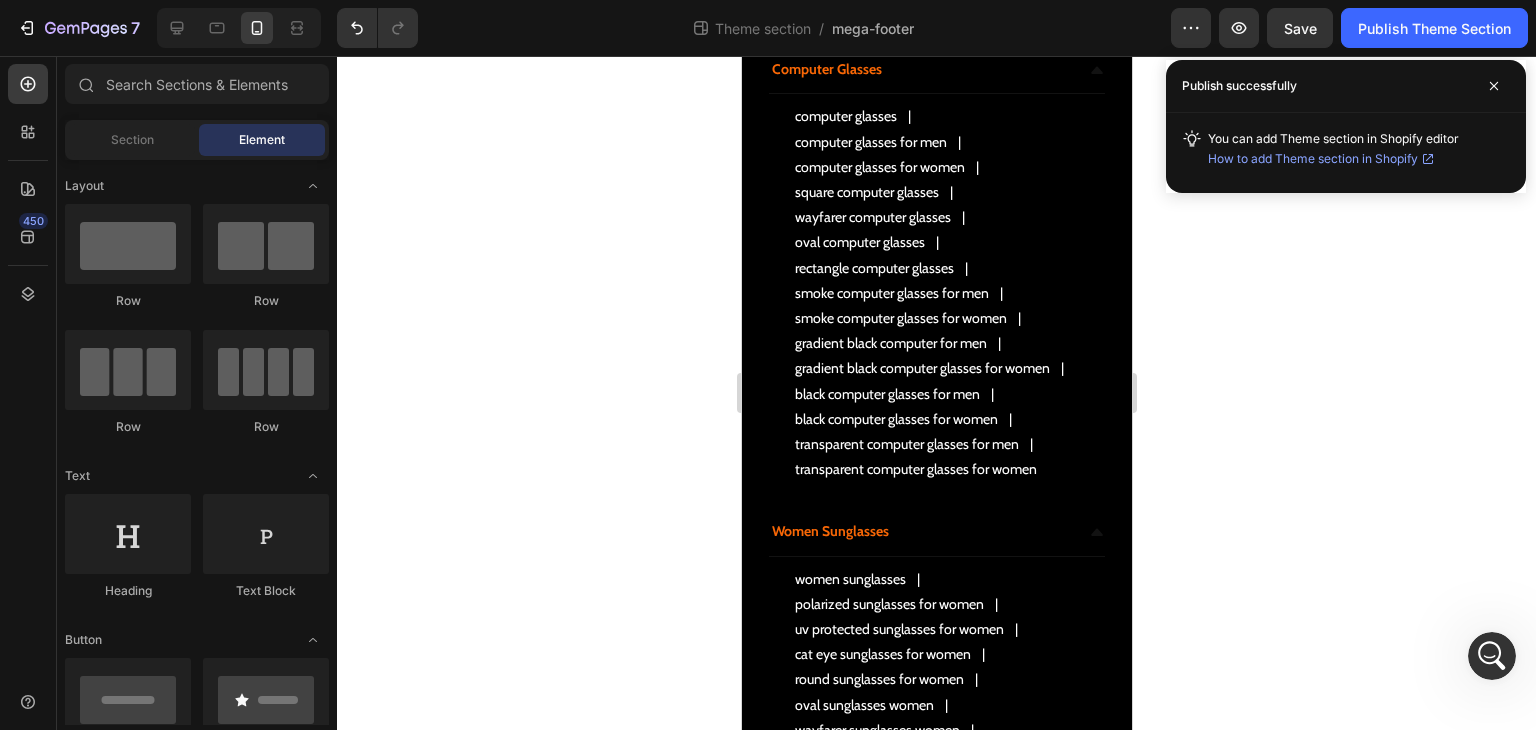 scroll, scrollTop: 1200, scrollLeft: 0, axis: vertical 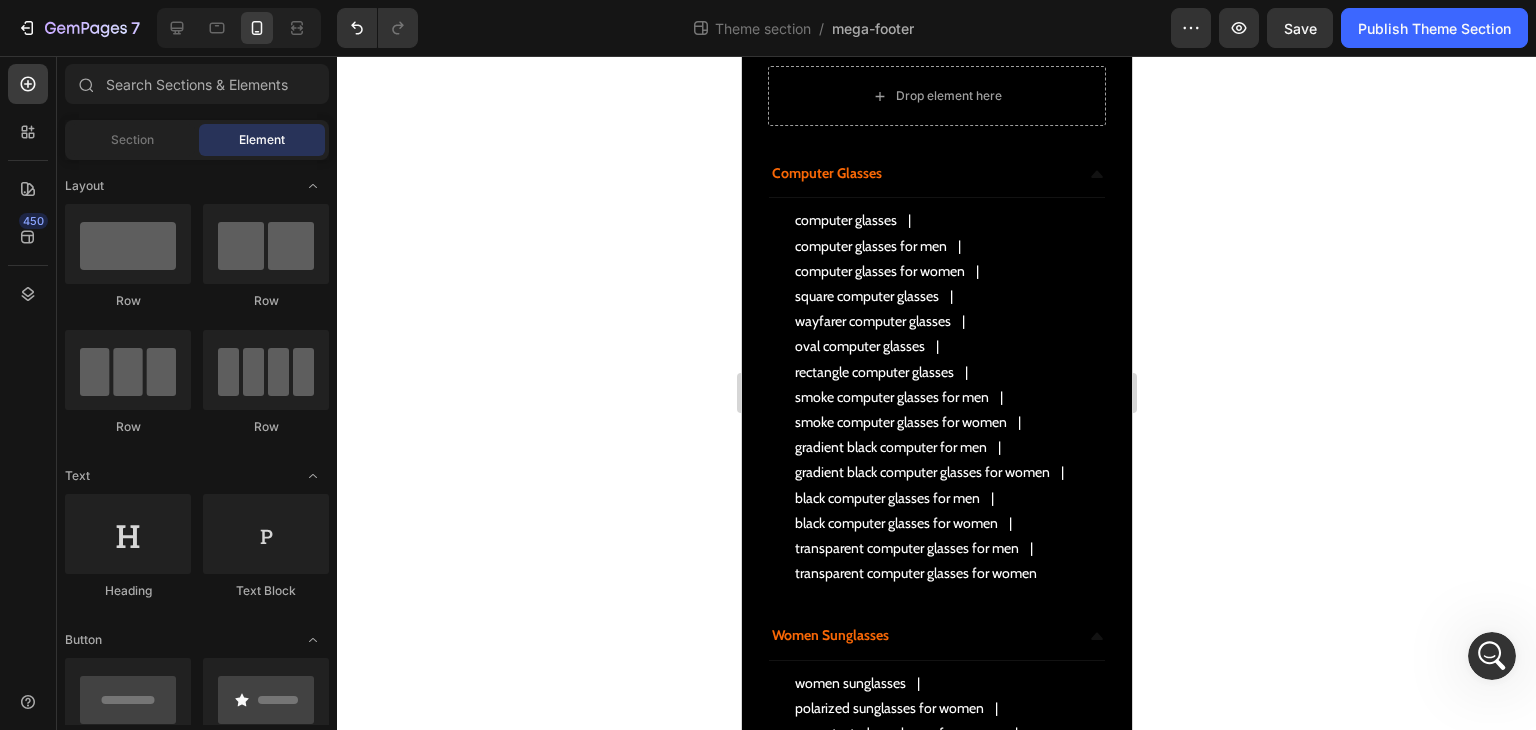 click 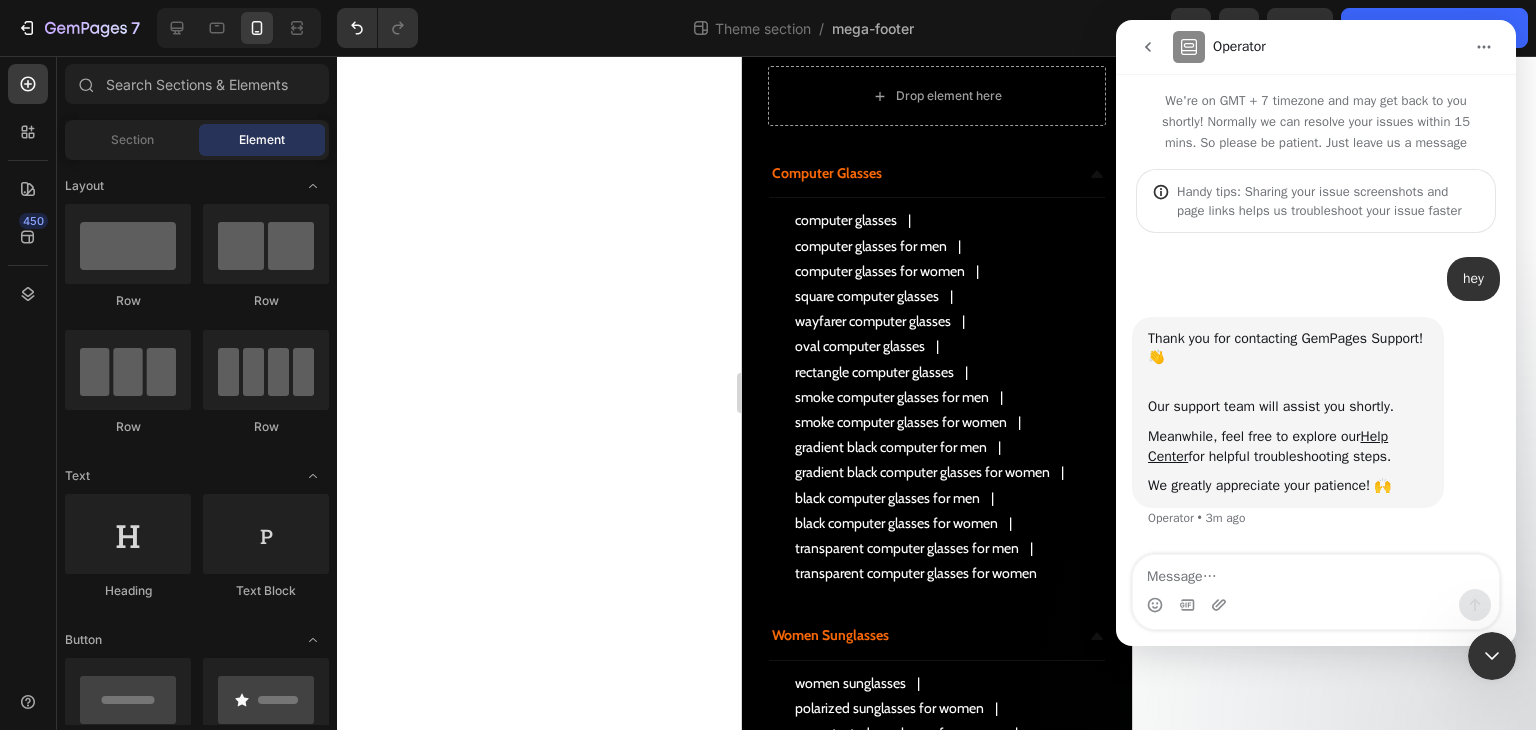 click at bounding box center (1316, 572) 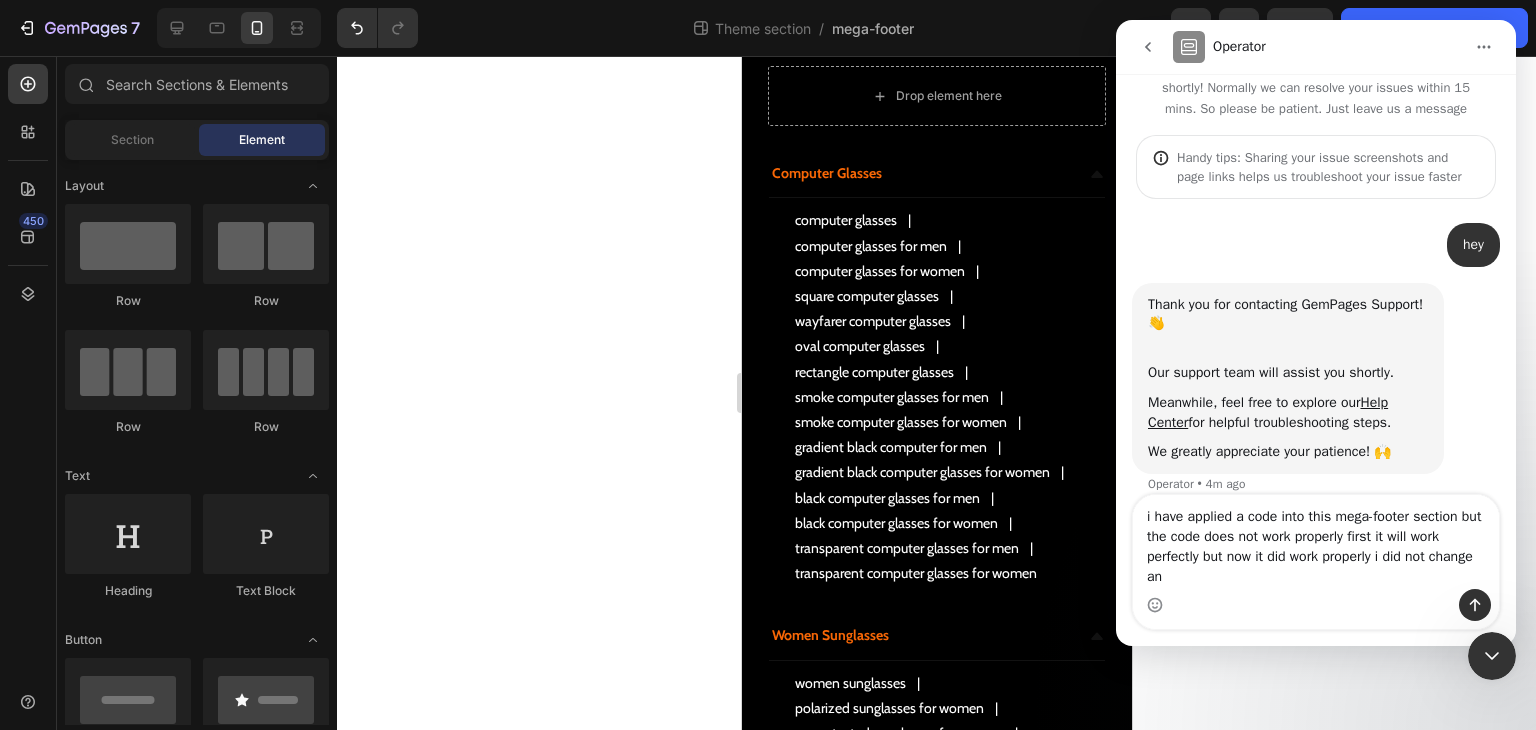 scroll, scrollTop: 54, scrollLeft: 0, axis: vertical 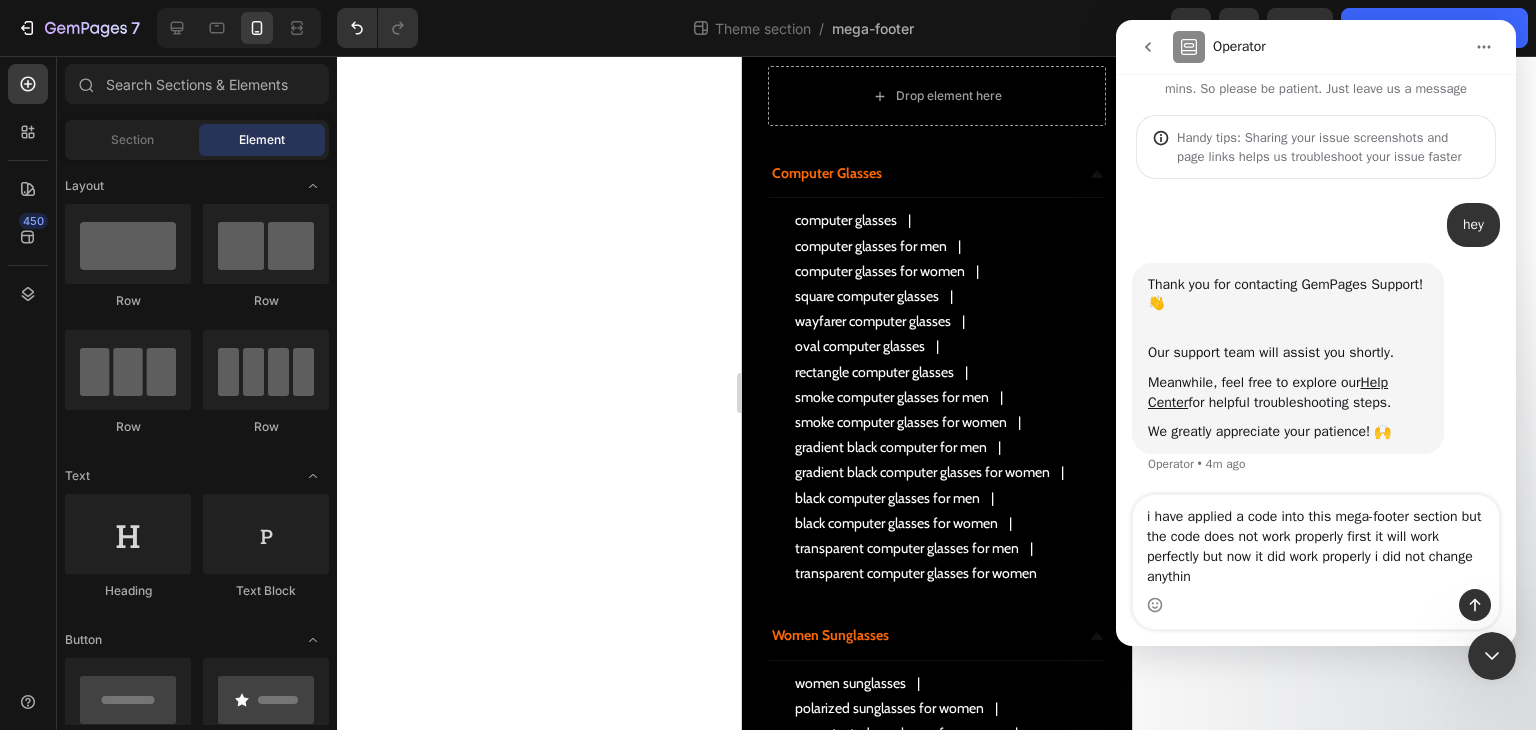 type on "i have applied a code into this mega-footer section but the code does not work properly first it will work perfectly but now it did work properly i did not change anything" 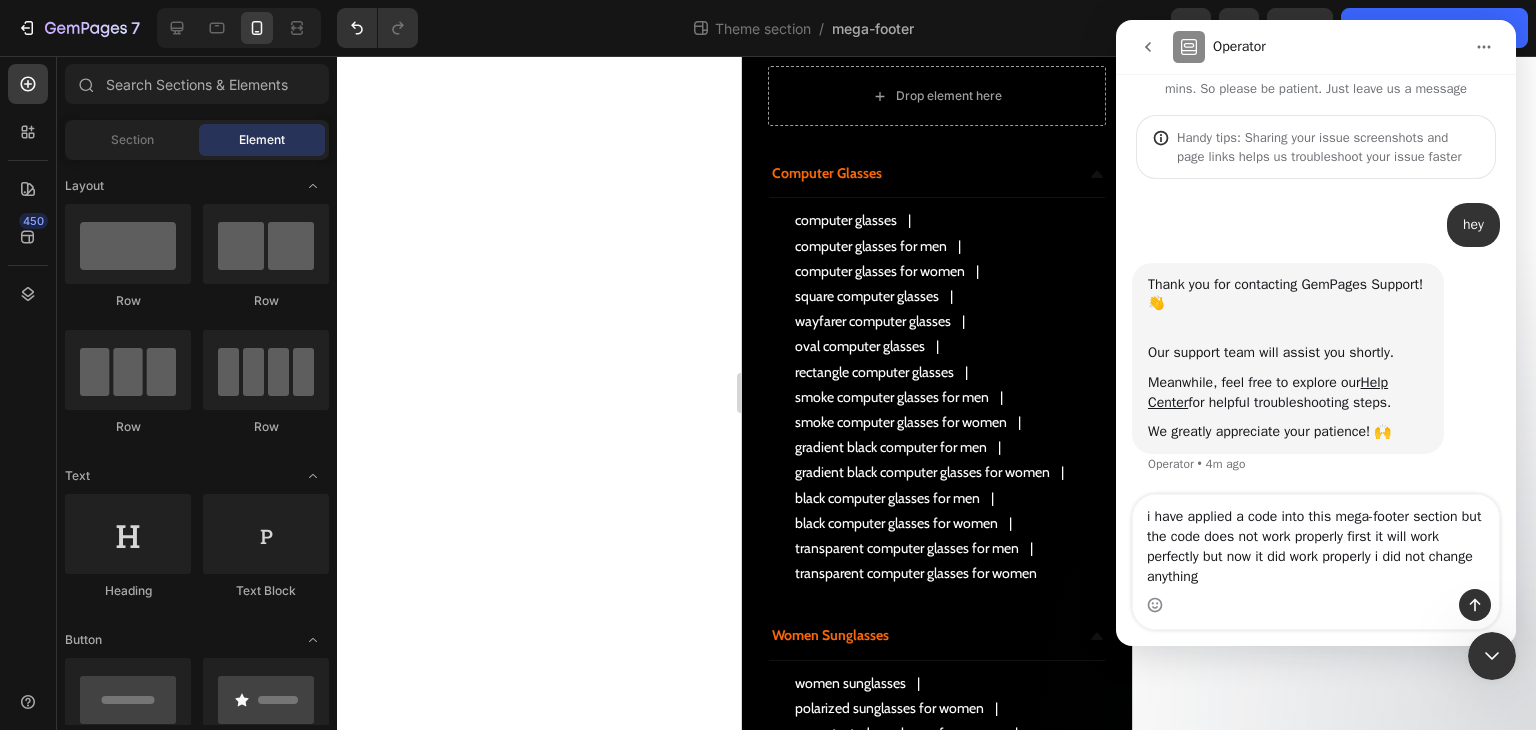type 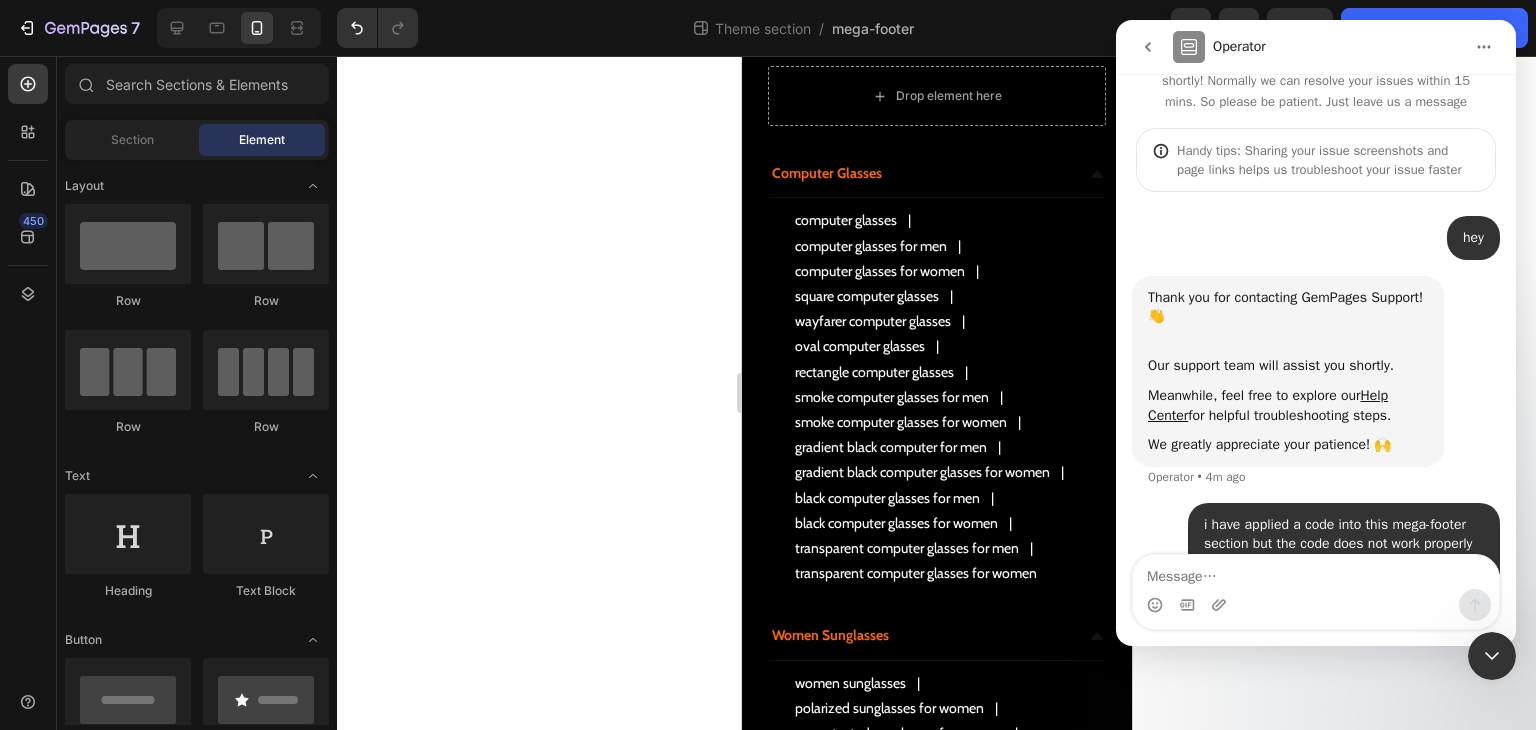 scroll, scrollTop: 112, scrollLeft: 0, axis: vertical 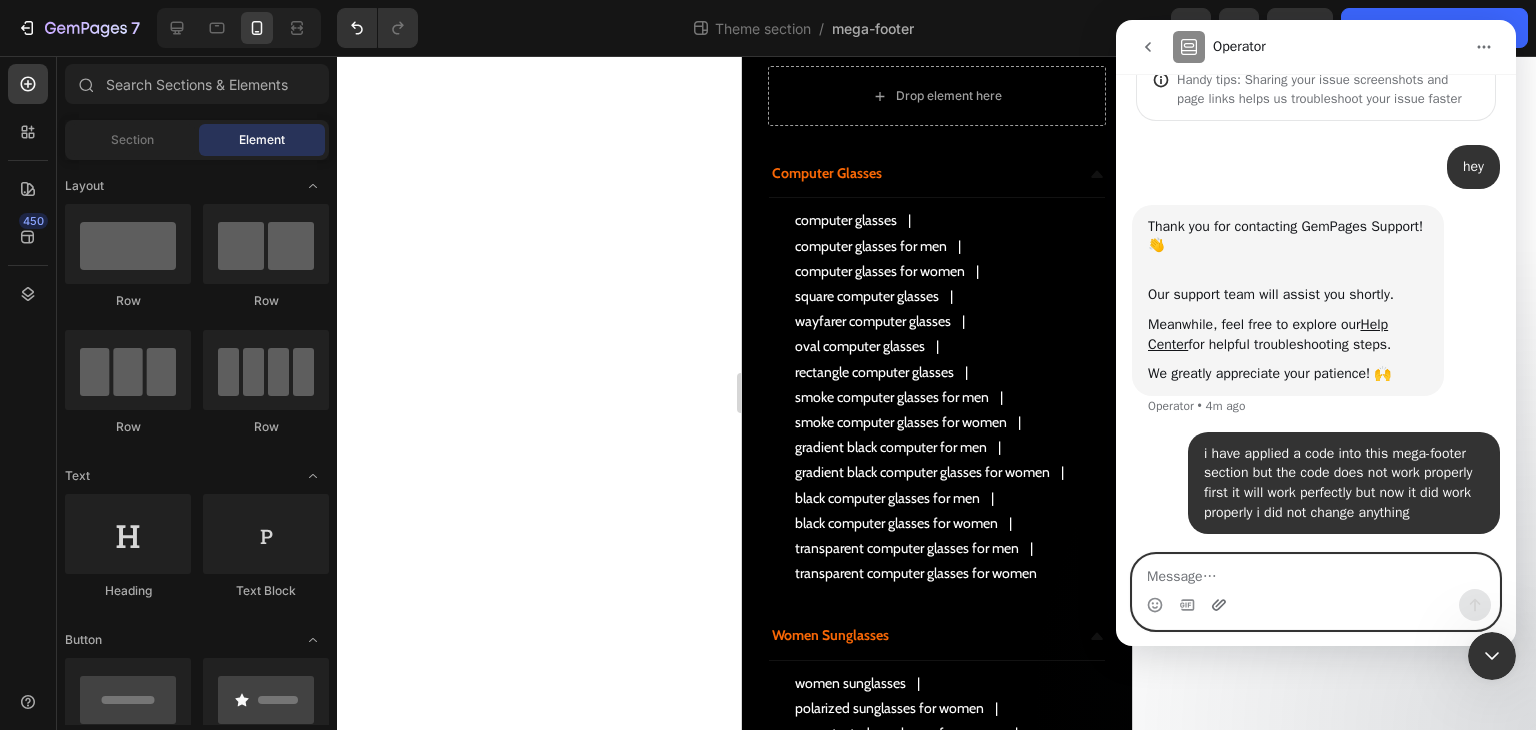click 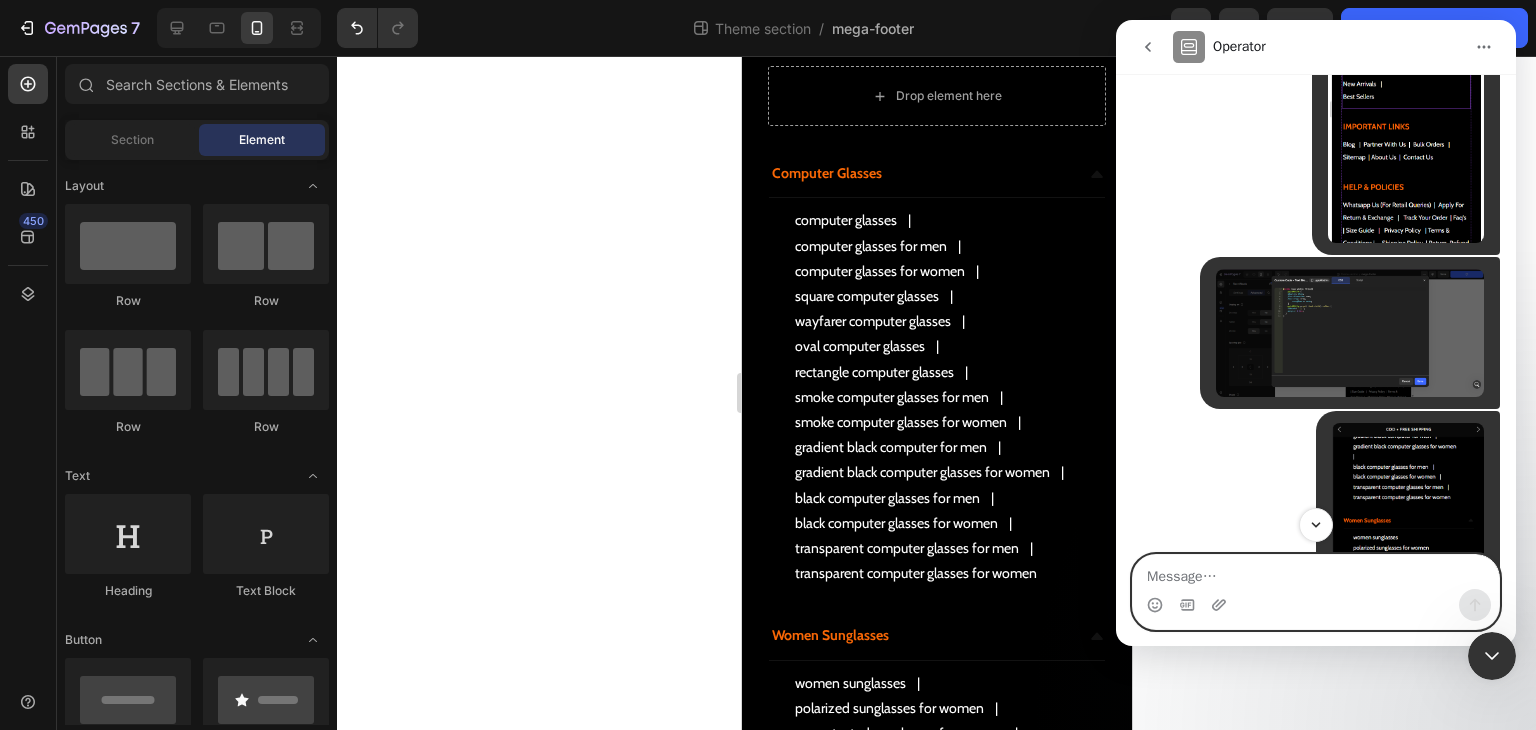 scroll, scrollTop: 854, scrollLeft: 0, axis: vertical 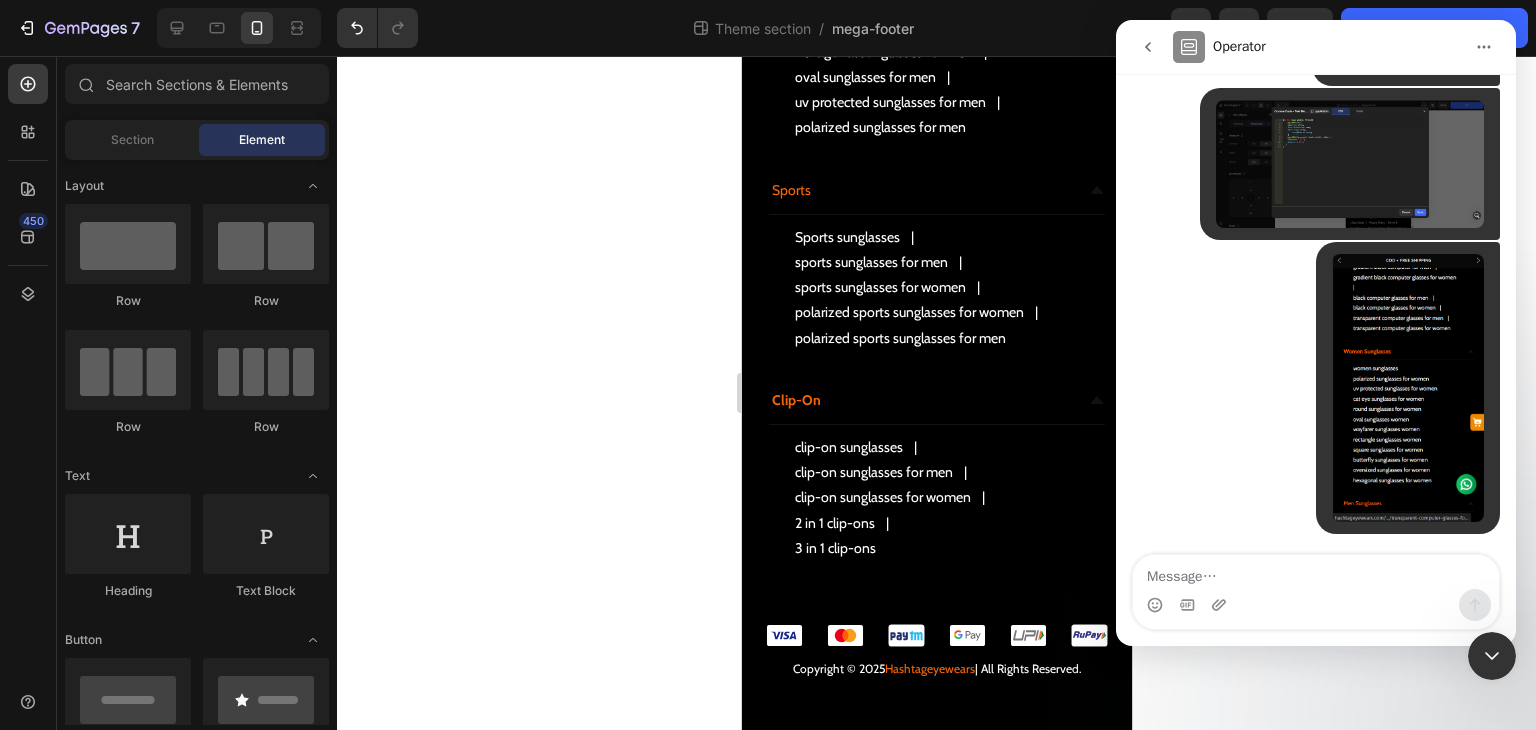 click 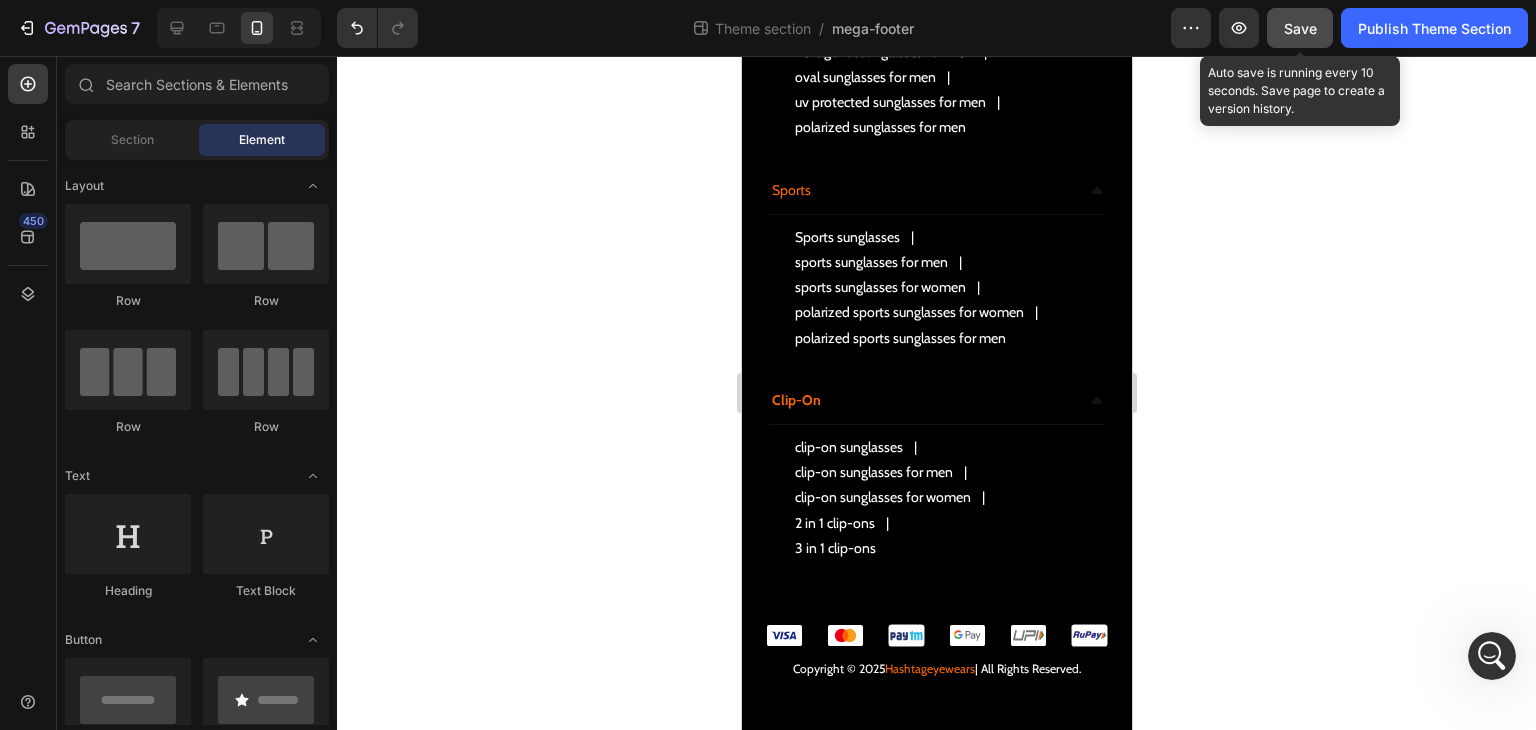 click on "Save" 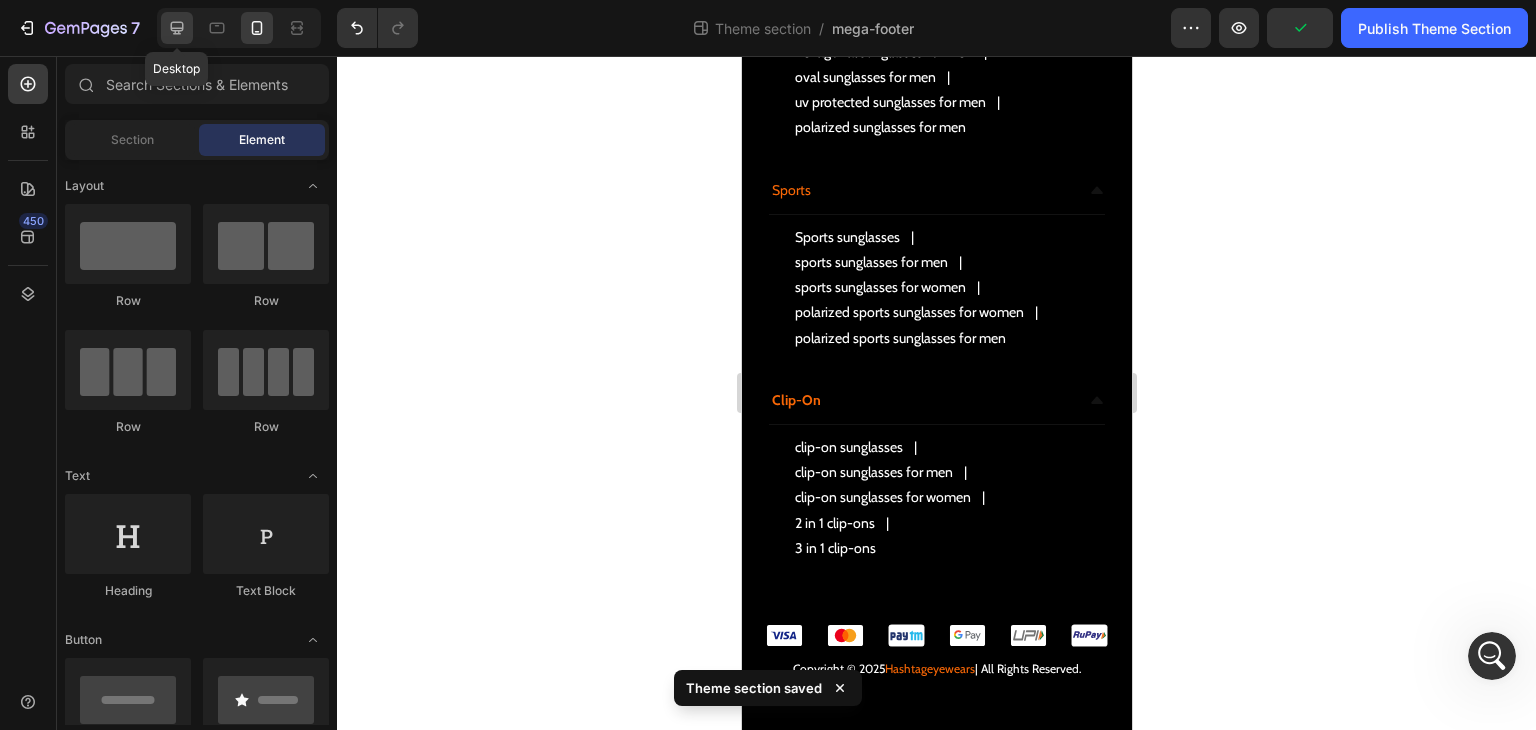 click 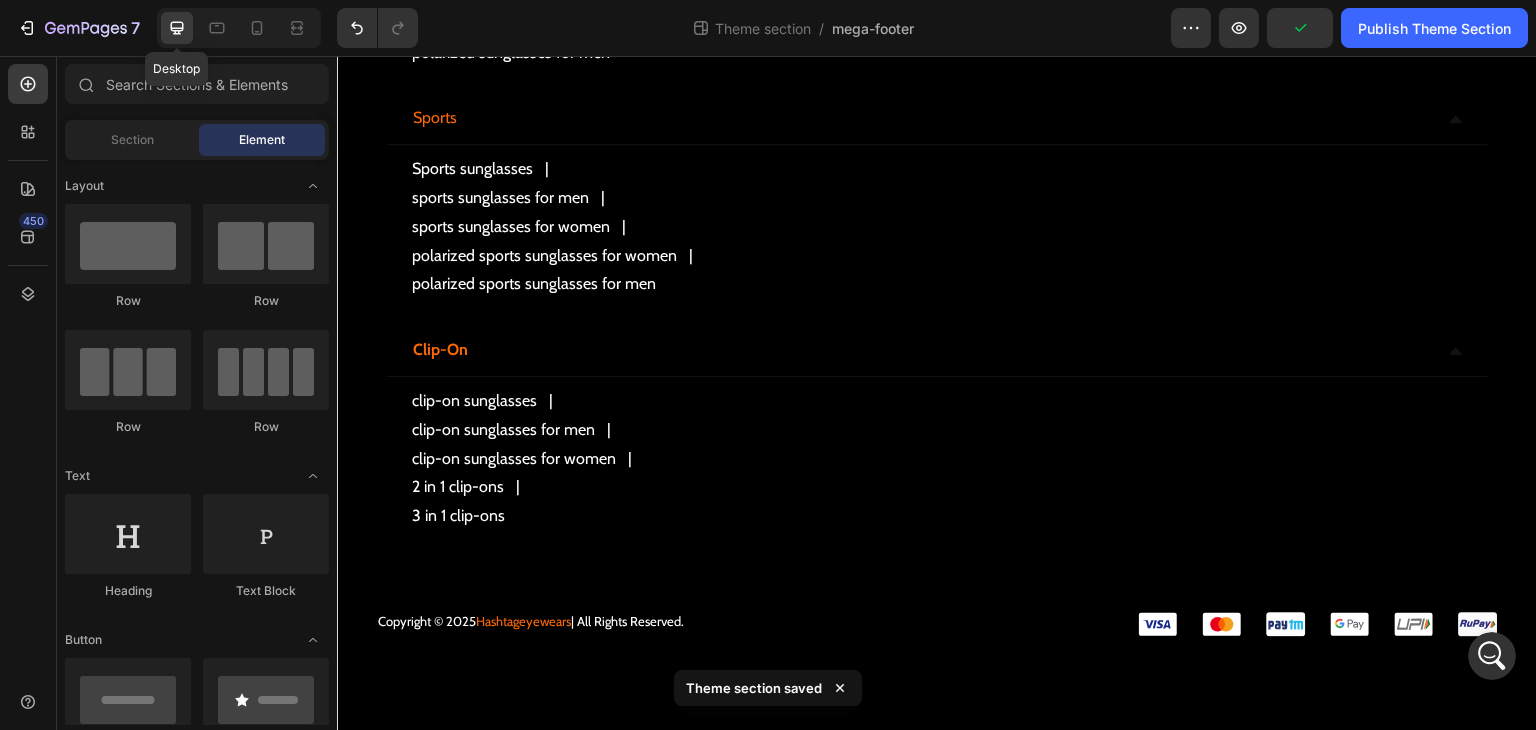 scroll, scrollTop: 1741, scrollLeft: 0, axis: vertical 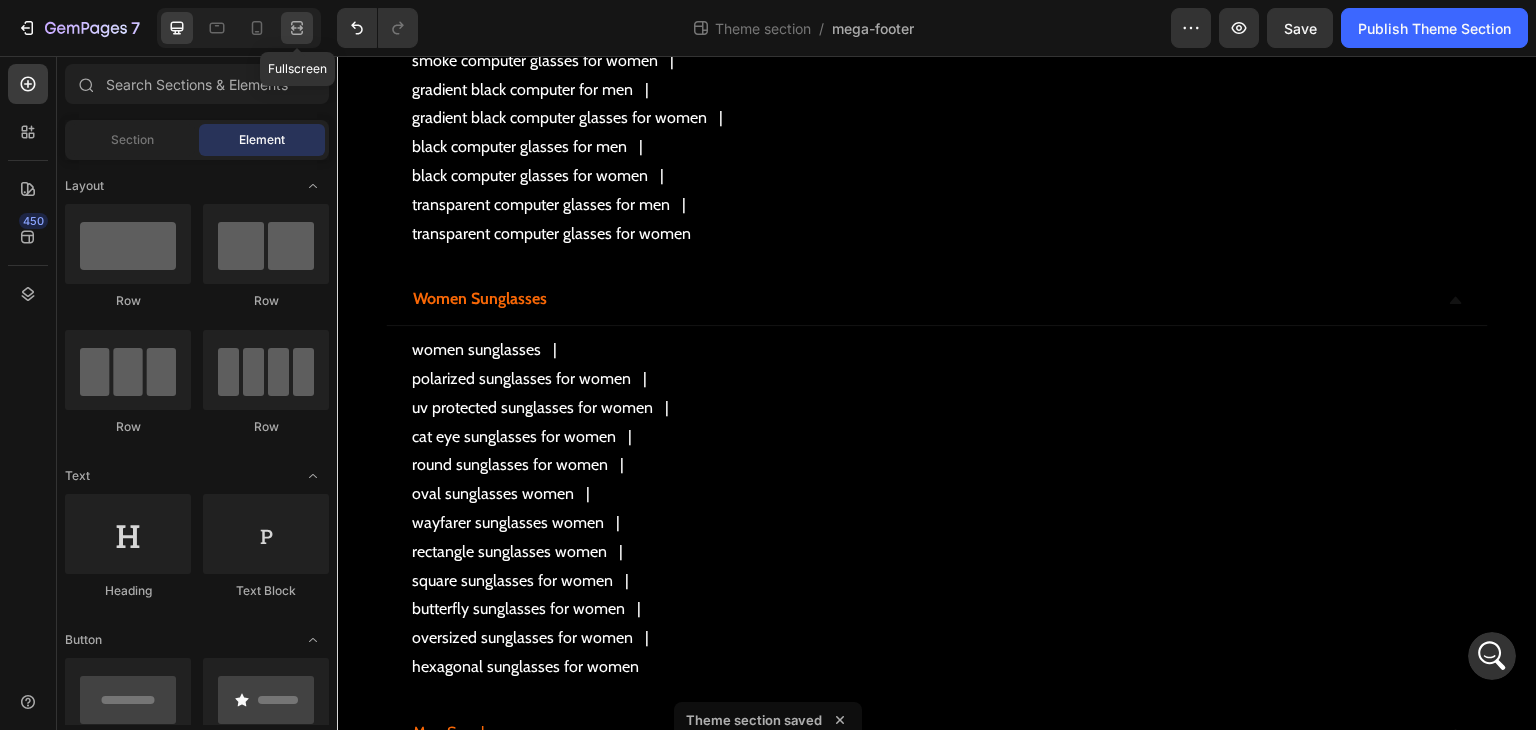click 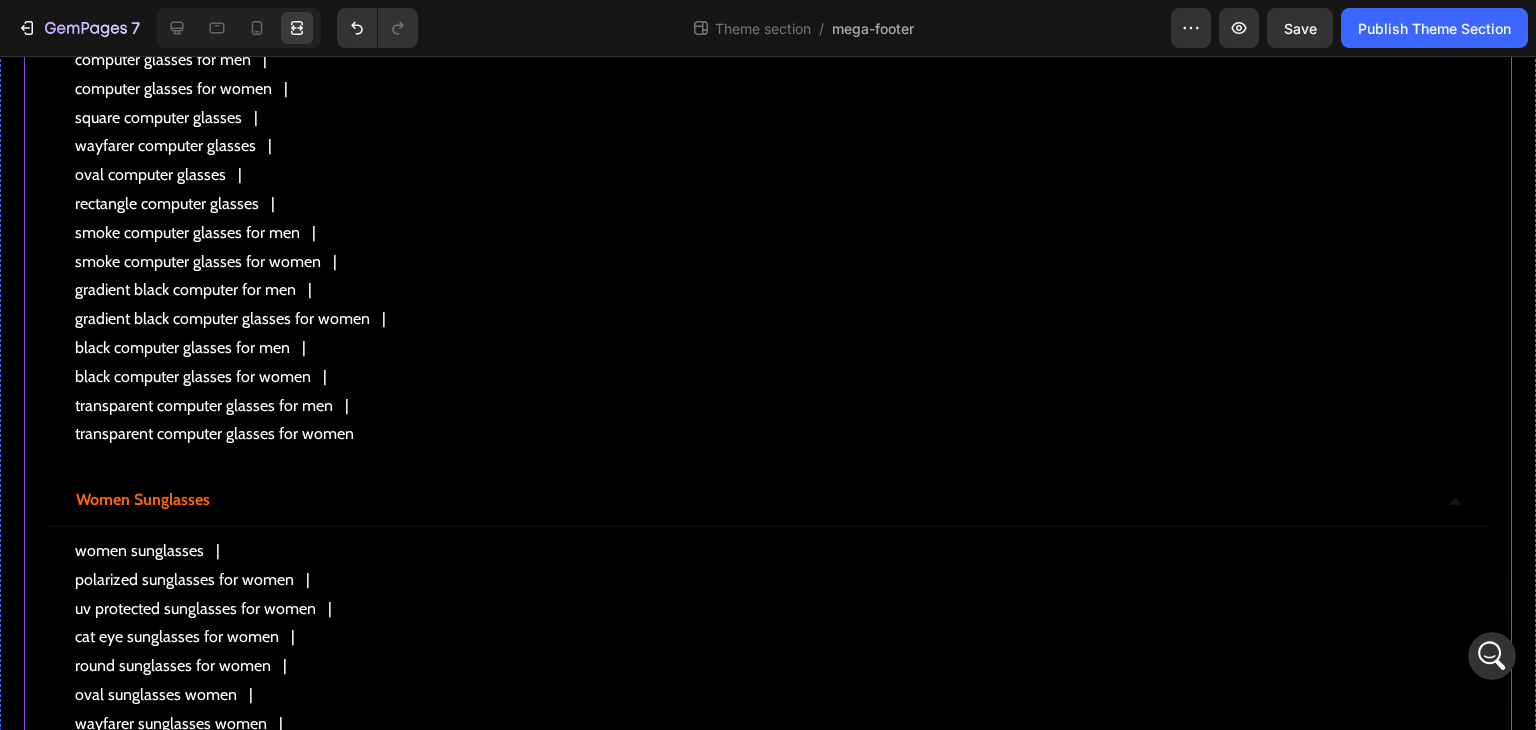 scroll, scrollTop: 506, scrollLeft: 0, axis: vertical 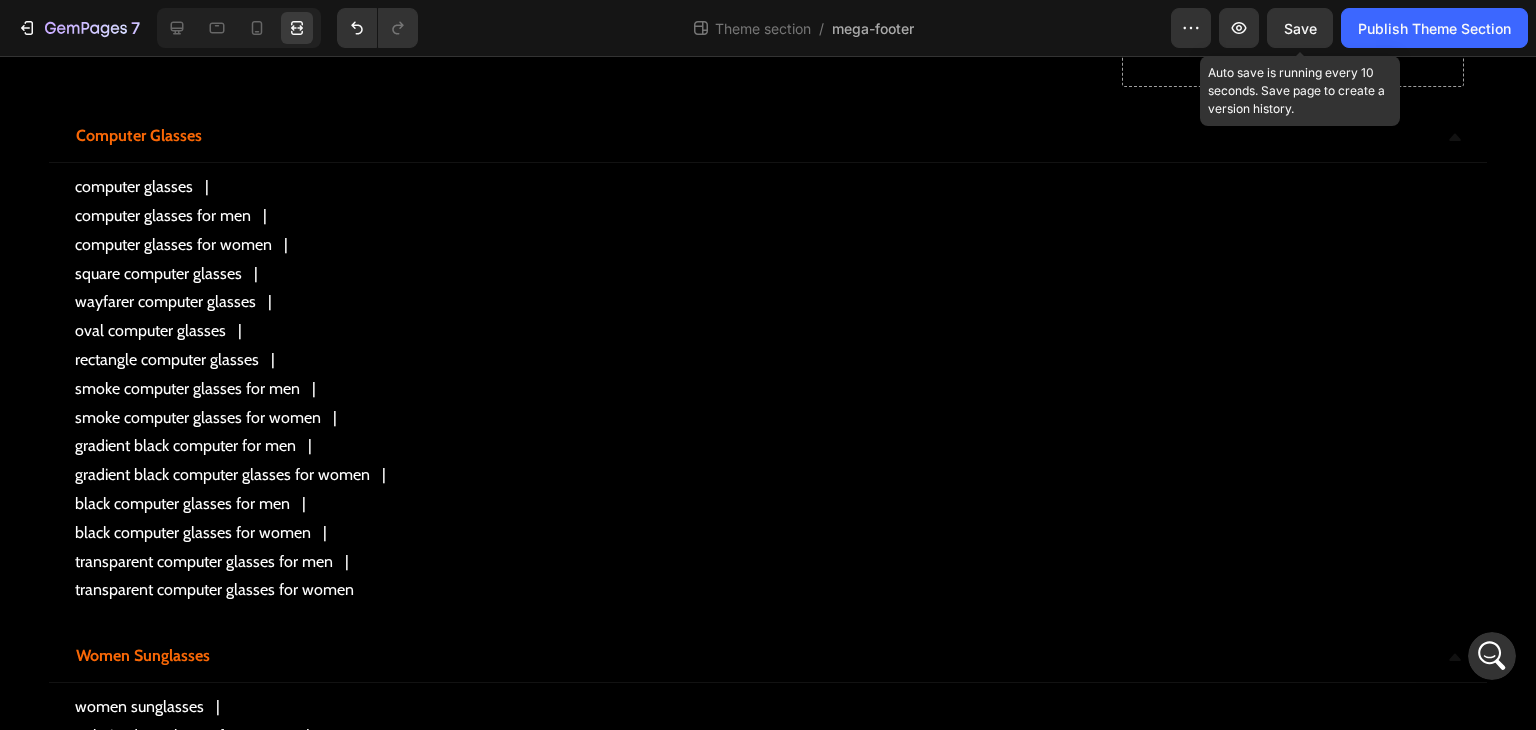 click on "Save" at bounding box center (1300, 28) 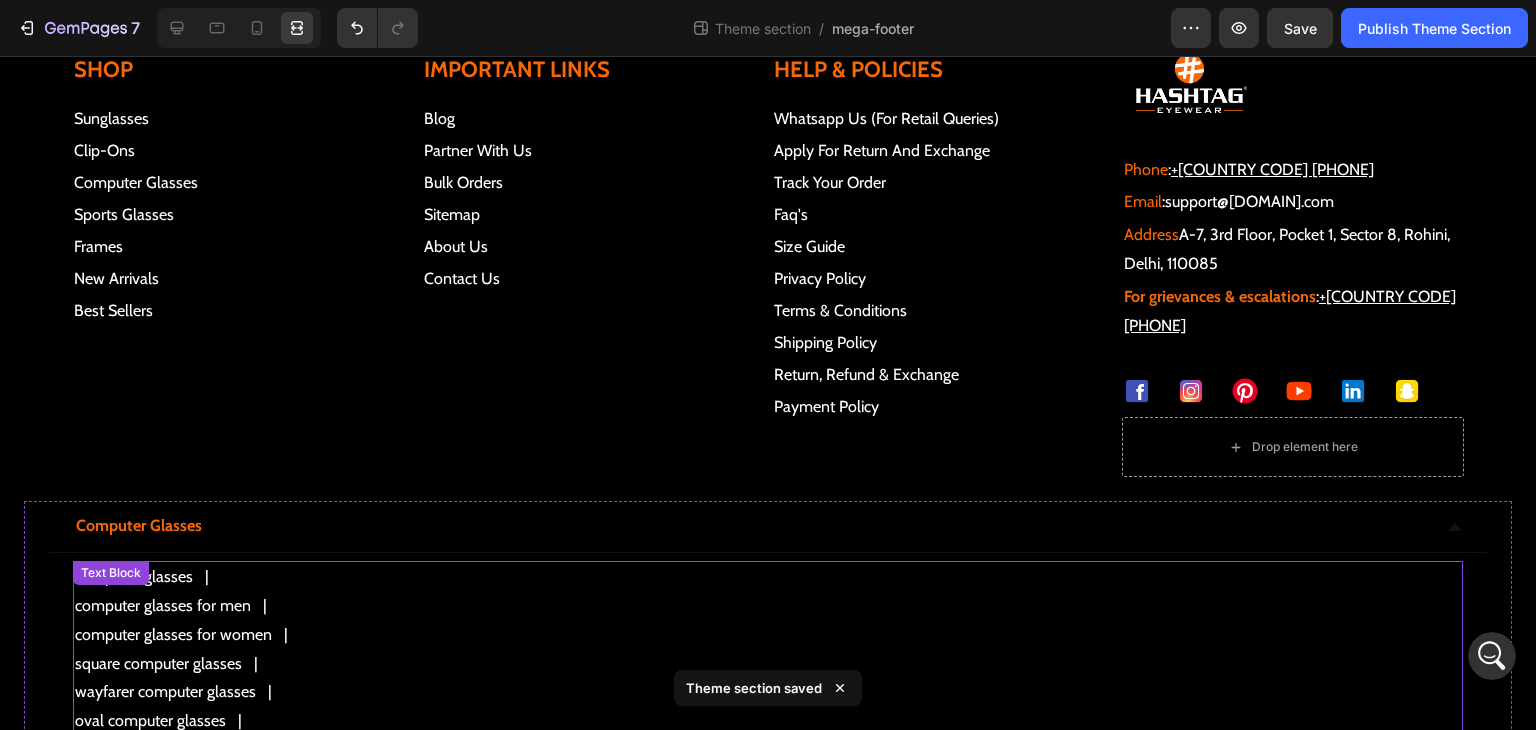 scroll, scrollTop: 0, scrollLeft: 0, axis: both 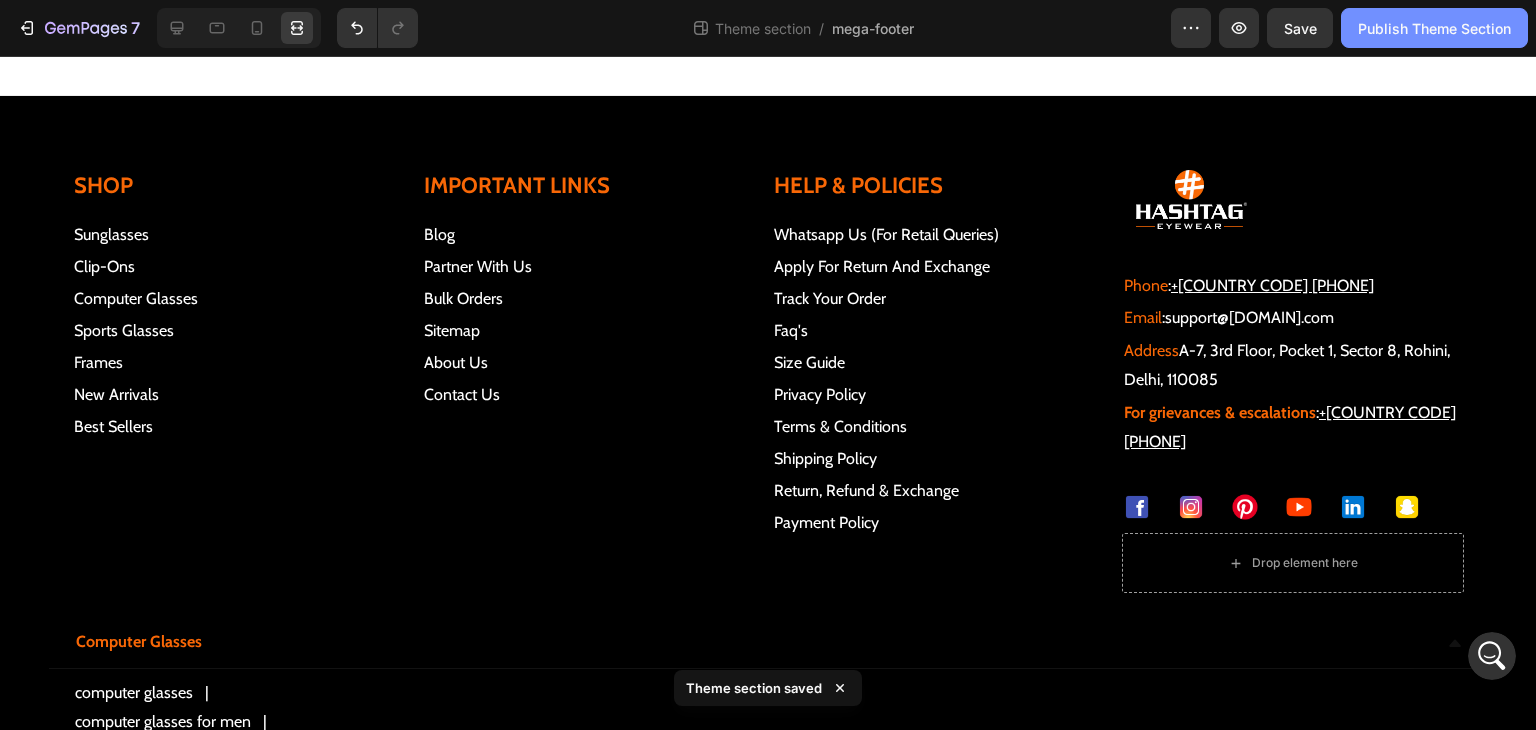 click on "Publish Theme Section" at bounding box center (1434, 28) 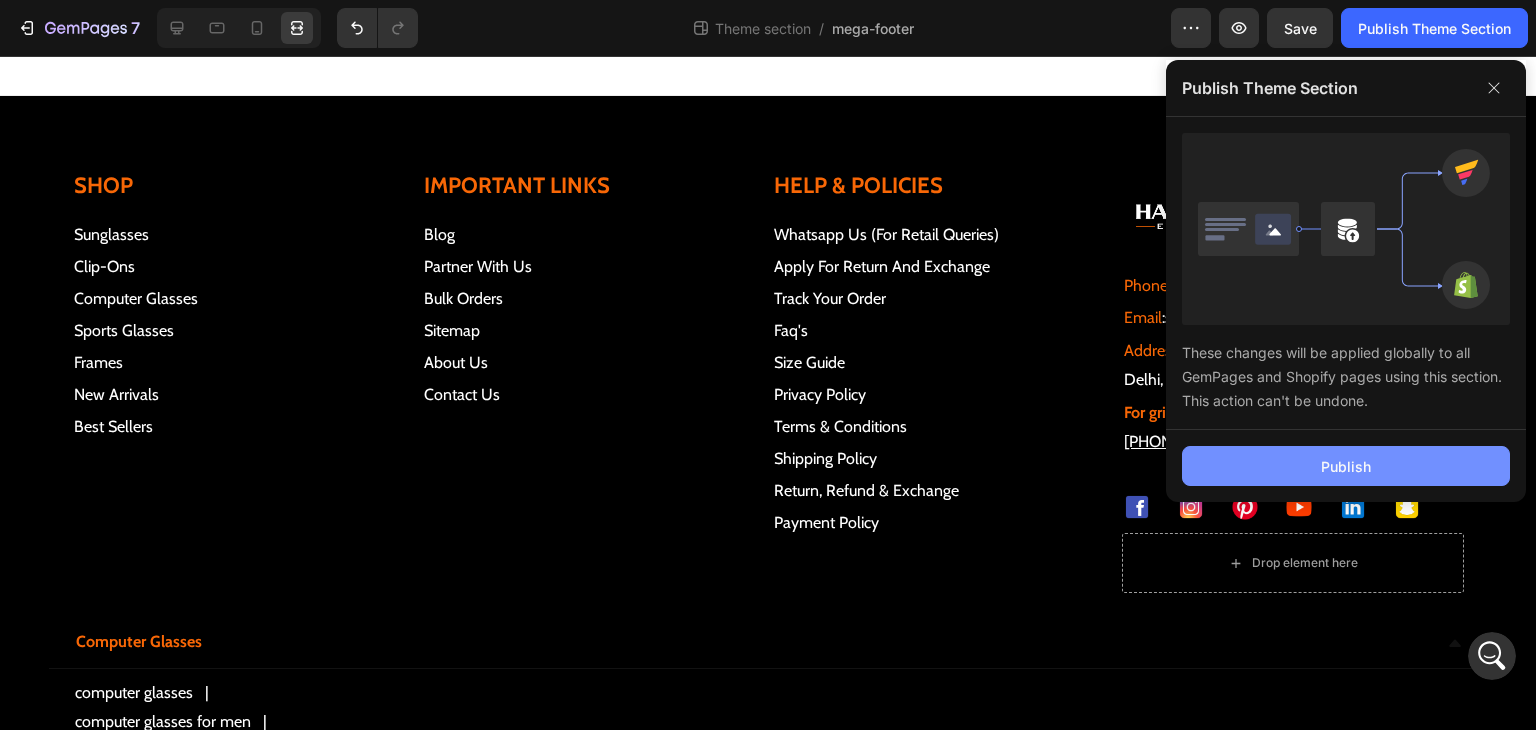 click on "Publish" at bounding box center [1346, 466] 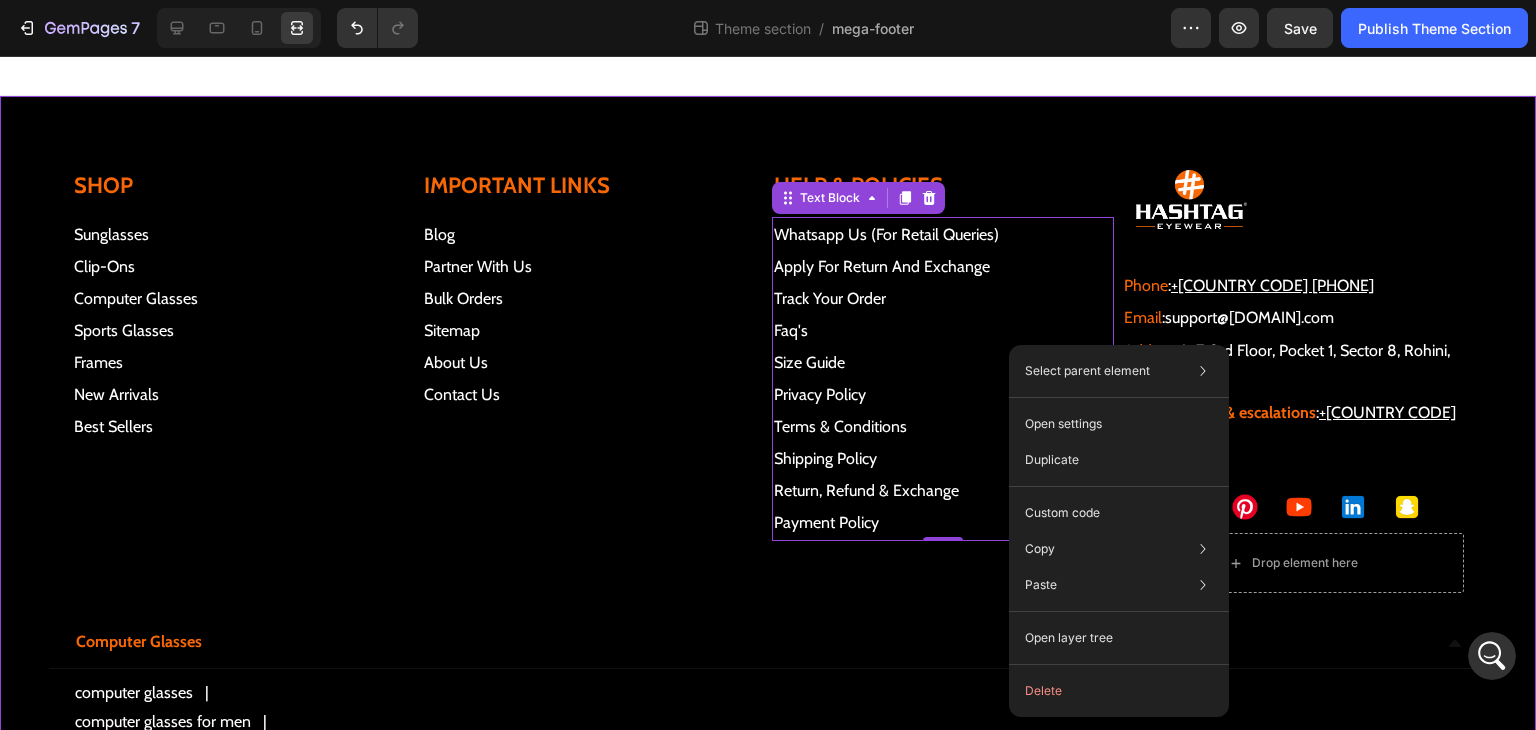 click on "Image Image Image Image Image Image Image Row Row SHOP Heading sunglasses   clip-ons computer glasses sports glasses  frames new arrivals best sellers Text Block sunglasses clip-ons computer glasses sports glasses frames   new arrivals   best sellers Text Block Important links Heading blog   |  partner with us  |  bulk orders   | sitemap  | about us  |  contact us Text Block blog   partner with us bulk orders sitemap about us contact us Text Block Help & Policies Heading whatsapp us (for retail queries)   |   apply for return & exchange    |    track your order   |  faq's    |  size guide    |    privacy policy    |  terms & conditions  |      shipping policy   |  return, refund & exchange   |  payment policy Text Block contact details Heading whatsapp us (for retail queries) apply for return and exchange track your order faq's size guide privacy policy terms & conditions shipping policy return, refund & exchange payment policy Text Block   0 Image Image Image Image Image Image :" at bounding box center [768, 1282] 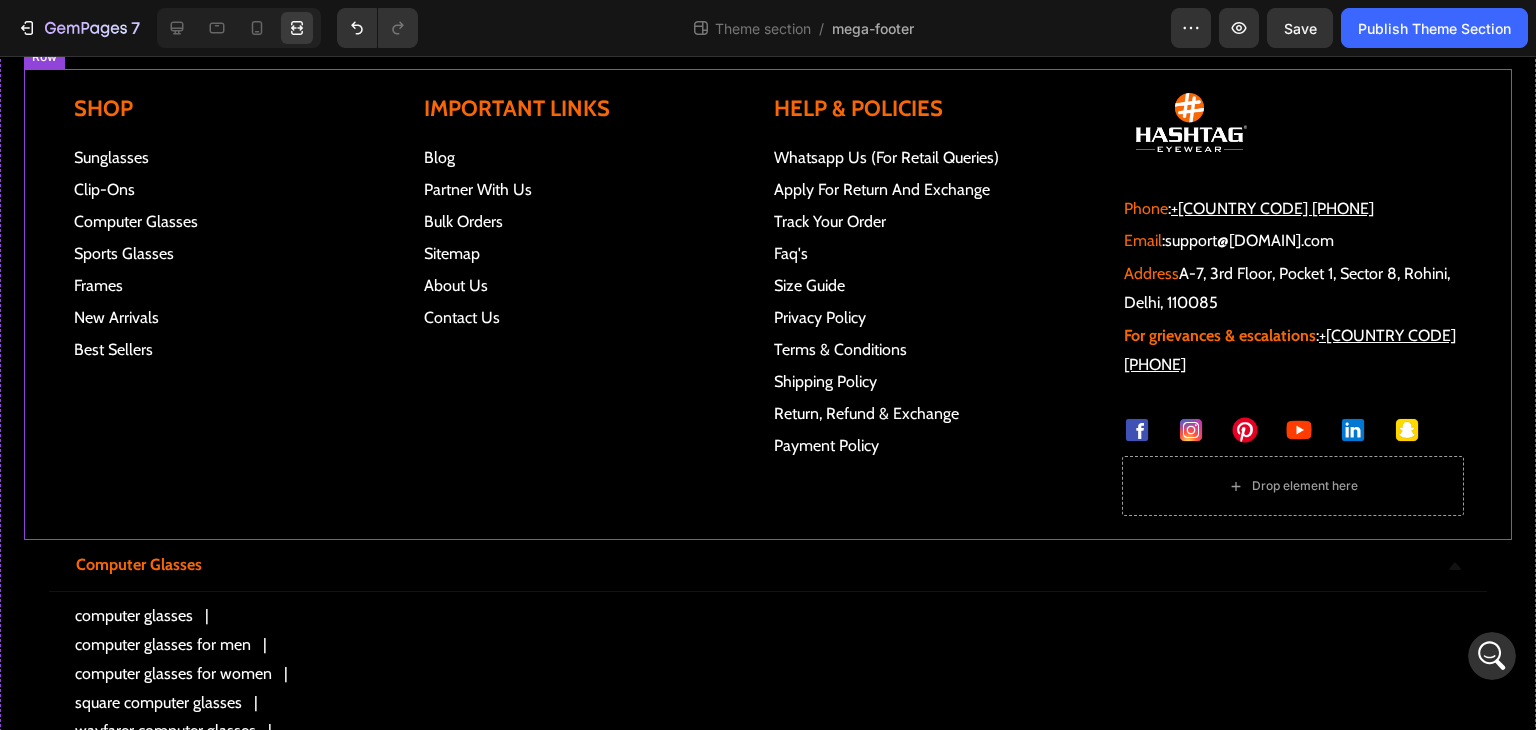 scroll, scrollTop: 200, scrollLeft: 0, axis: vertical 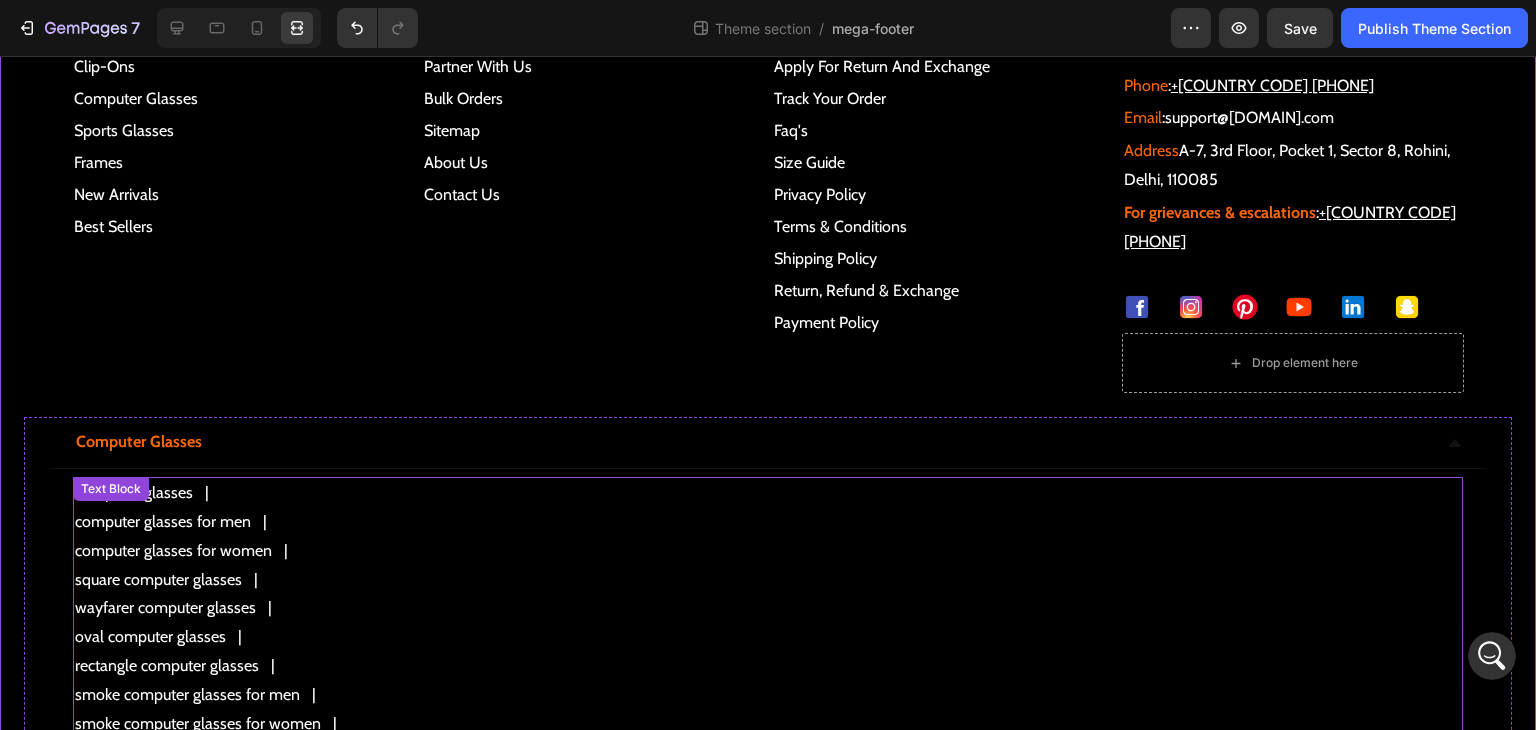 click on "wayfarer computer glasses" at bounding box center [768, 608] 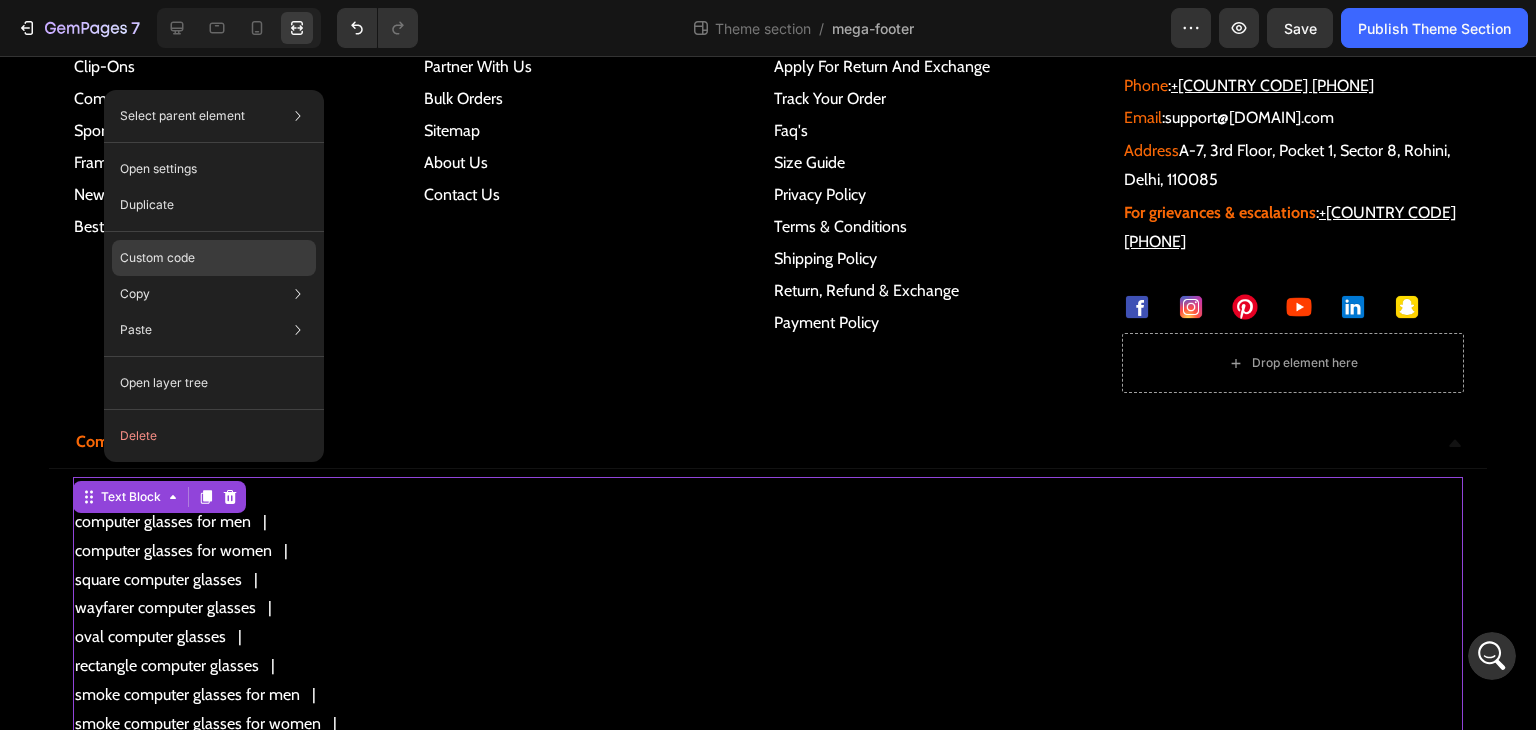 click on "Custom code" at bounding box center (157, 258) 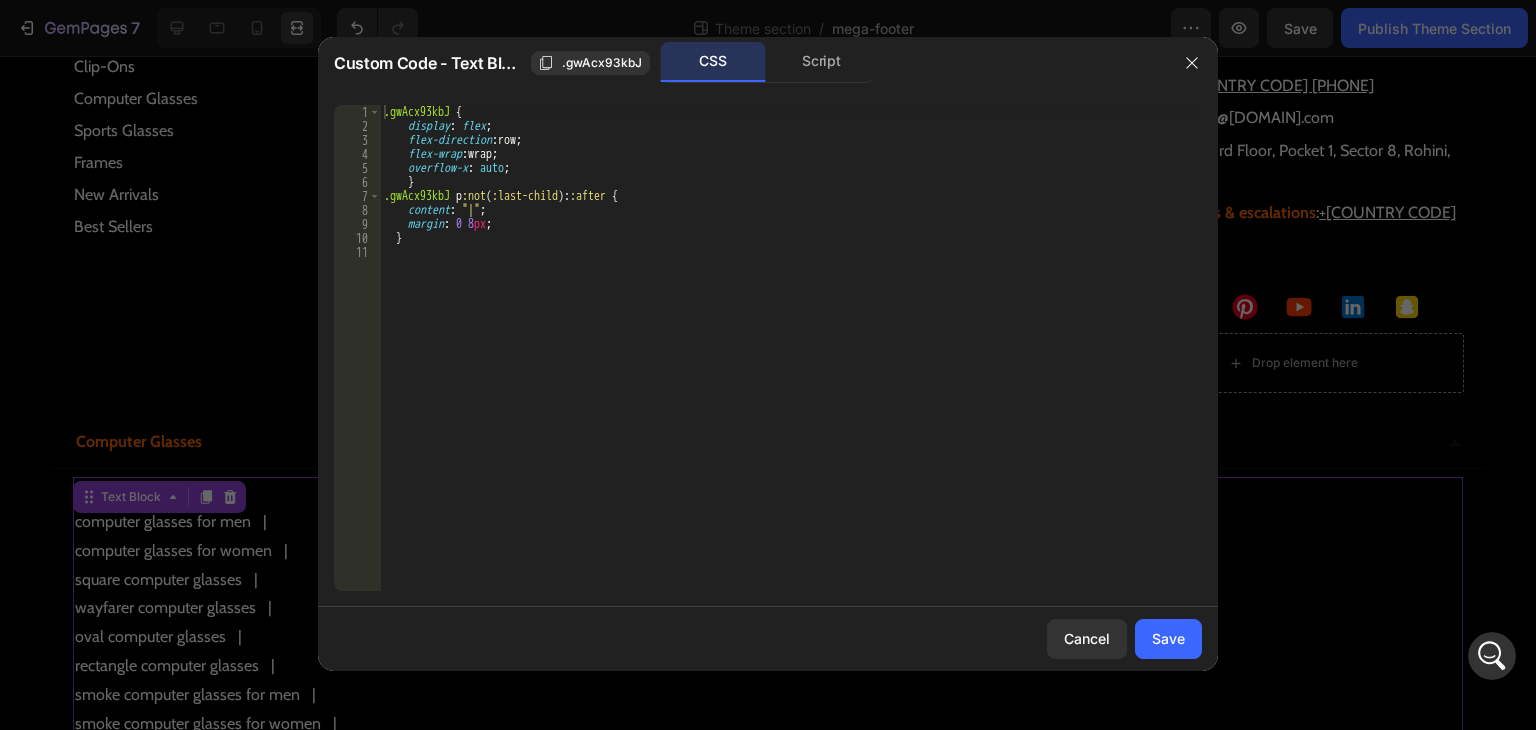 type 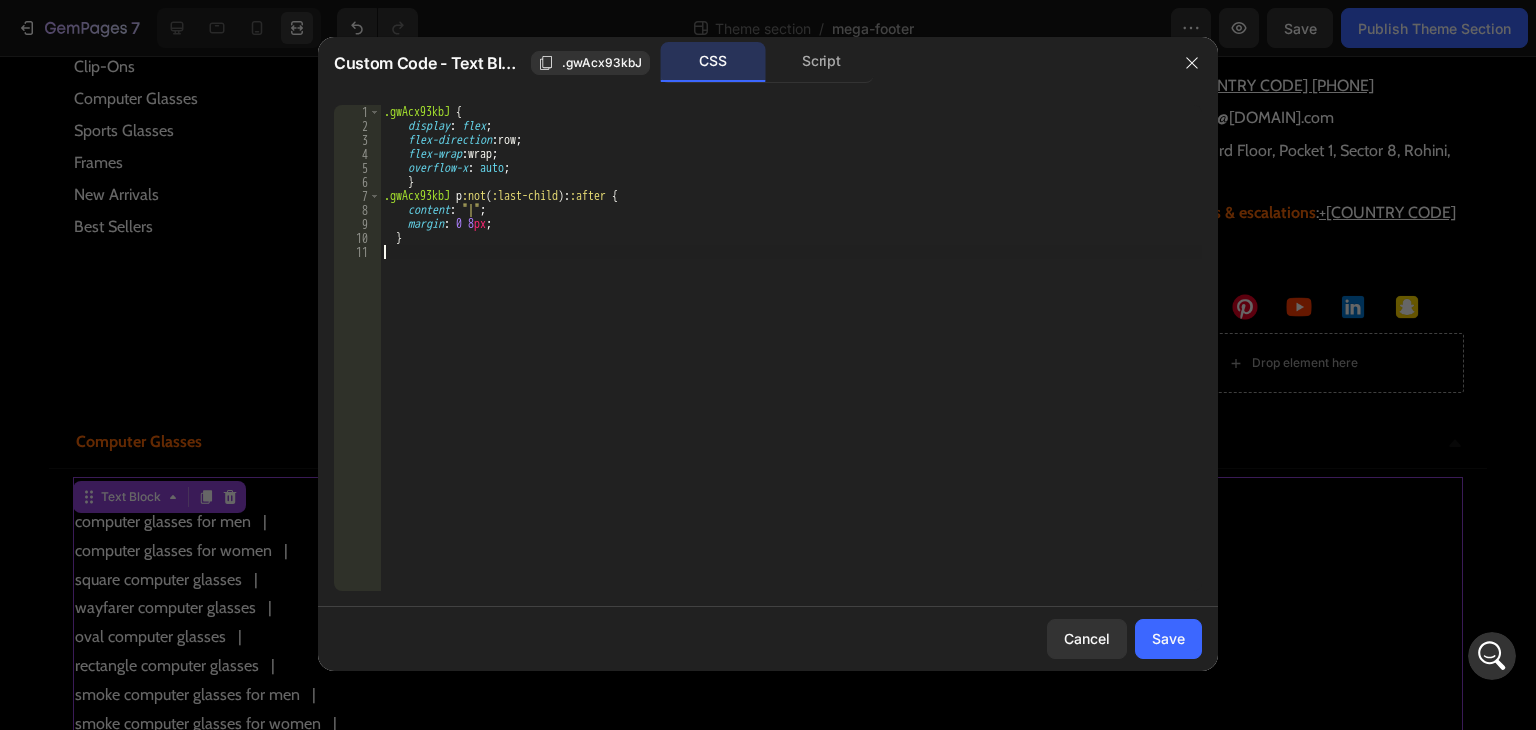 click on ".gwAcx93kbJ   {      display :   flex ;      flex-direction :  row ;      flex-wrap :  wrap ;      overflow-x :   auto ;      } .gwAcx93kbJ   p :not ( :last-child ): :after   {      content :   "  |  " ;      margin :   0   8 px ;    }" at bounding box center (791, 362) 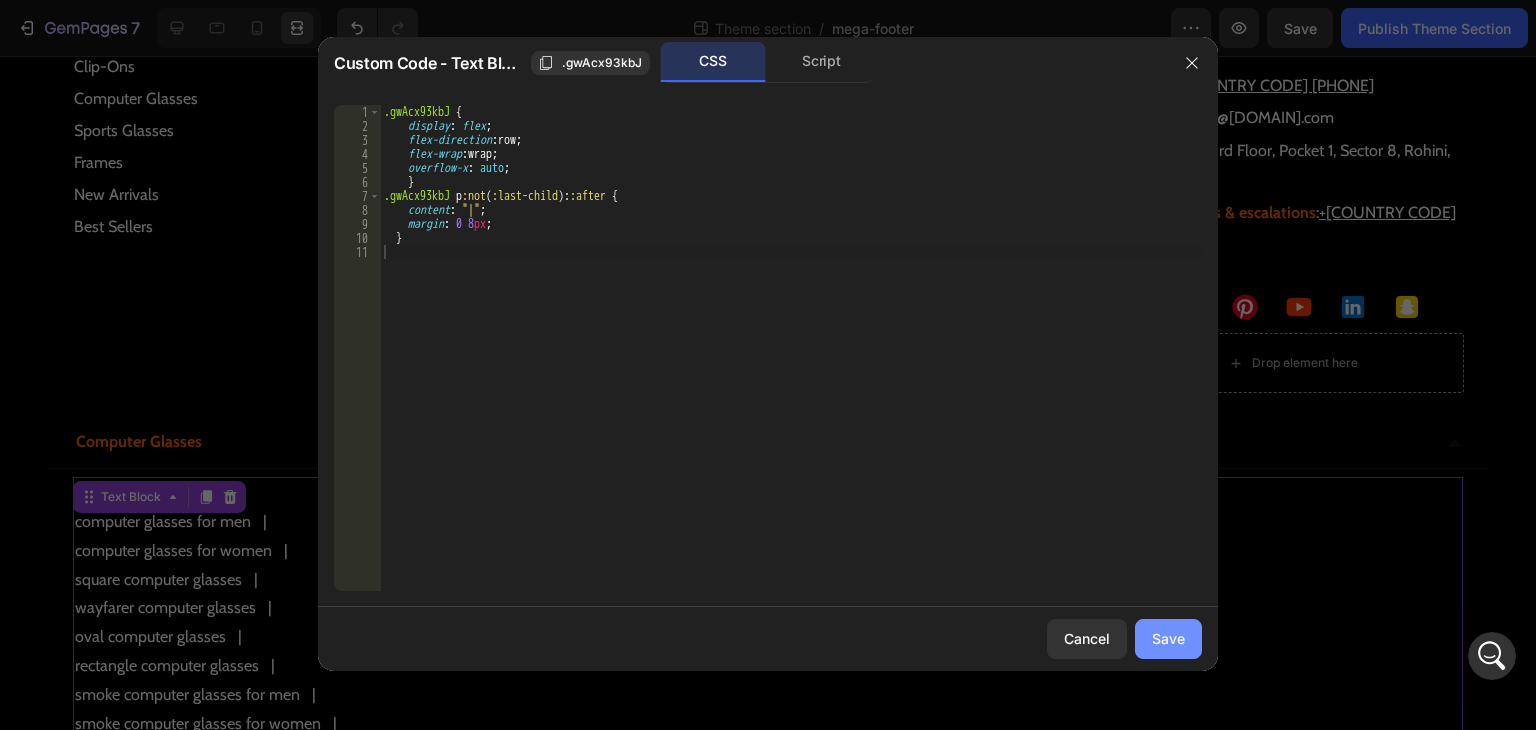 click on "Save" at bounding box center (1168, 638) 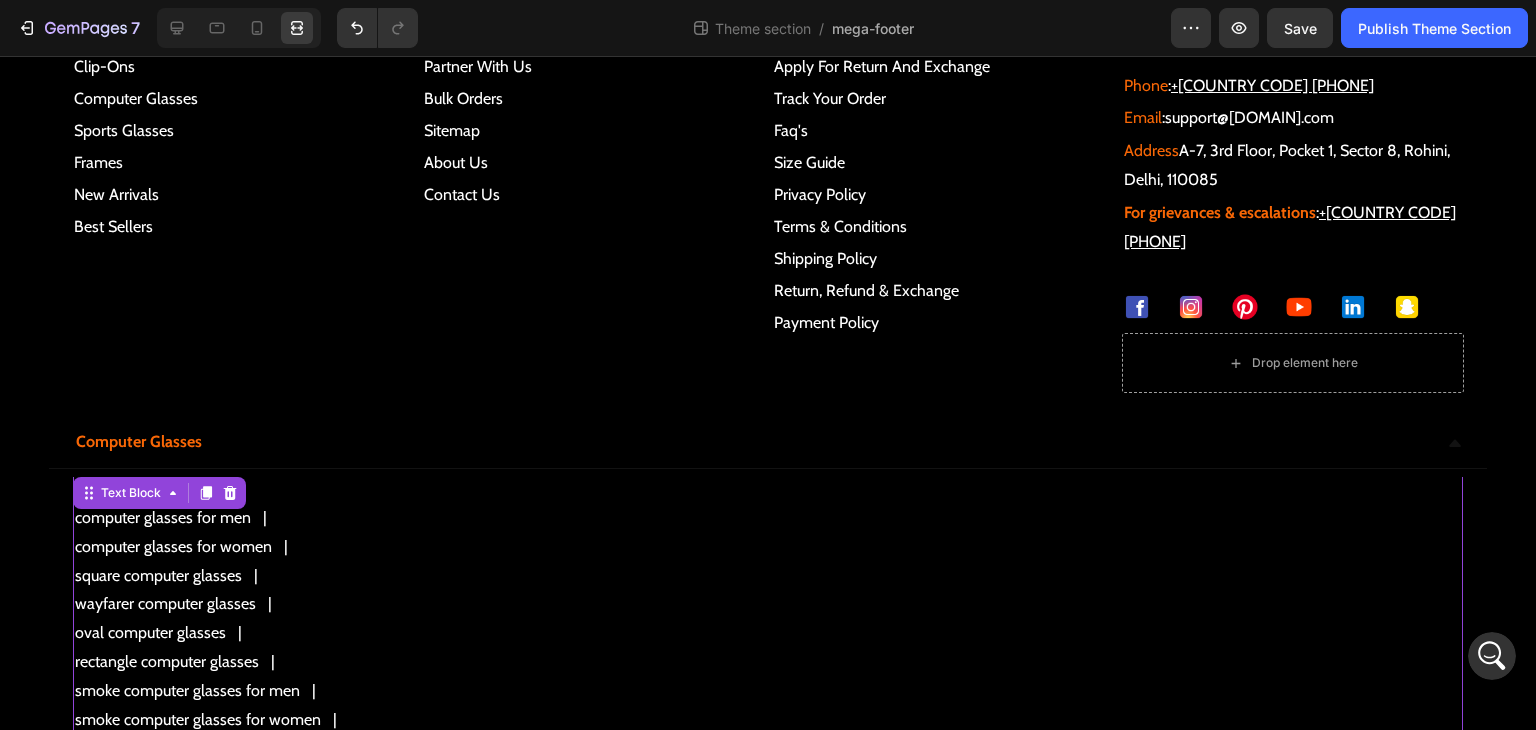 scroll, scrollTop: 8, scrollLeft: 0, axis: vertical 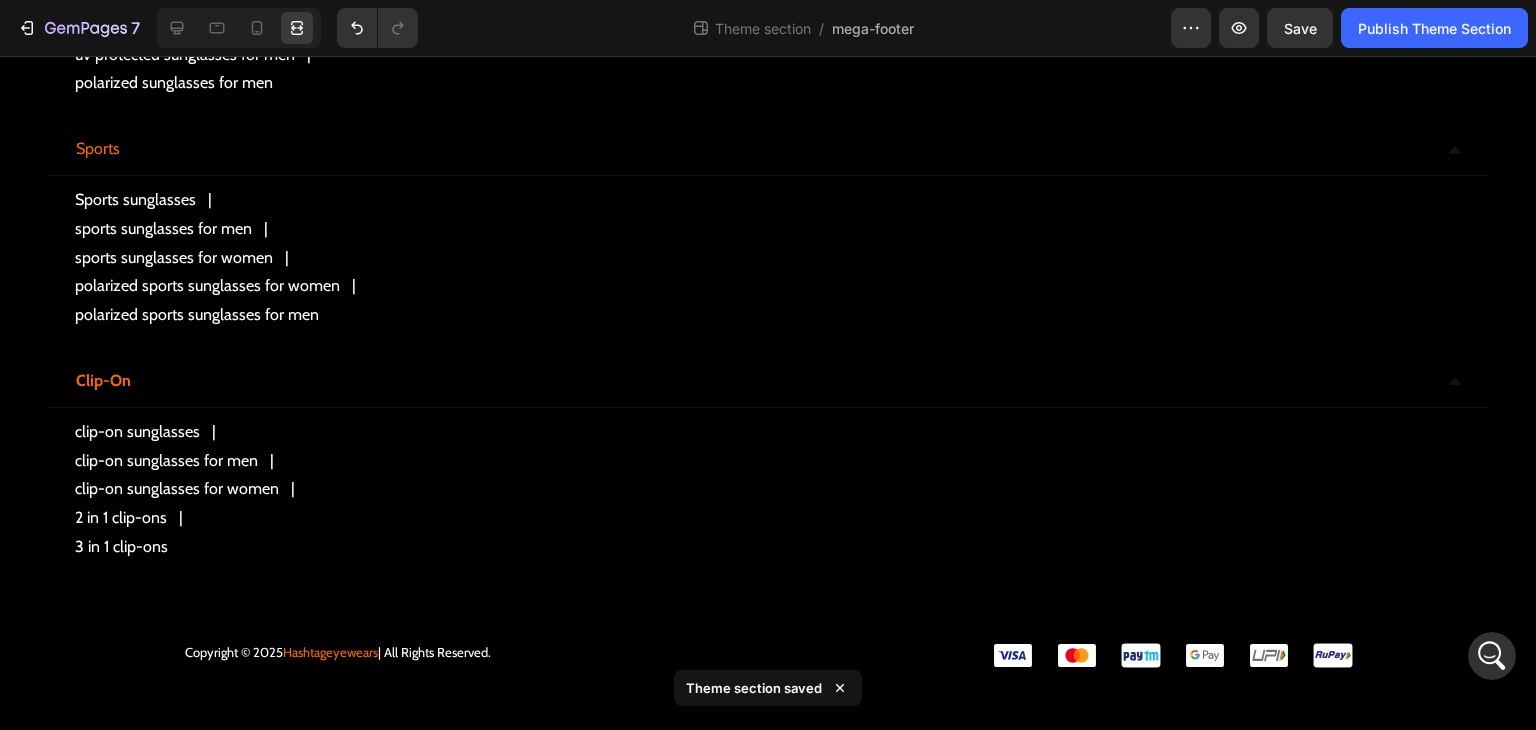 click 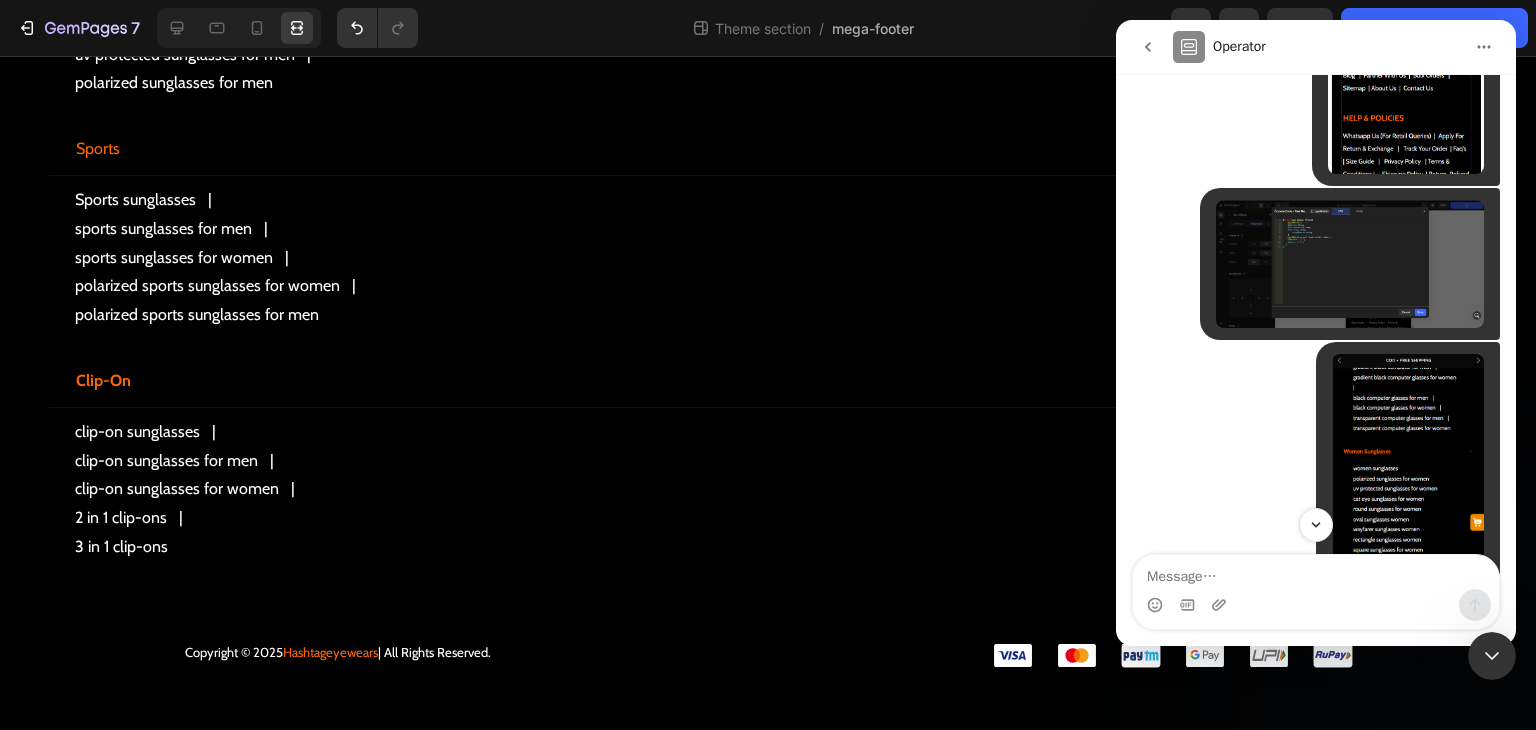 scroll, scrollTop: 854, scrollLeft: 0, axis: vertical 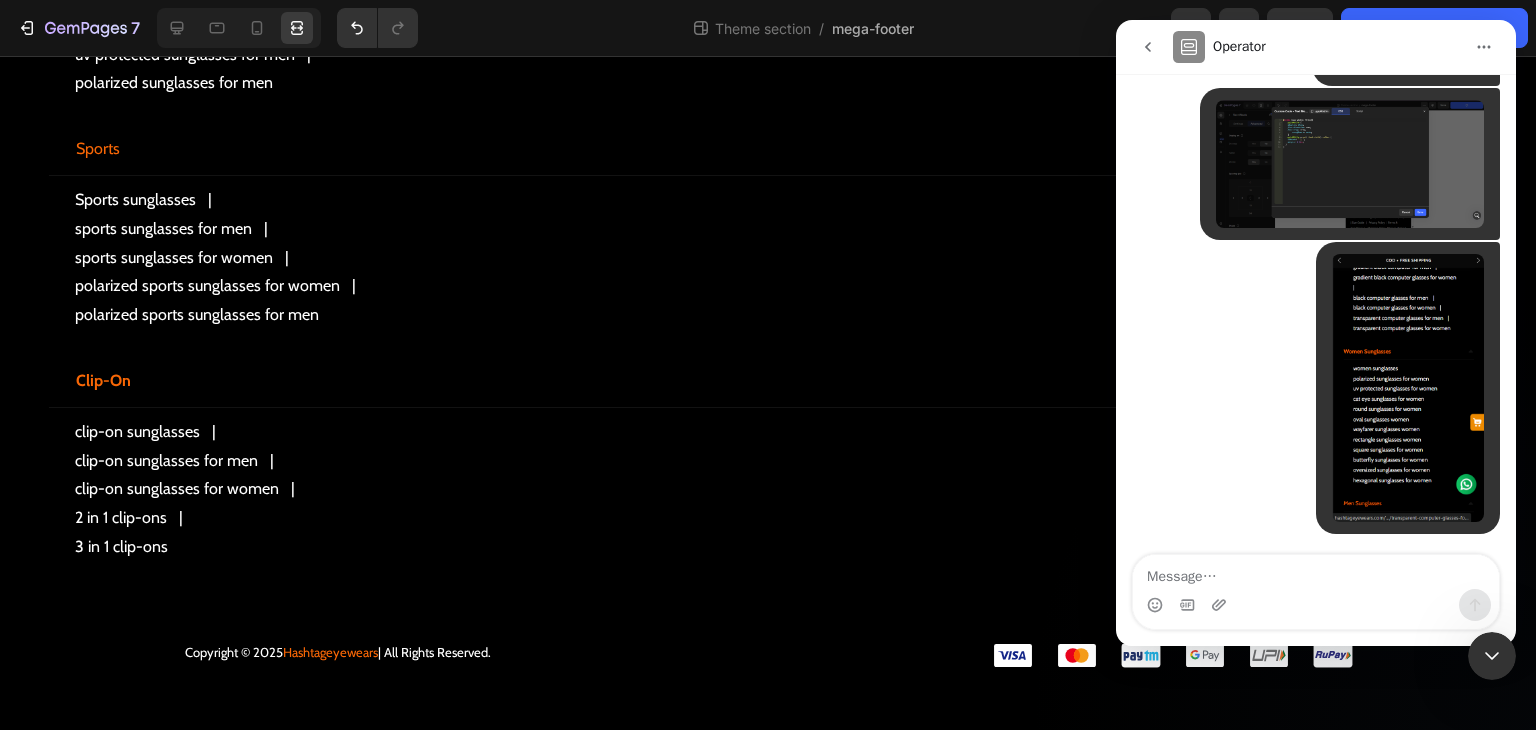 click 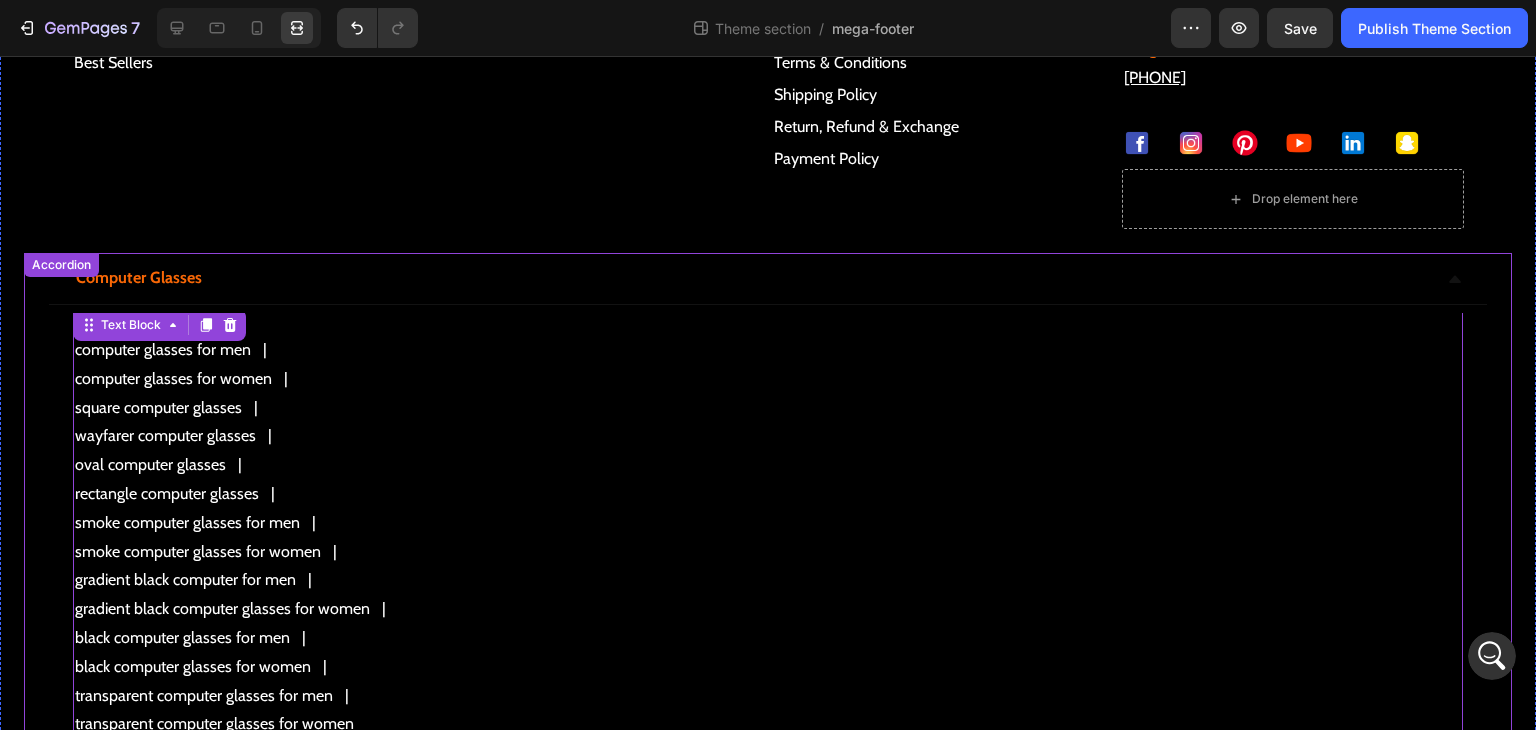 scroll, scrollTop: 307, scrollLeft: 0, axis: vertical 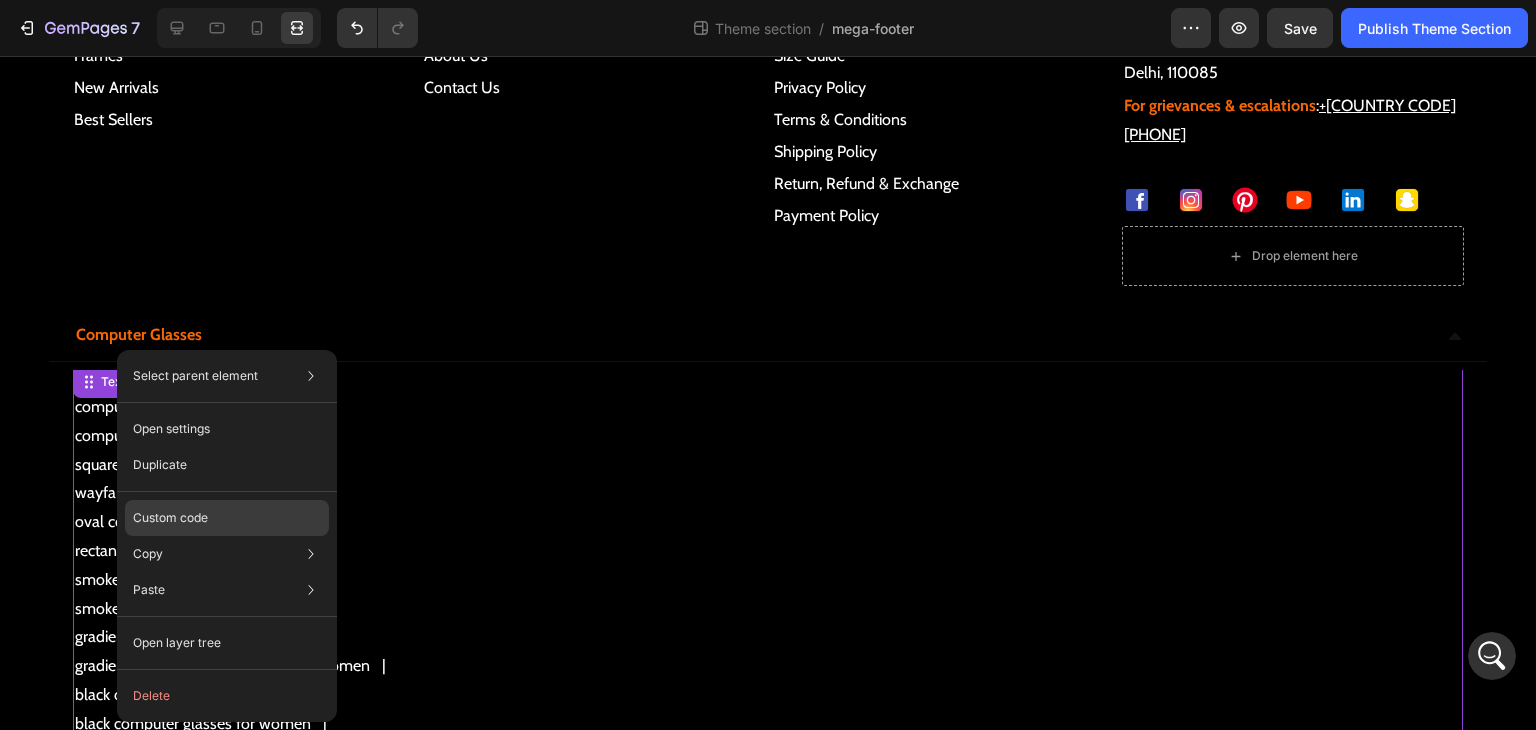click on "Custom code" 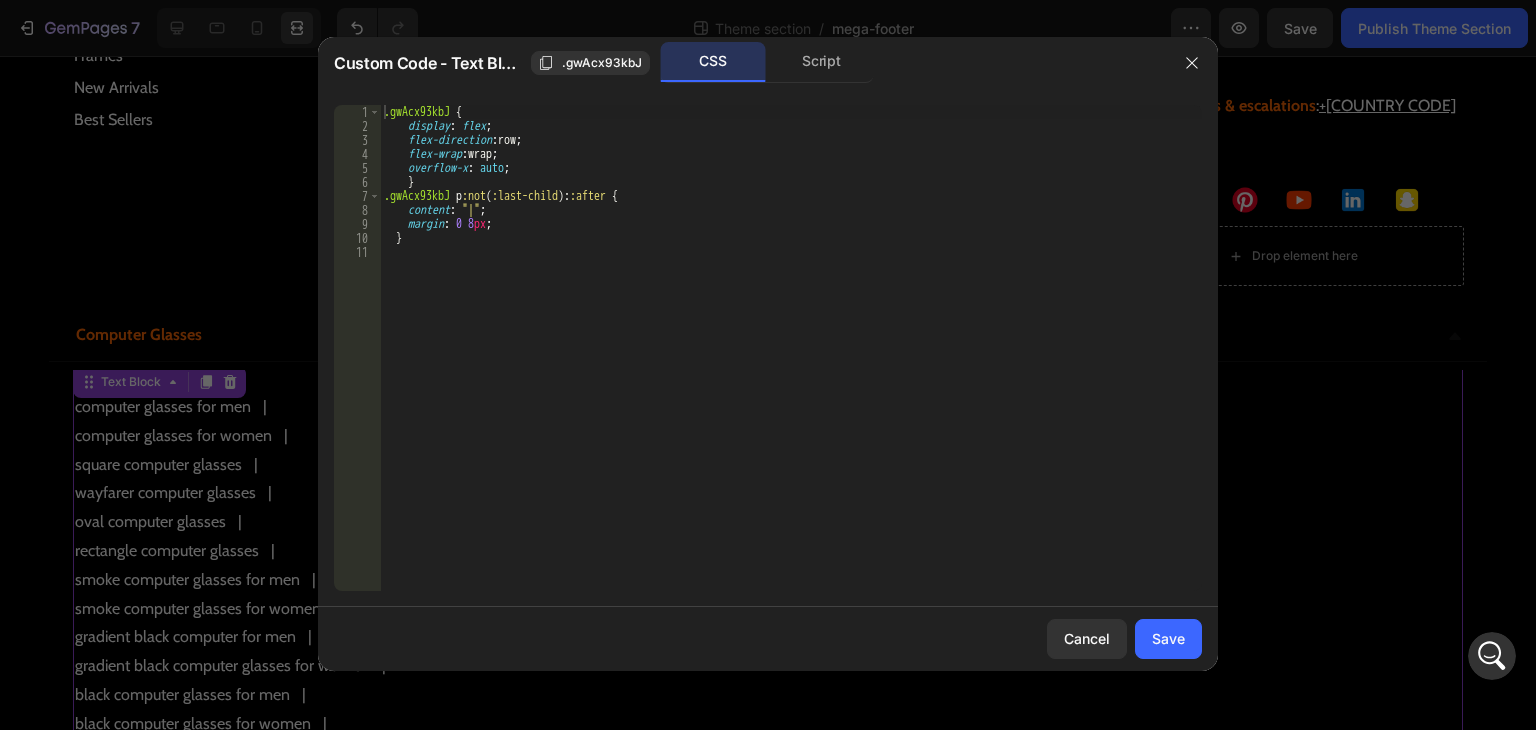 type 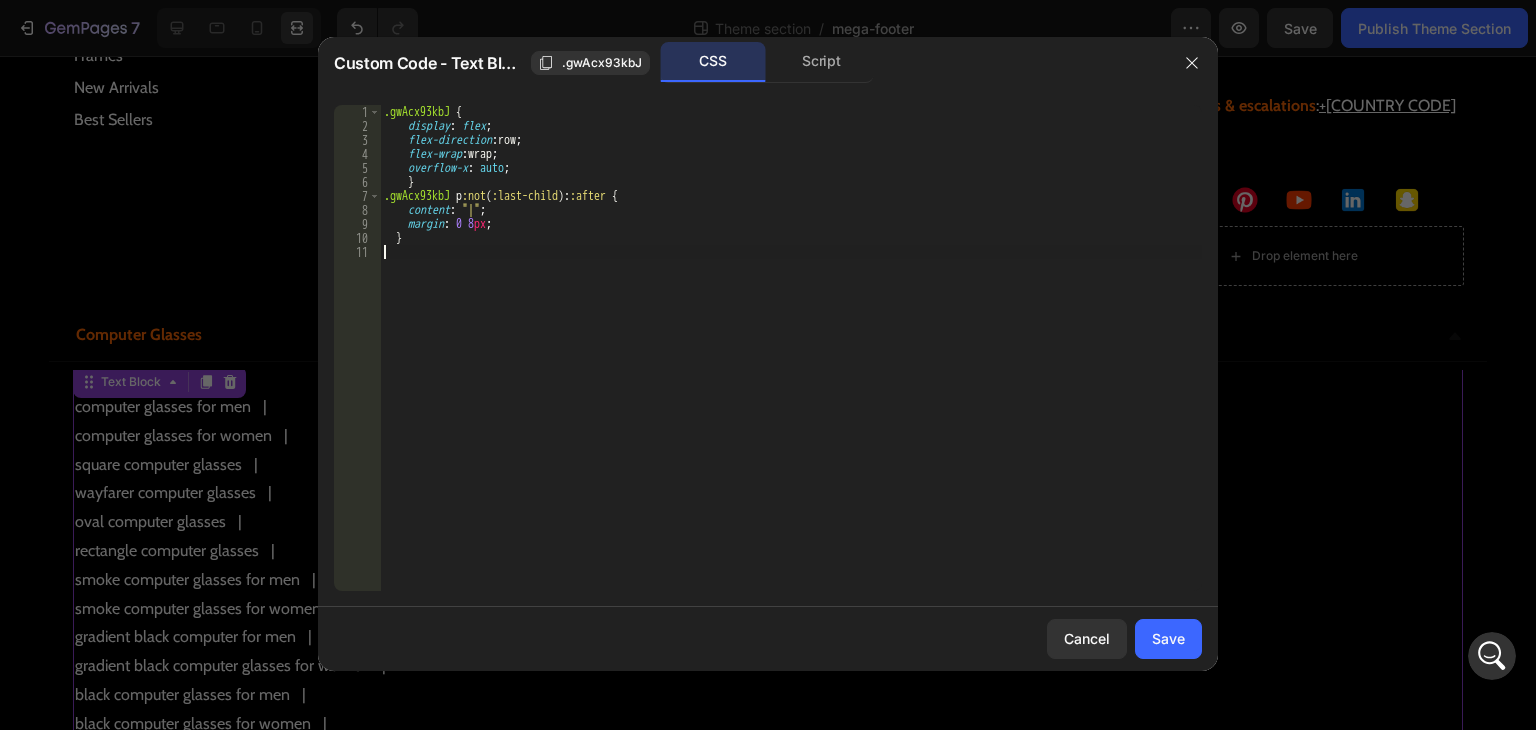 click on ".gwAcx93kbJ   {      display :   flex ;      flex-direction :  row ;      flex-wrap :  wrap ;      overflow-x :   auto ;      } .gwAcx93kbJ   p :not ( :last-child ): :after   {      content :   "  |  " ;      margin :   0   8 px ;    }" at bounding box center [791, 362] 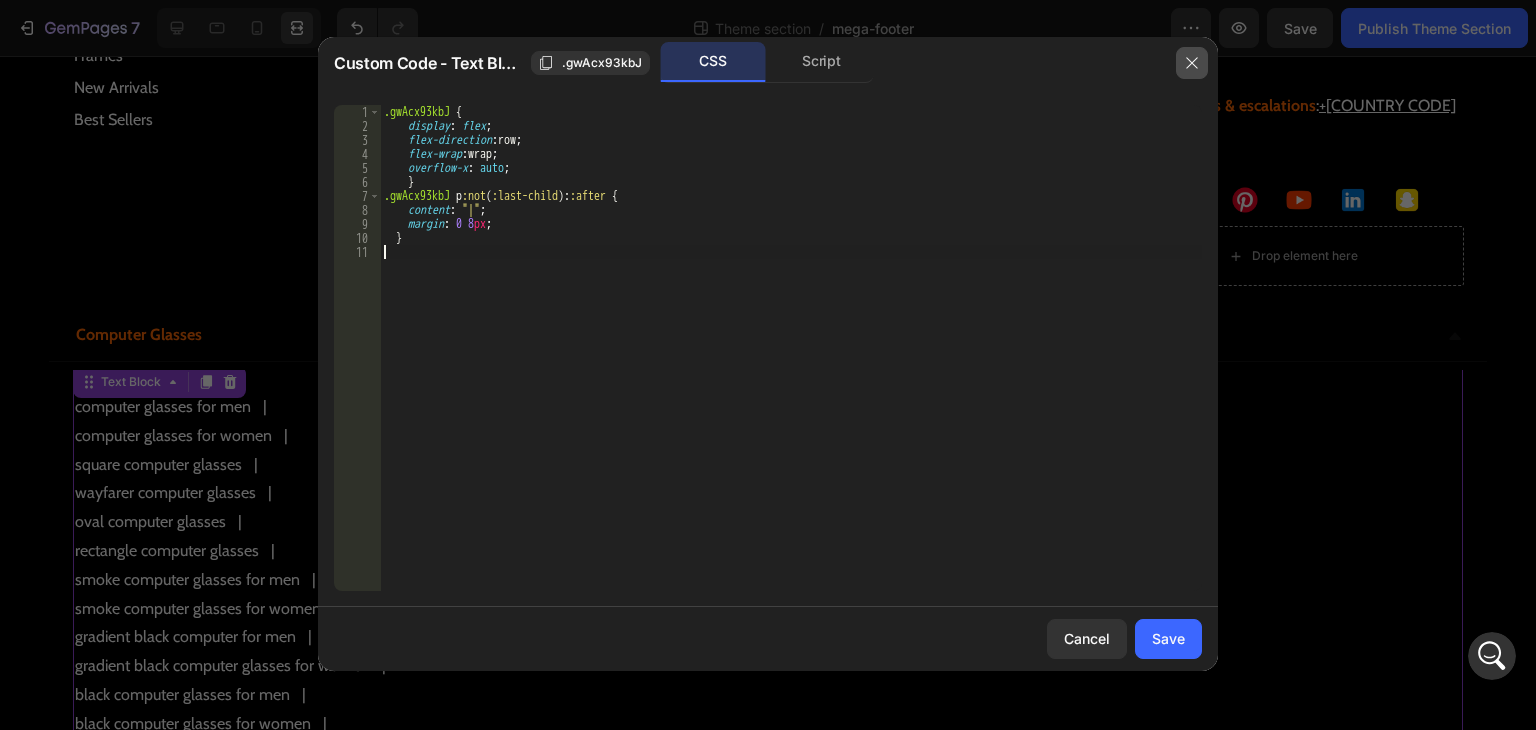 click at bounding box center (1192, 63) 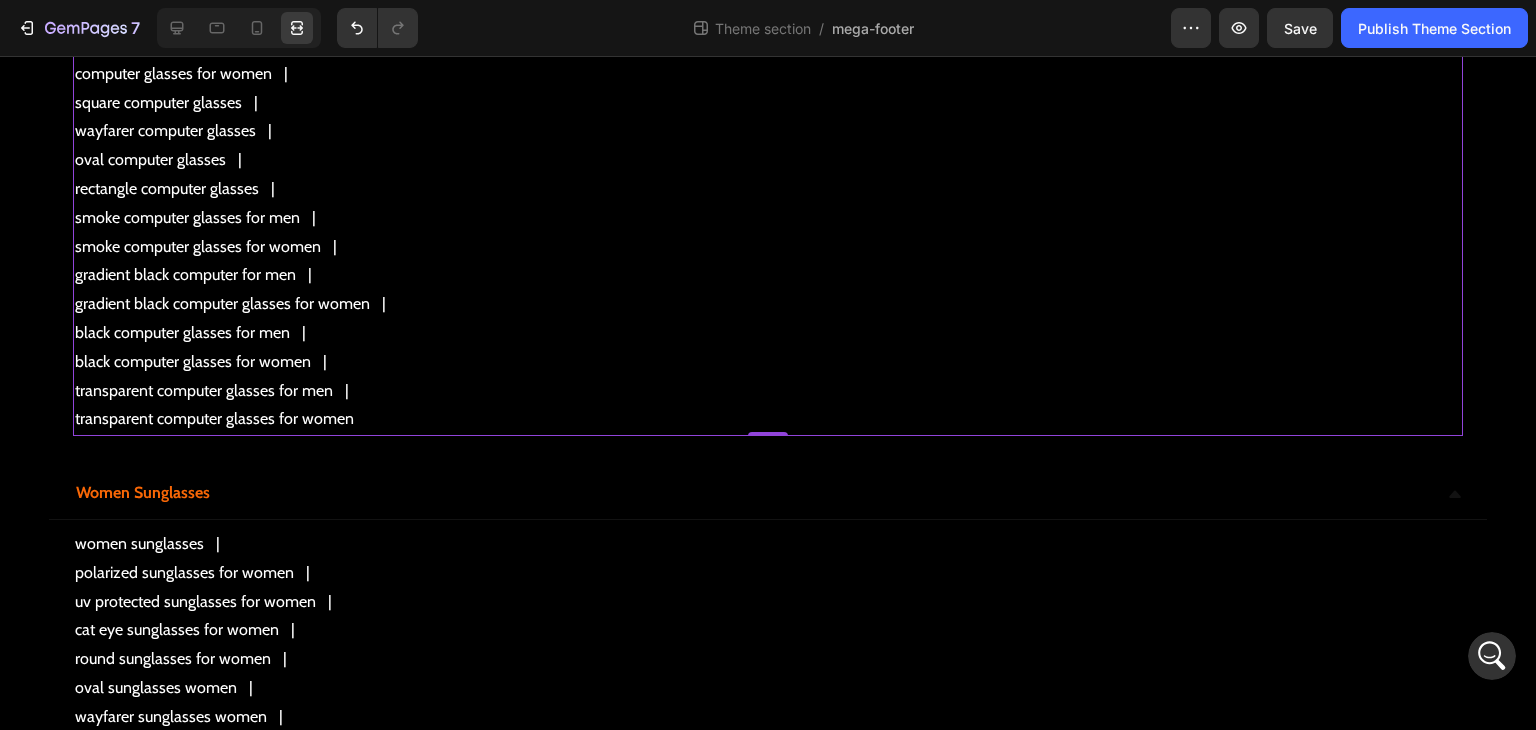 scroll, scrollTop: 707, scrollLeft: 0, axis: vertical 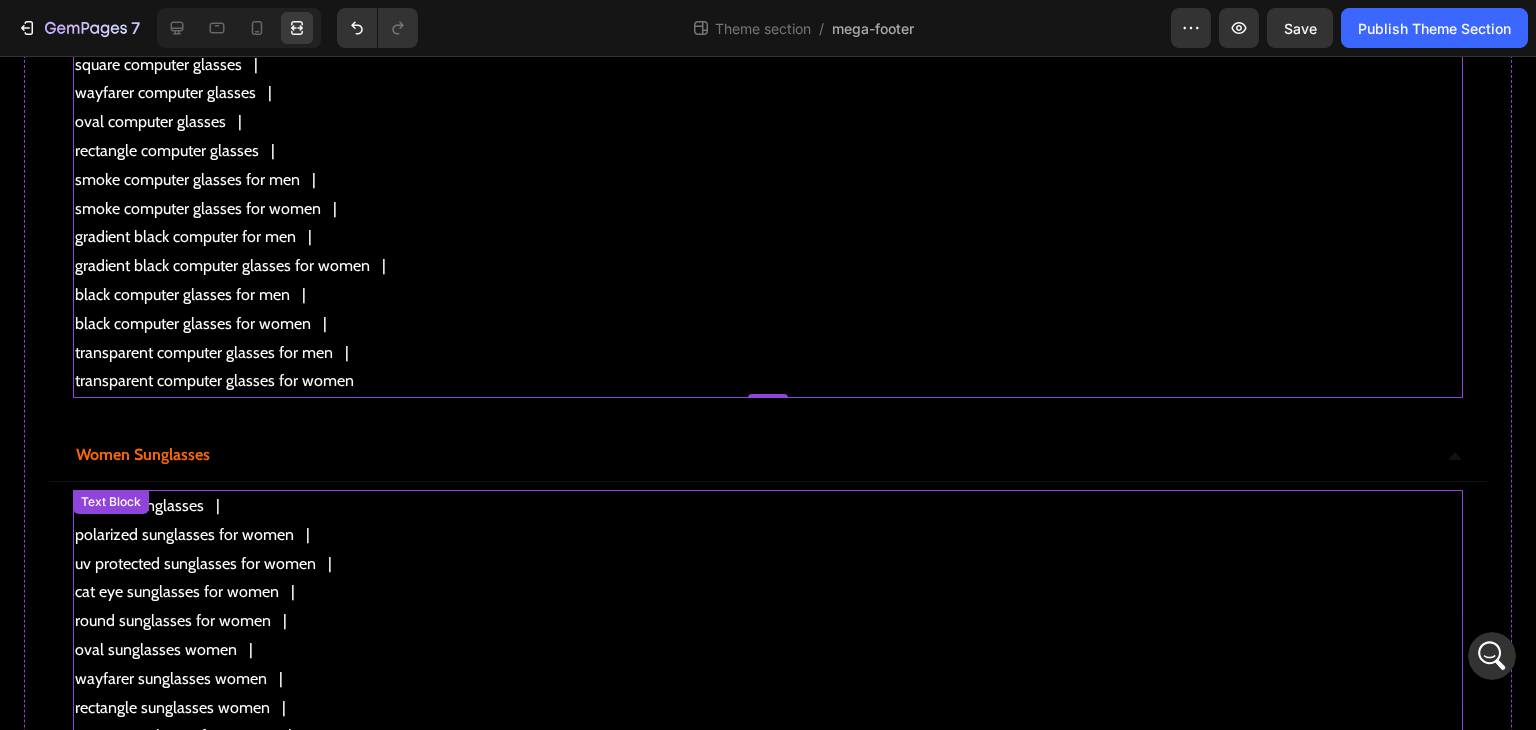 click on "women sunglasses polarized sunglasses for women uv protected sunglasses for women cat eye sunglasses for women round sunglasses for women oval sunglasses women wayfarer sunglasses women rectangle sunglasses women square sunglasses for women butterfly sunglasses for women oversized sunglasses for women hexagonal sunglasses for women" at bounding box center (768, 665) 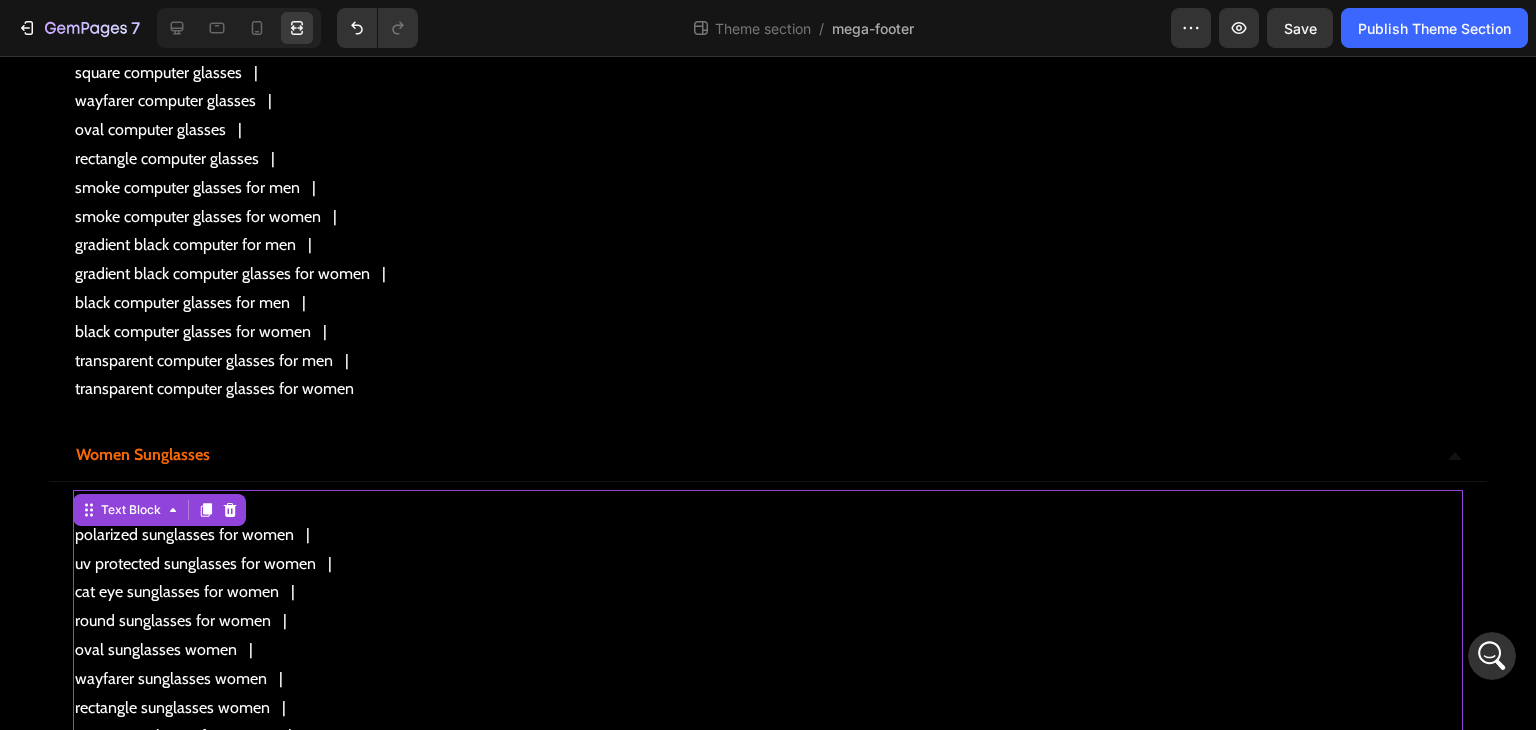 scroll, scrollTop: 715, scrollLeft: 0, axis: vertical 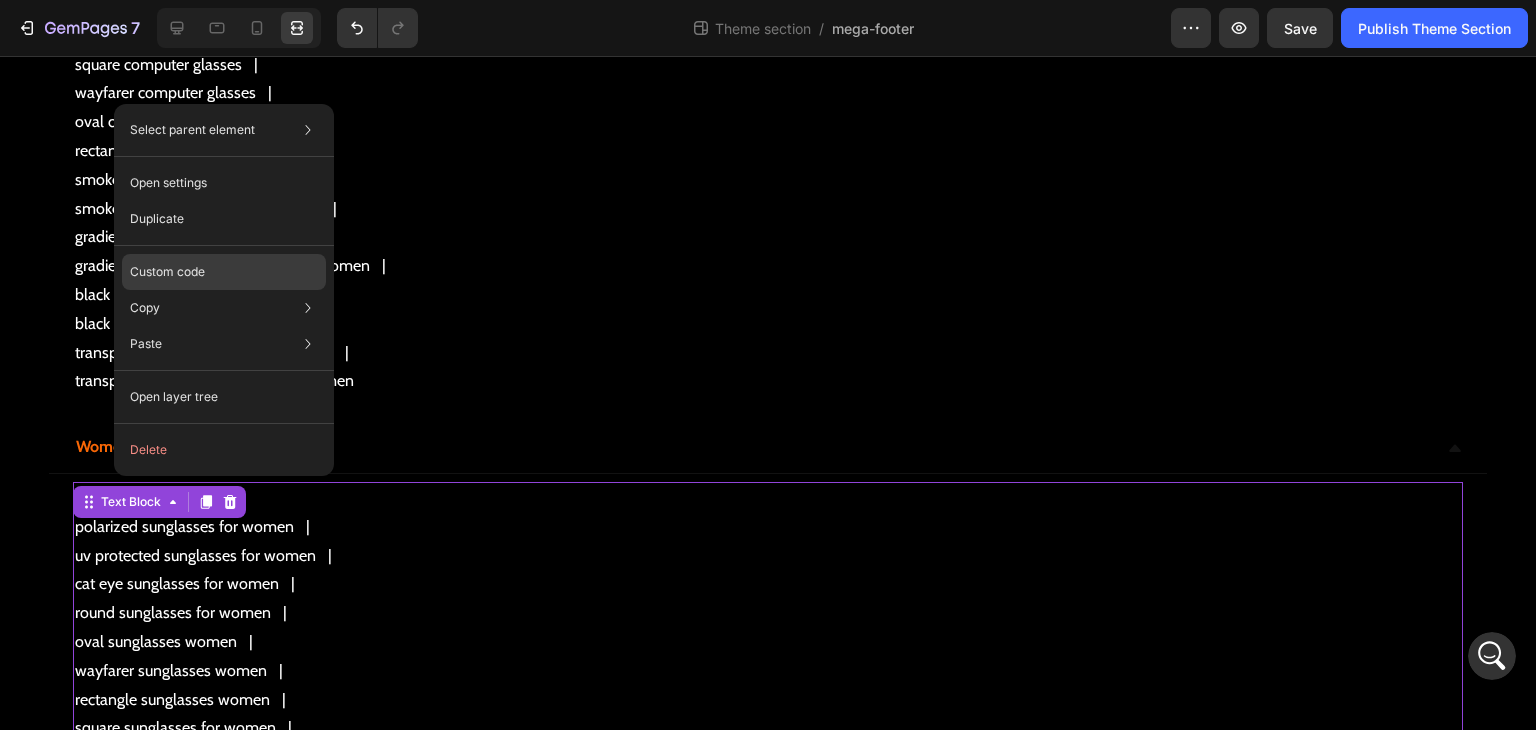 click on "Custom code" 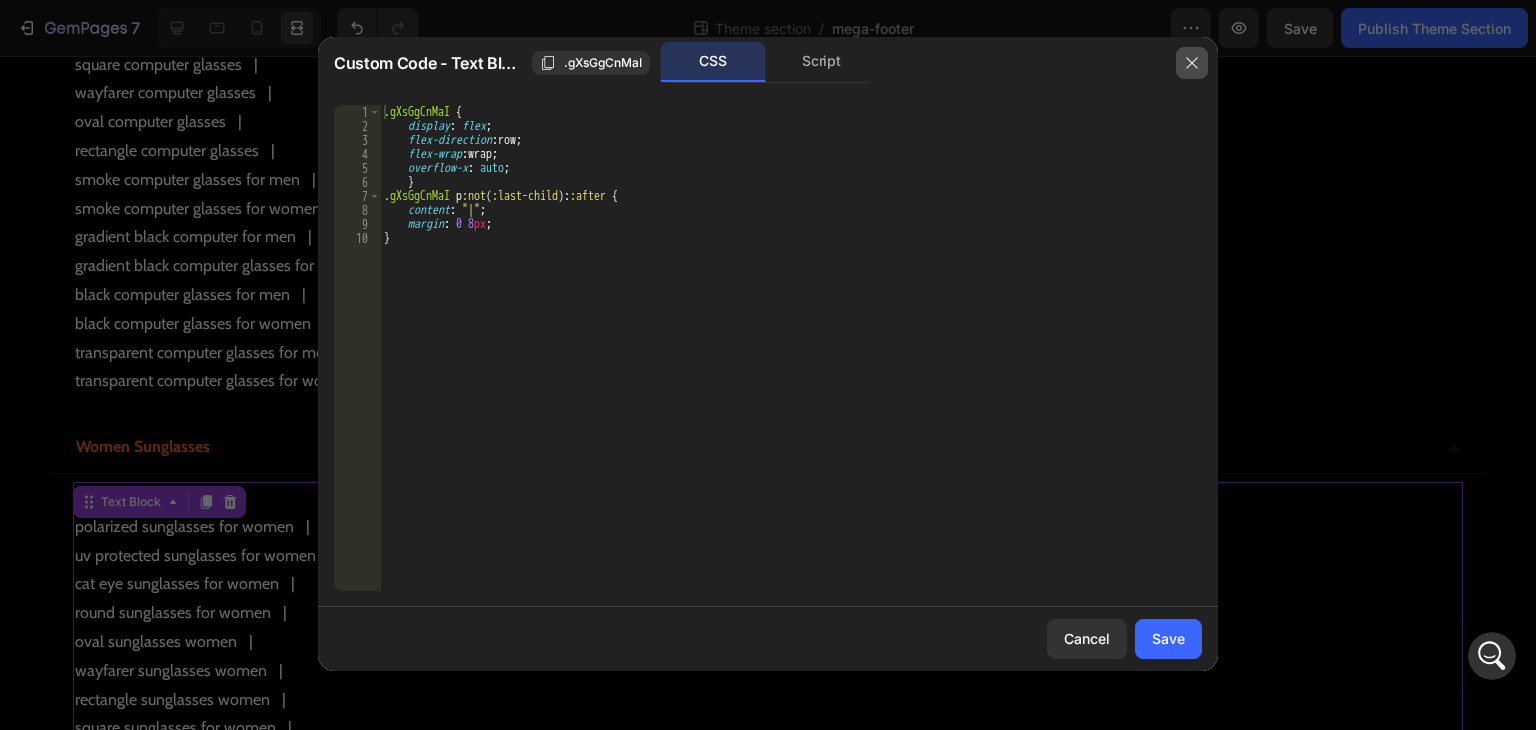 click at bounding box center [1192, 63] 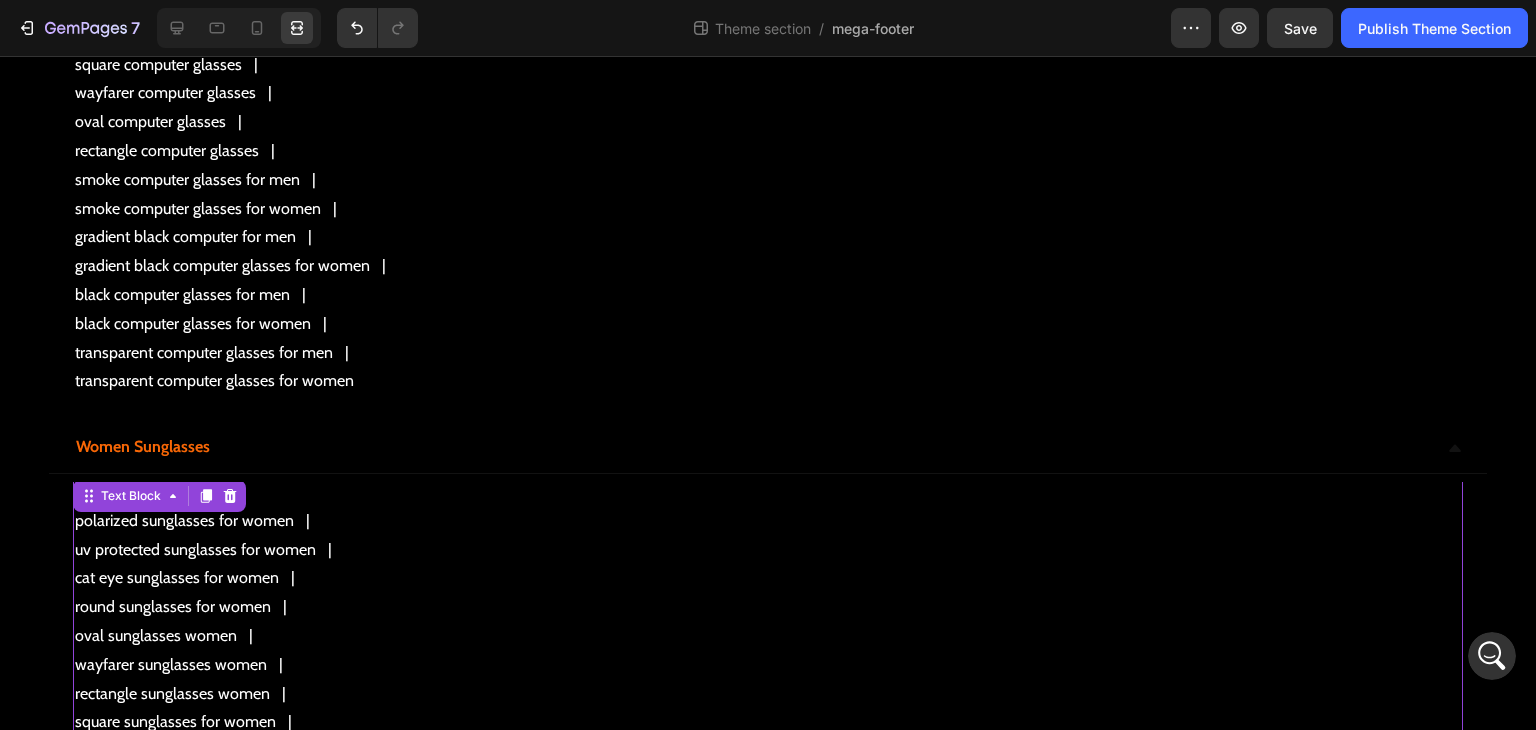 scroll, scrollTop: 8, scrollLeft: 0, axis: vertical 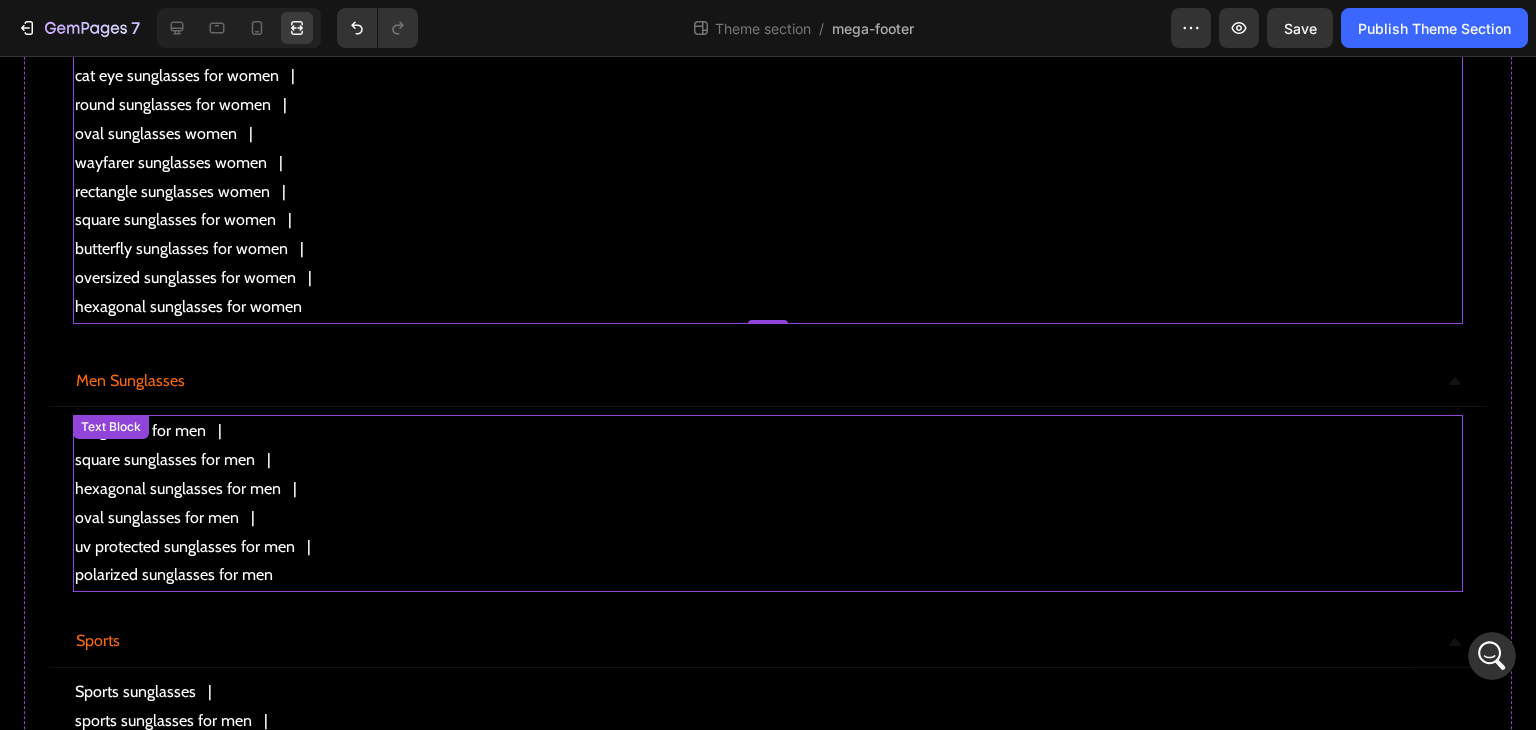 click on "hexagonal sunglasses for men" at bounding box center (768, 489) 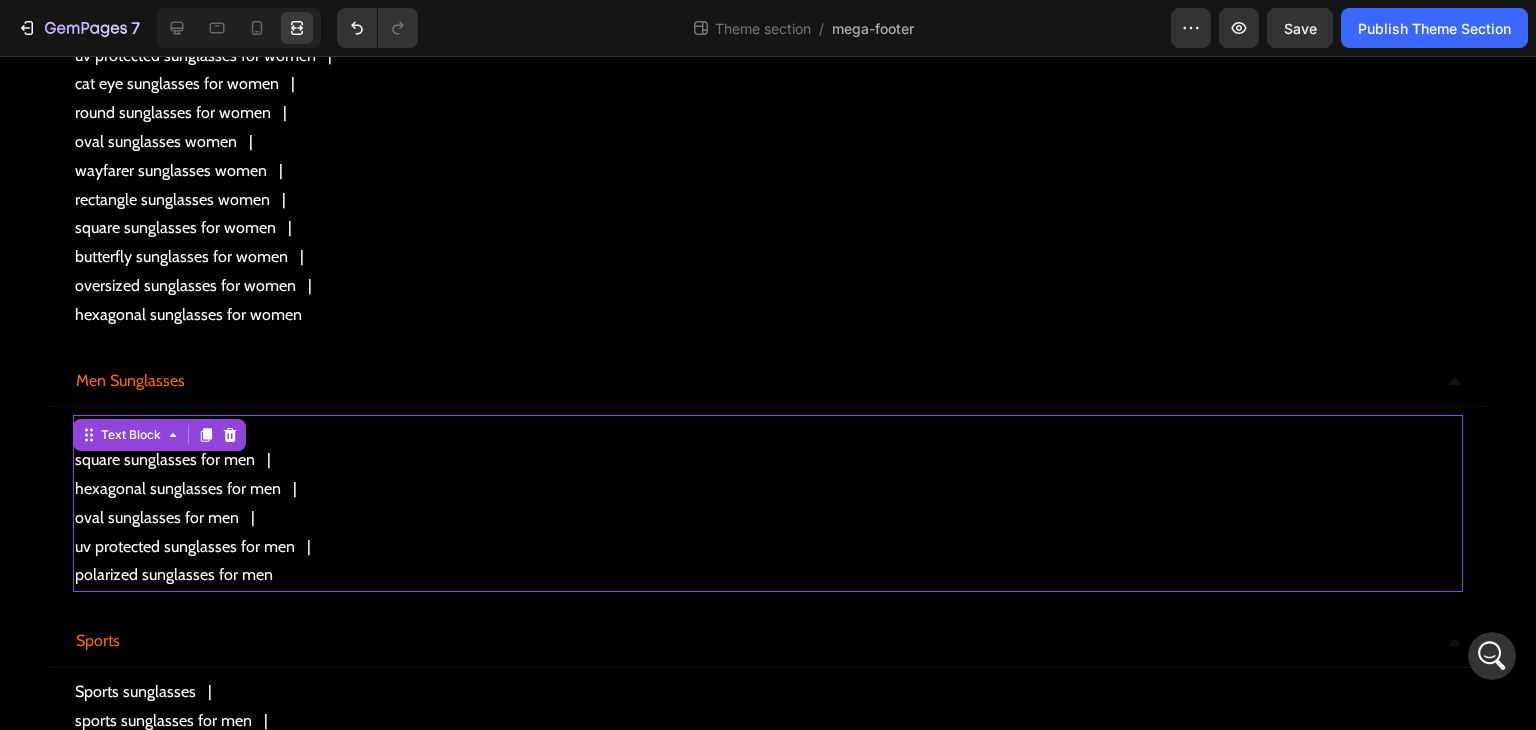 scroll, scrollTop: 1223, scrollLeft: 0, axis: vertical 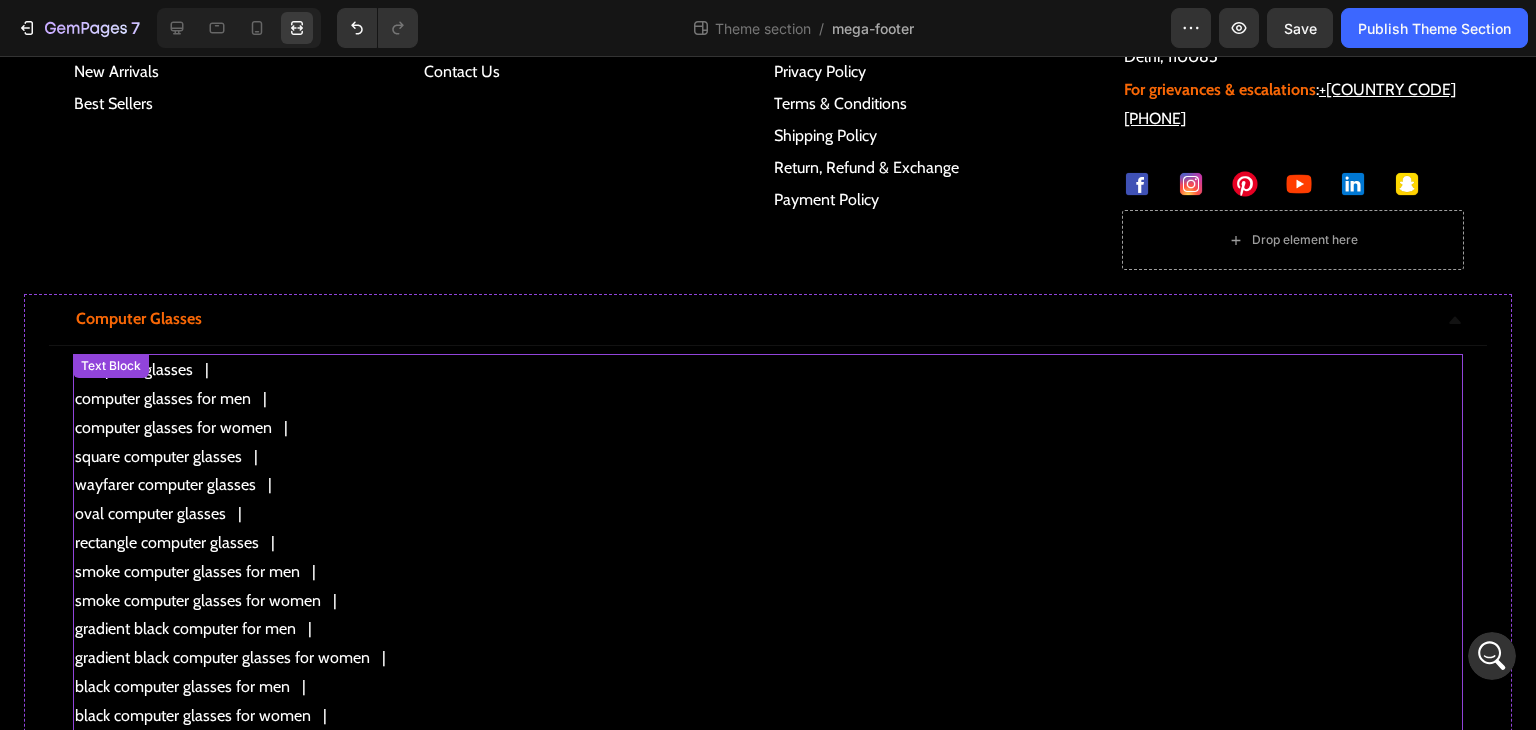 click on "wayfarer computer glasses" at bounding box center [768, 485] 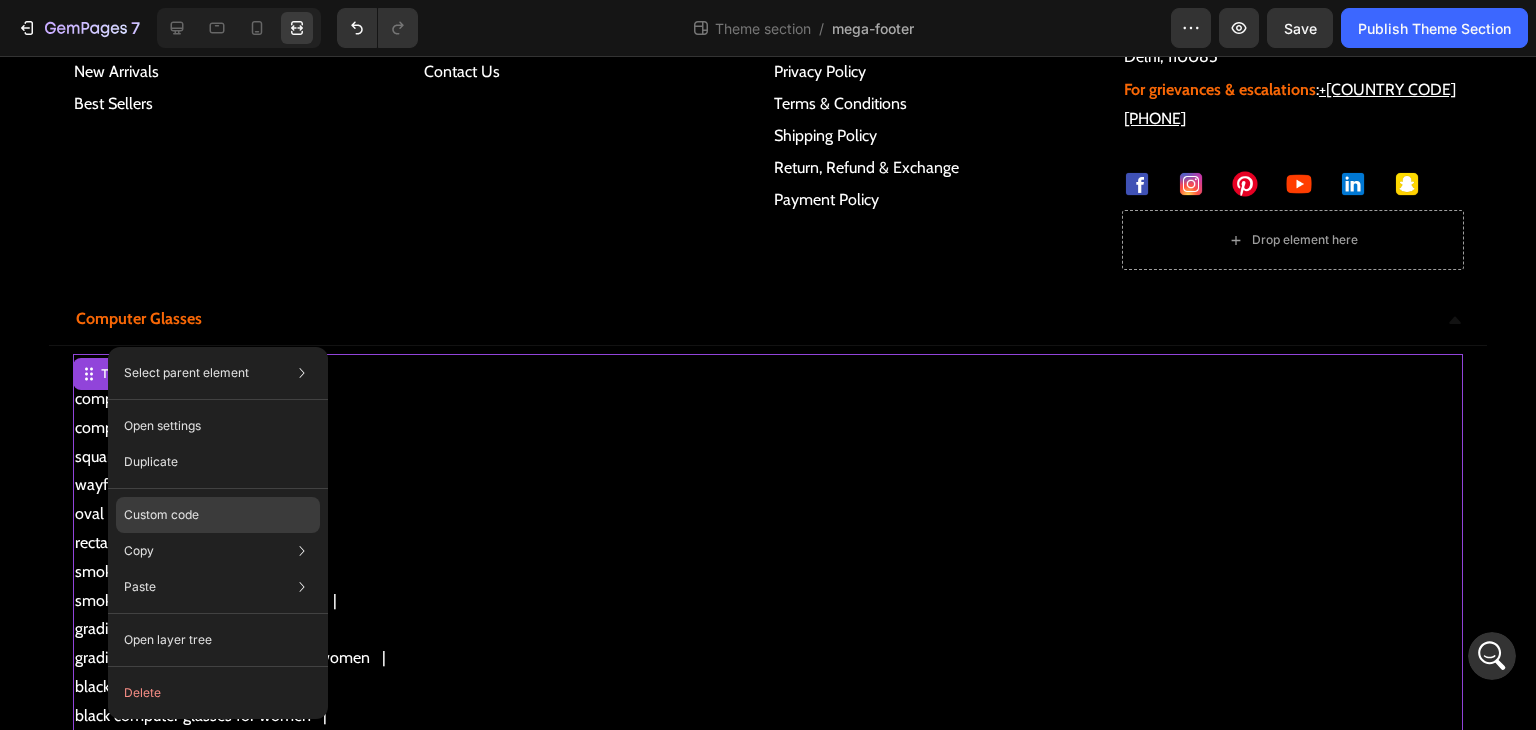 click on "Custom code" at bounding box center [161, 515] 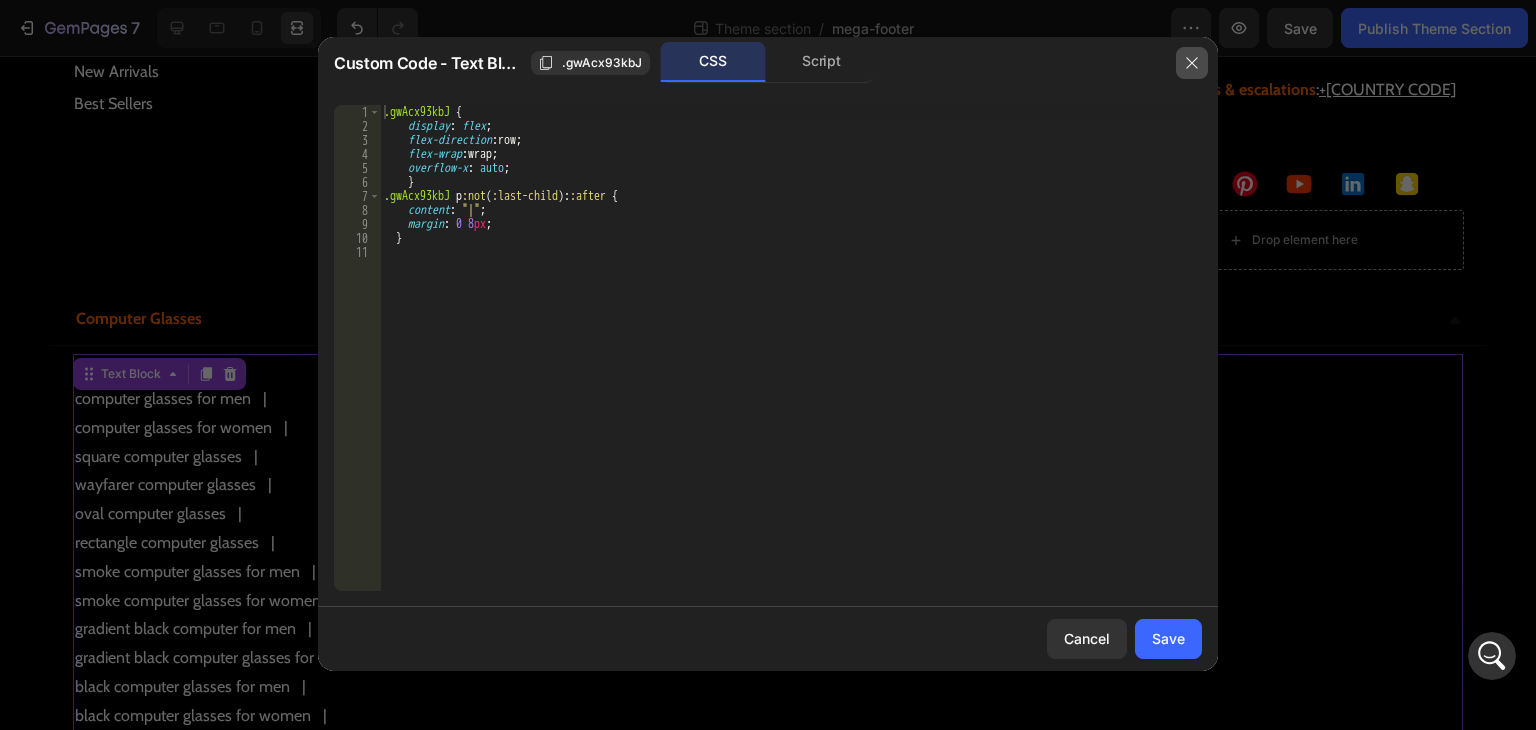 click at bounding box center (1192, 63) 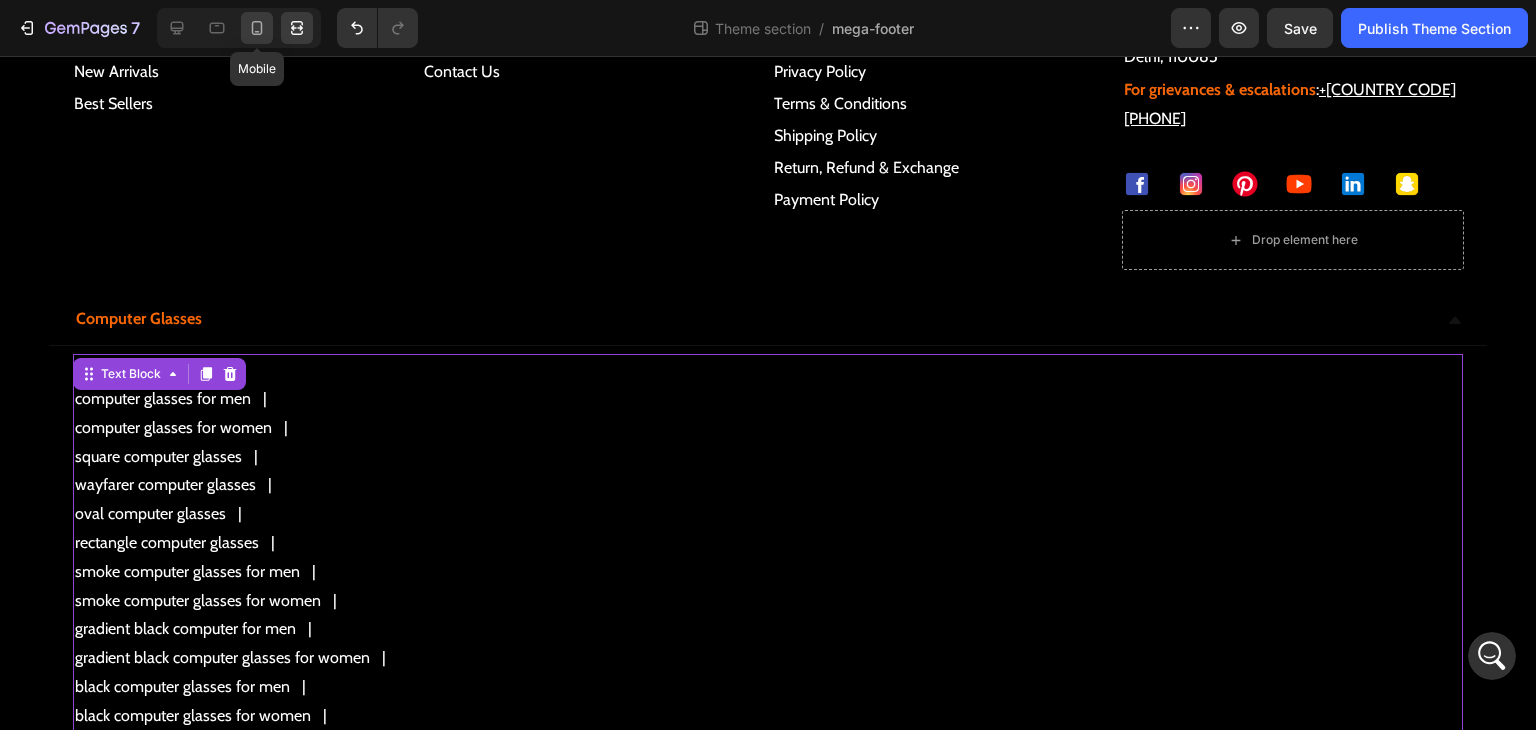 click 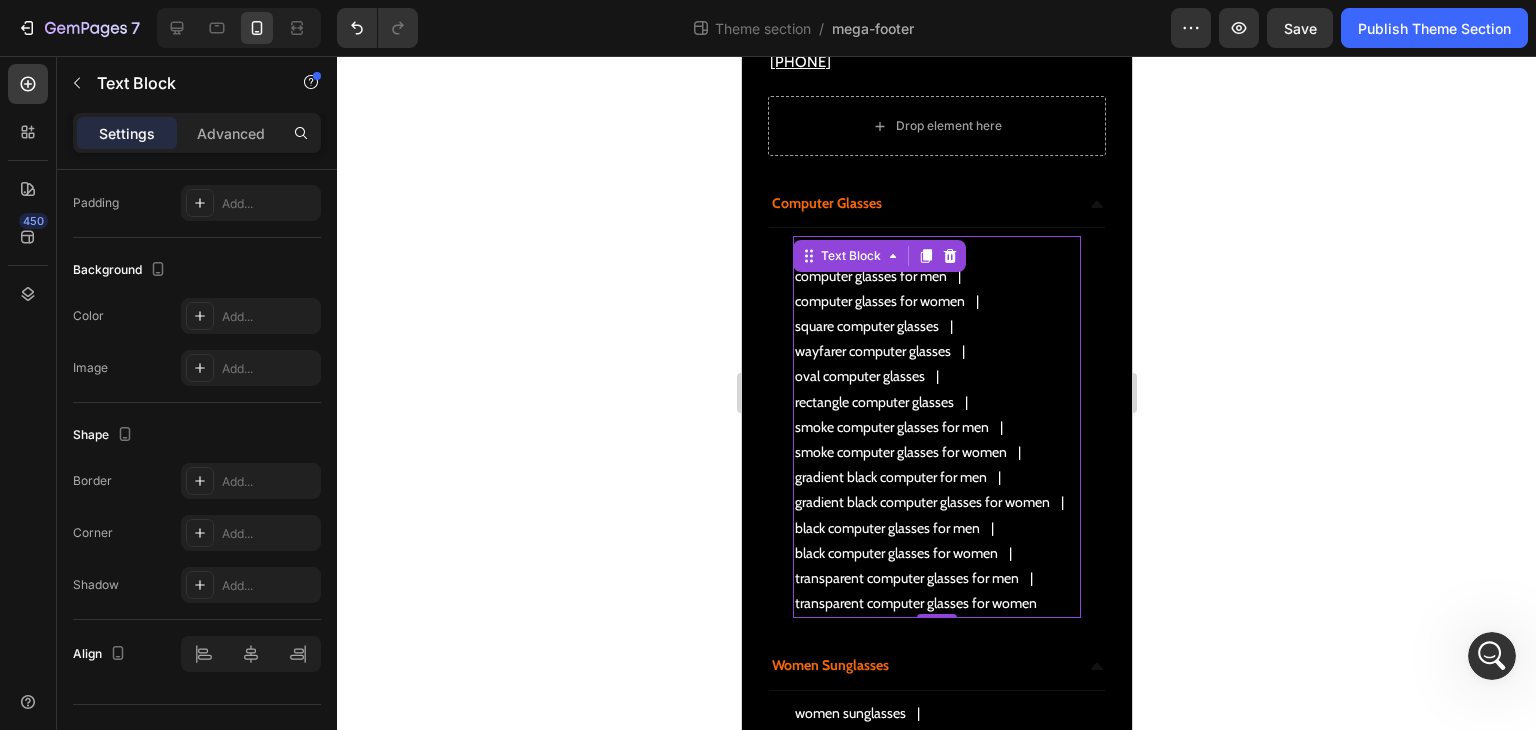 scroll, scrollTop: 1252, scrollLeft: 0, axis: vertical 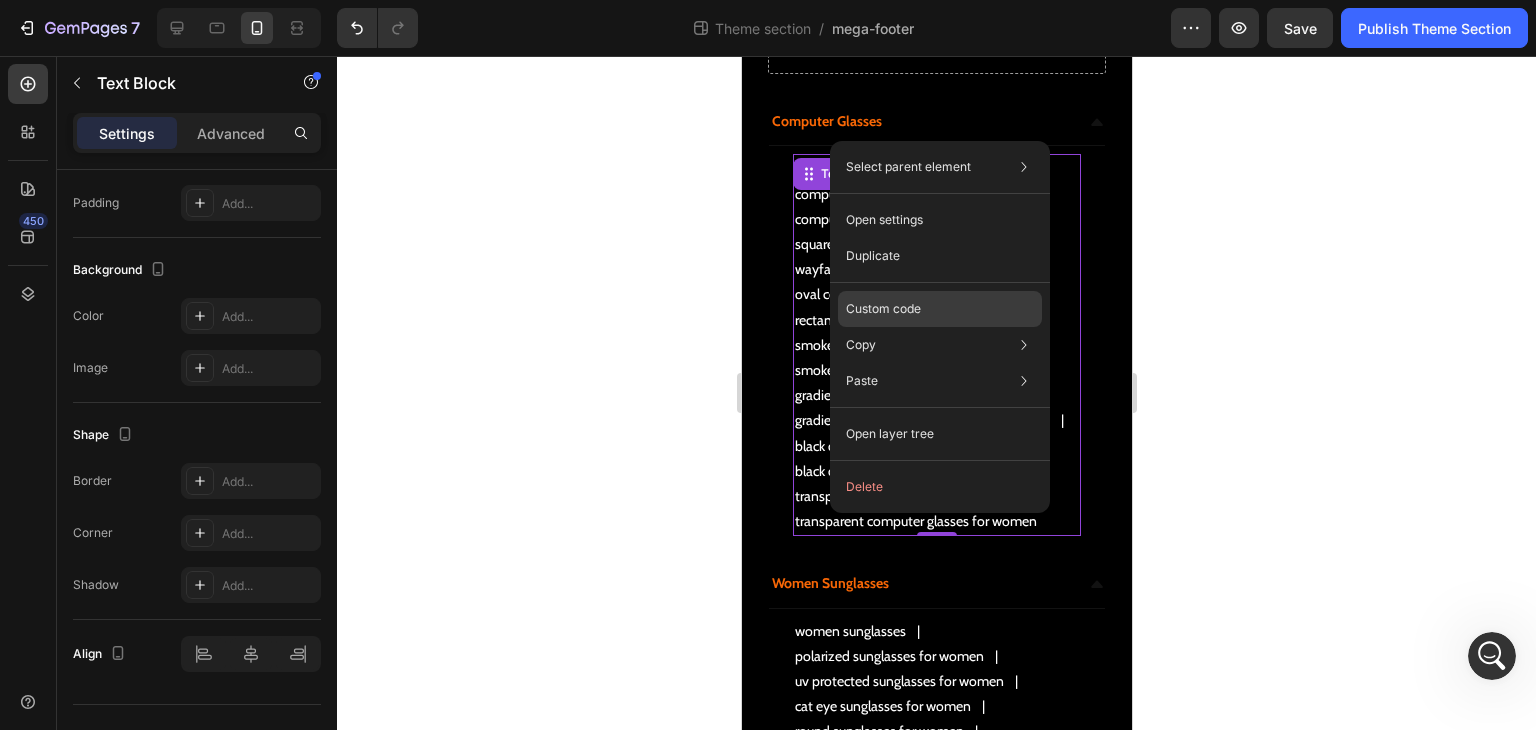 click on "Custom code" at bounding box center [883, 309] 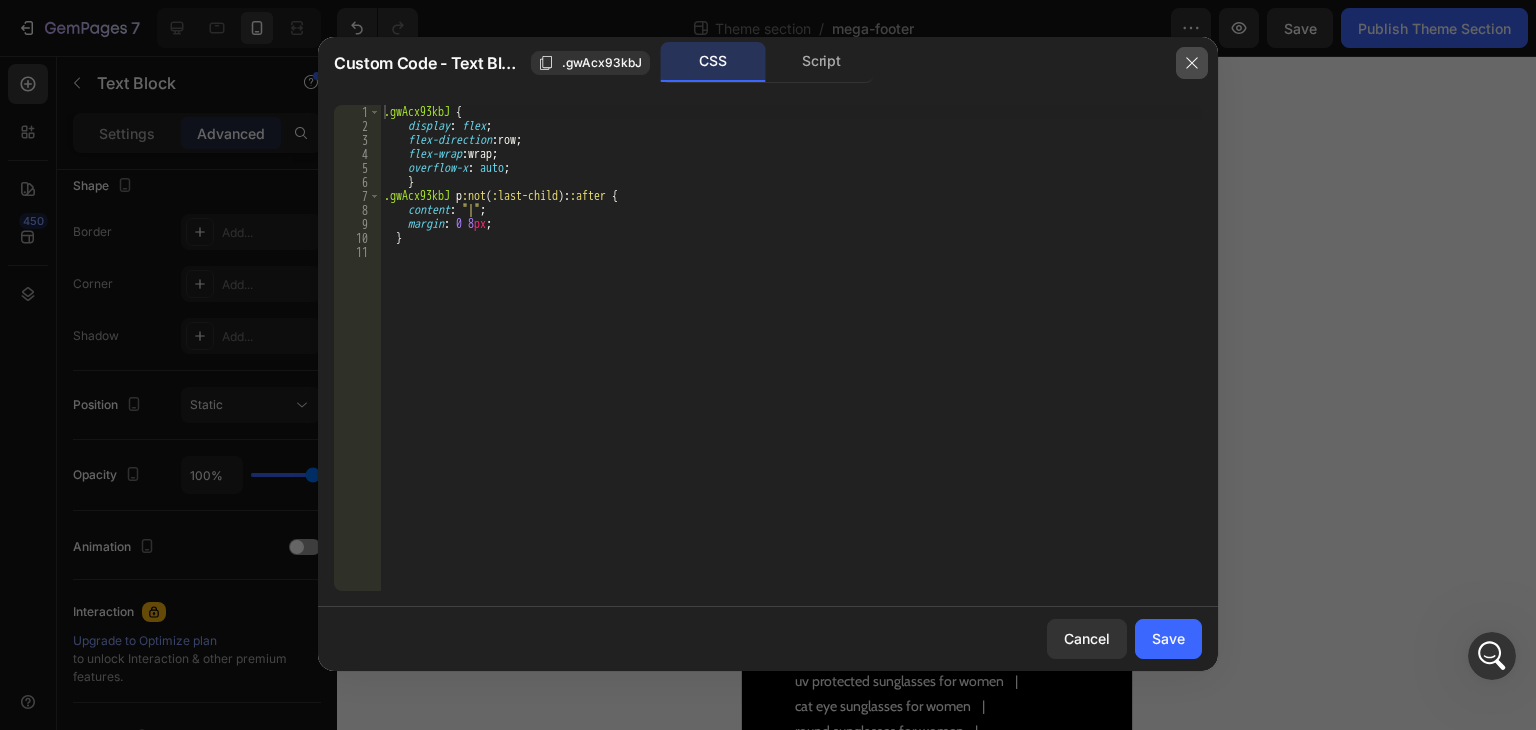 click 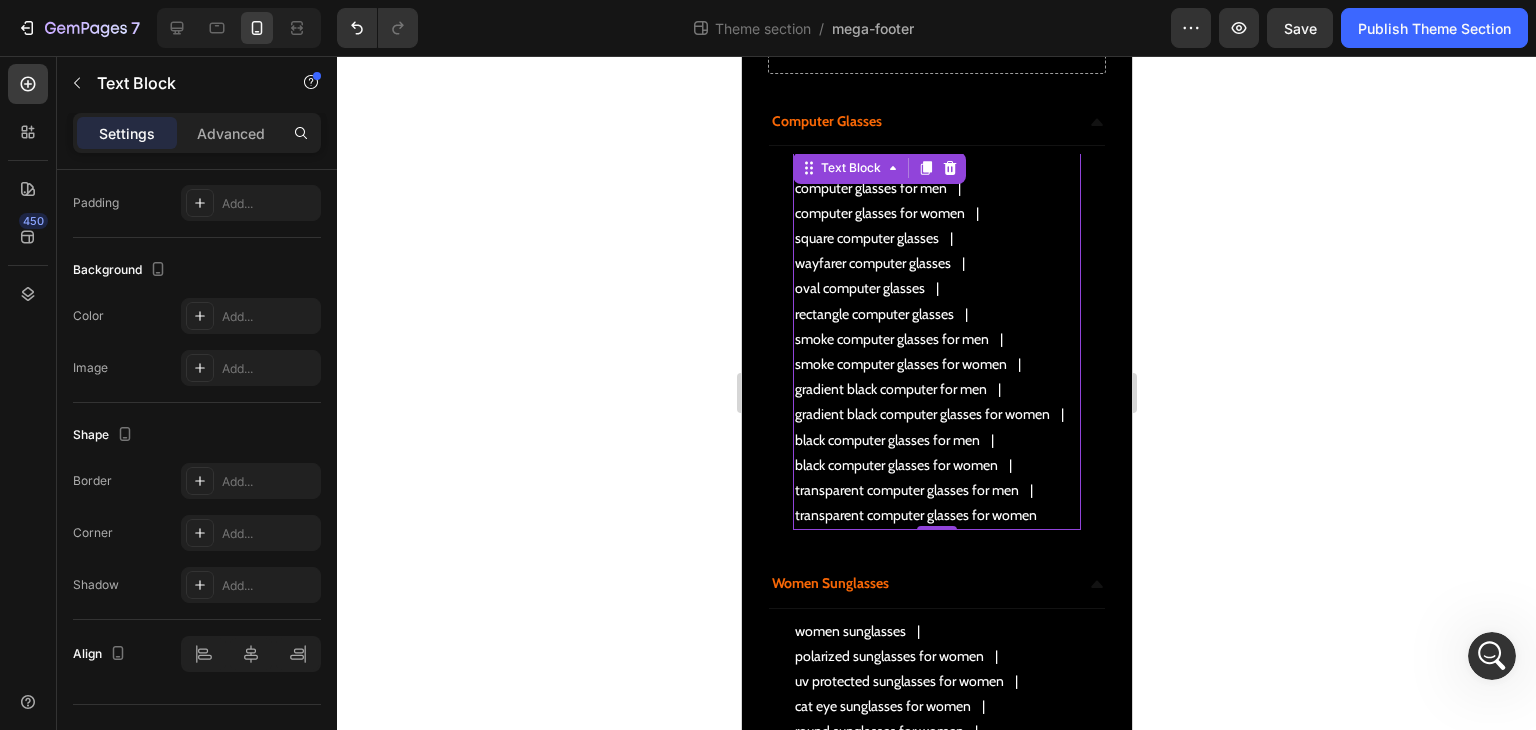 scroll, scrollTop: 8, scrollLeft: 0, axis: vertical 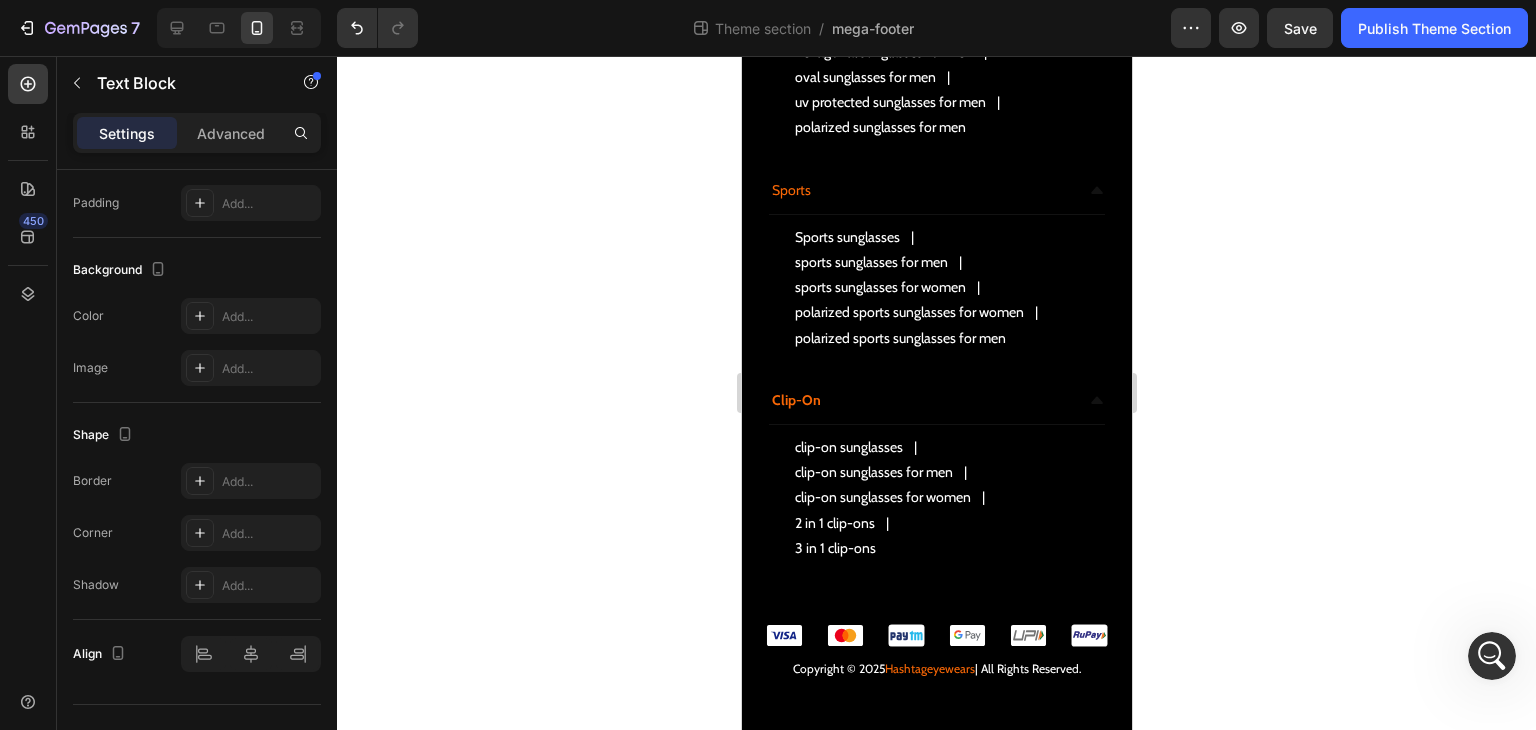 click 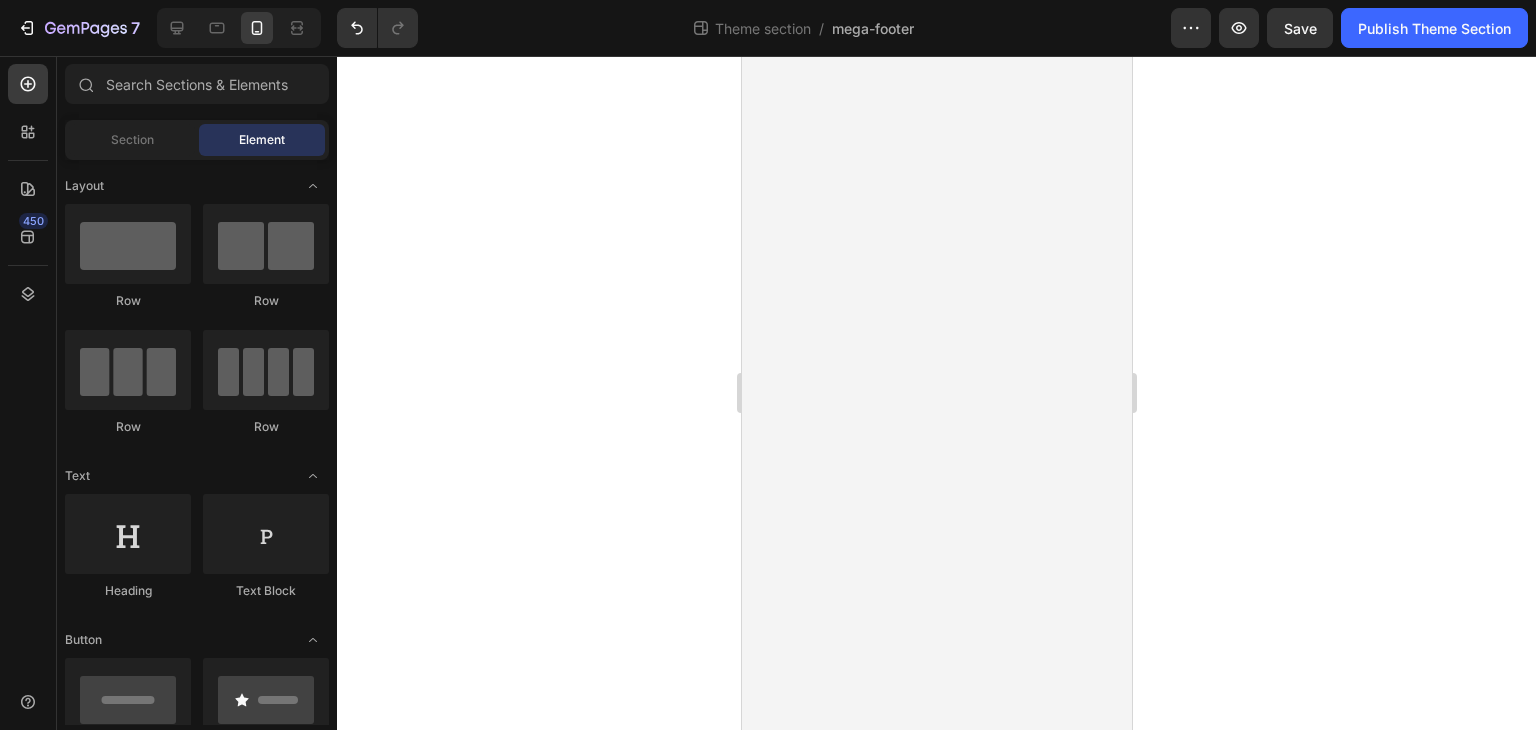 scroll, scrollTop: 0, scrollLeft: 0, axis: both 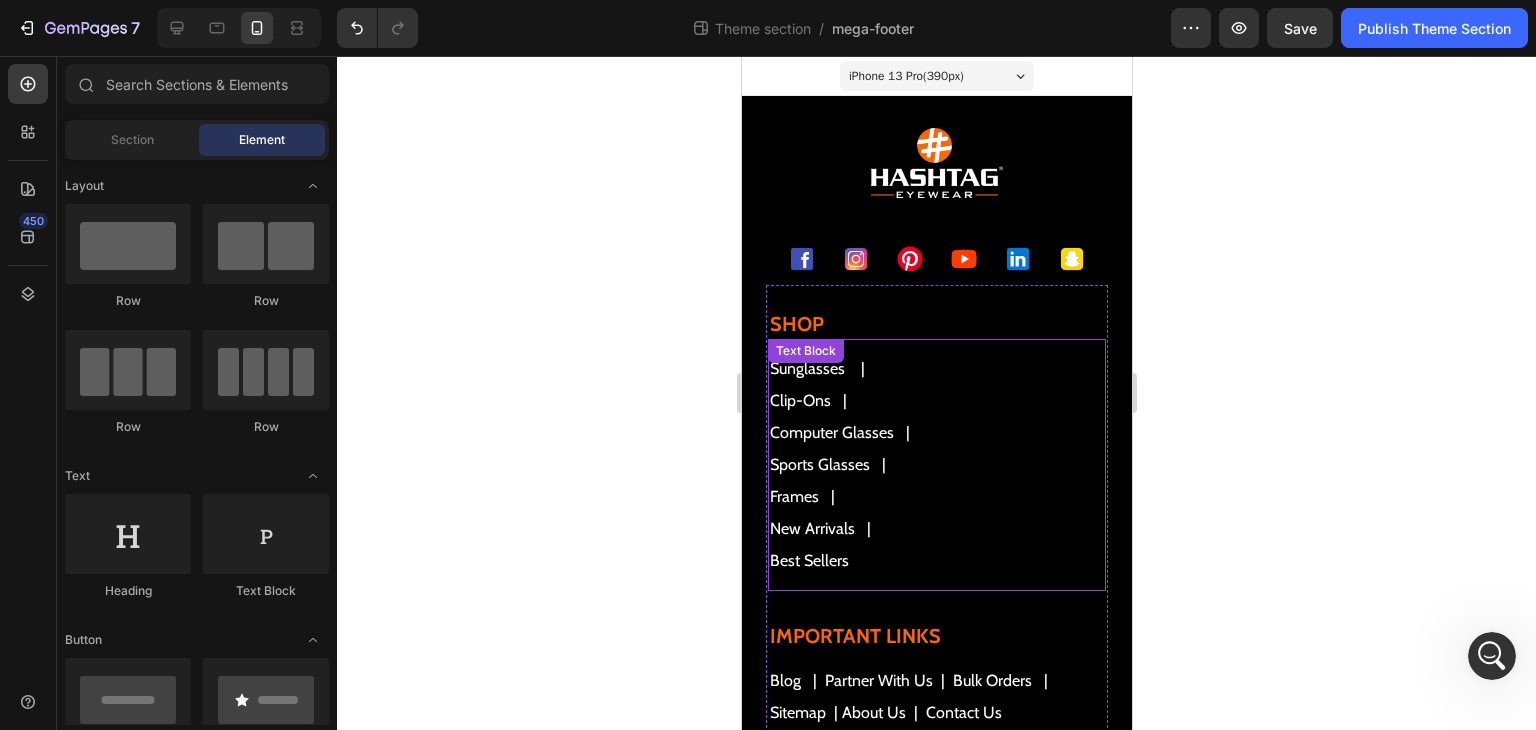 click on "computer glasses" at bounding box center [936, 433] 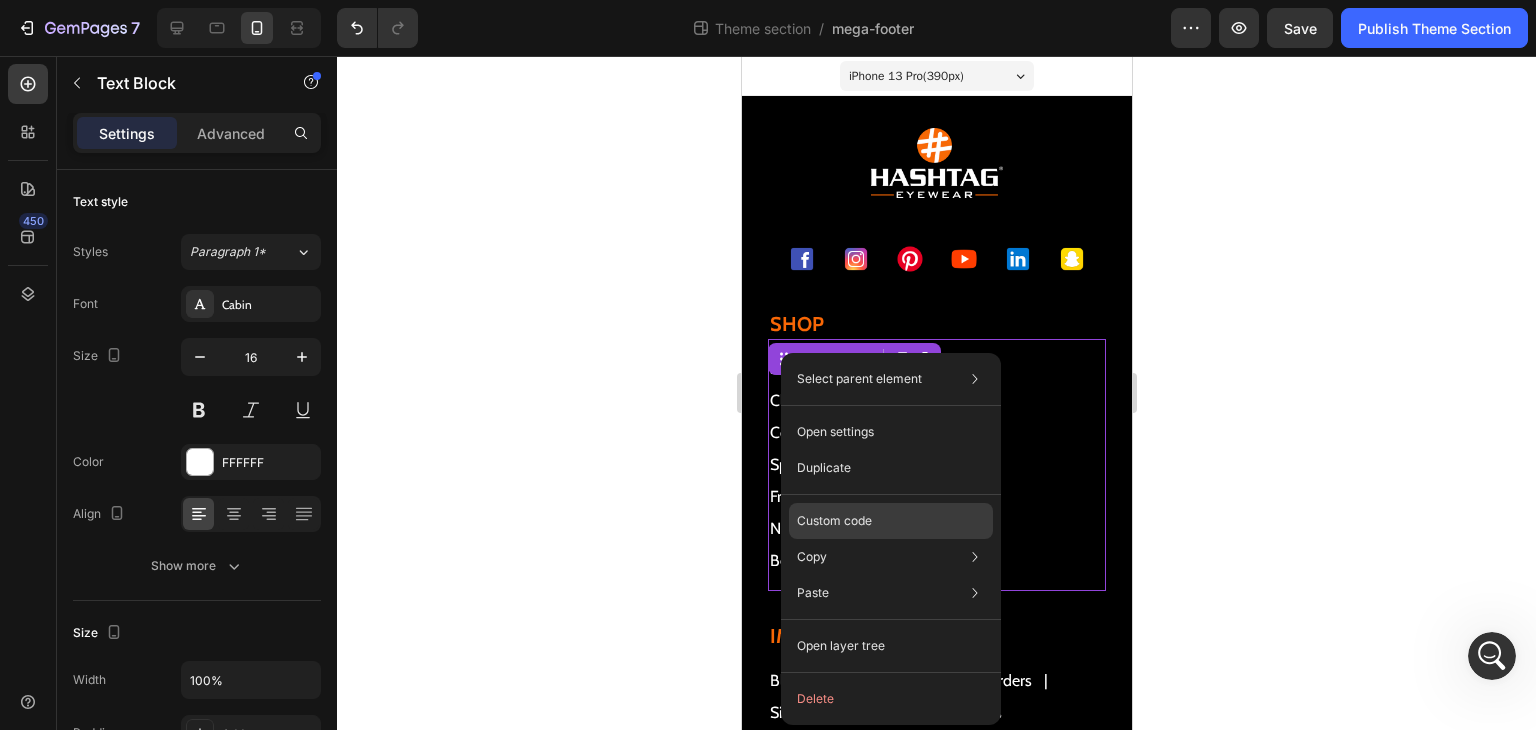click on "Custom code" 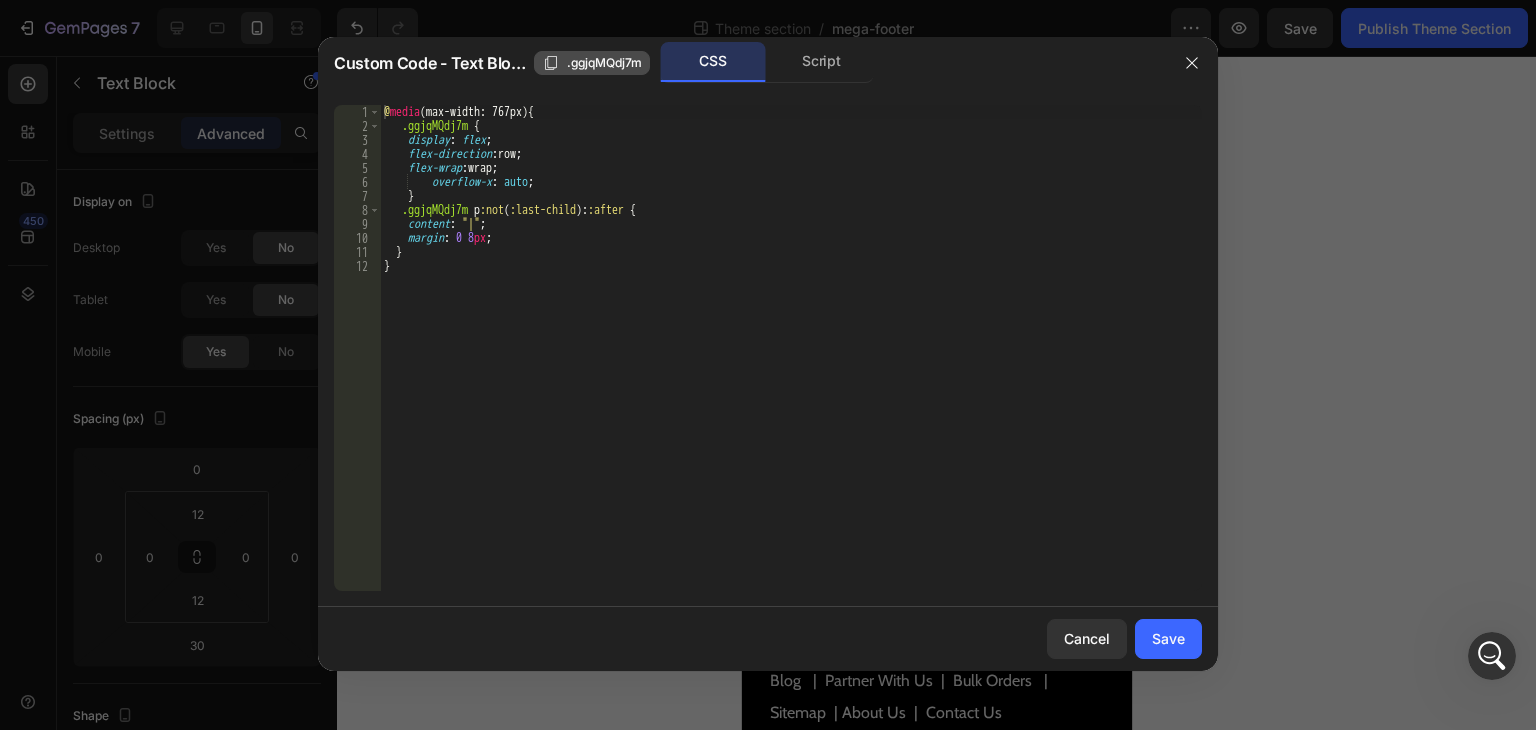 click on ".ggjqMQdj7m" 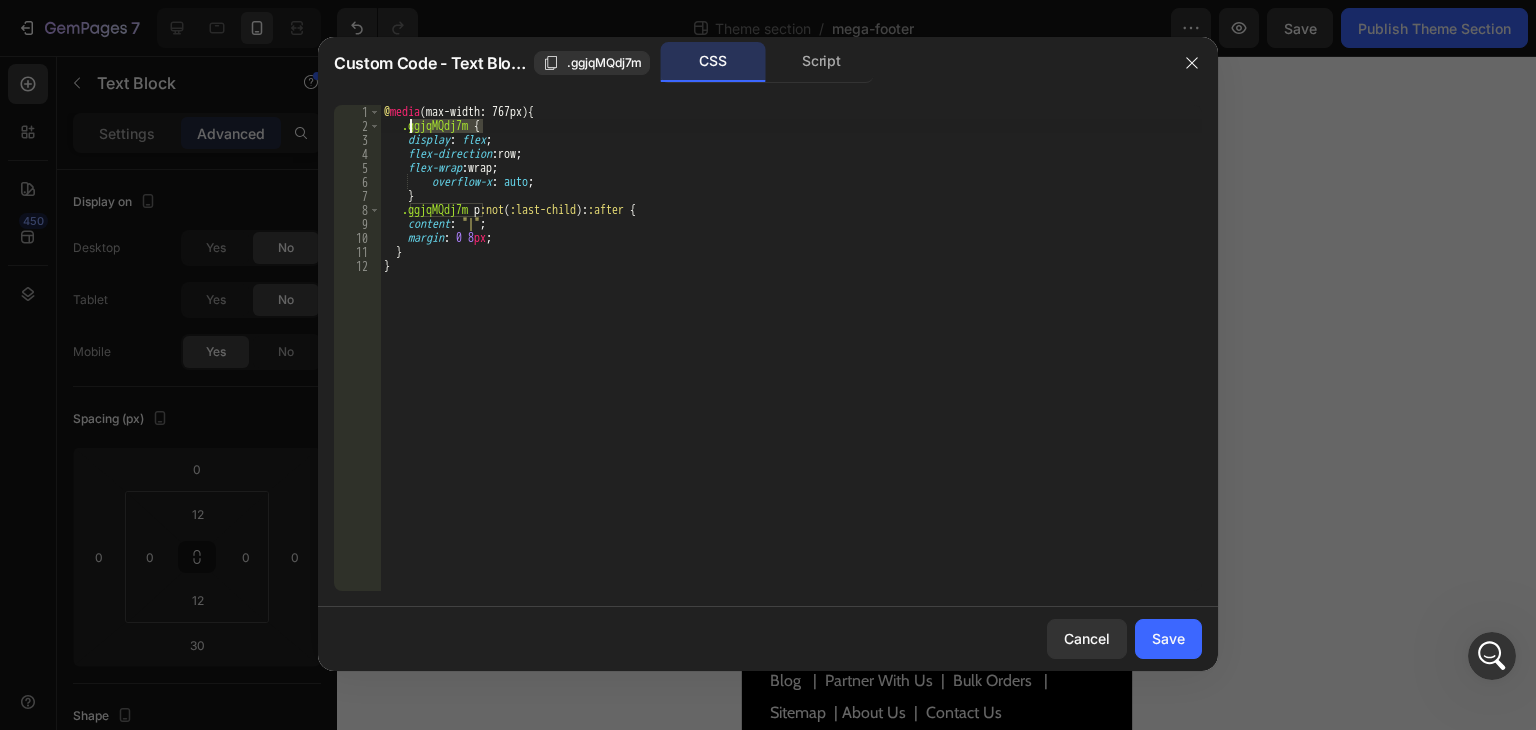 drag, startPoint x: 480, startPoint y: 123, endPoint x: 411, endPoint y: 125, distance: 69.02898 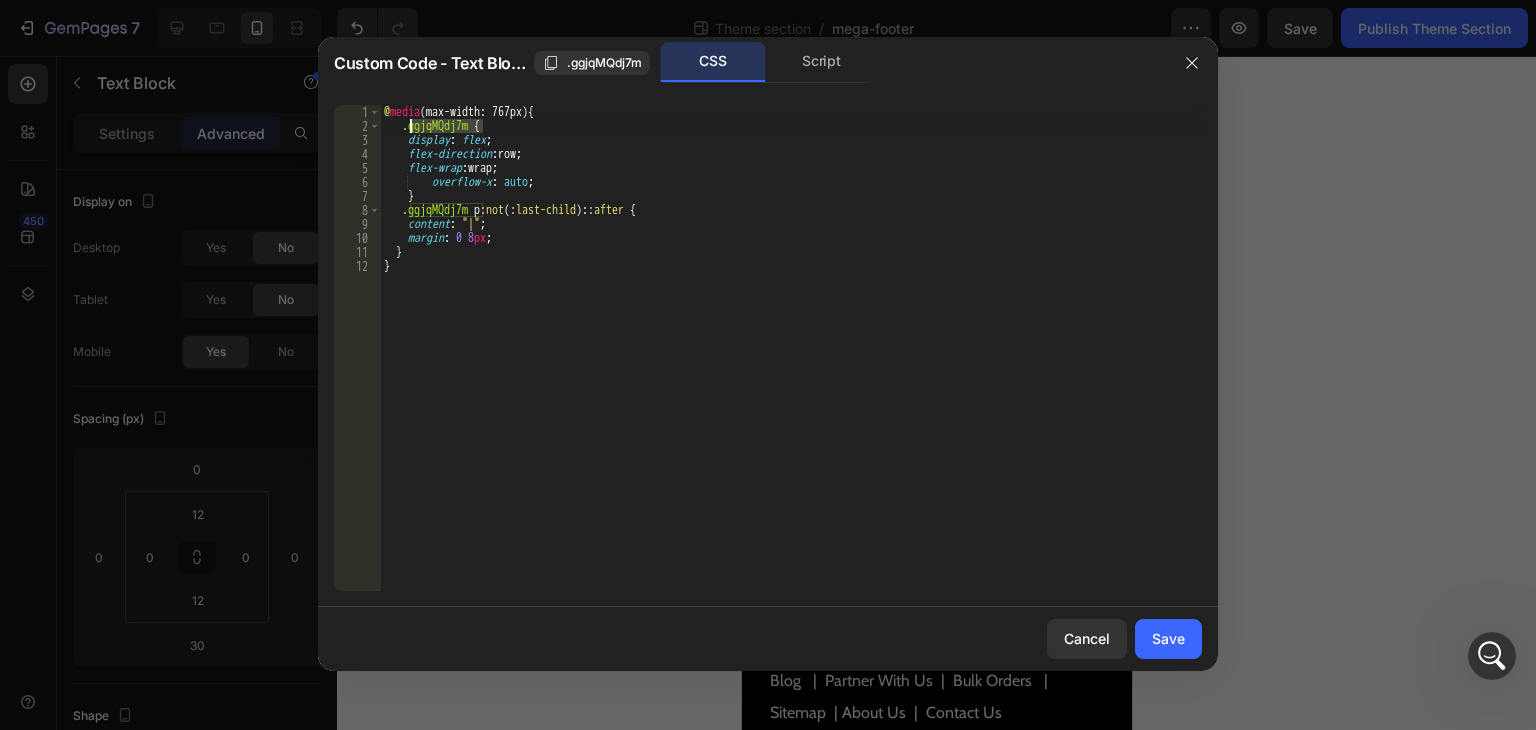 click on "@ media  (max-width: 767px) {     .ggjqMQdj7m   {      display :   flex ;      flex-direction :  row ;      flex-wrap :  wrap ;           overflow-x :   auto ;      }     .ggjqMQdj7m   p :not ( :last-child ): :after   {      content :   "  |  " ;      margin :   0   8 px ;    } }" at bounding box center [791, 362] 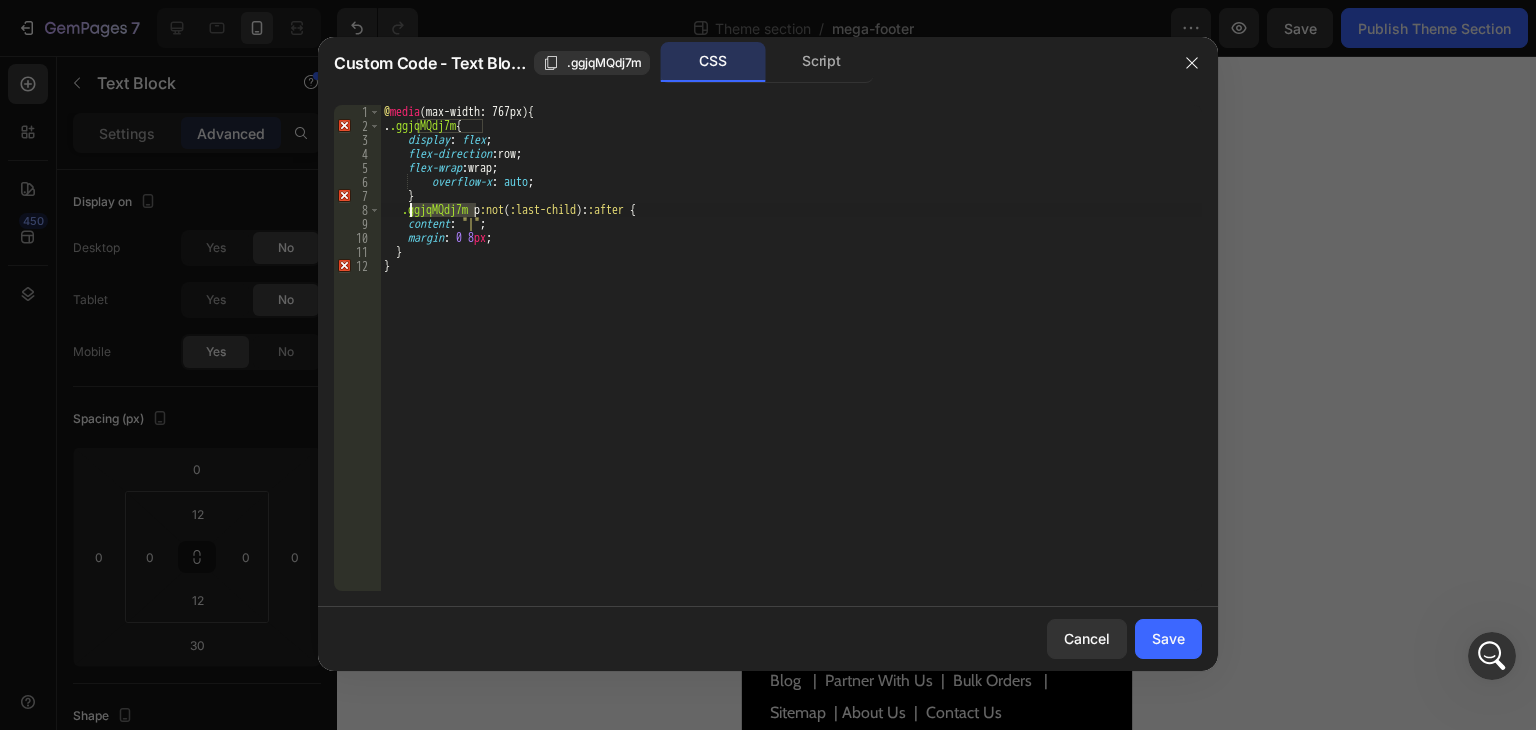drag, startPoint x: 477, startPoint y: 211, endPoint x: 409, endPoint y: 209, distance: 68.0294 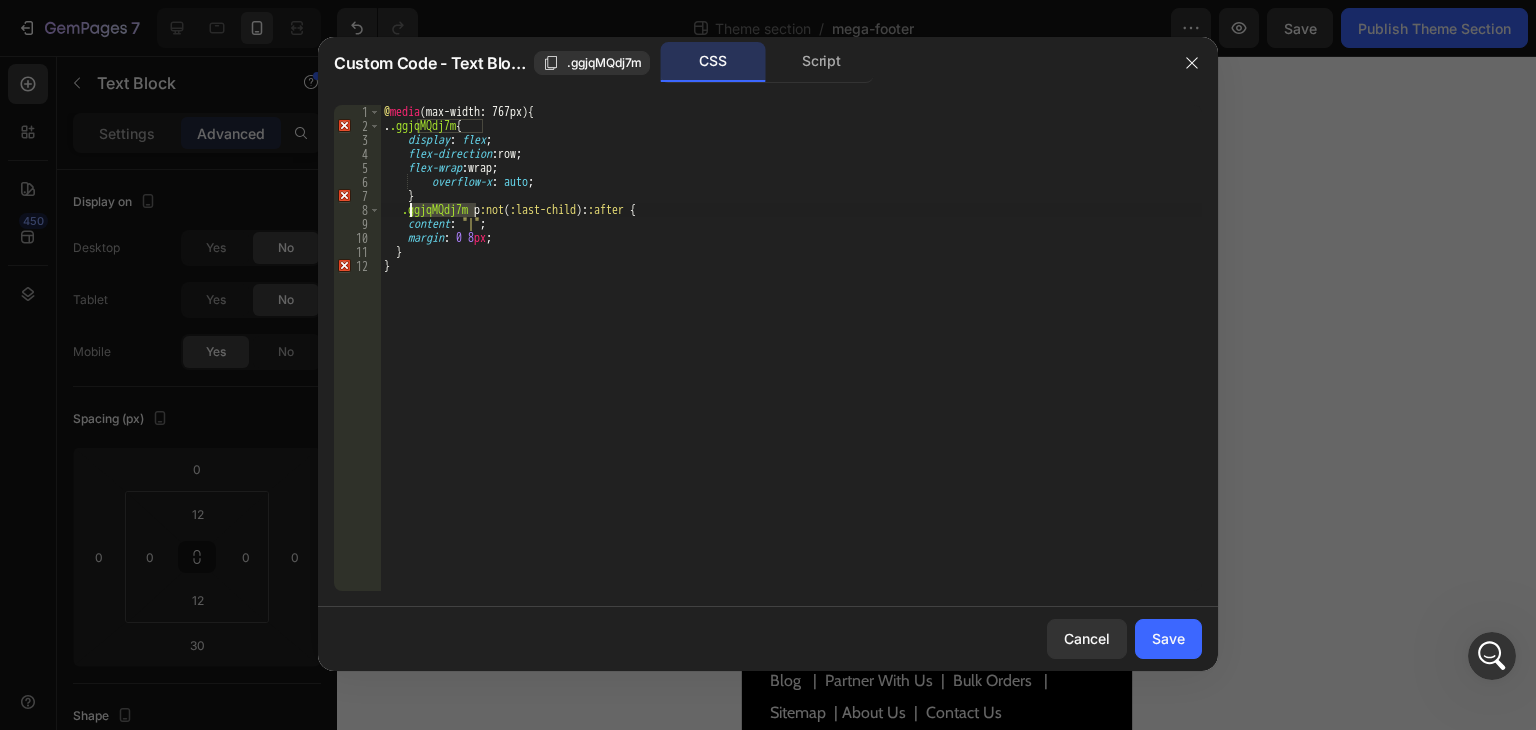 click on "@ media  (max-width: 767px) {    . .ggjqMQdj7m {      display :   flex ;      flex-direction :  row ;      flex-wrap :  wrap ;           overflow-x :   auto ;      }     .ggjqMQdj7m   p :not ( :last-child ): :after   {      content :   "  |  " ;      margin :   0   8 px ;    } }" at bounding box center (791, 362) 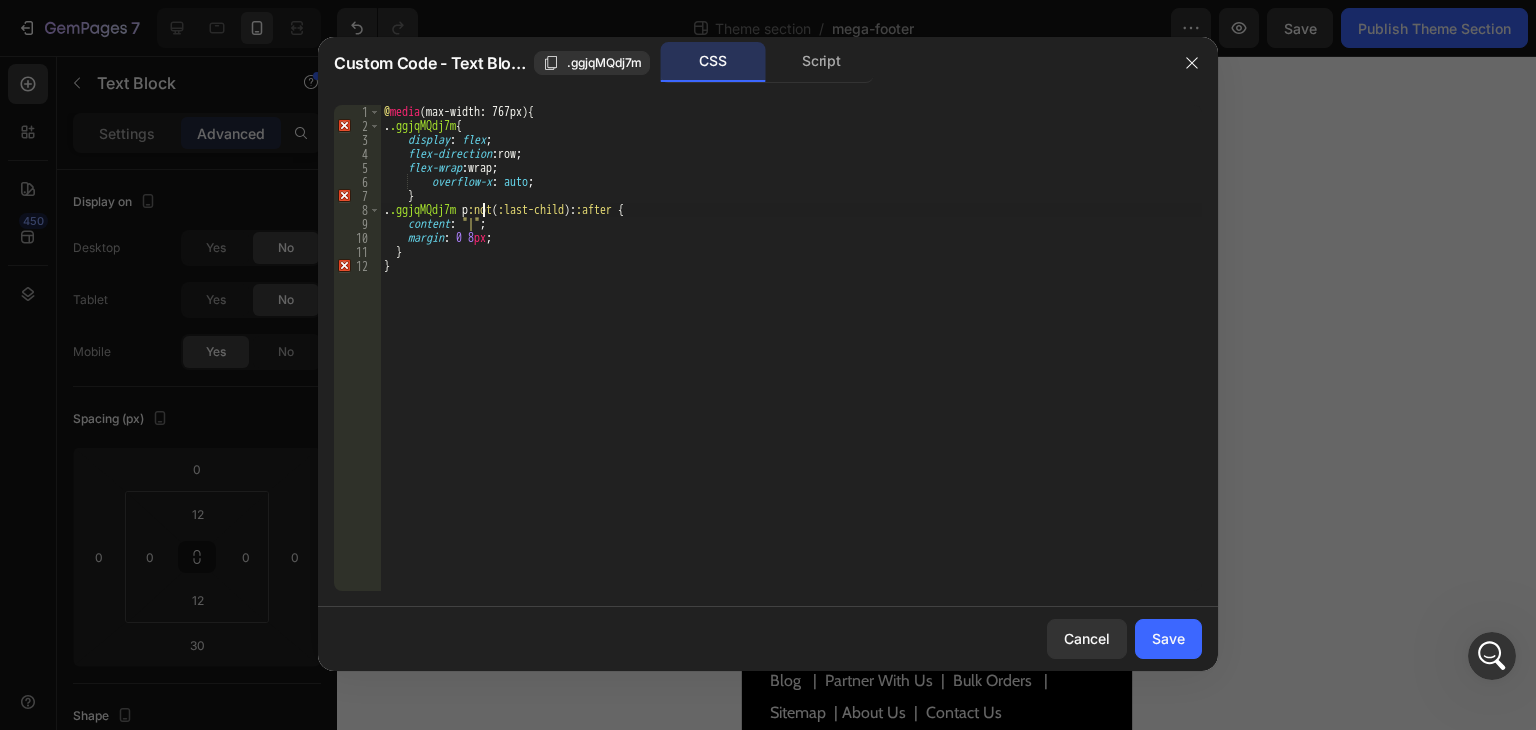 click on "@ media  (max-width: 767px) {    . .ggjqMQdj7m {      display :   flex ;      flex-direction :  row ;      flex-wrap :  wrap ;           overflow-x :   auto ;      }    . .ggjqMQdj7m   p :not ( :last-child ): :after   {      content :   "  |  " ;      margin :   0   8 px ;    } }" at bounding box center [791, 362] 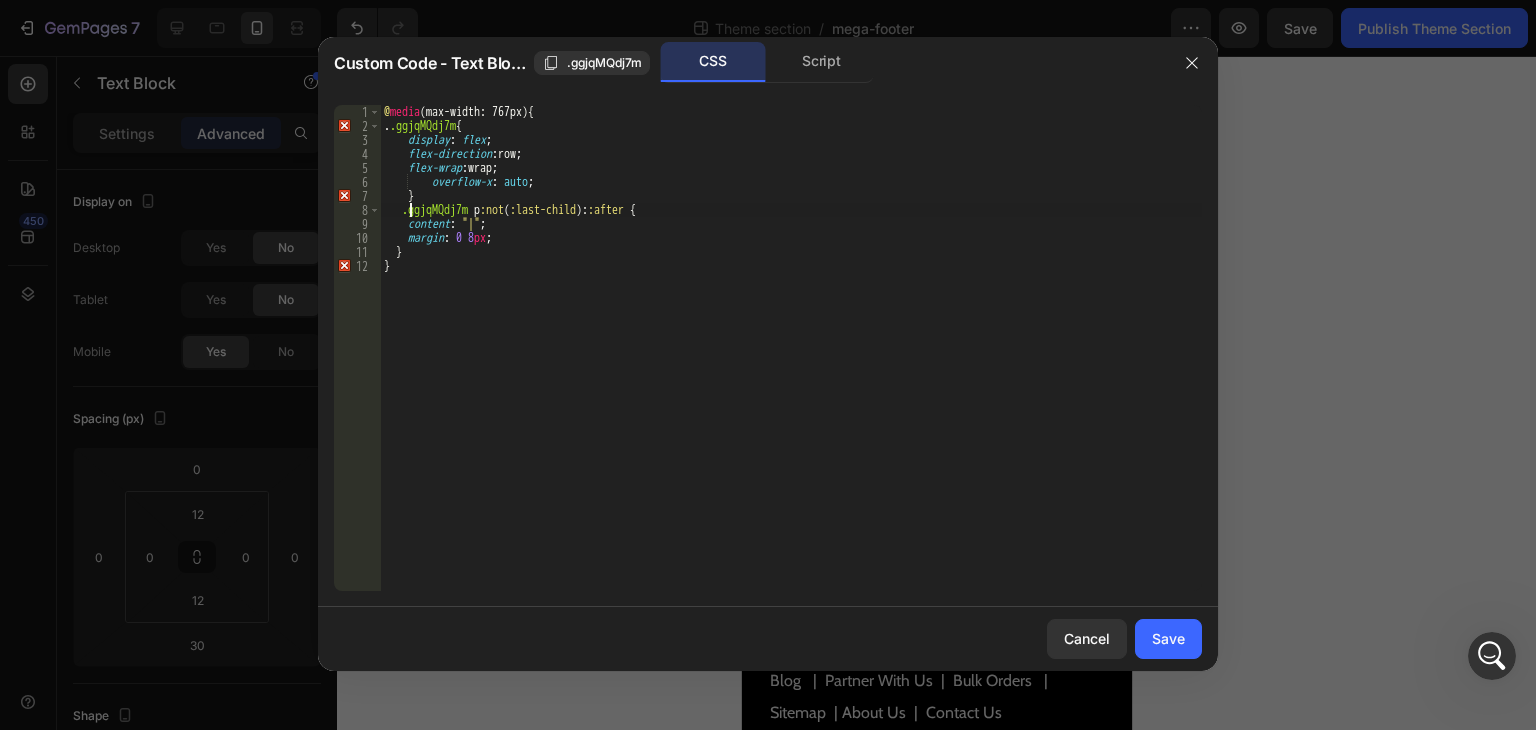 click on "@ media  (max-width: 767px) {    . .ggjqMQdj7m {      display :   flex ;      flex-direction :  row ;      flex-wrap :  wrap ;           overflow-x :   auto ;      }     .ggjqMQdj7m   p :not ( :last-child ): :after   {      content :   "  |  " ;      margin :   0   8 px ;    } }" at bounding box center (791, 362) 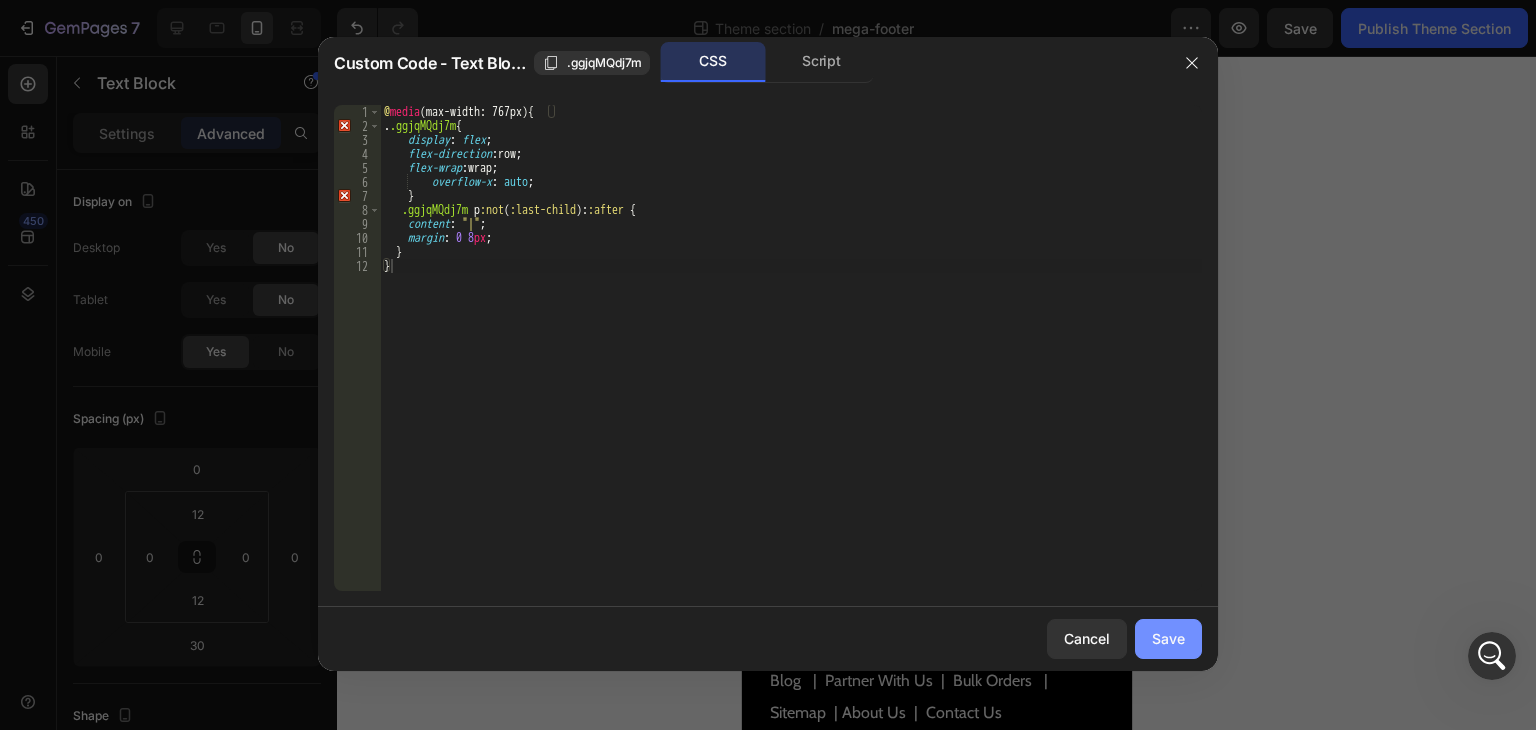click on "Save" 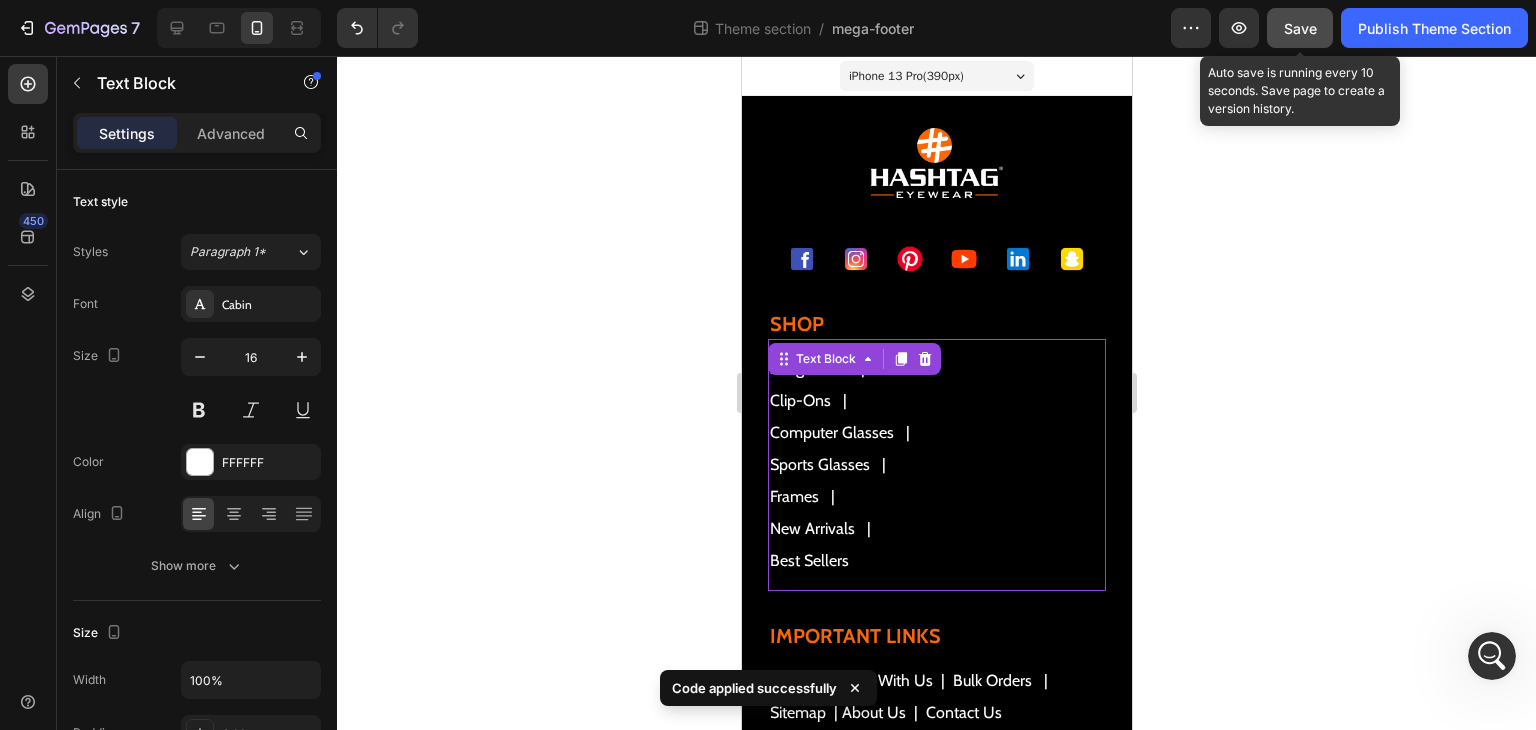 click on "Save" 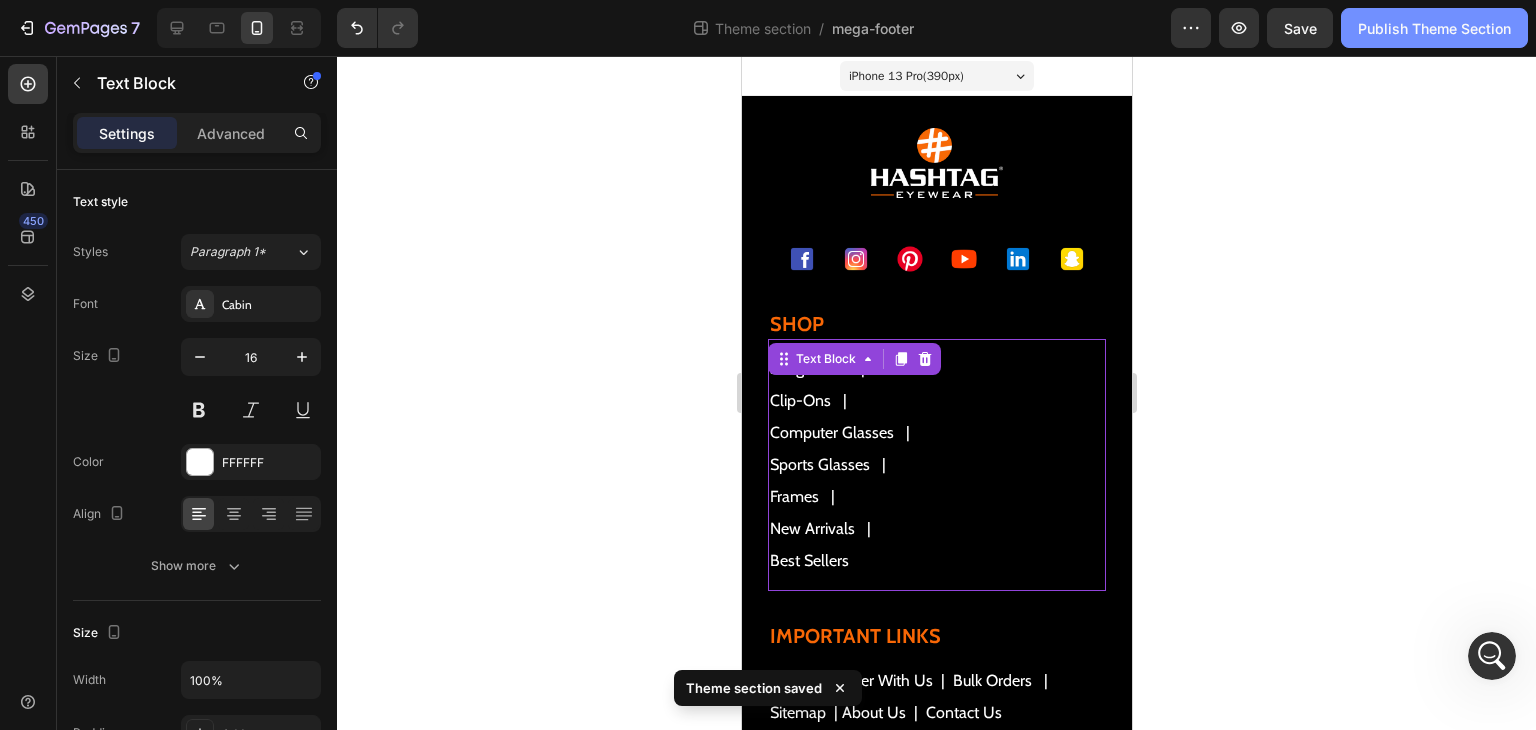 click on "Publish Theme Section" at bounding box center (1434, 28) 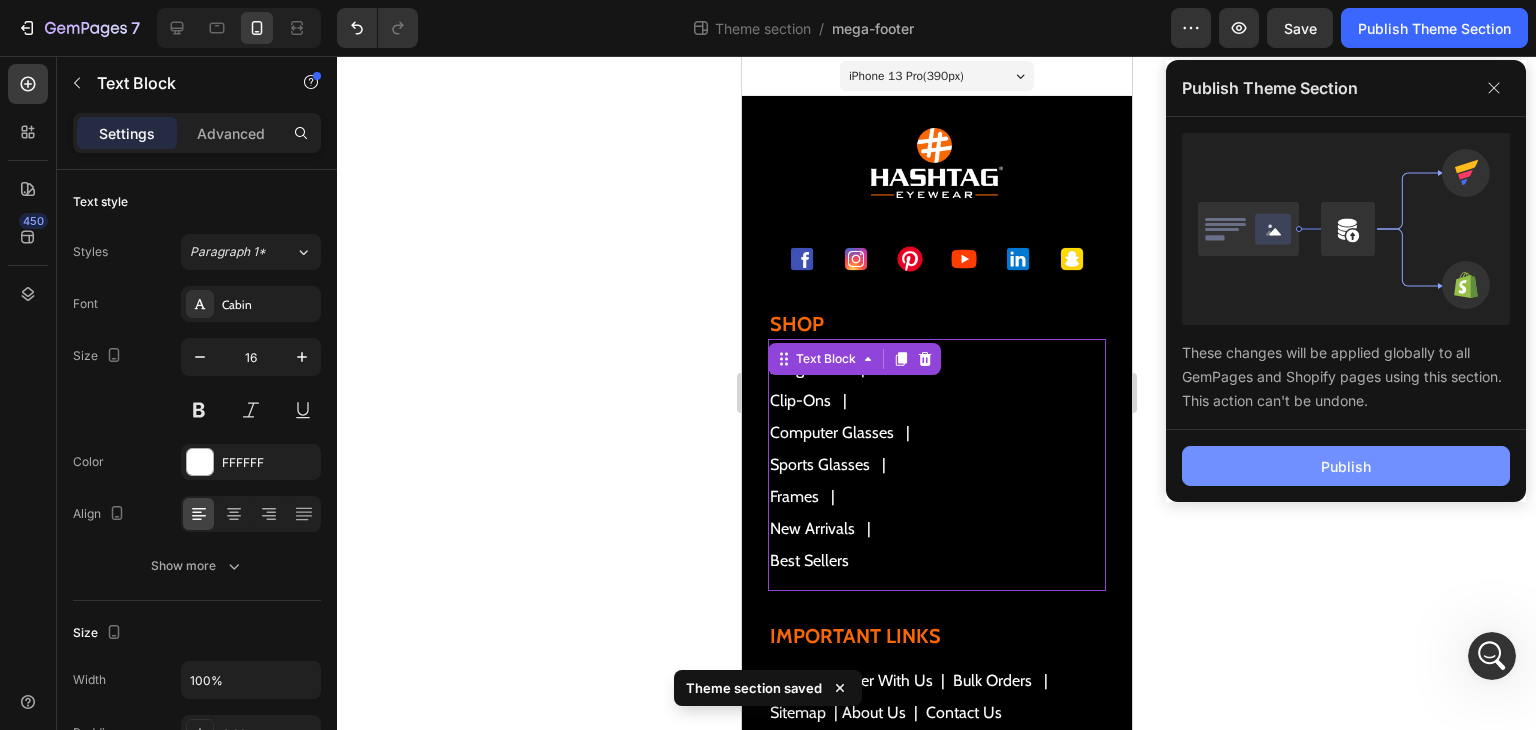 click on "Publish" 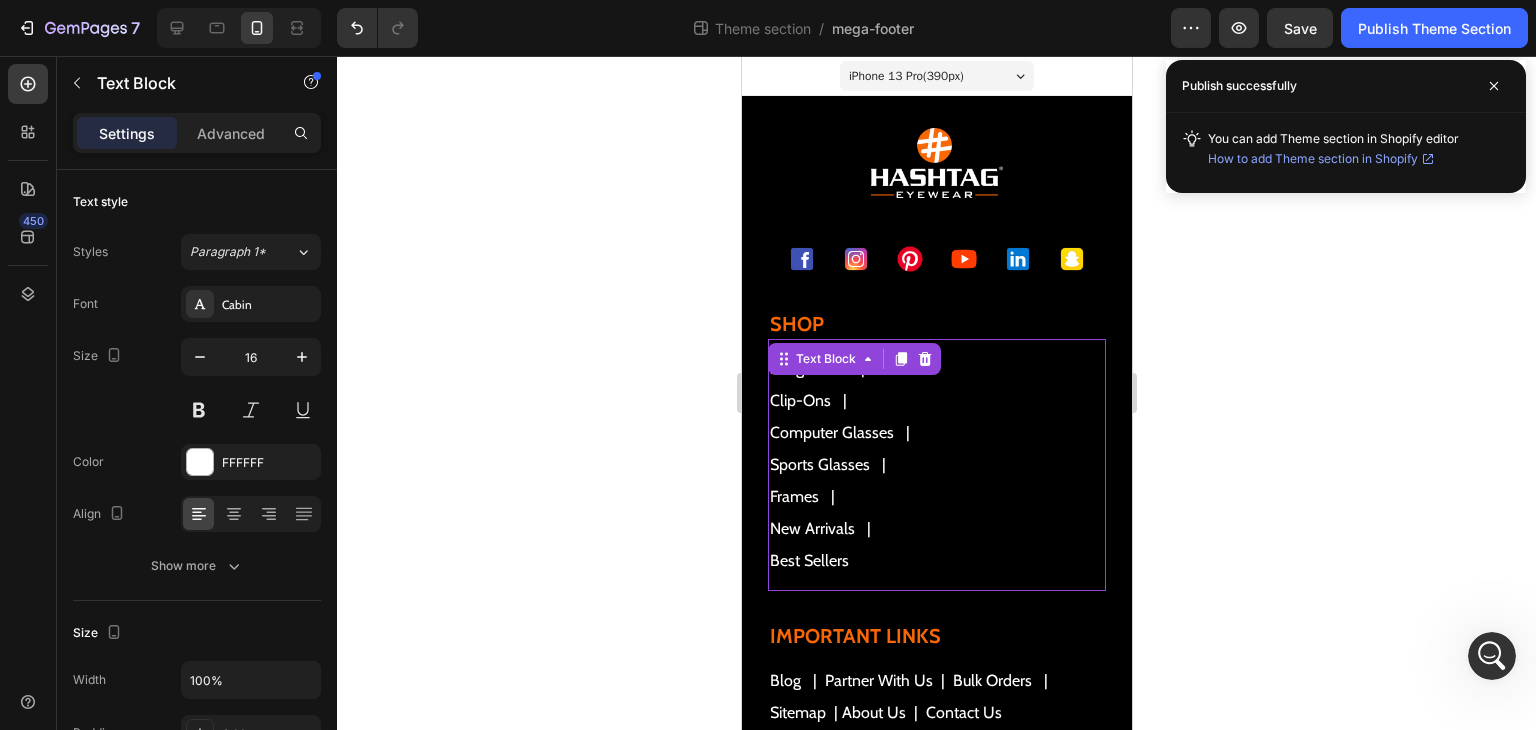 click 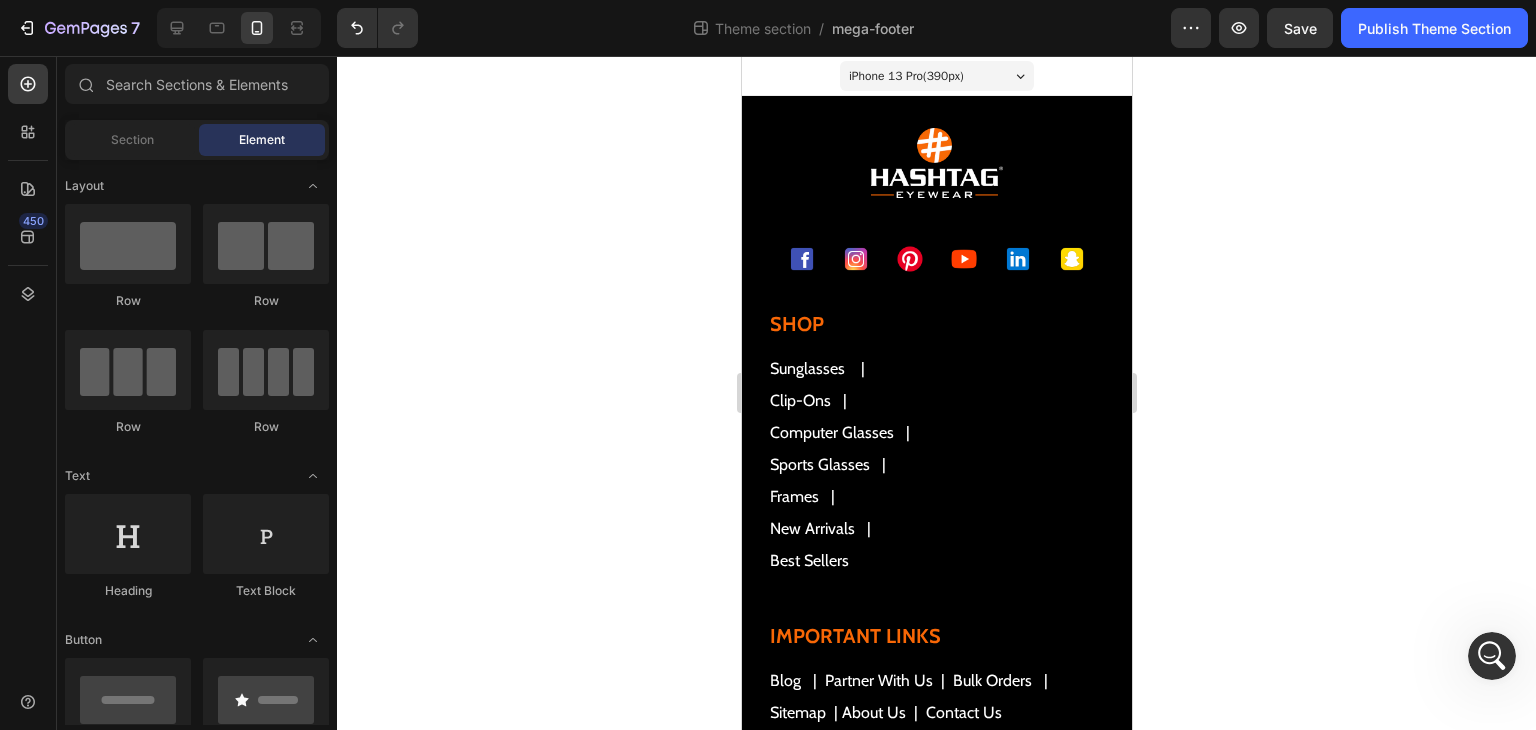 click at bounding box center [1492, 656] 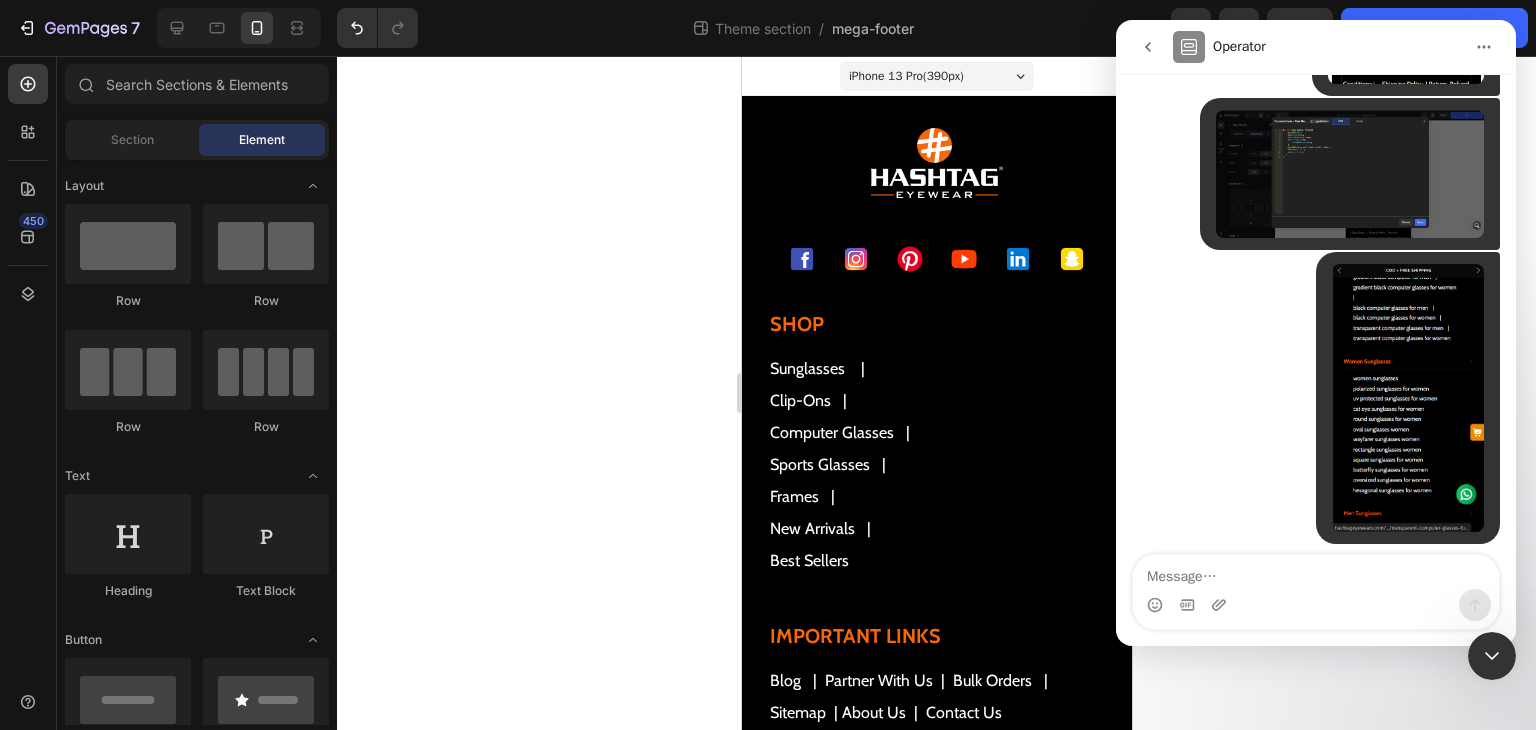 scroll, scrollTop: 854, scrollLeft: 0, axis: vertical 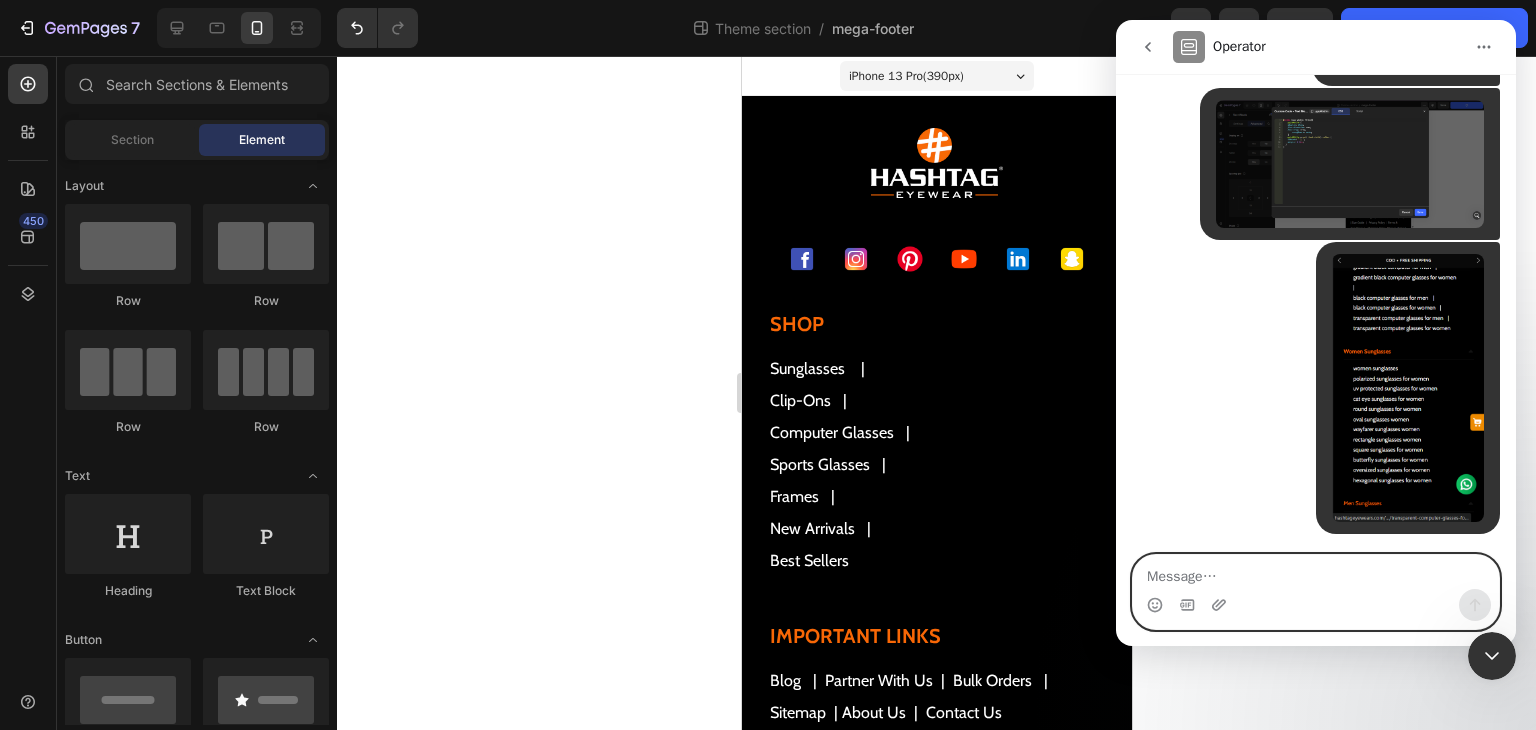 click at bounding box center [1316, 572] 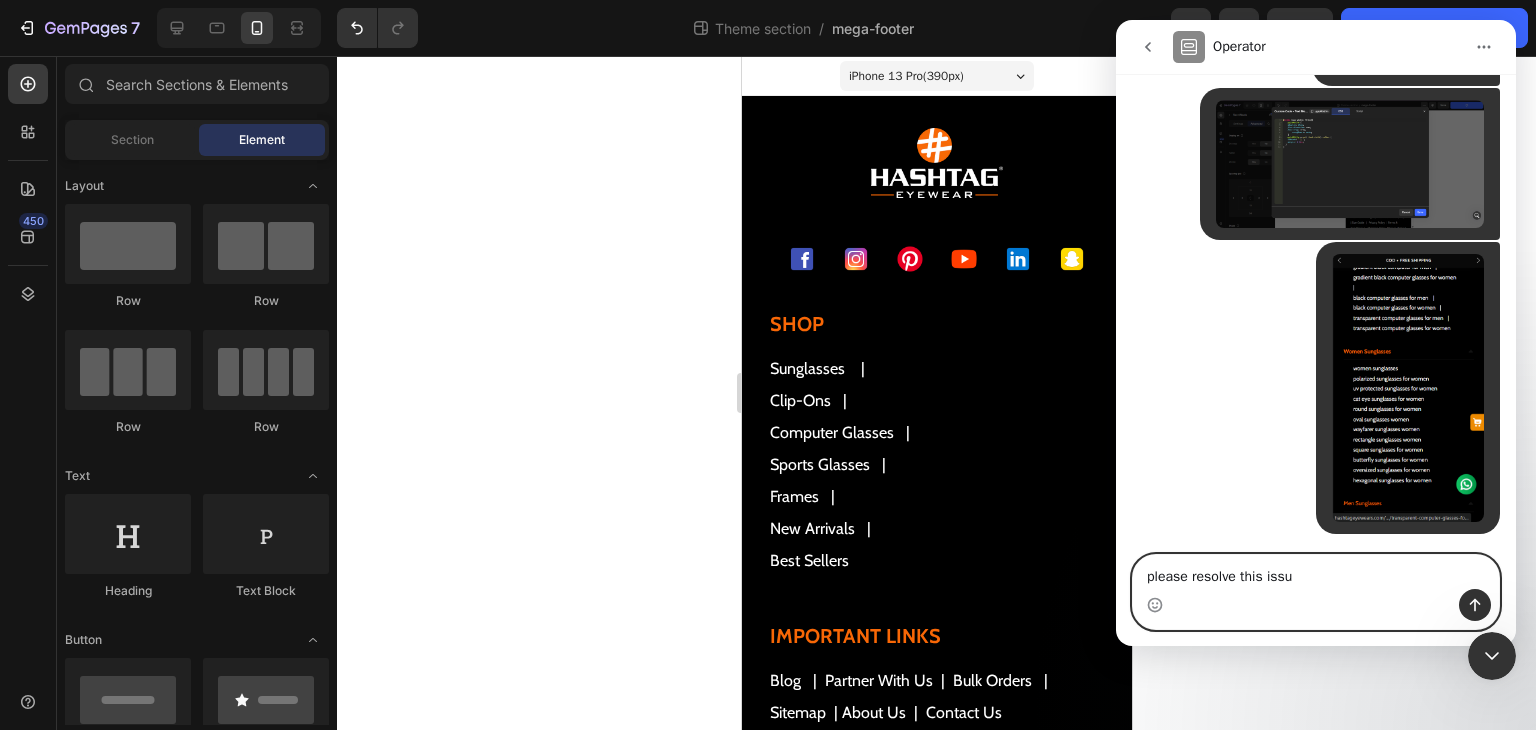 type on "please resolve this issue" 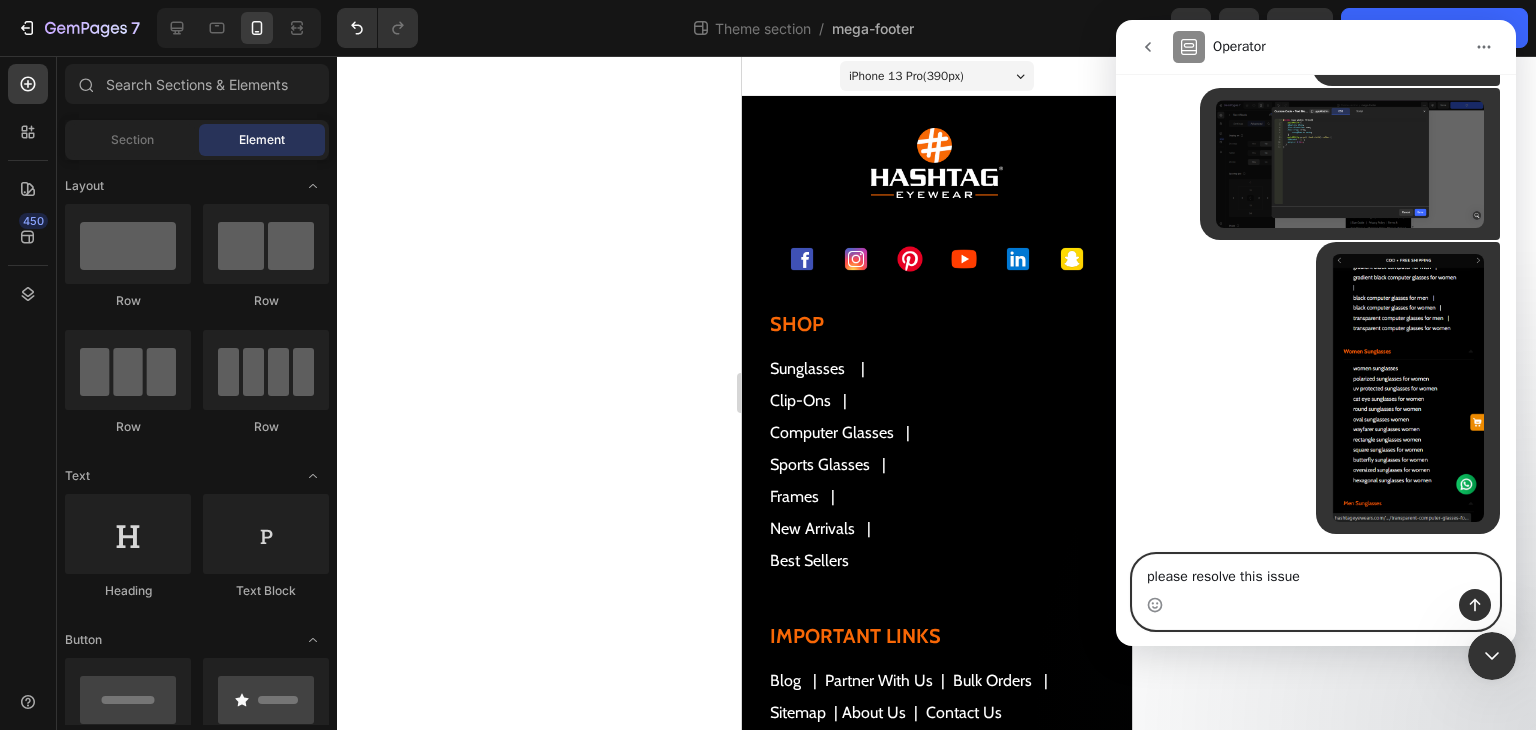 type 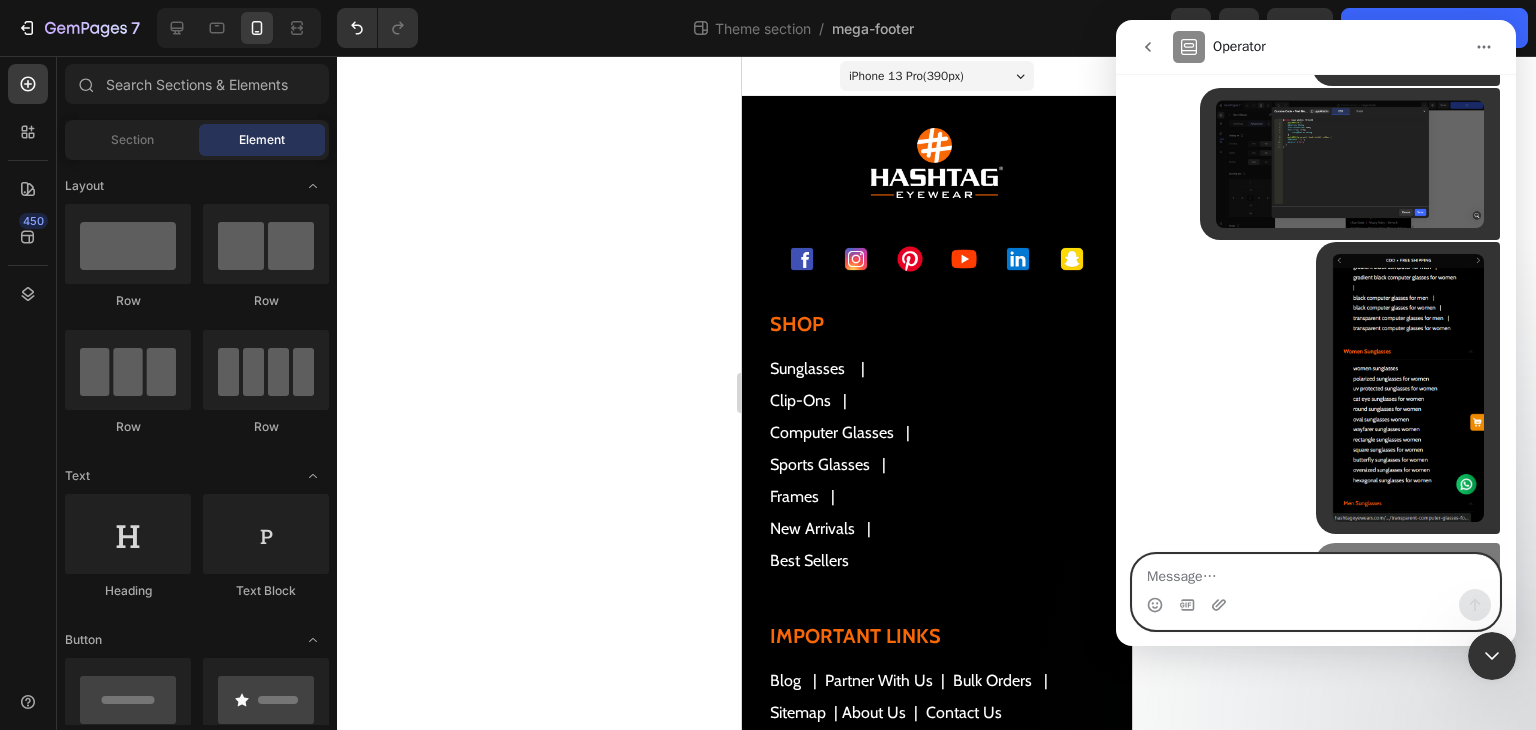 scroll, scrollTop: 900, scrollLeft: 0, axis: vertical 